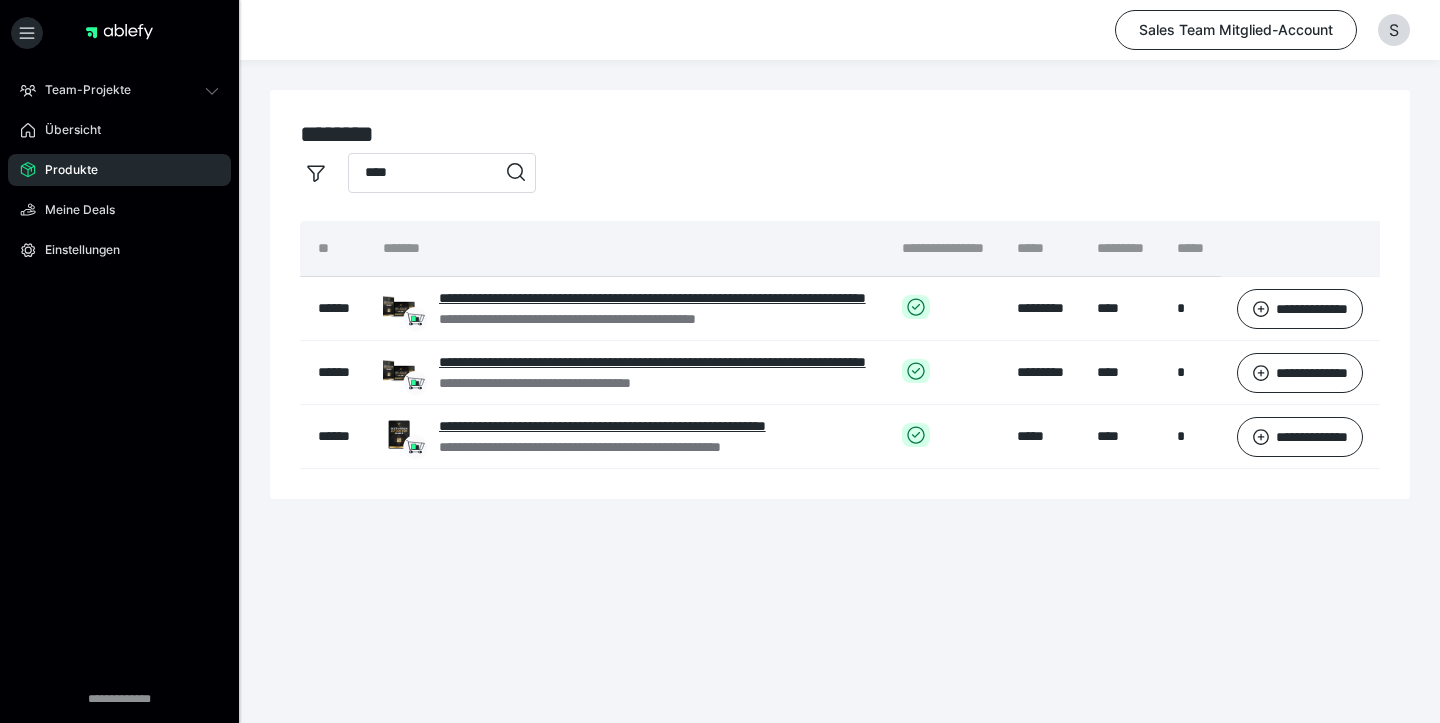 scroll, scrollTop: 0, scrollLeft: 0, axis: both 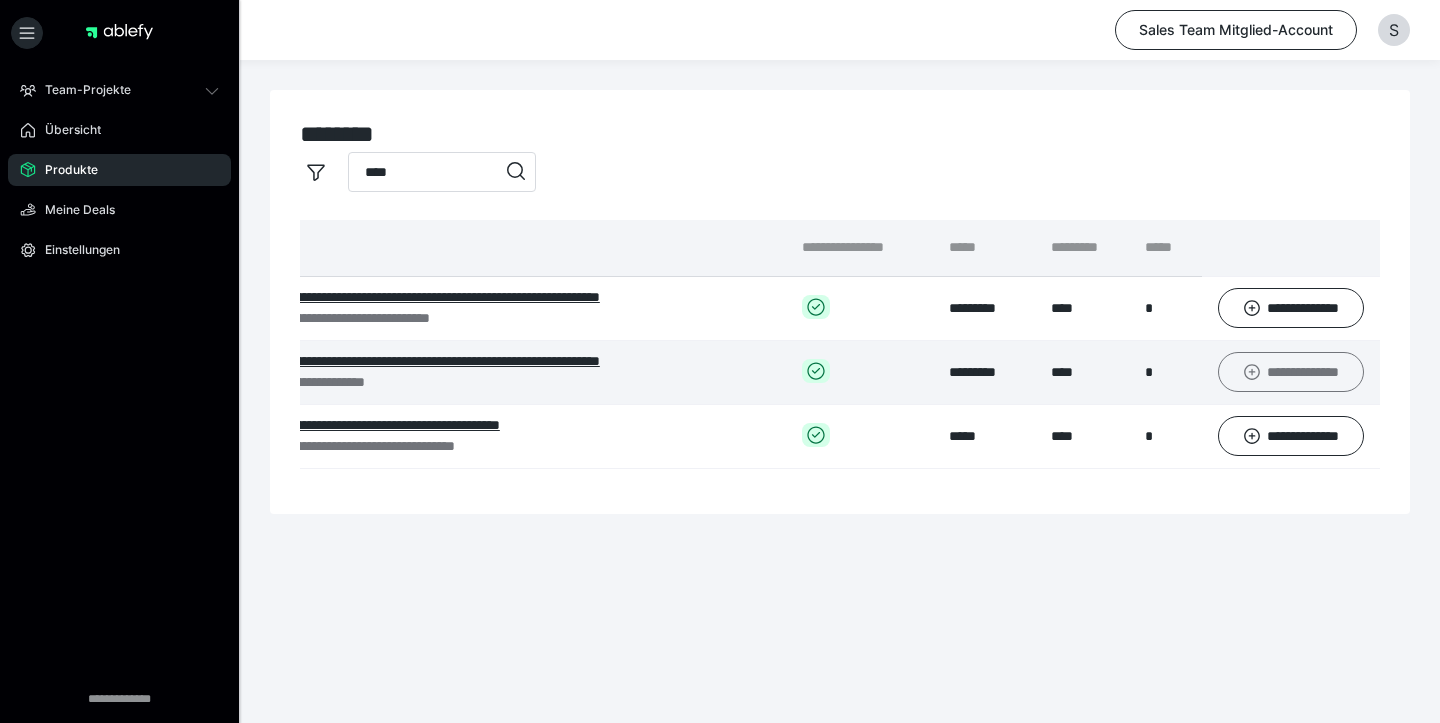 click on "**********" at bounding box center (1291, 372) 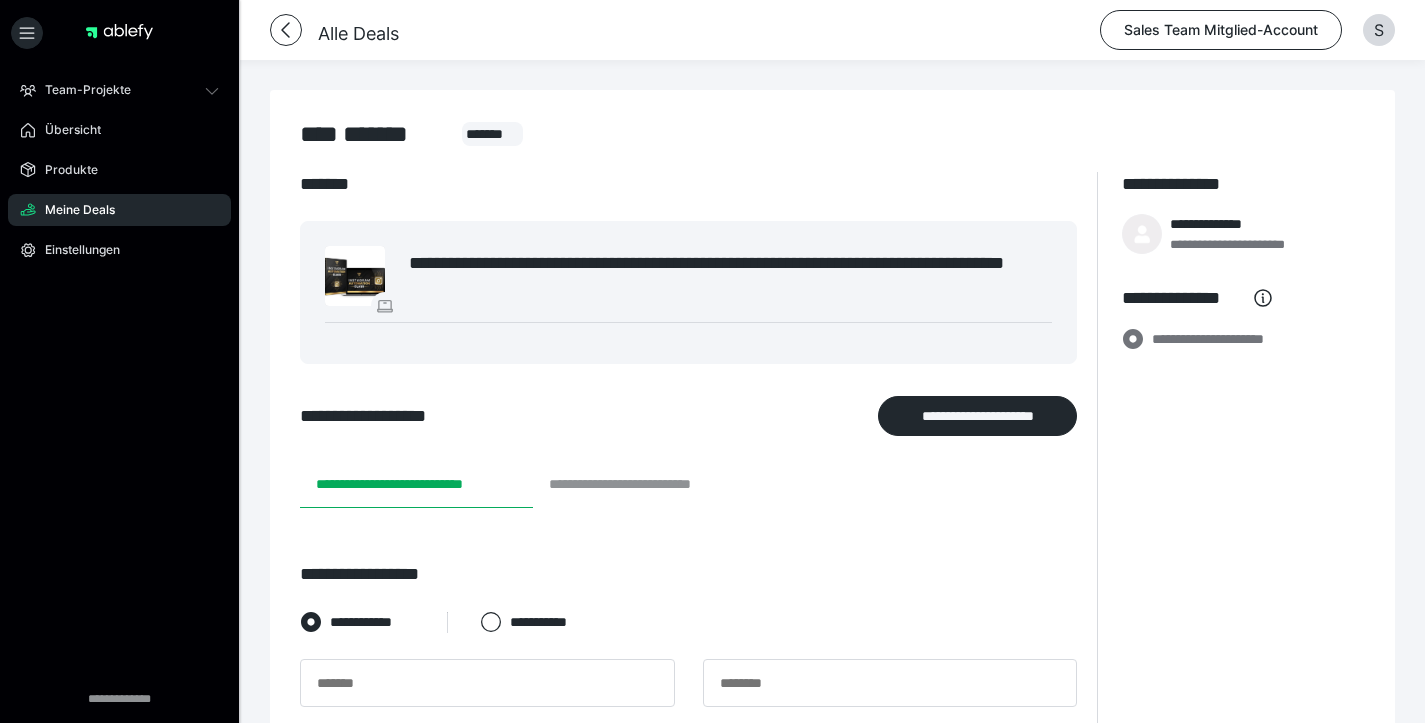 click on "**********" at bounding box center [648, 484] 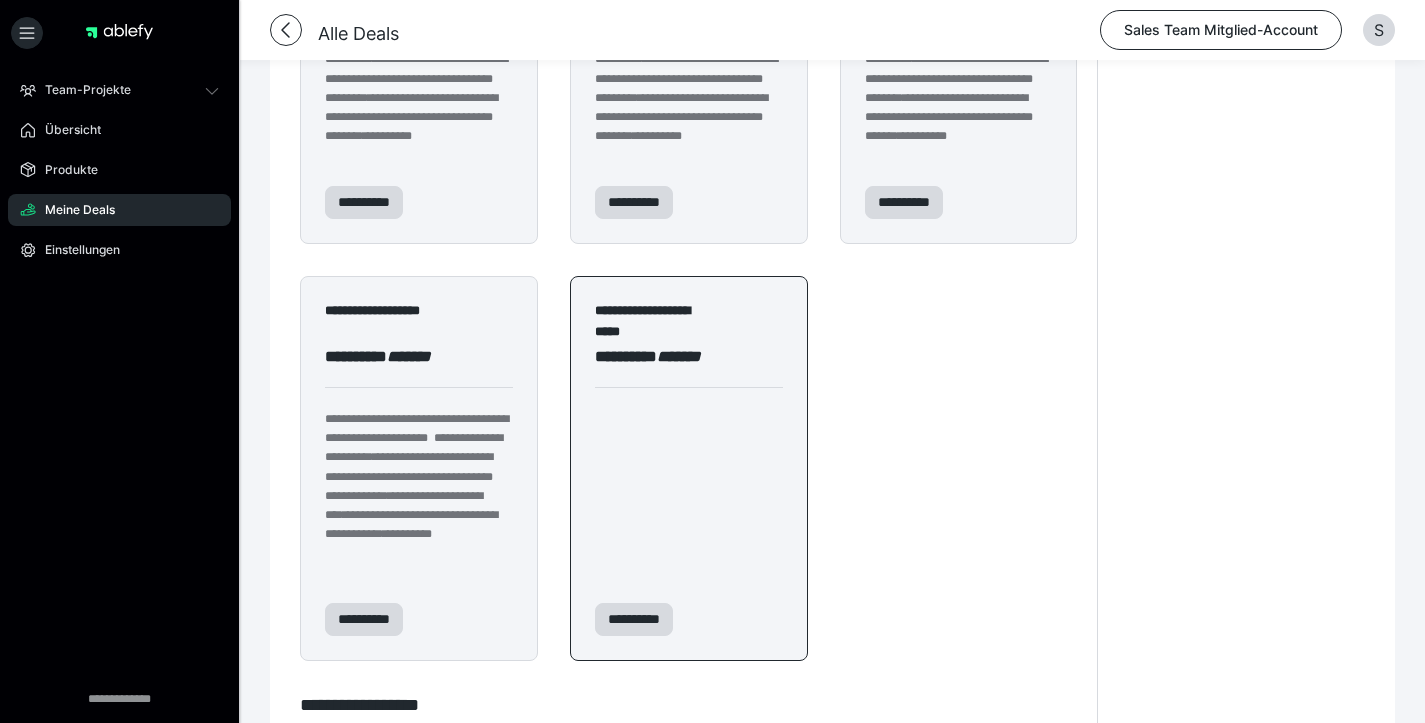 click on "**********" at bounding box center [689, 468] 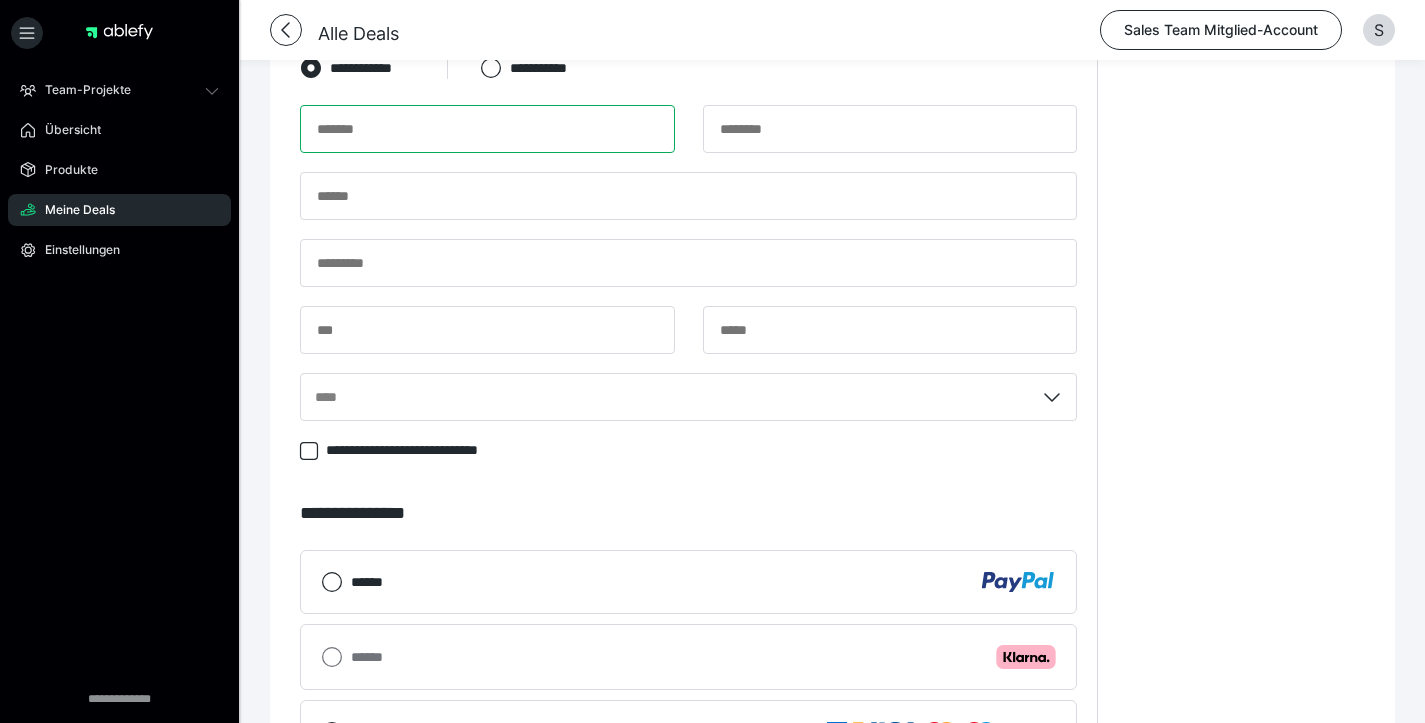 click at bounding box center (487, 129) 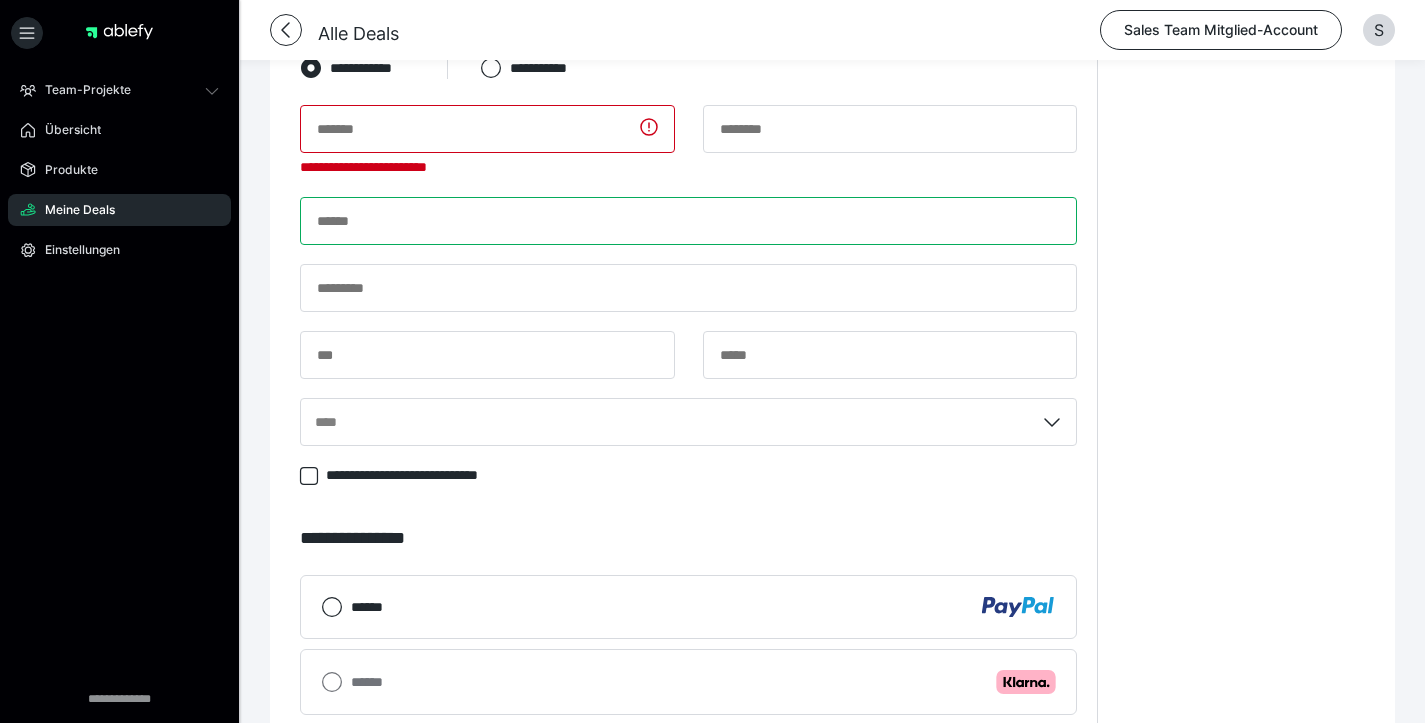 paste on "**********" 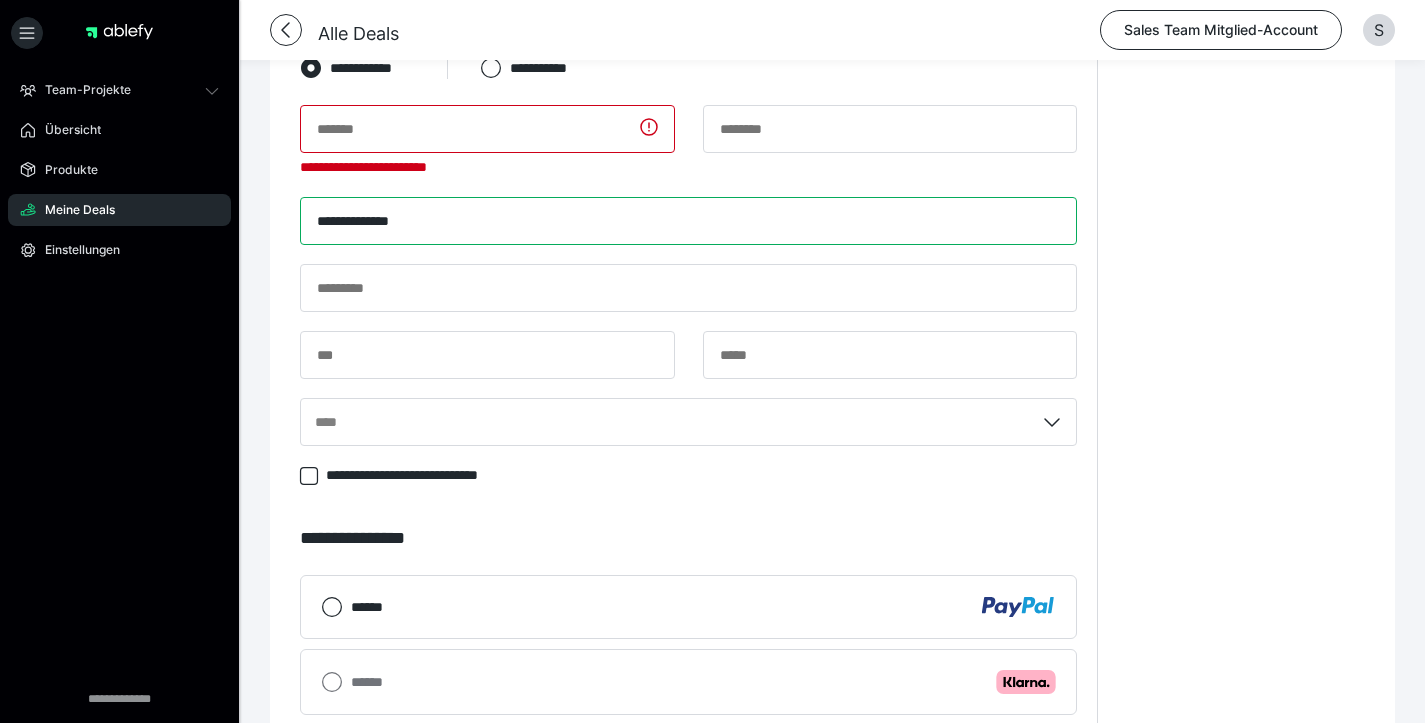 type on "**********" 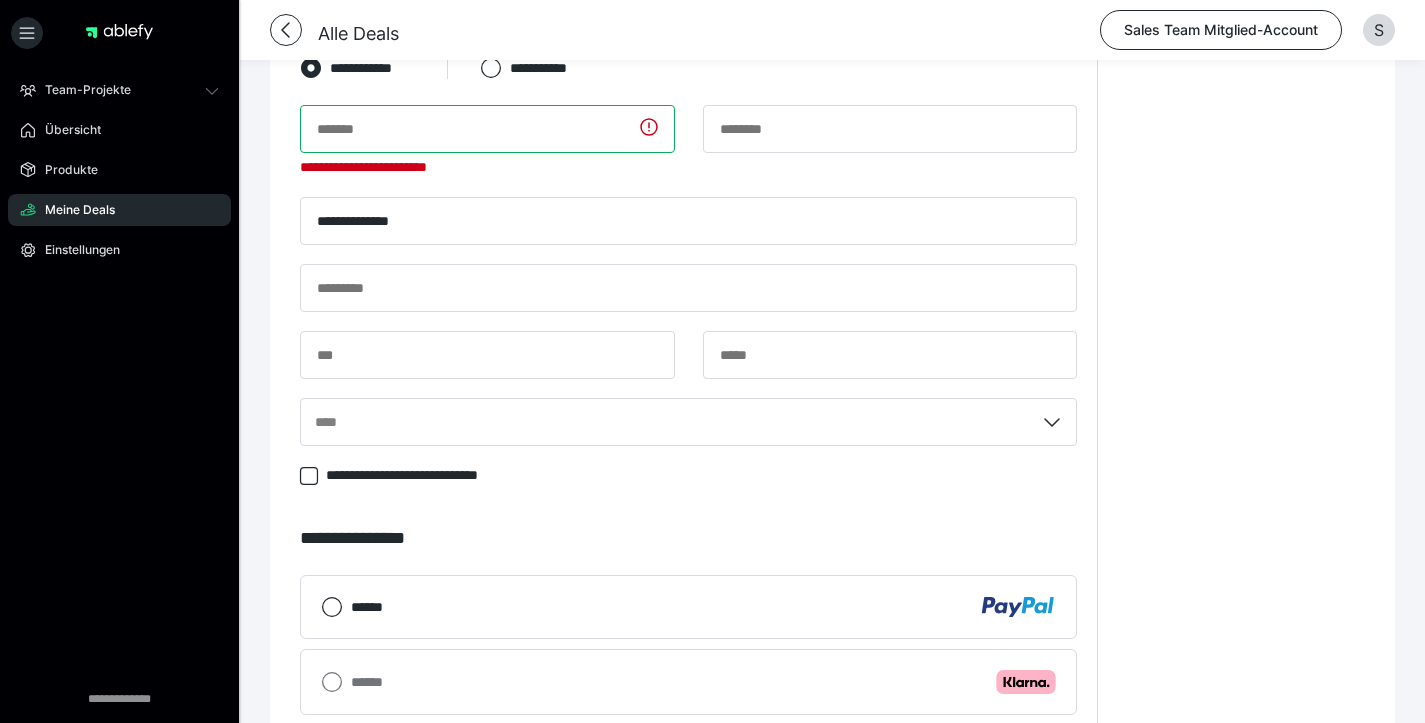 drag, startPoint x: 466, startPoint y: 156, endPoint x: 468, endPoint y: 146, distance: 10.198039 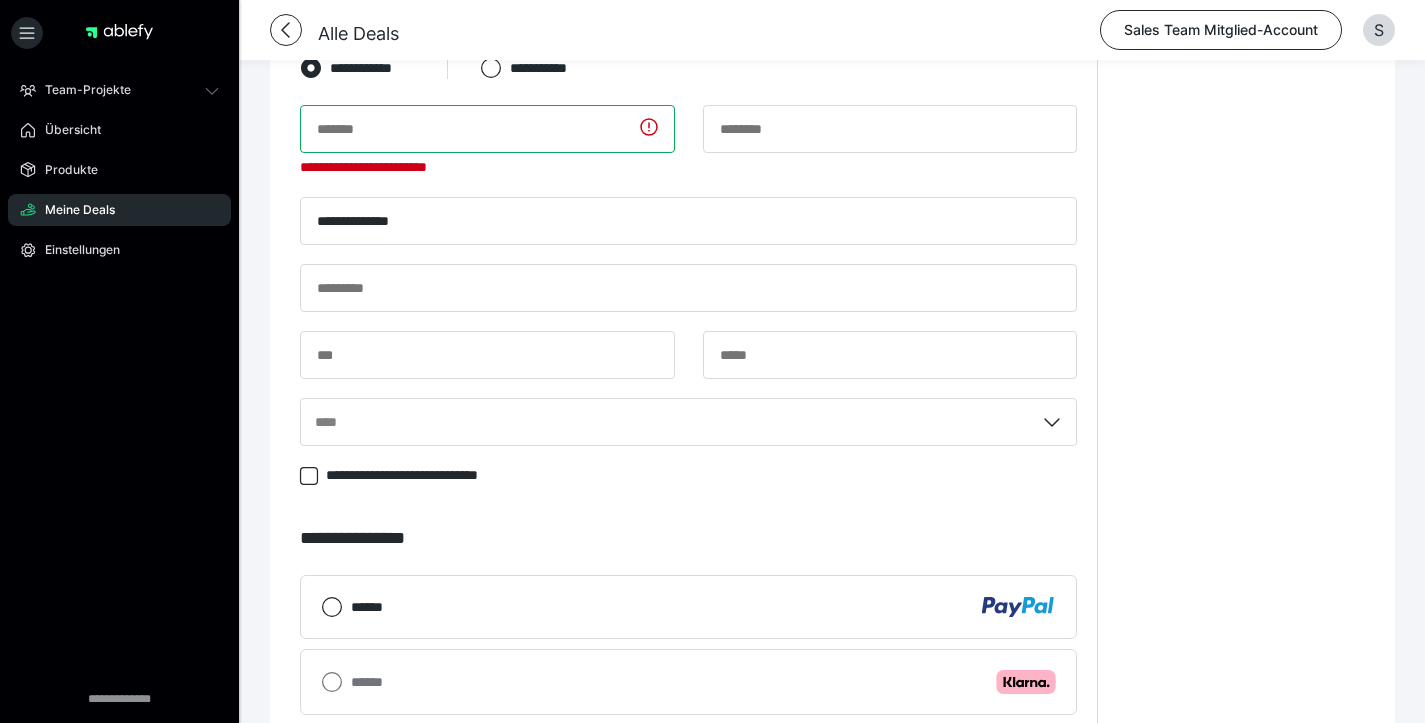paste on "*****" 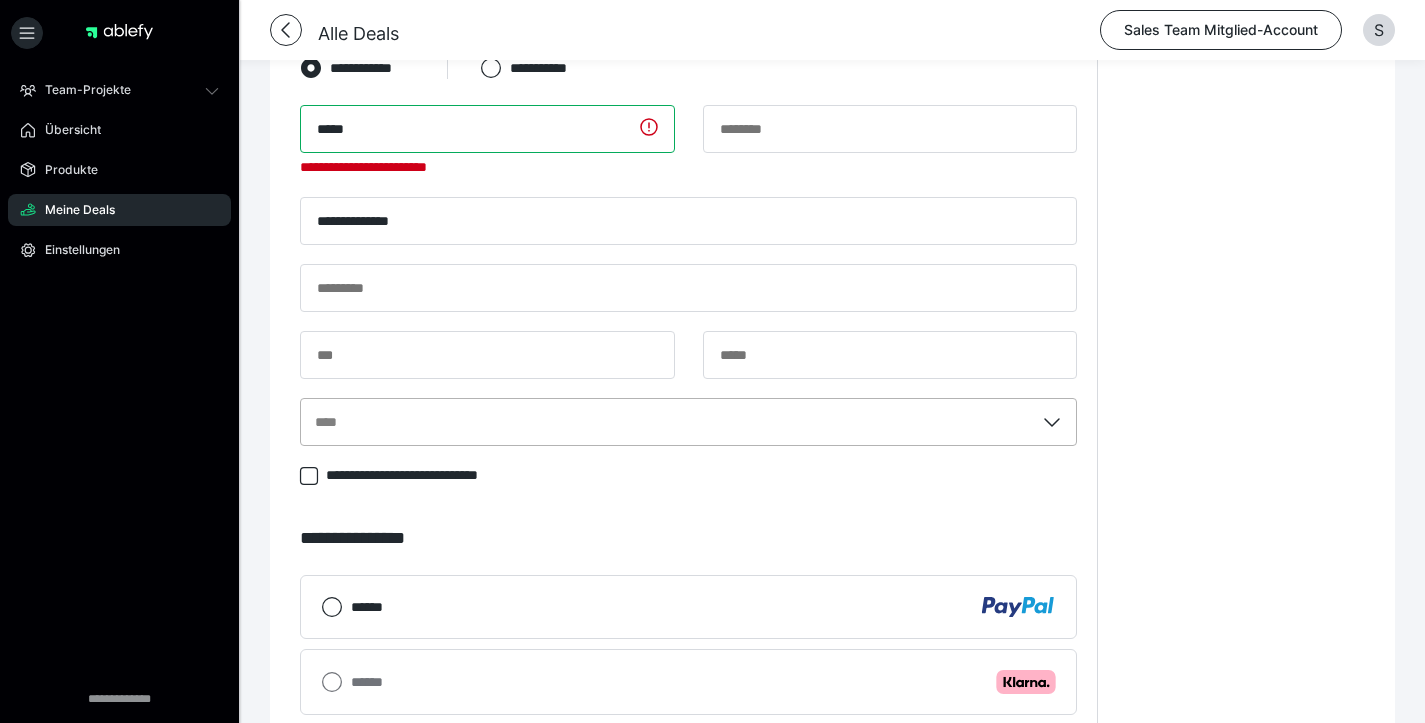 type on "*****" 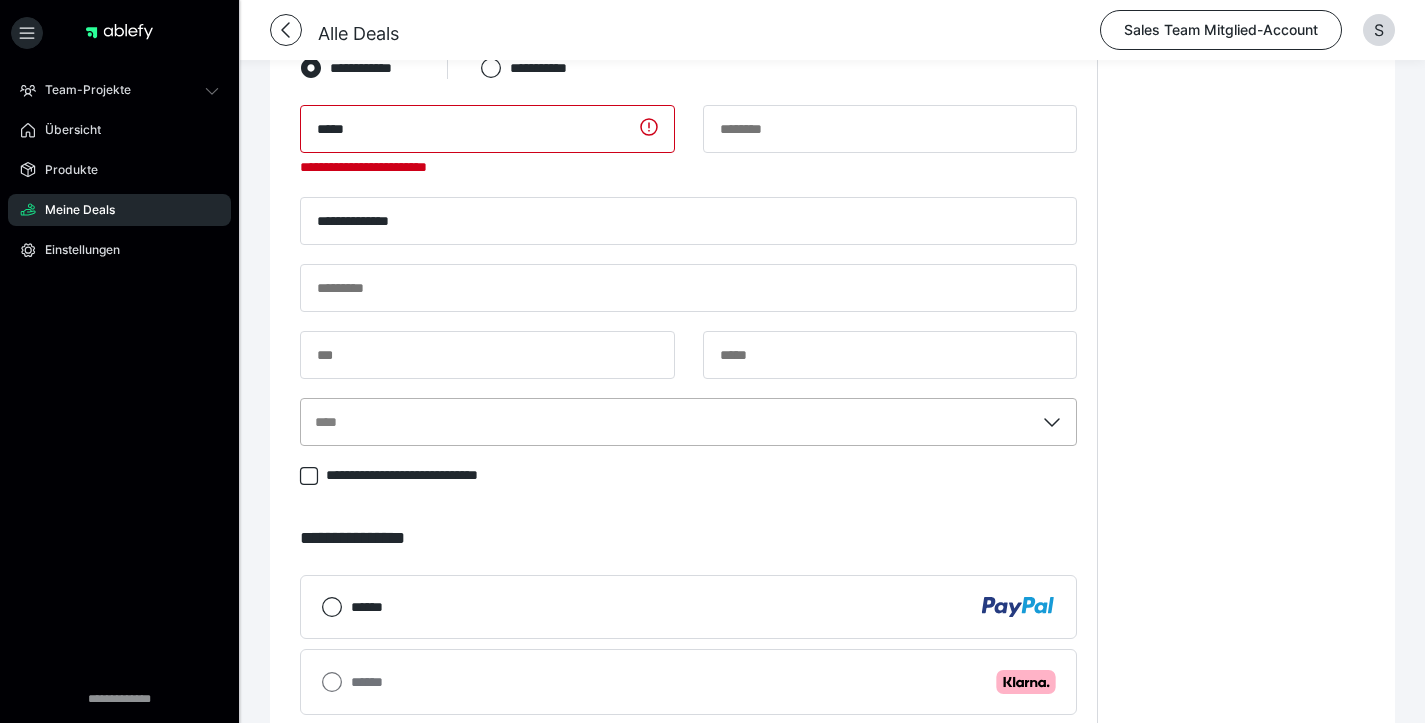 click on "****" at bounding box center [688, 422] 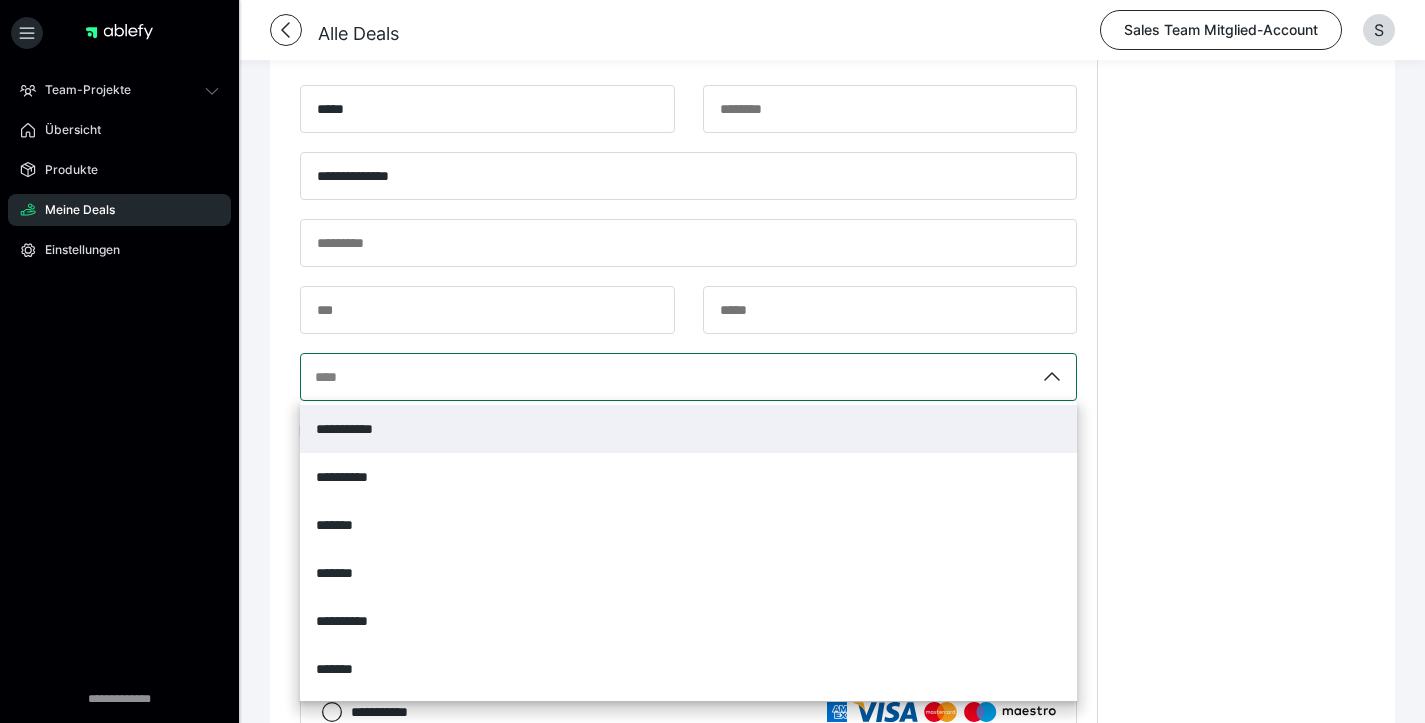 scroll, scrollTop: 1358, scrollLeft: 0, axis: vertical 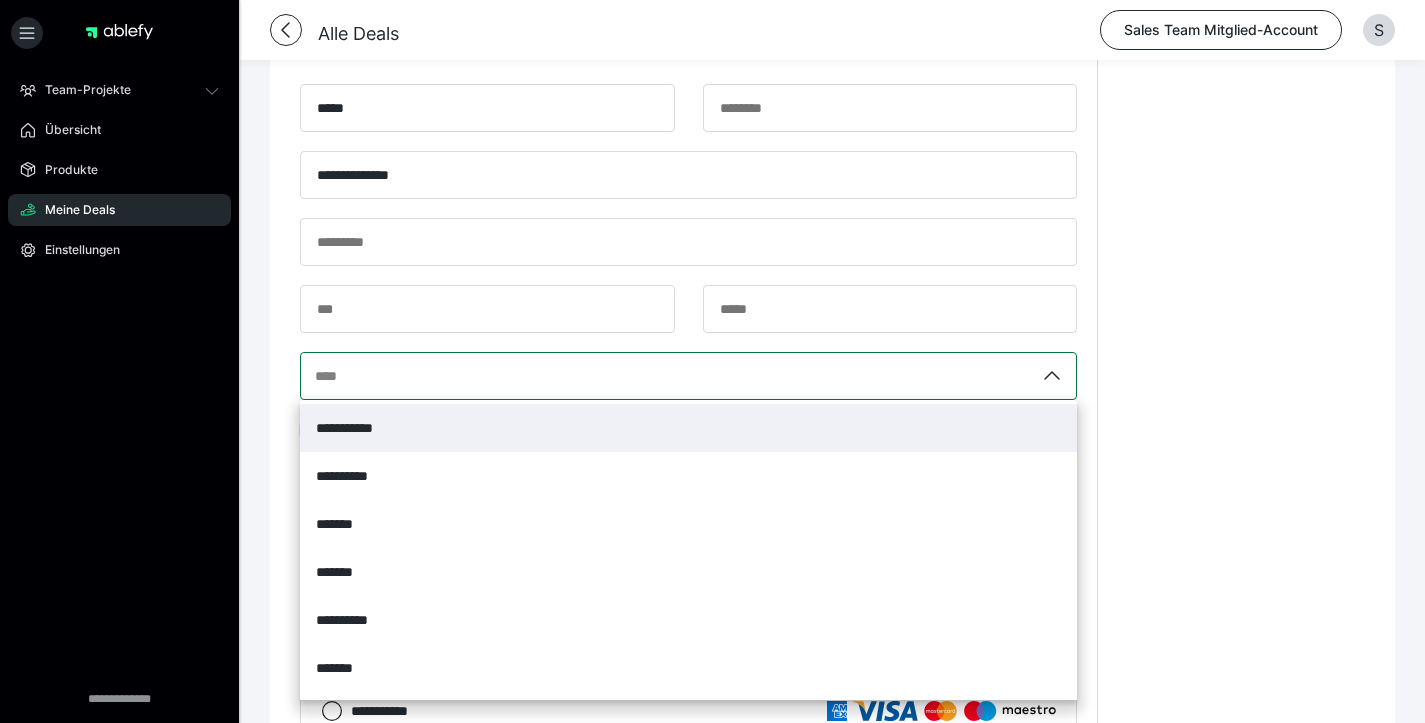 click on "**********" at bounding box center [688, 428] 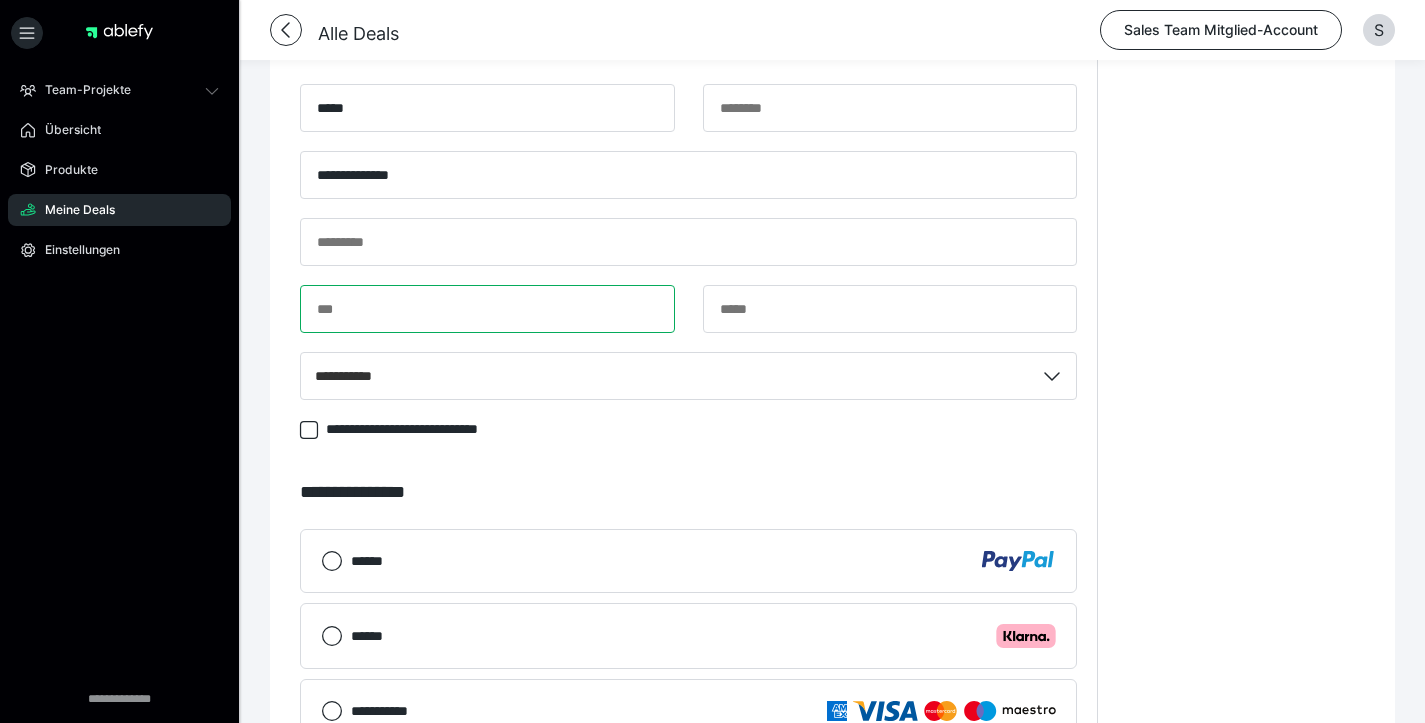 click at bounding box center [487, 309] 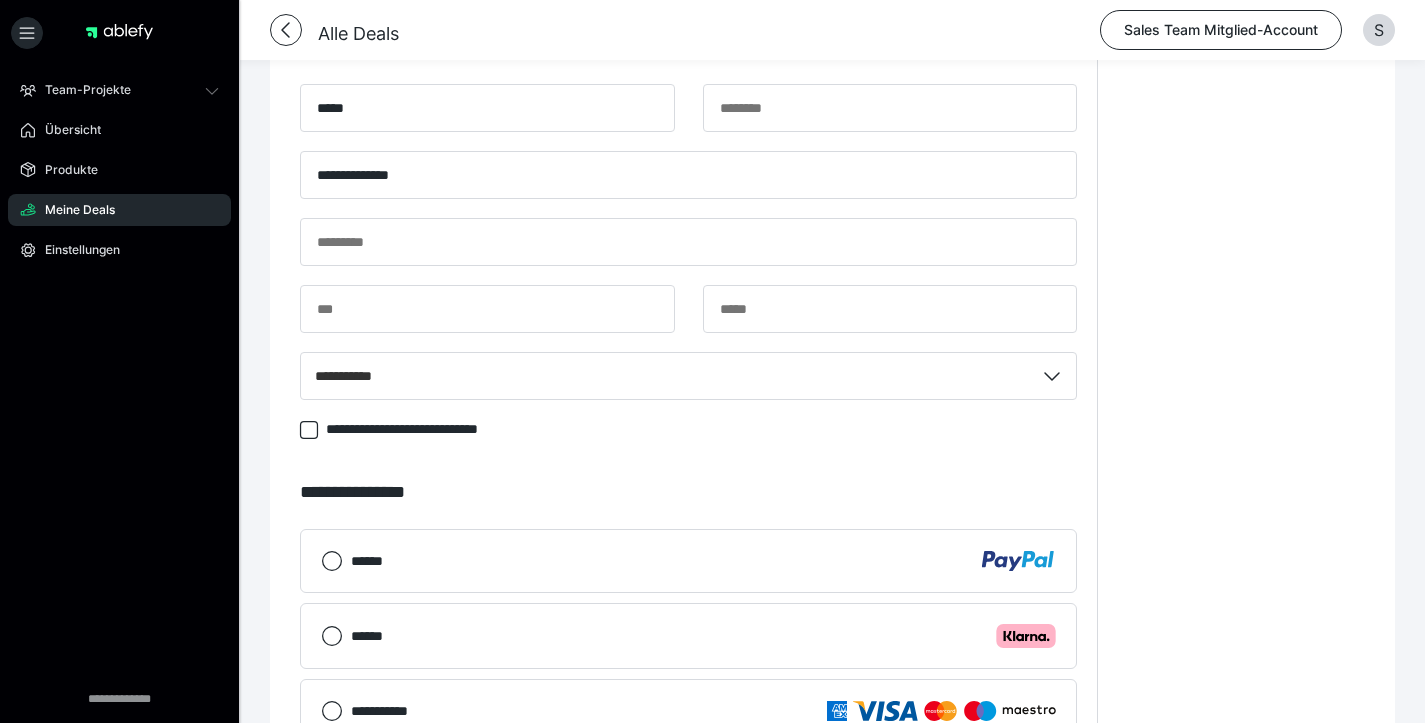click on "**********" at bounding box center [688, 251] 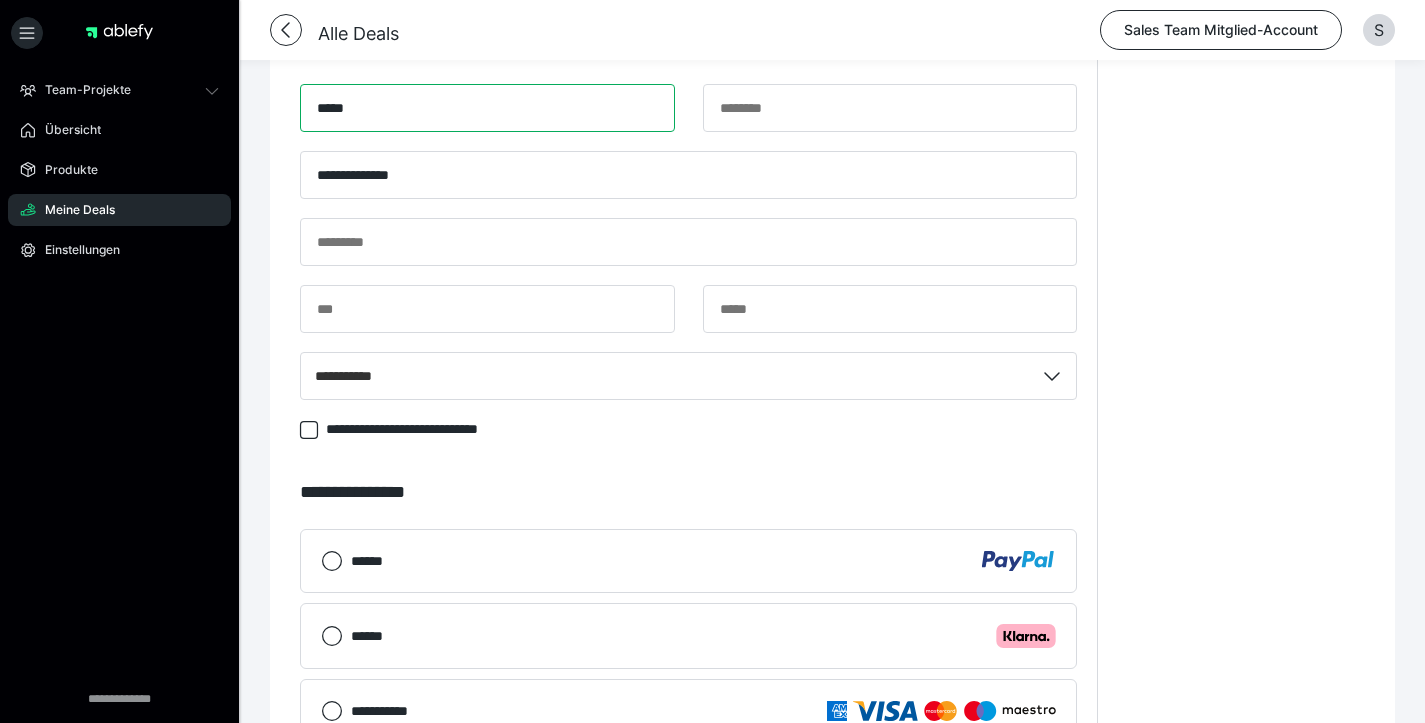 click on "*****" at bounding box center (487, 108) 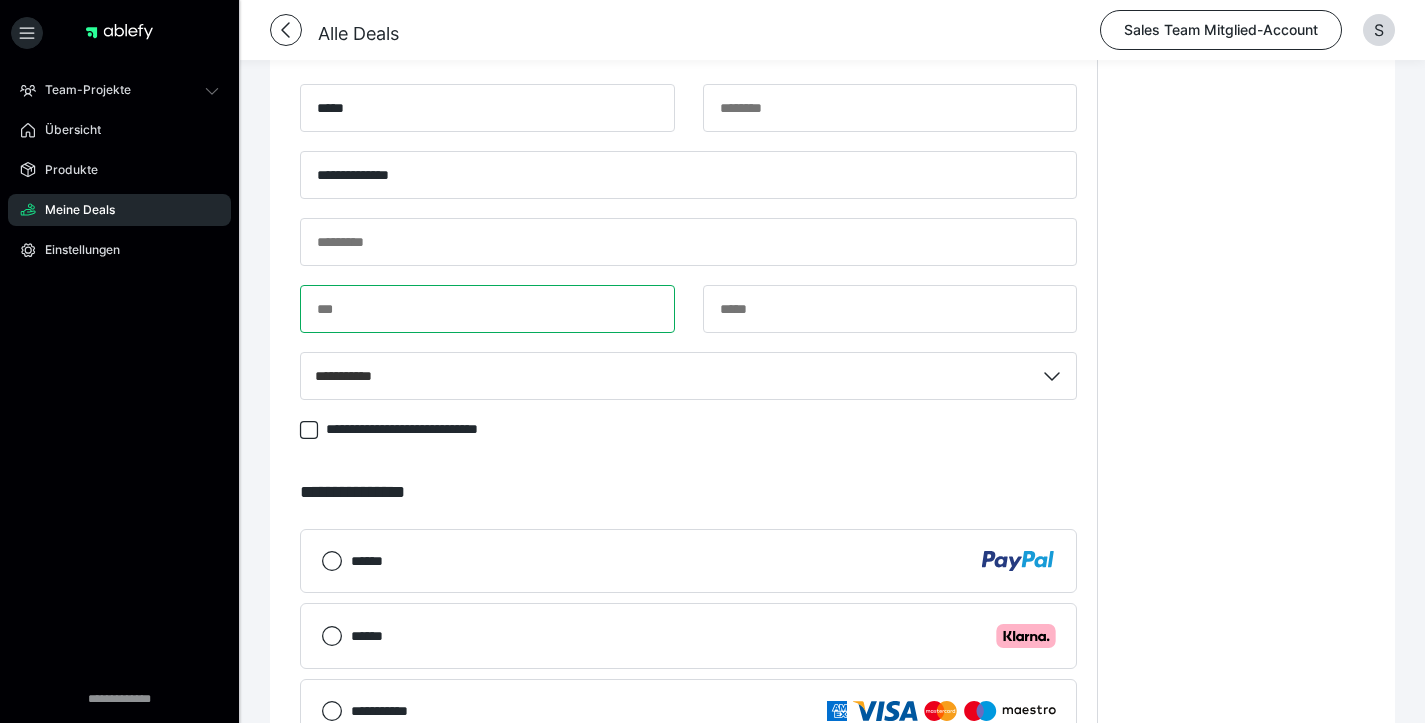 click at bounding box center (487, 309) 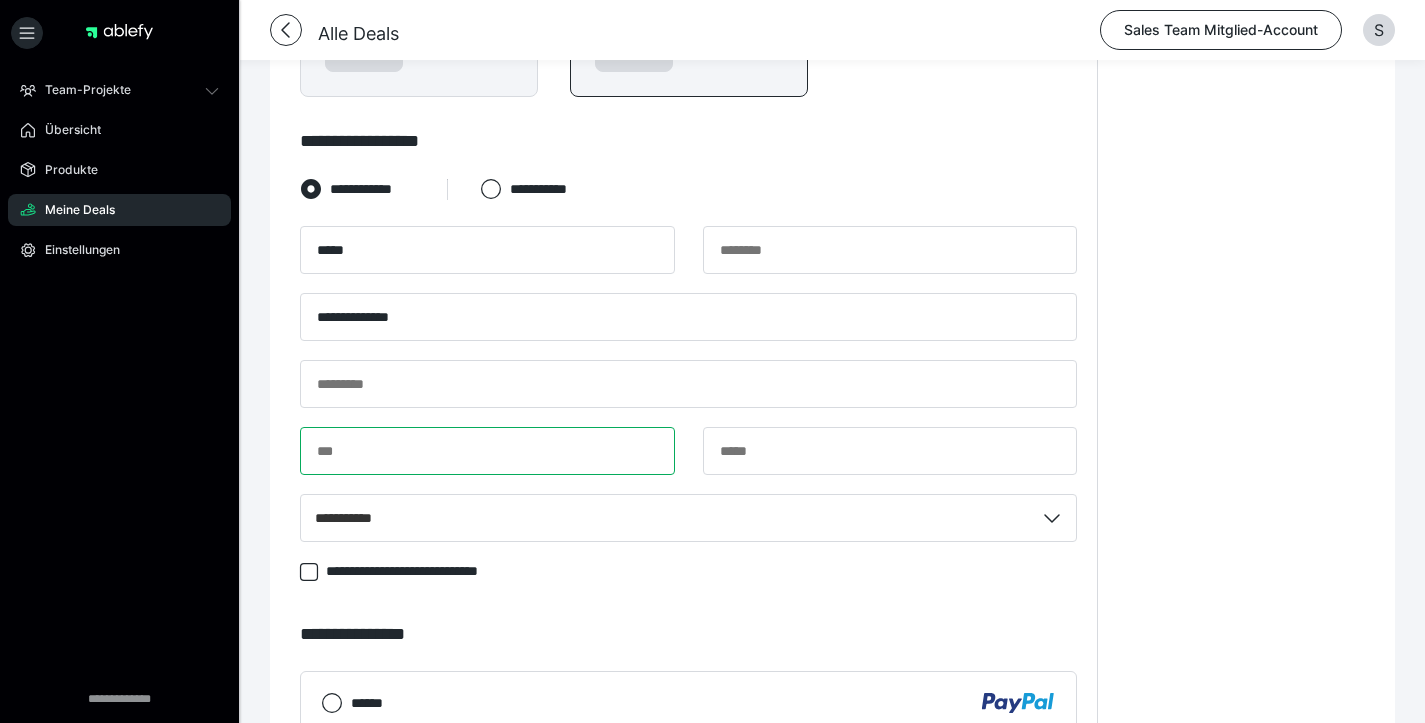 scroll, scrollTop: 1220, scrollLeft: 0, axis: vertical 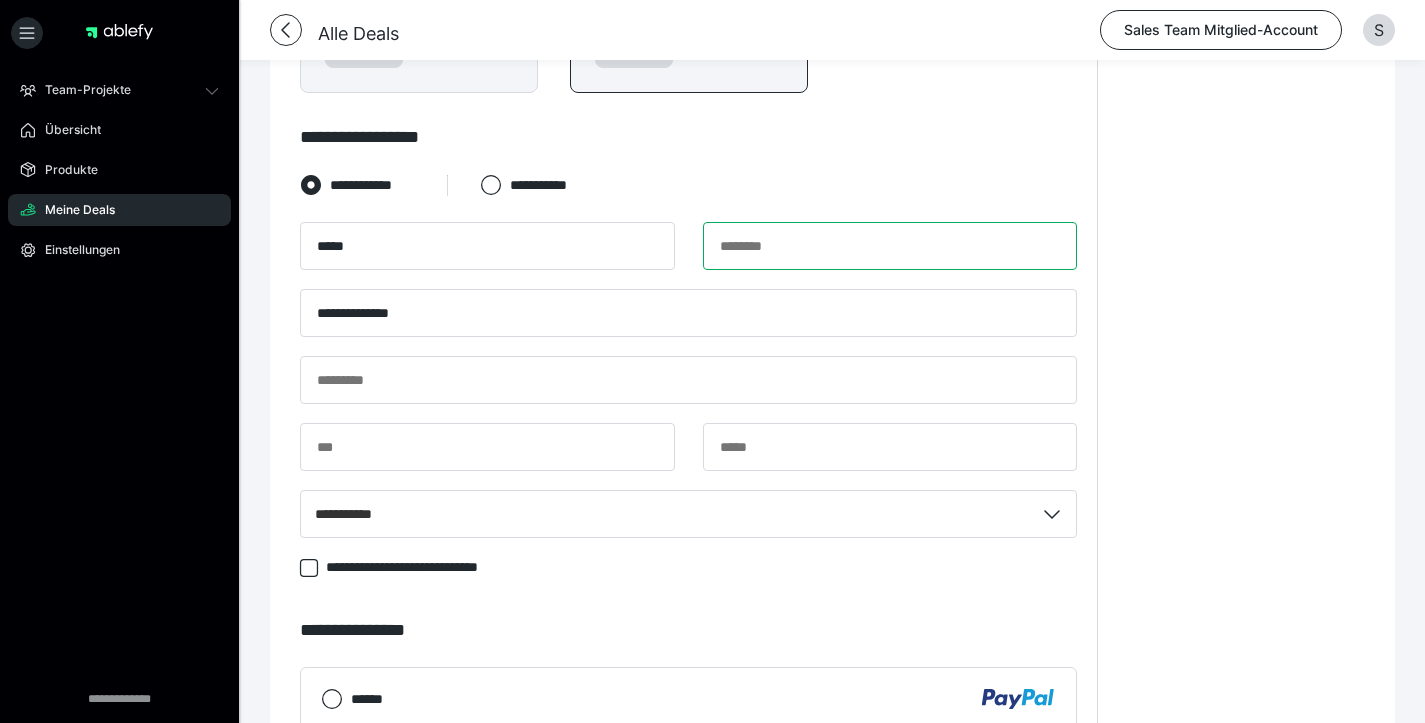 click at bounding box center (890, 246) 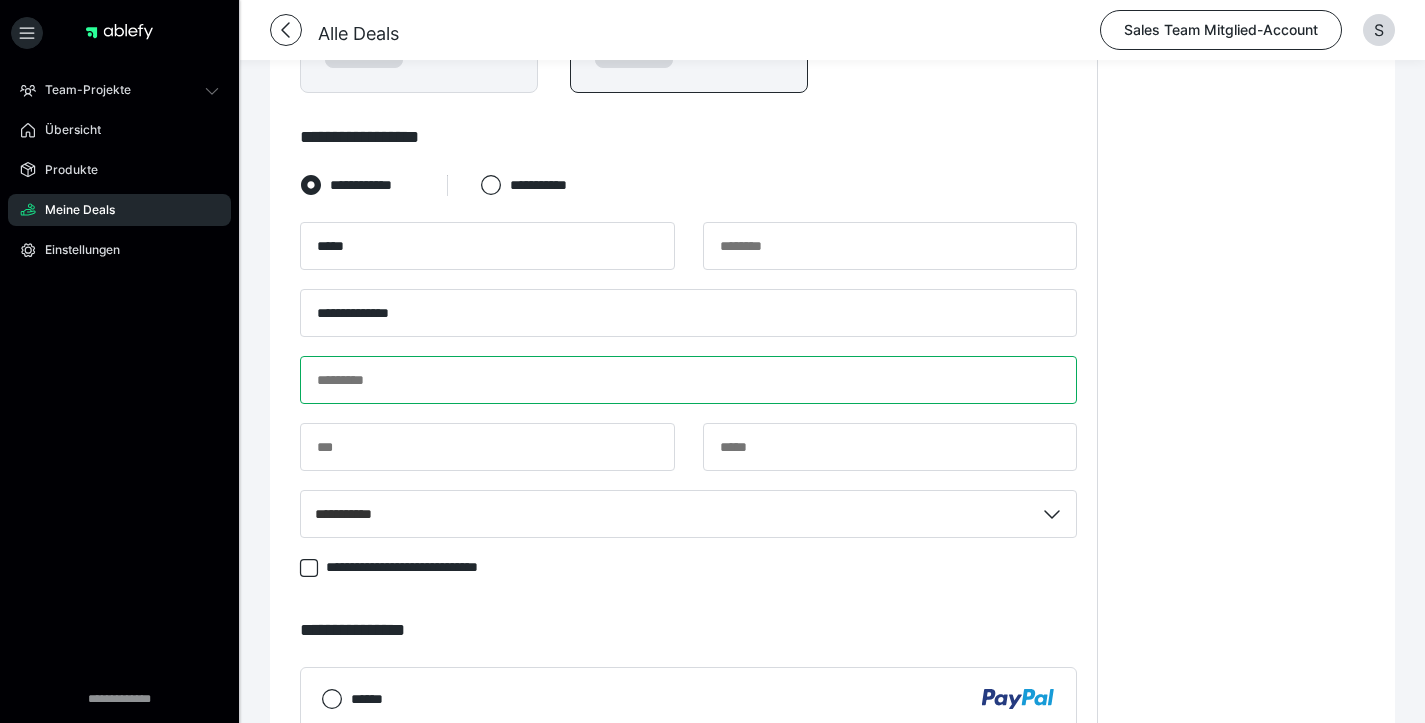 click on "**********" at bounding box center (688, 389) 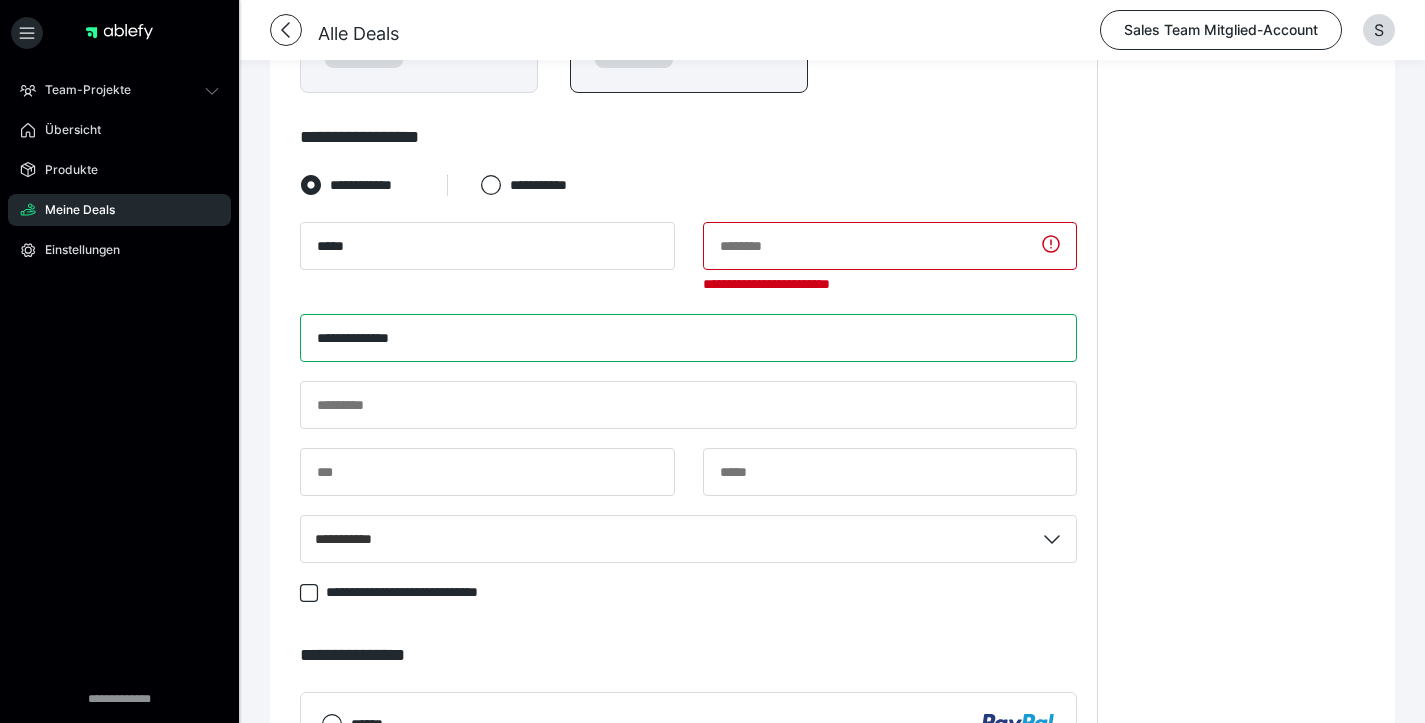 click on "**********" at bounding box center (688, 338) 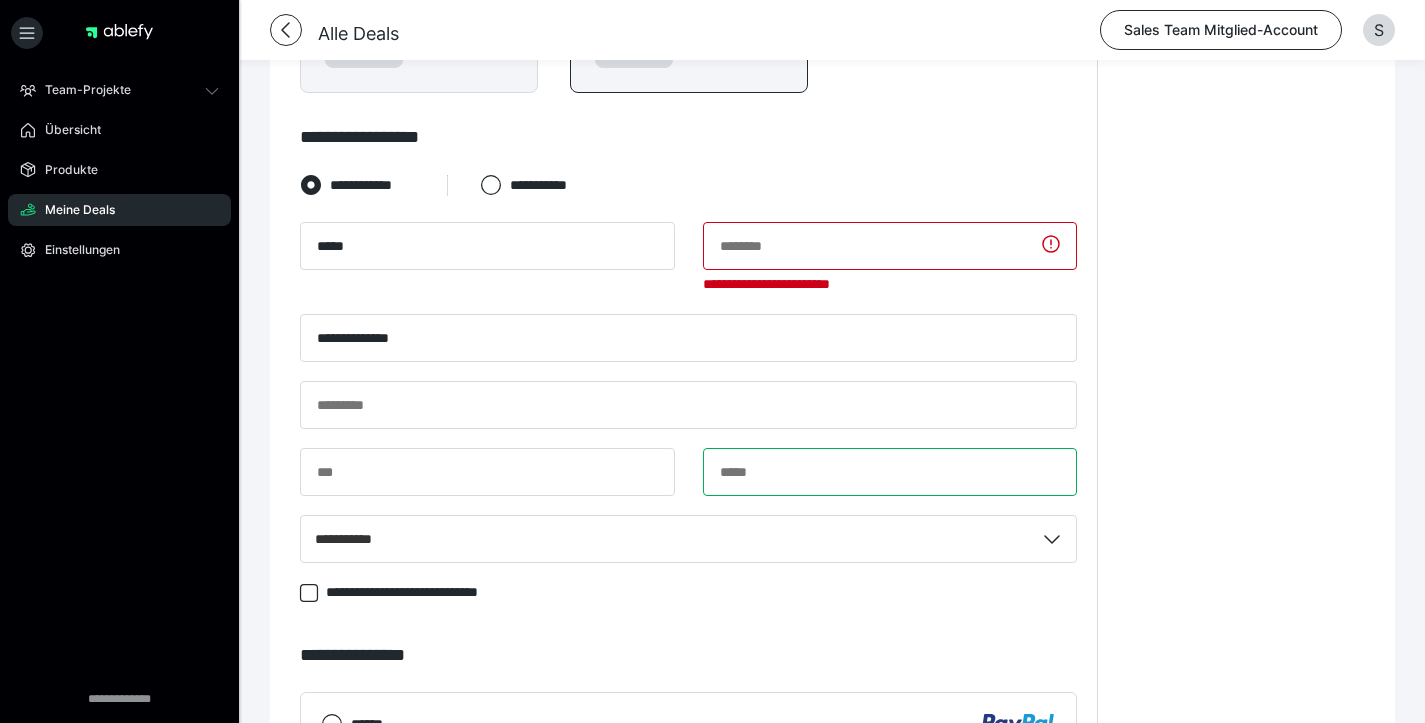 click at bounding box center (890, 472) 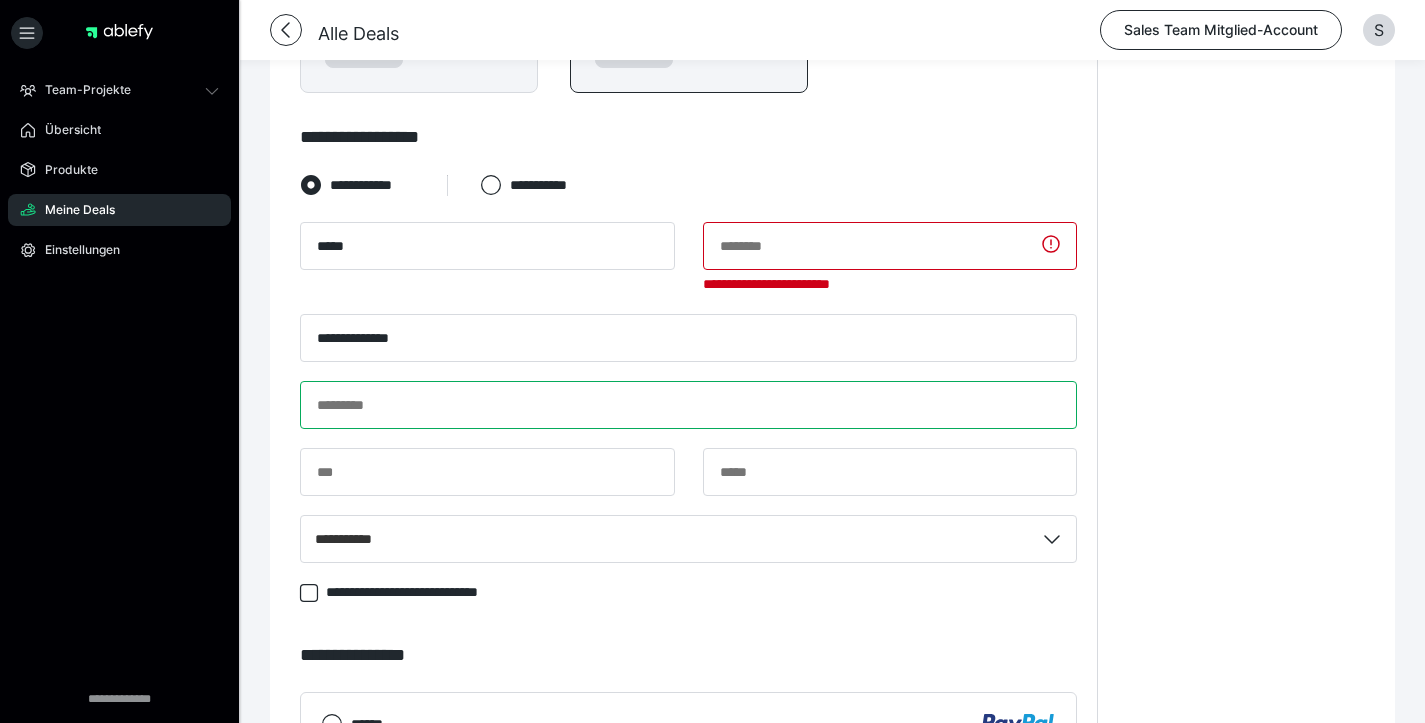 click at bounding box center [688, 405] 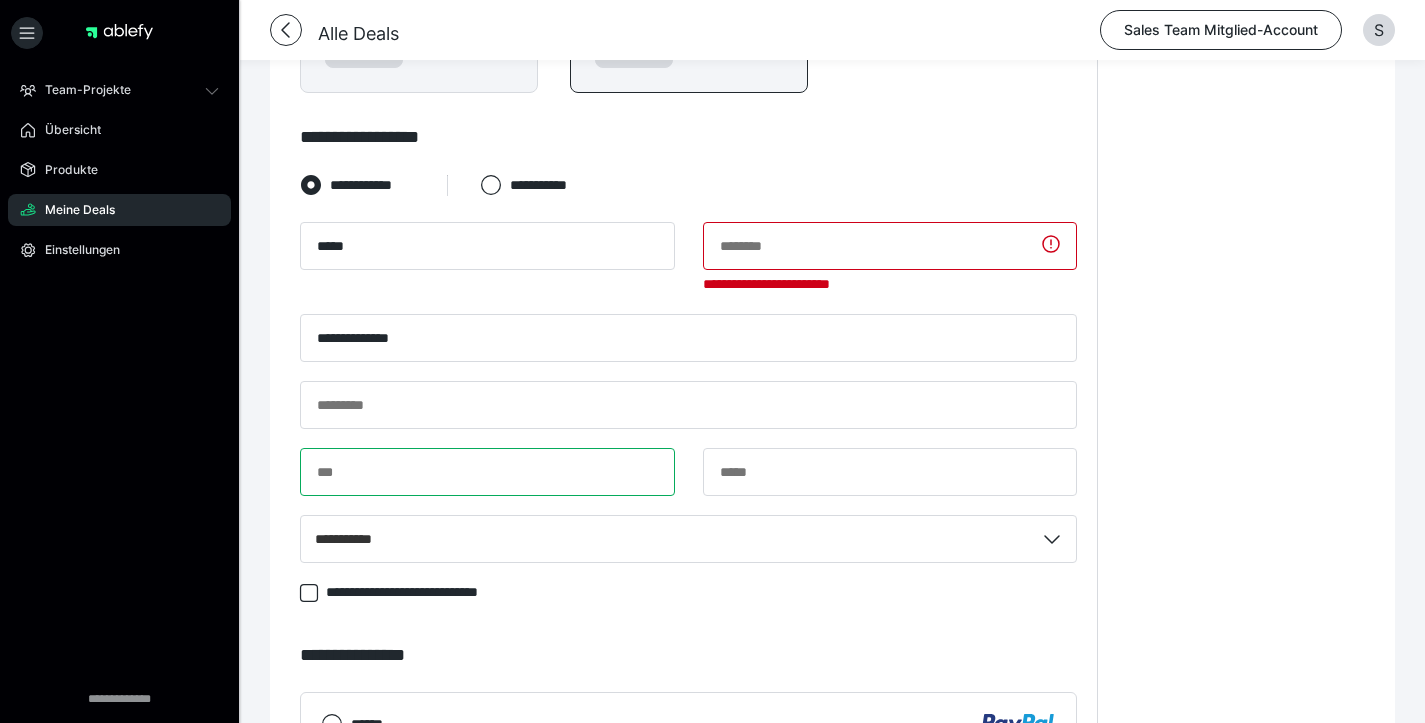 click at bounding box center (487, 472) 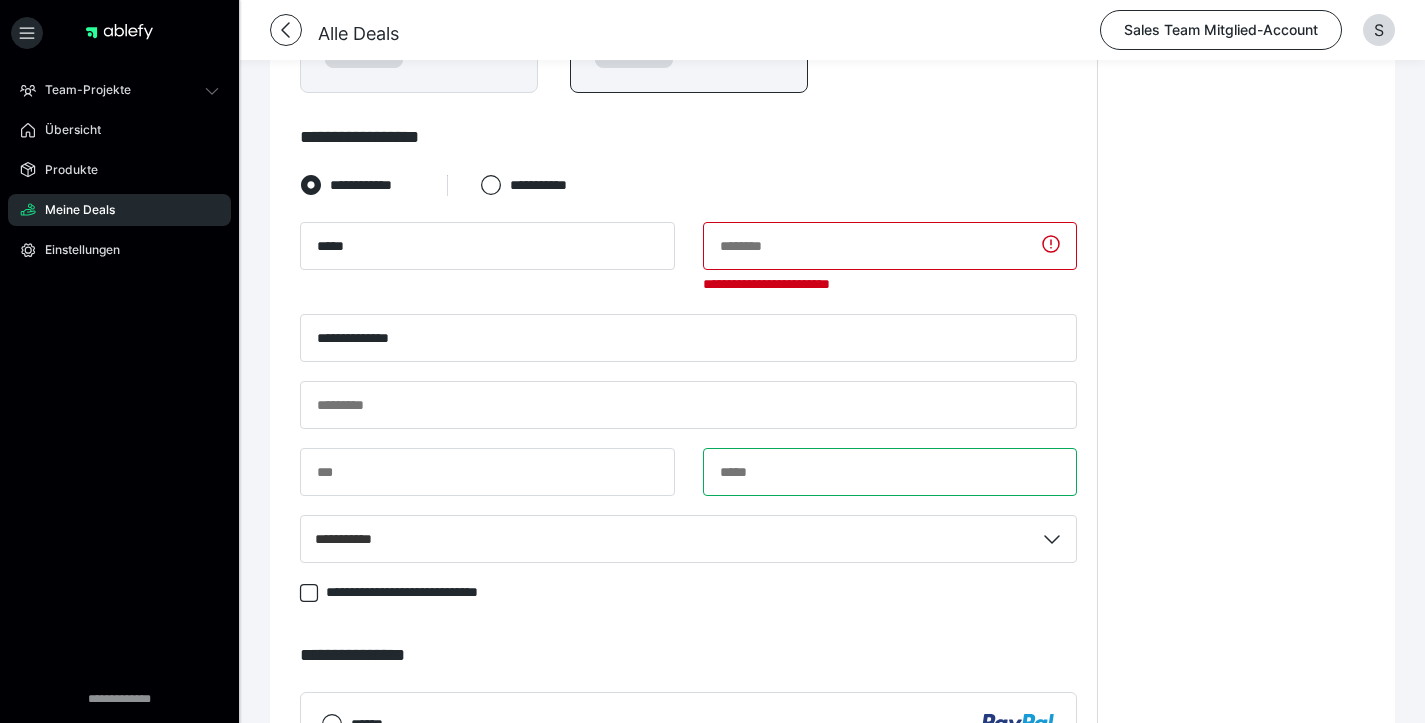 click at bounding box center [890, 472] 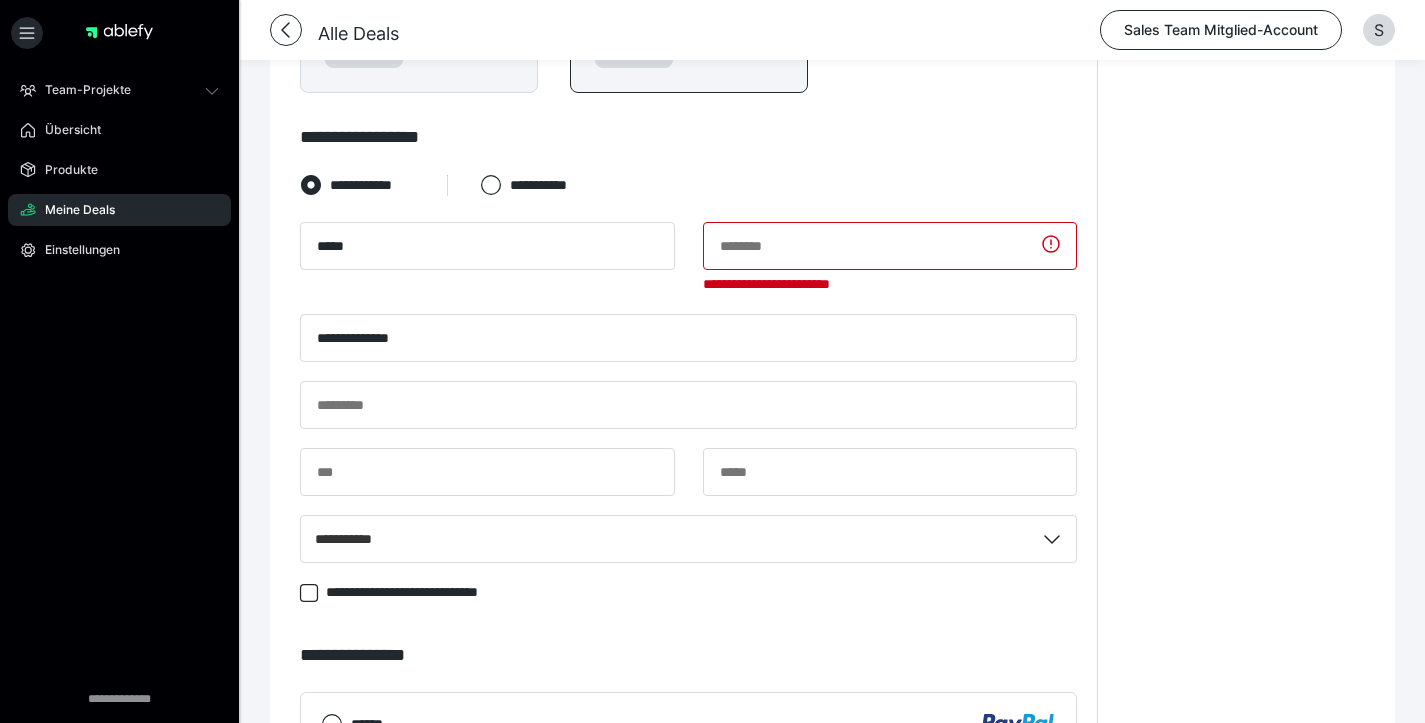 click on "**********" at bounding box center [688, 402] 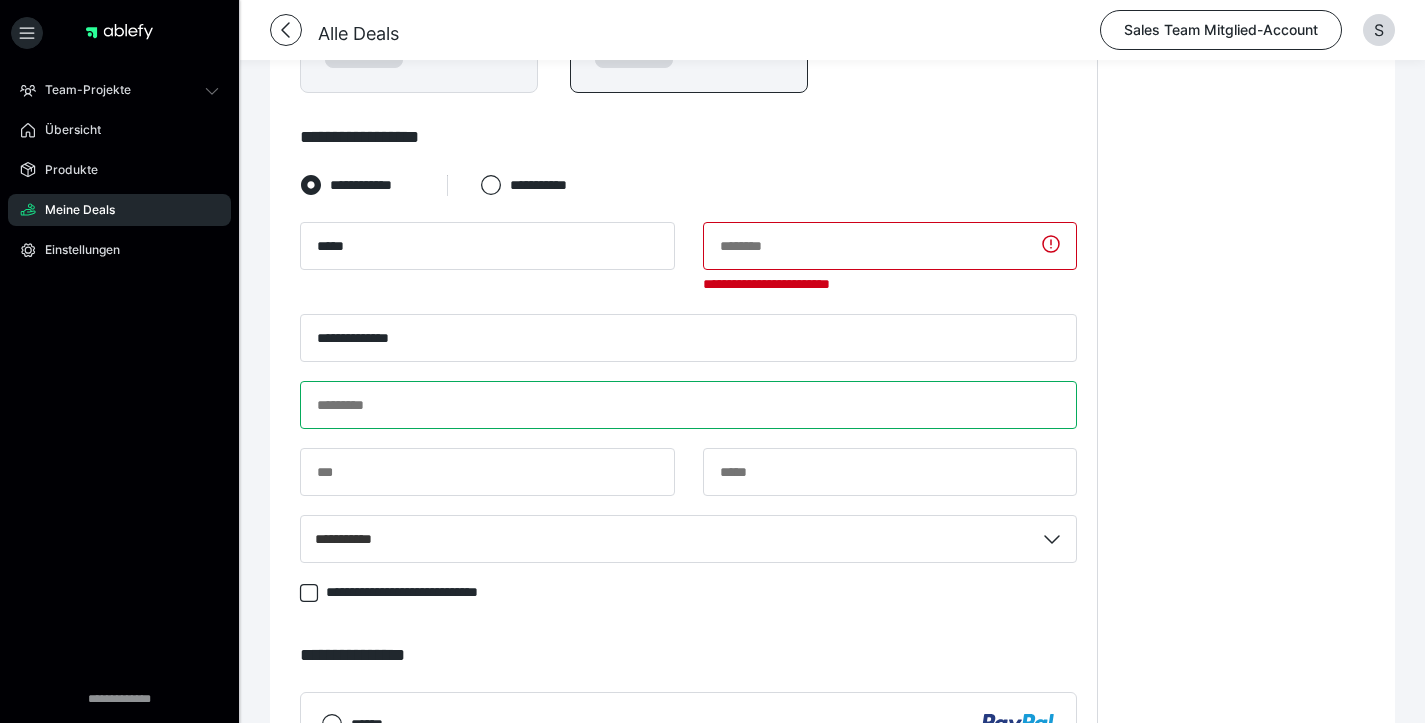 click at bounding box center [688, 405] 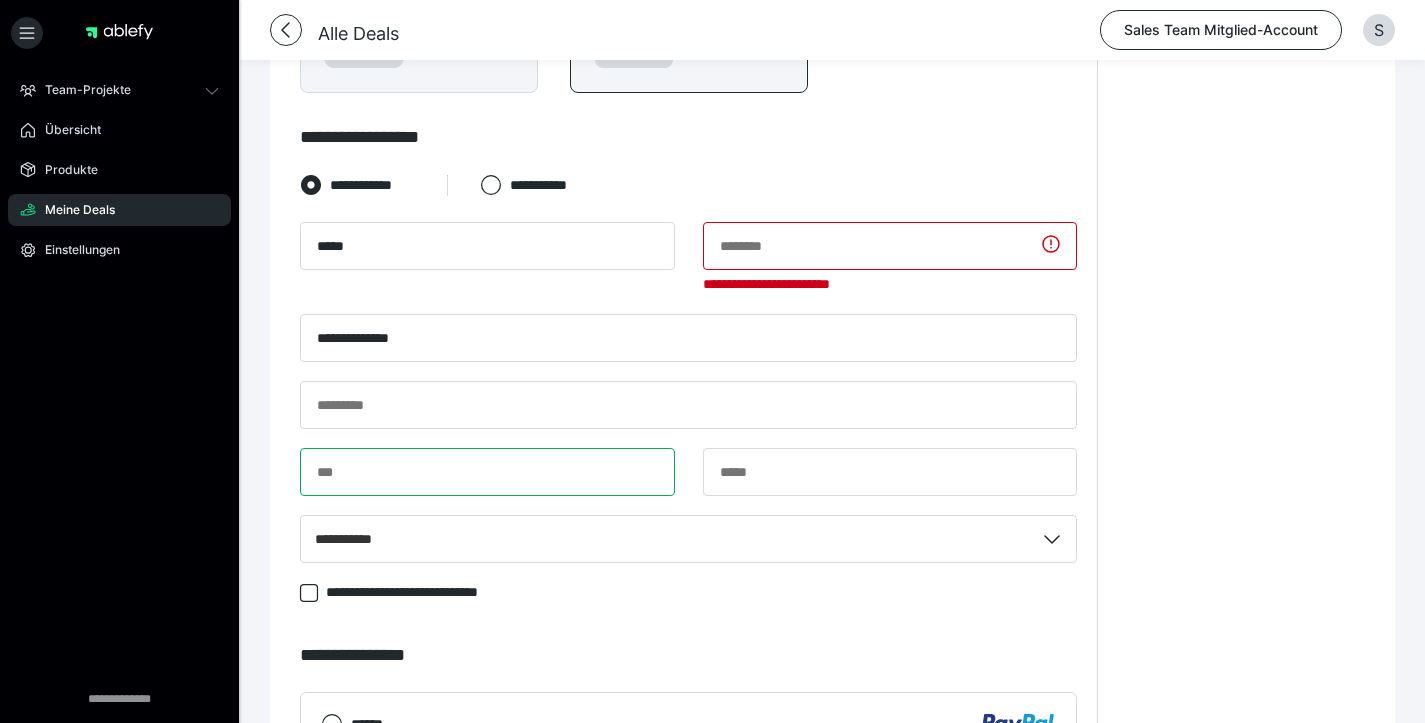 click at bounding box center (487, 472) 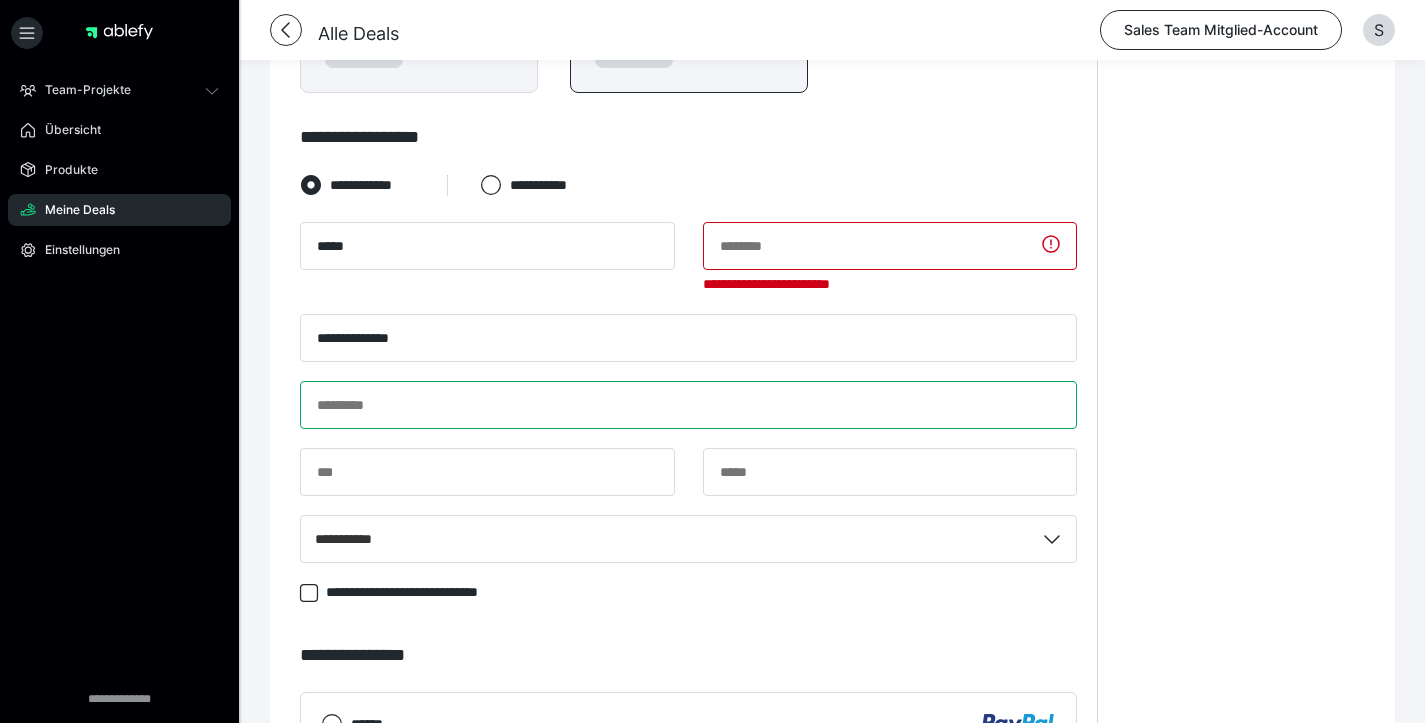 click at bounding box center [688, 405] 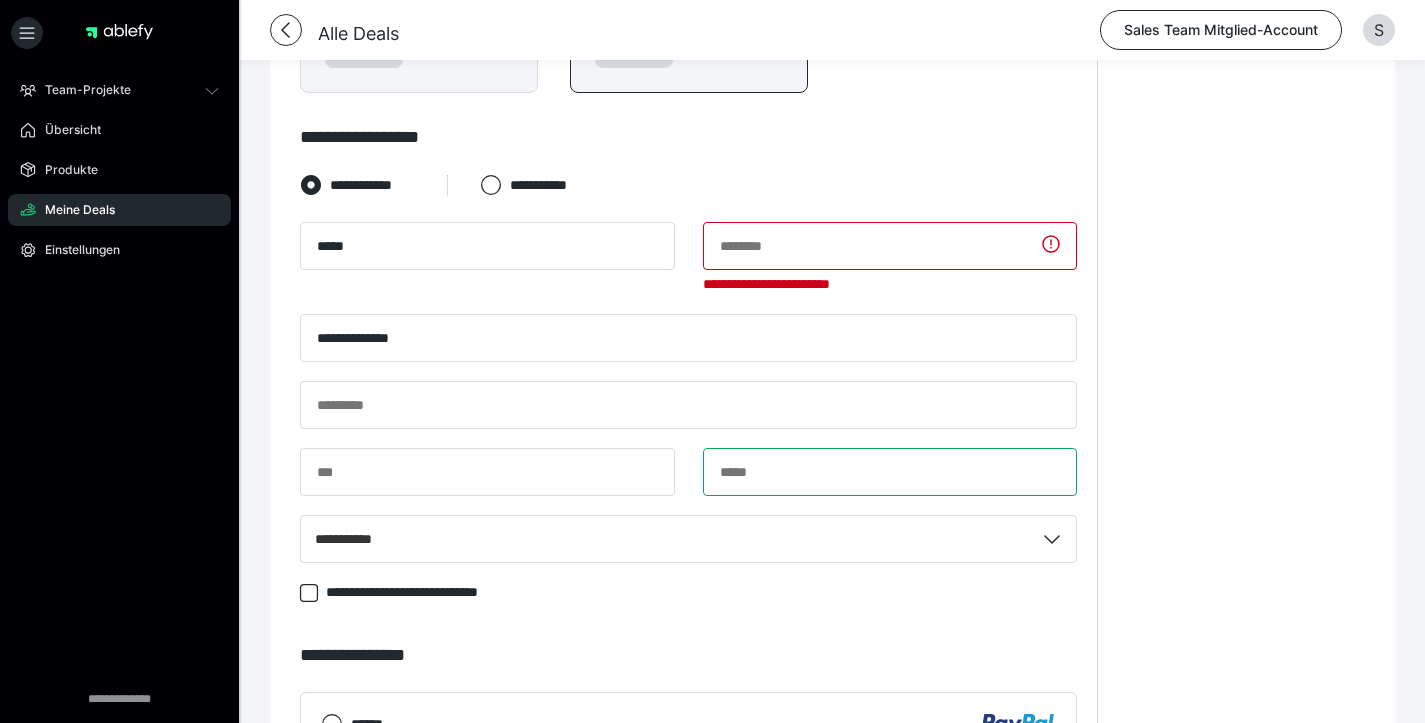click at bounding box center [890, 472] 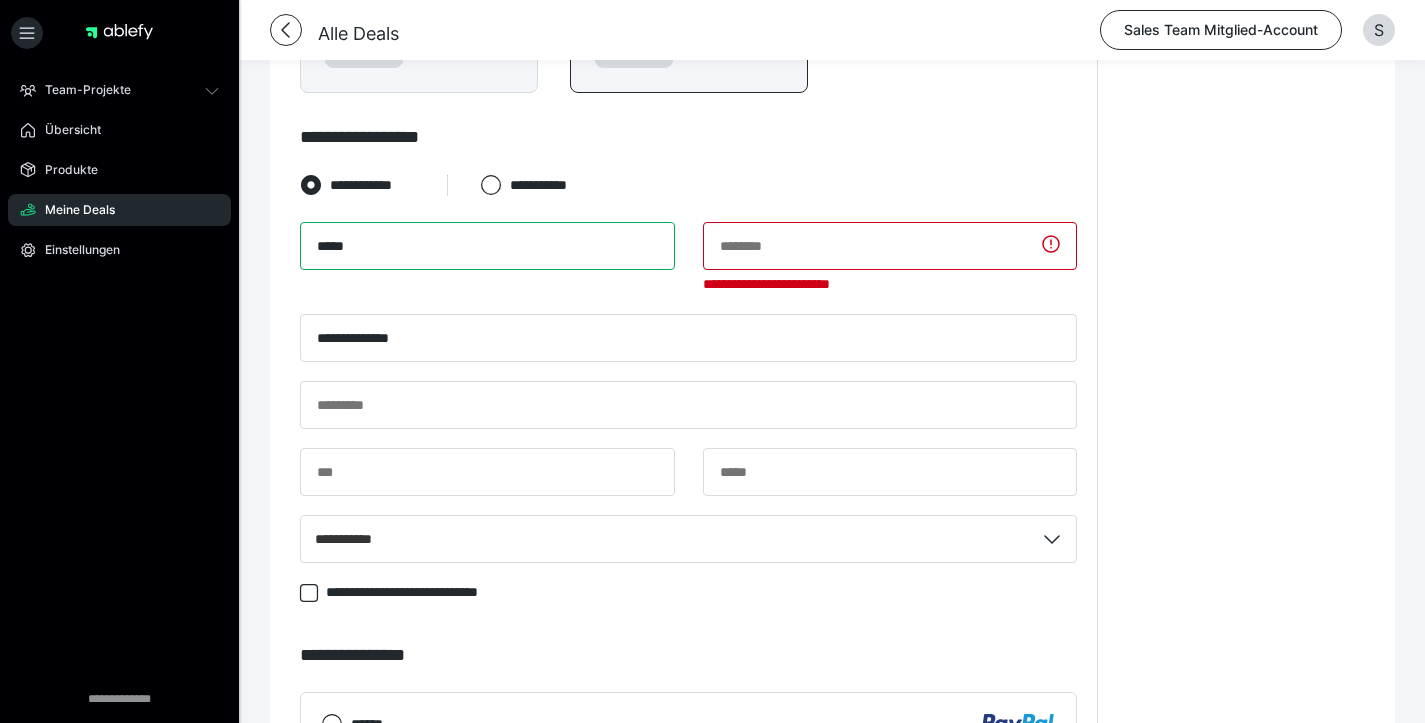 click on "*****" at bounding box center (487, 246) 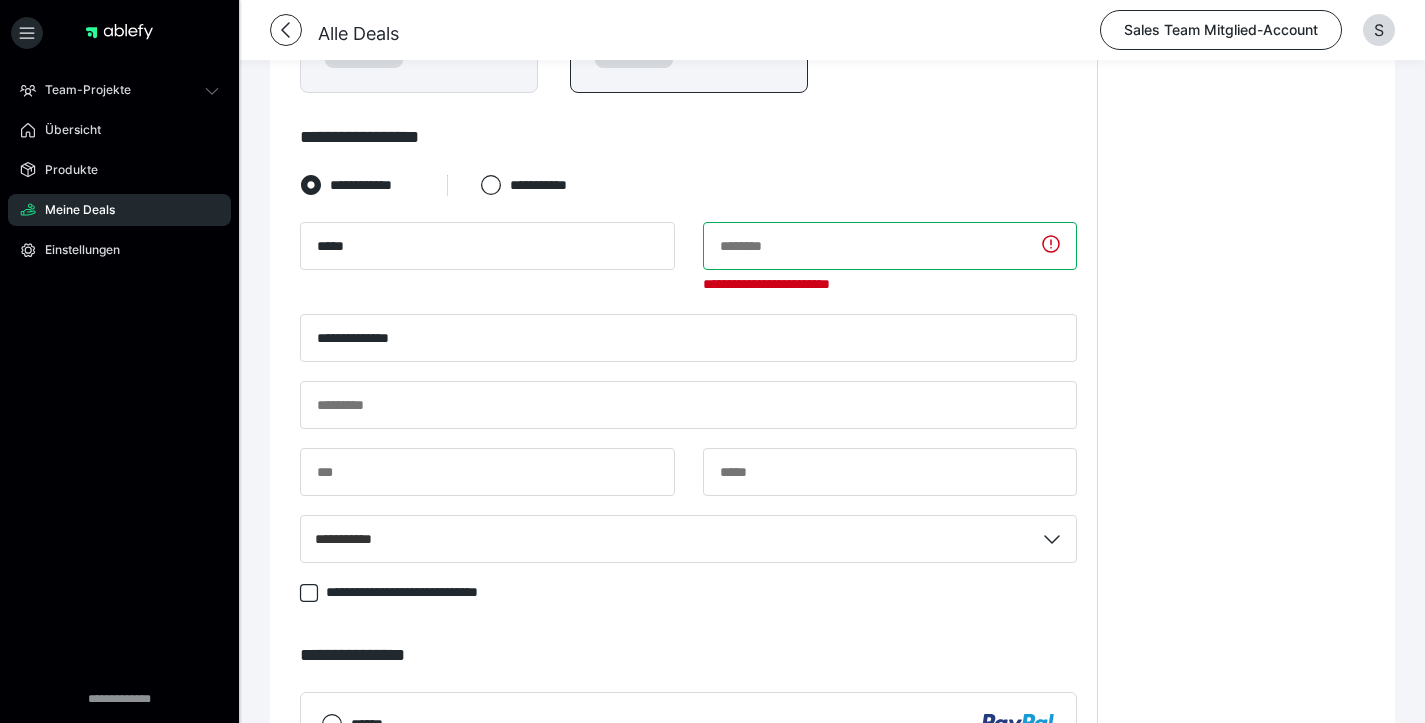 click at bounding box center (890, 246) 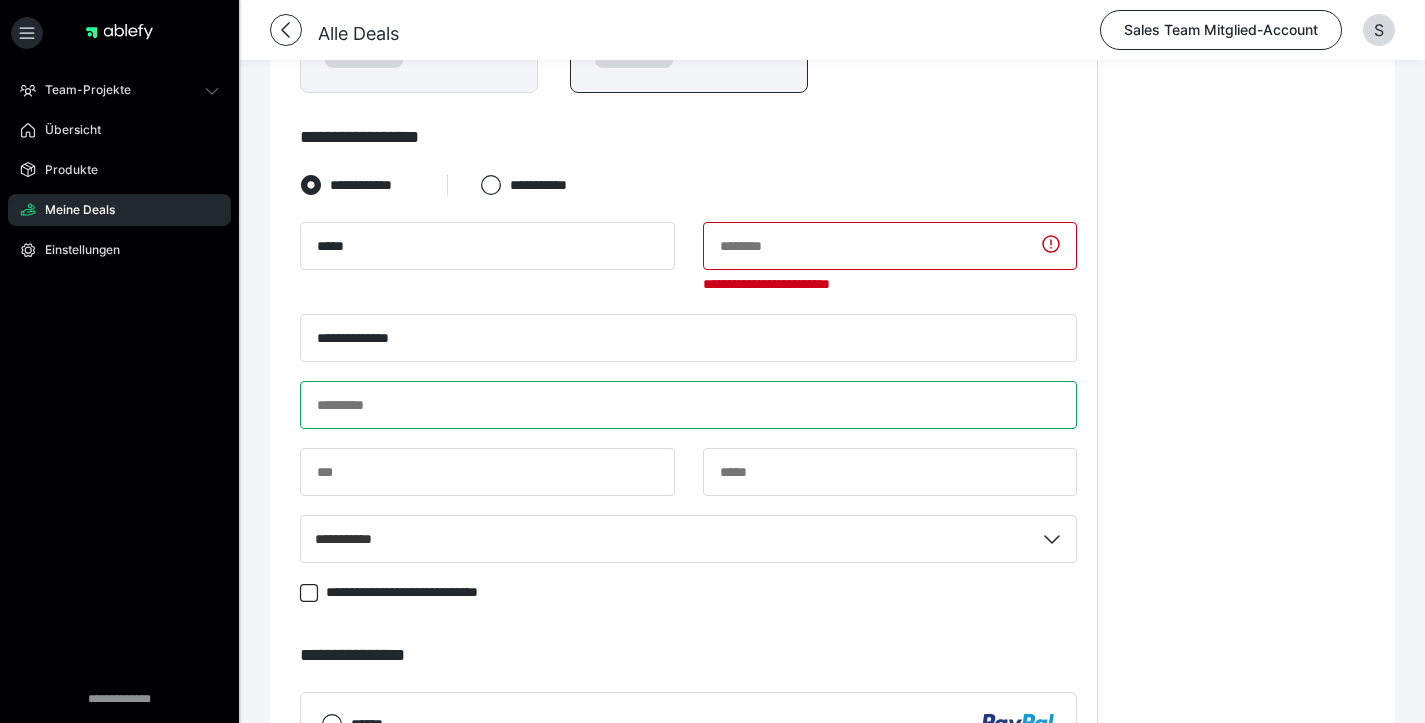 click at bounding box center (688, 405) 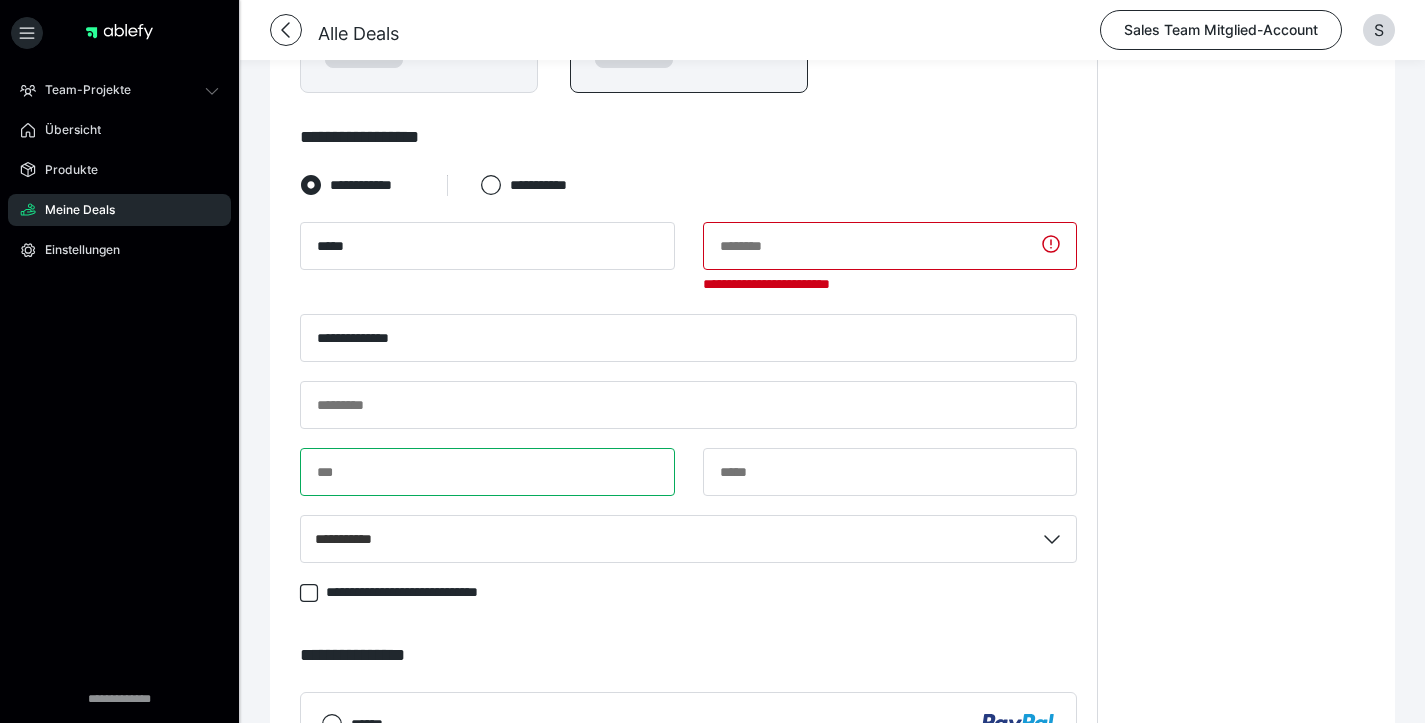 click at bounding box center [487, 472] 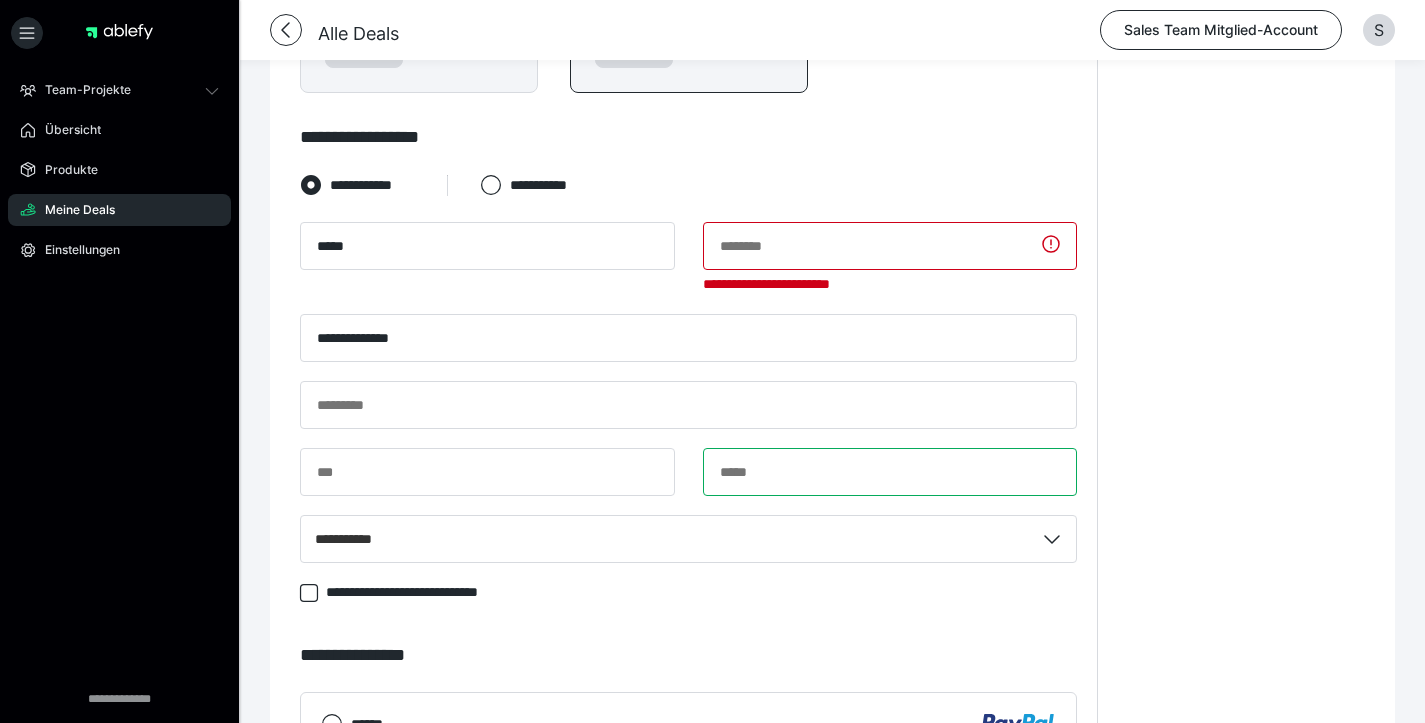 click at bounding box center [890, 472] 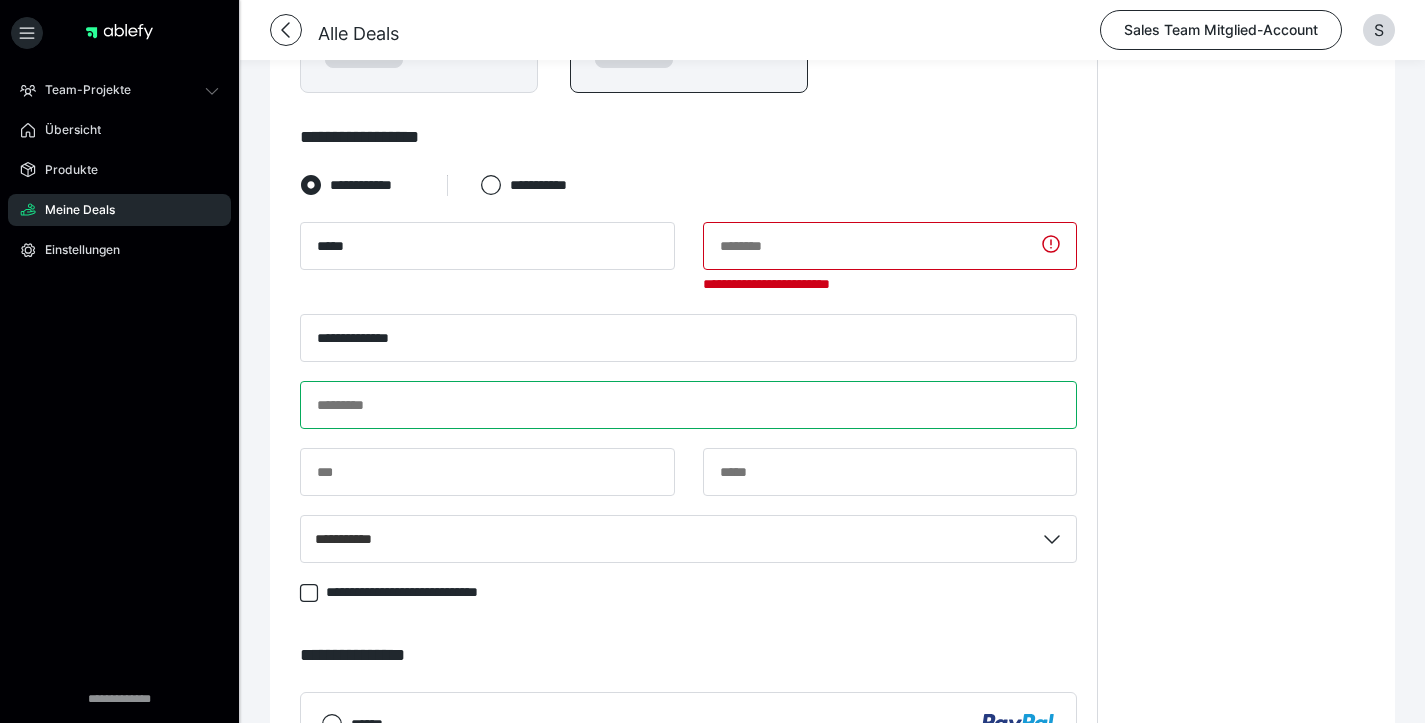 click at bounding box center [688, 405] 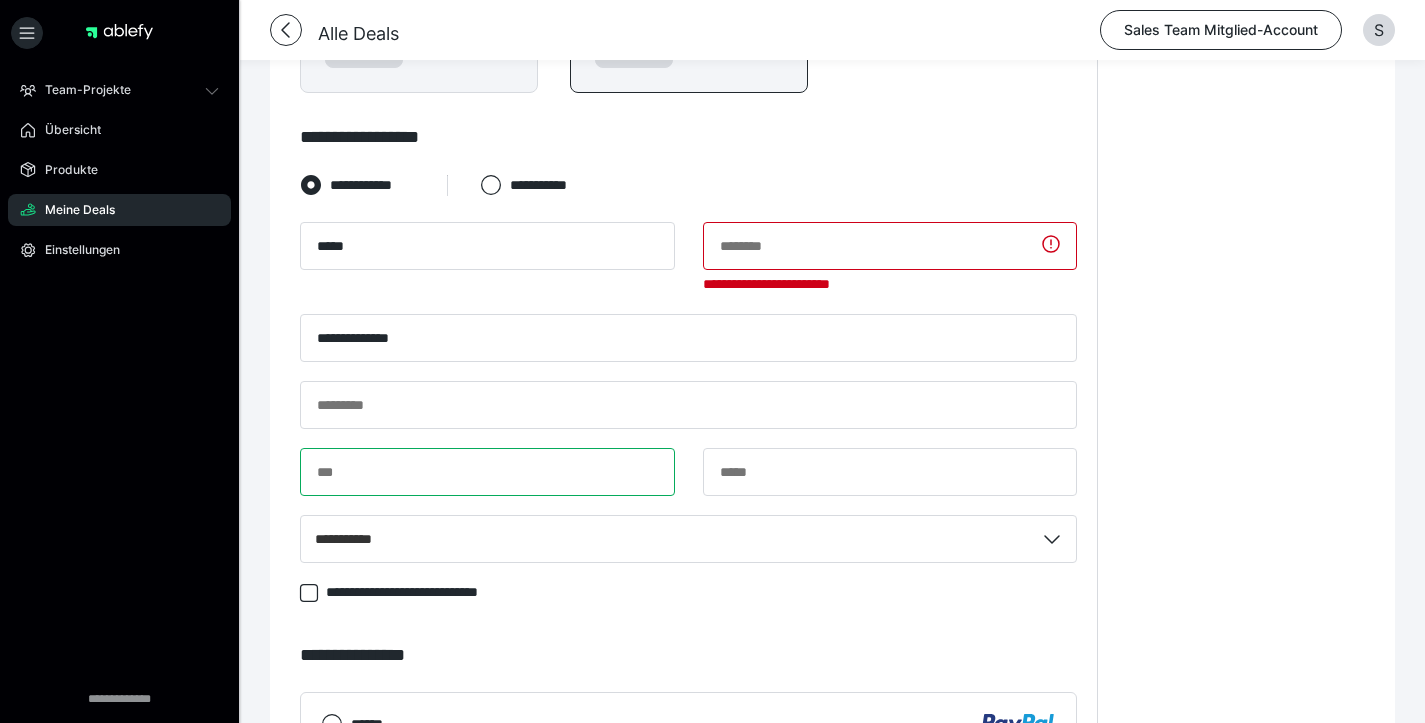 click at bounding box center (487, 472) 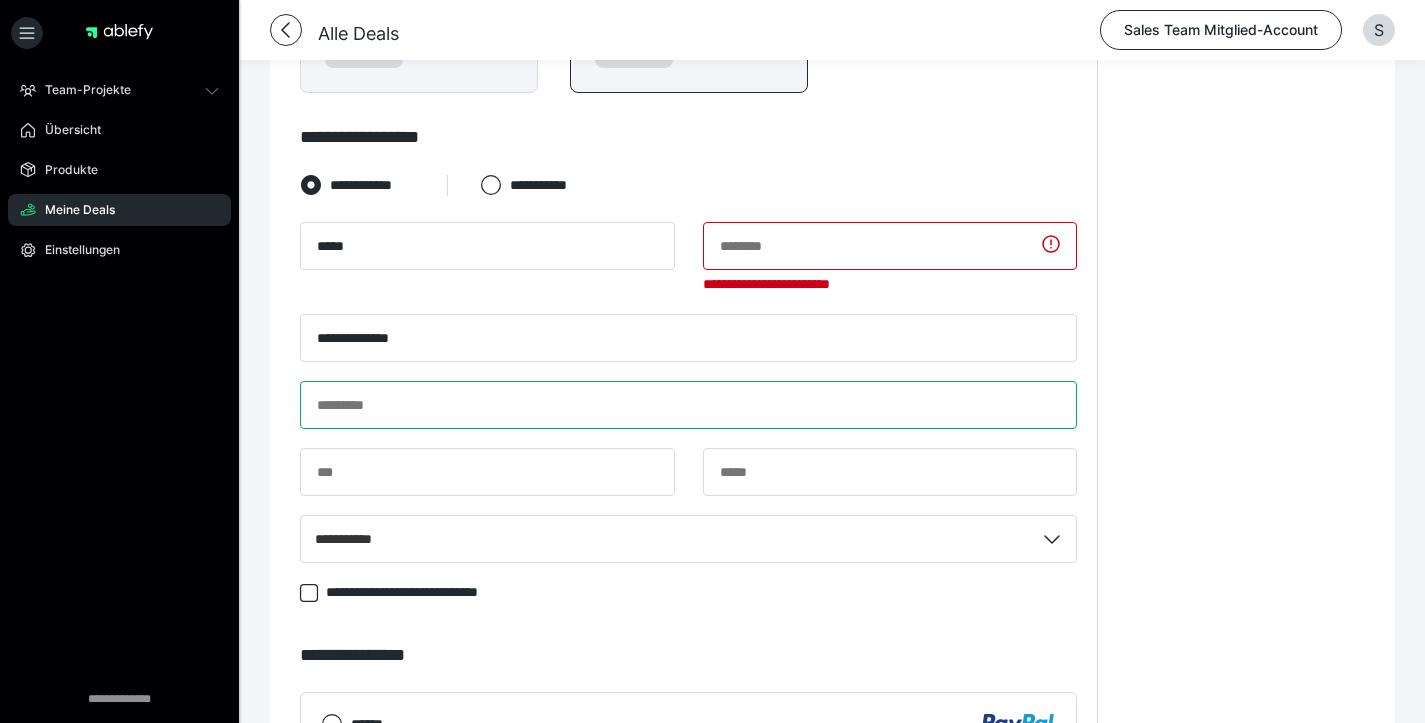 click at bounding box center [688, 405] 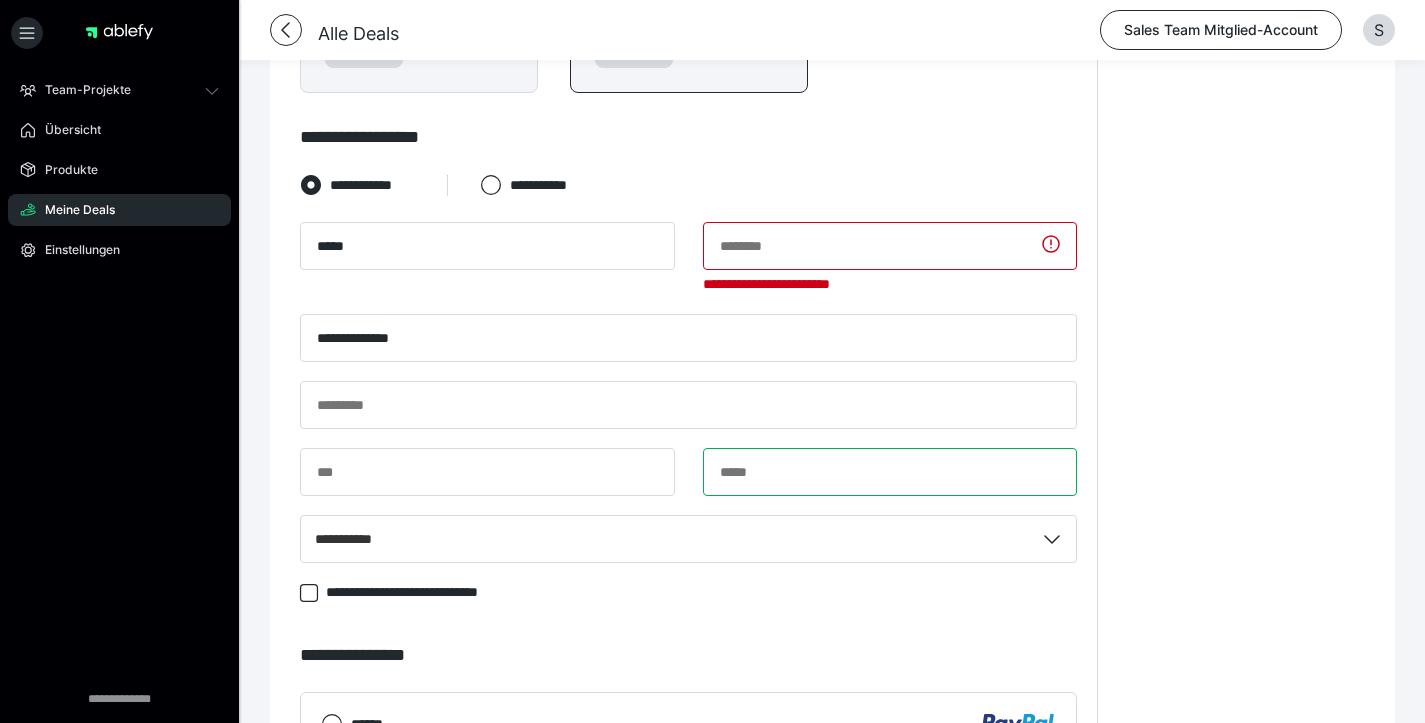 click at bounding box center (890, 472) 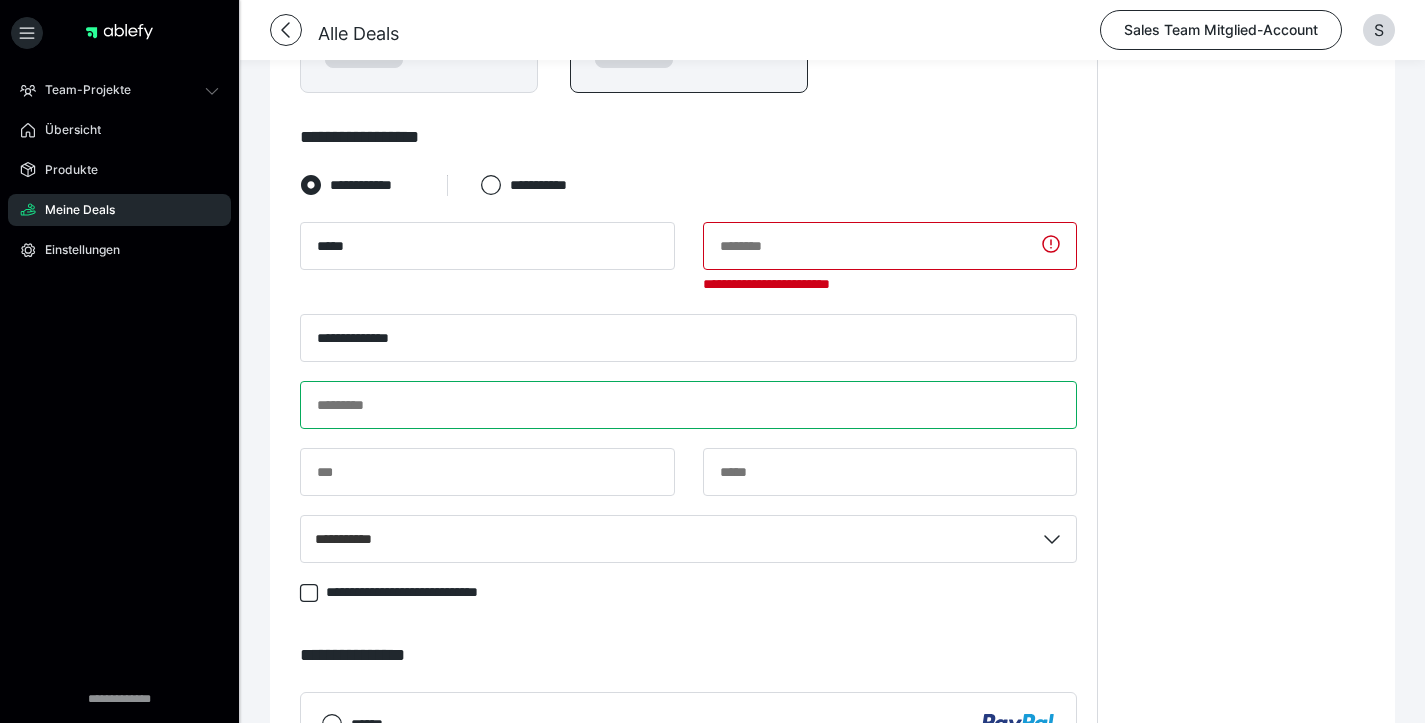 click at bounding box center (688, 405) 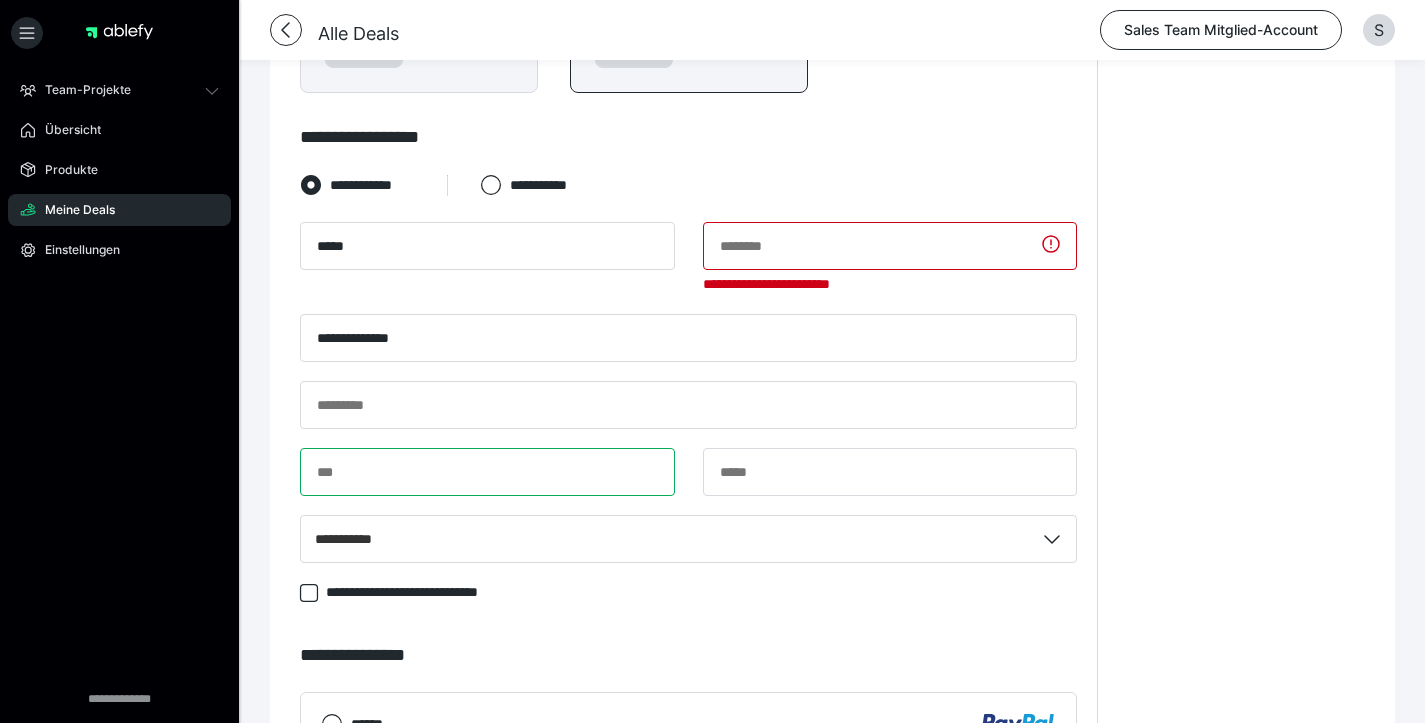 click at bounding box center [487, 472] 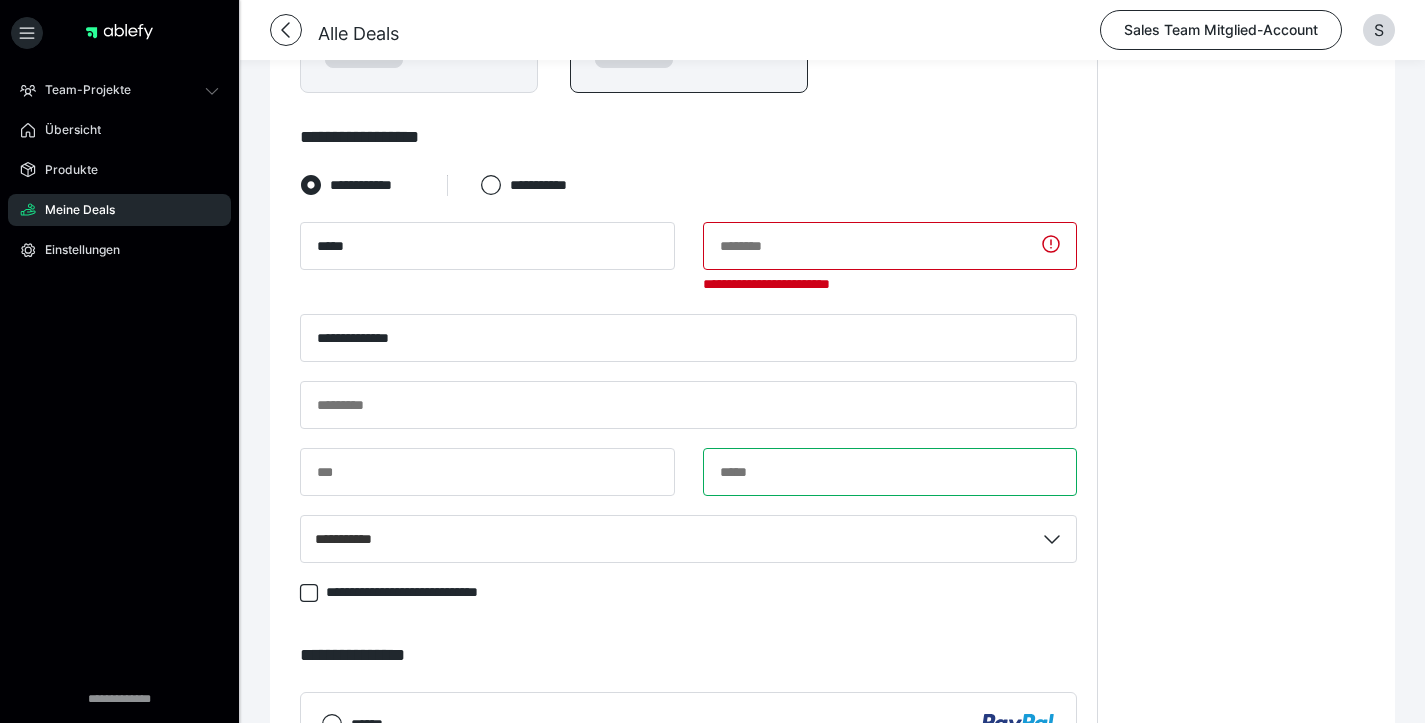 click at bounding box center [890, 472] 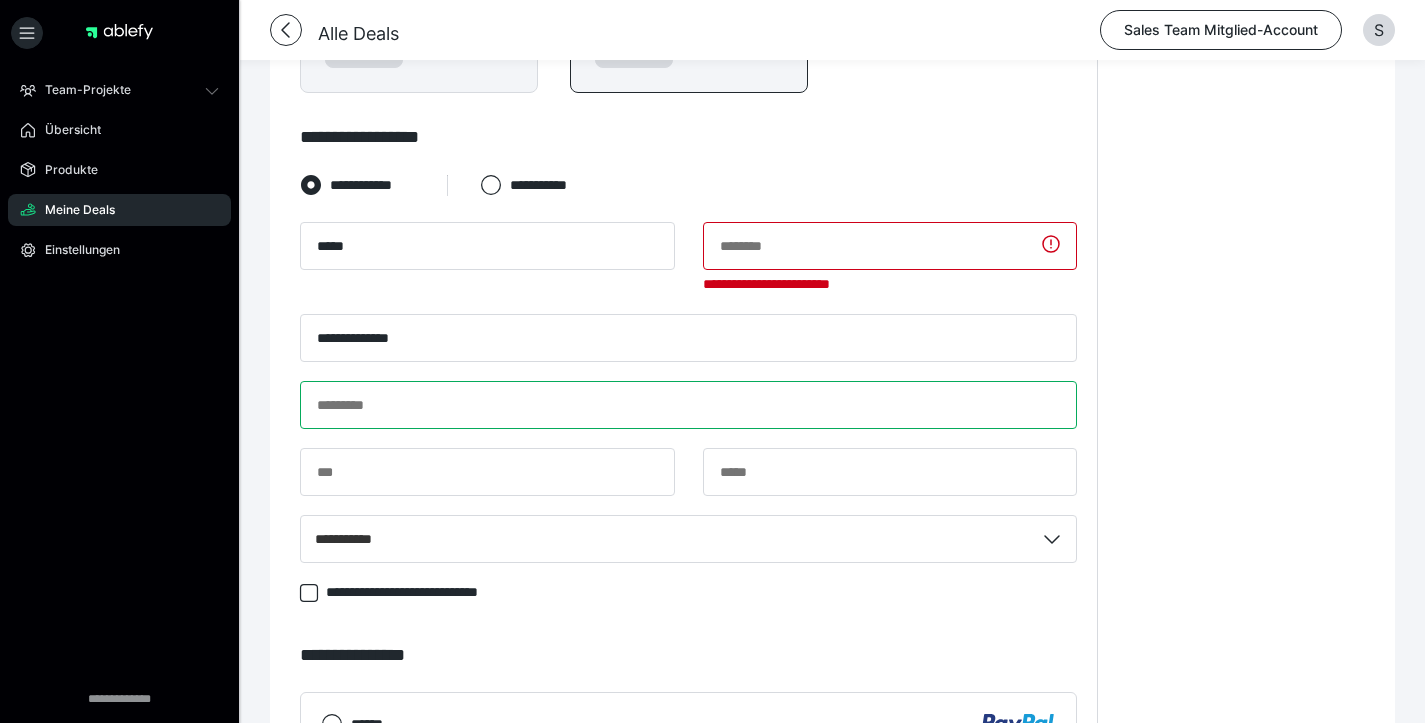 click at bounding box center (688, 405) 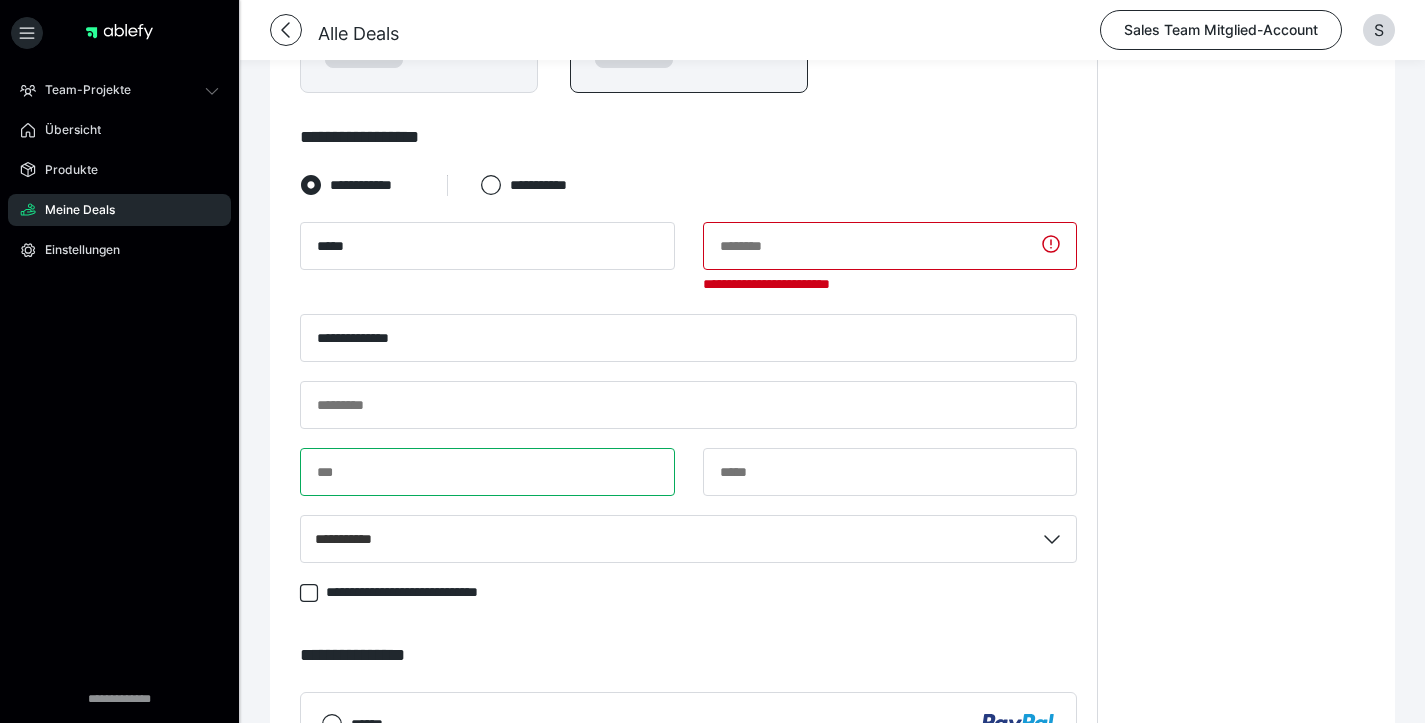 click at bounding box center [487, 472] 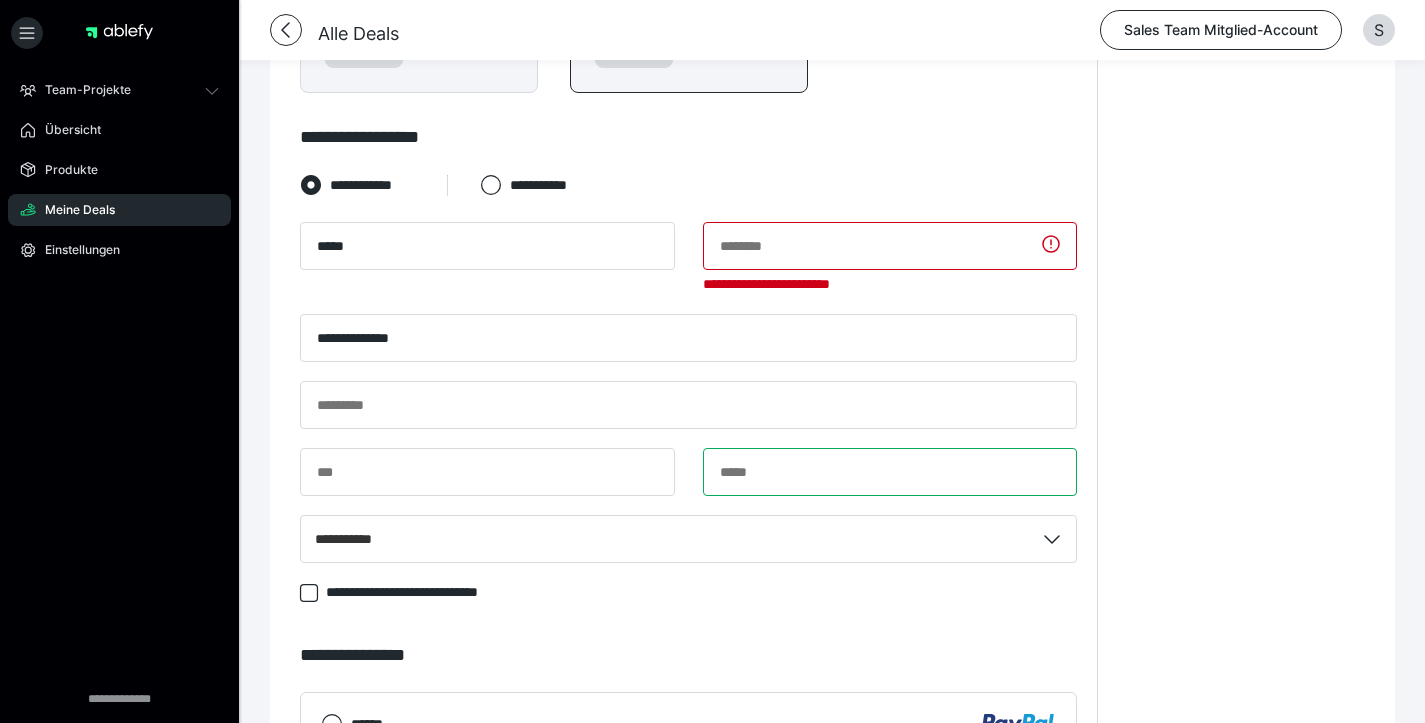 click at bounding box center (890, 472) 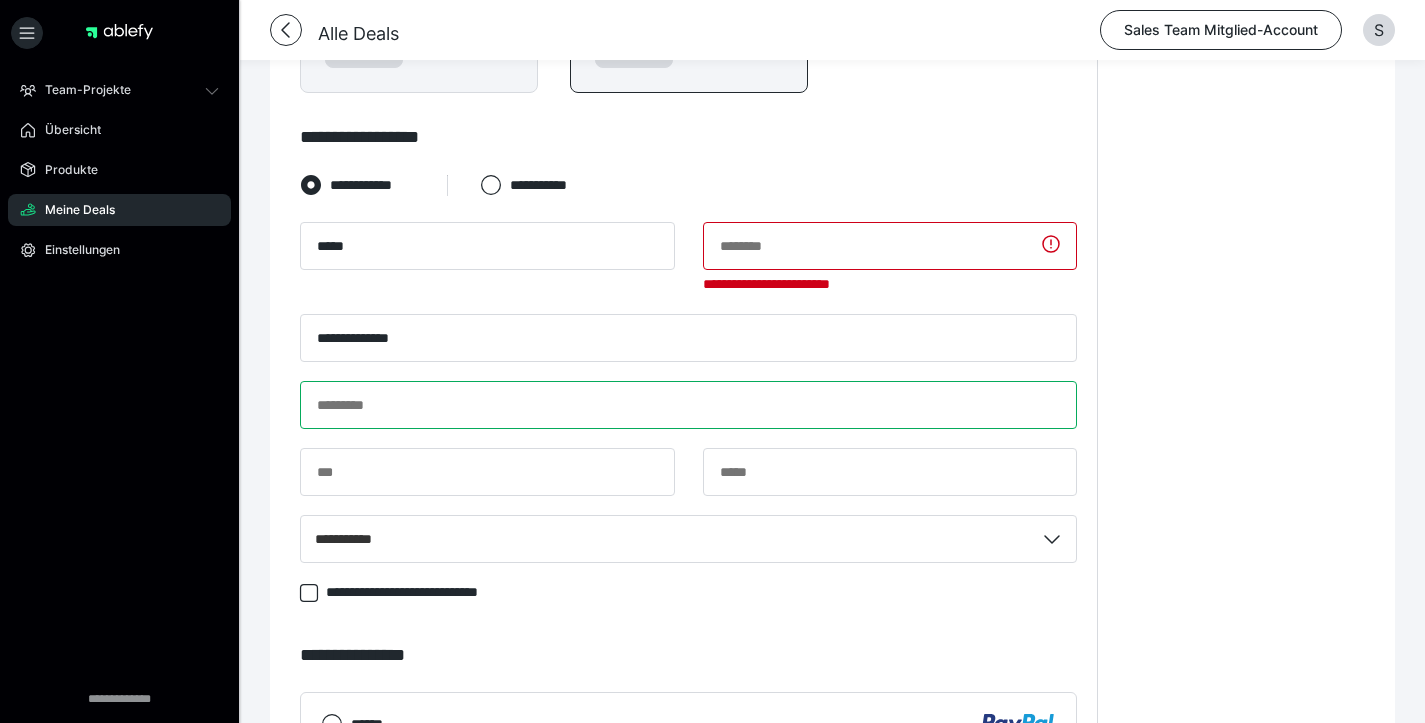 click at bounding box center (688, 405) 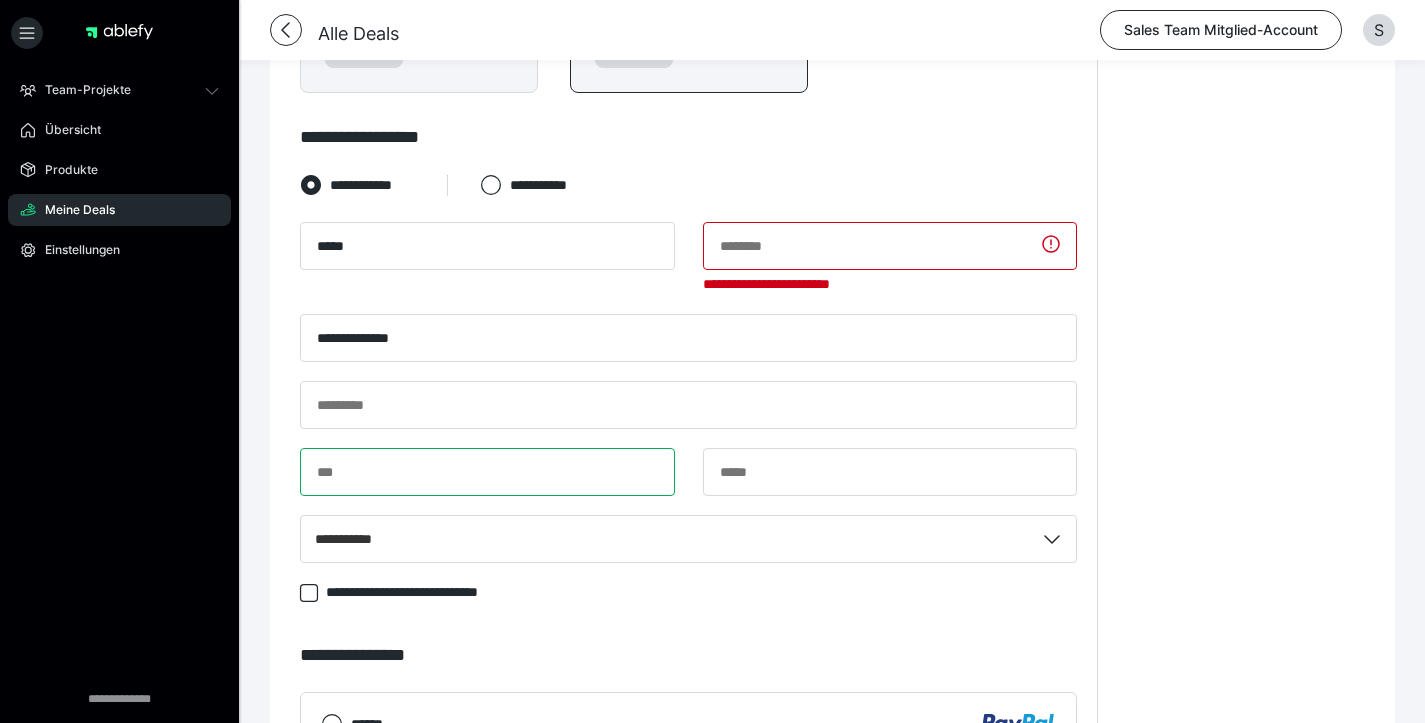 click at bounding box center [487, 472] 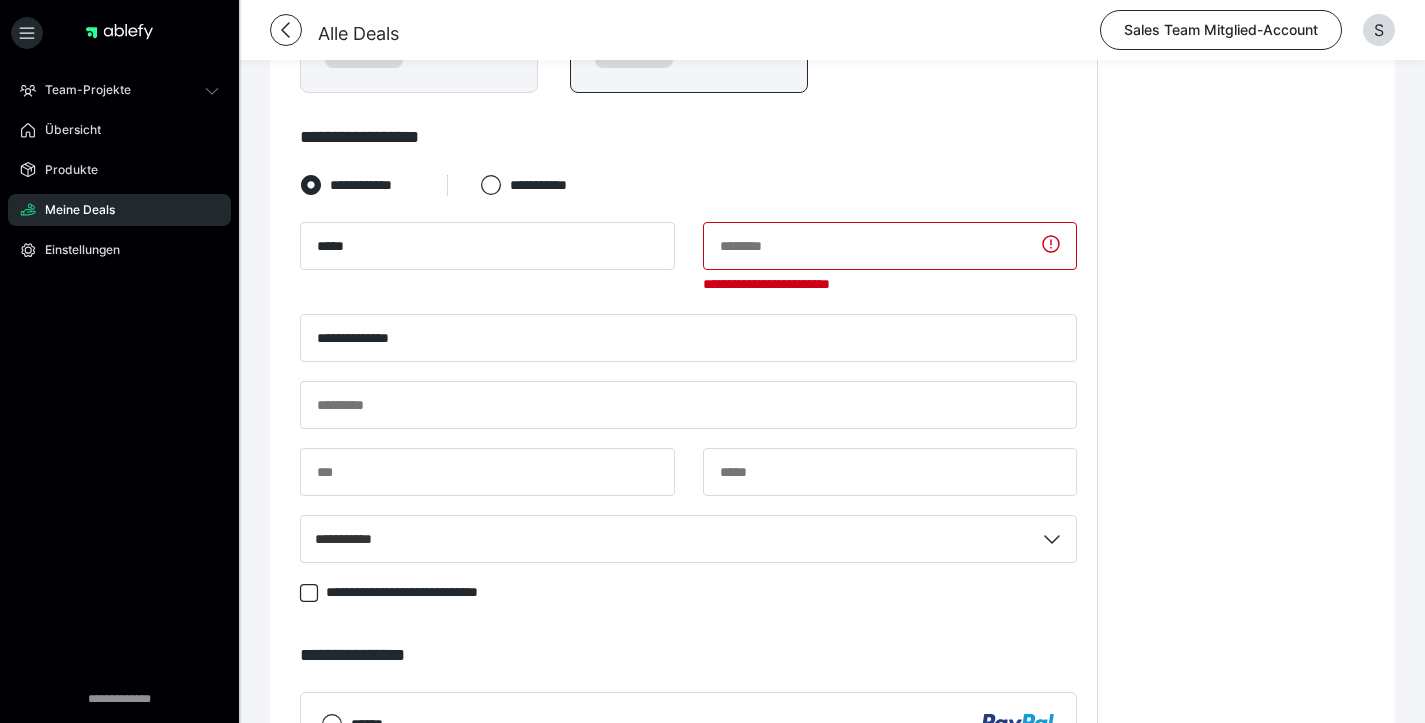 click on "**********" at bounding box center (688, 402) 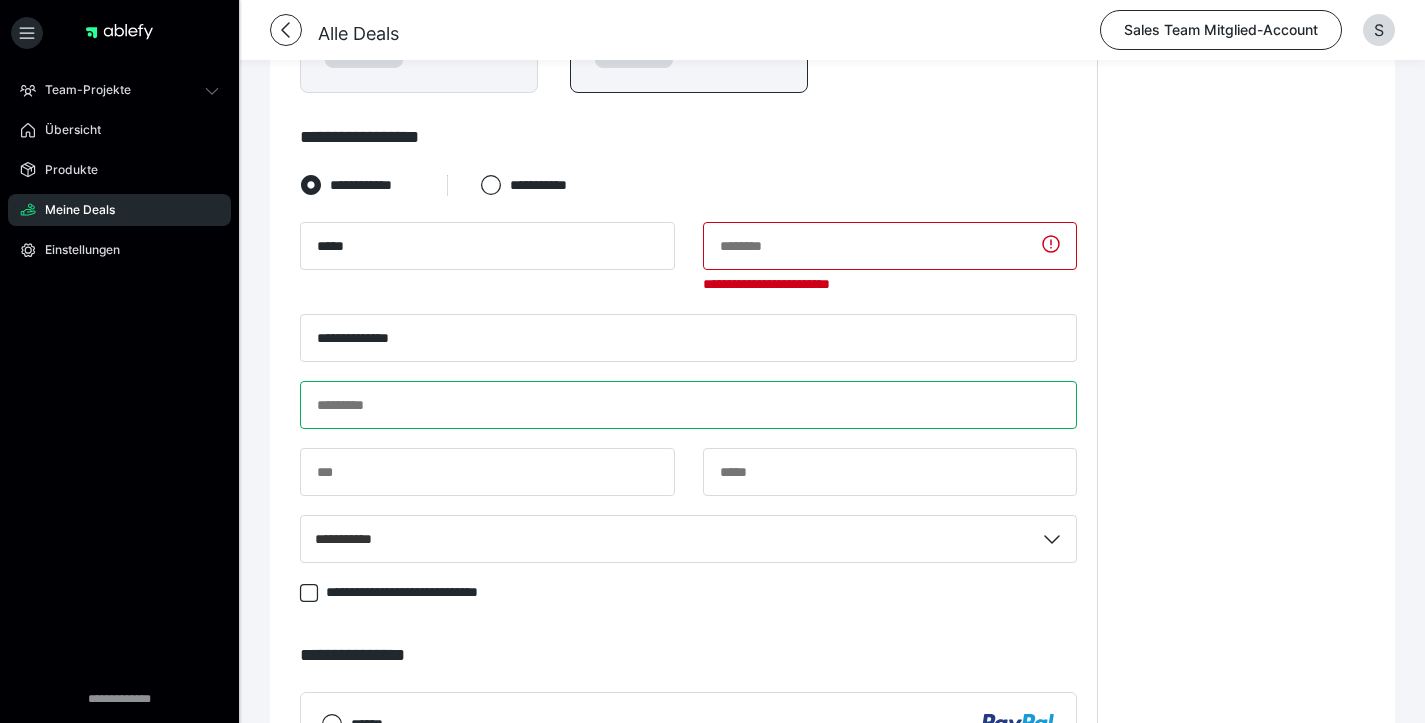 click at bounding box center (688, 405) 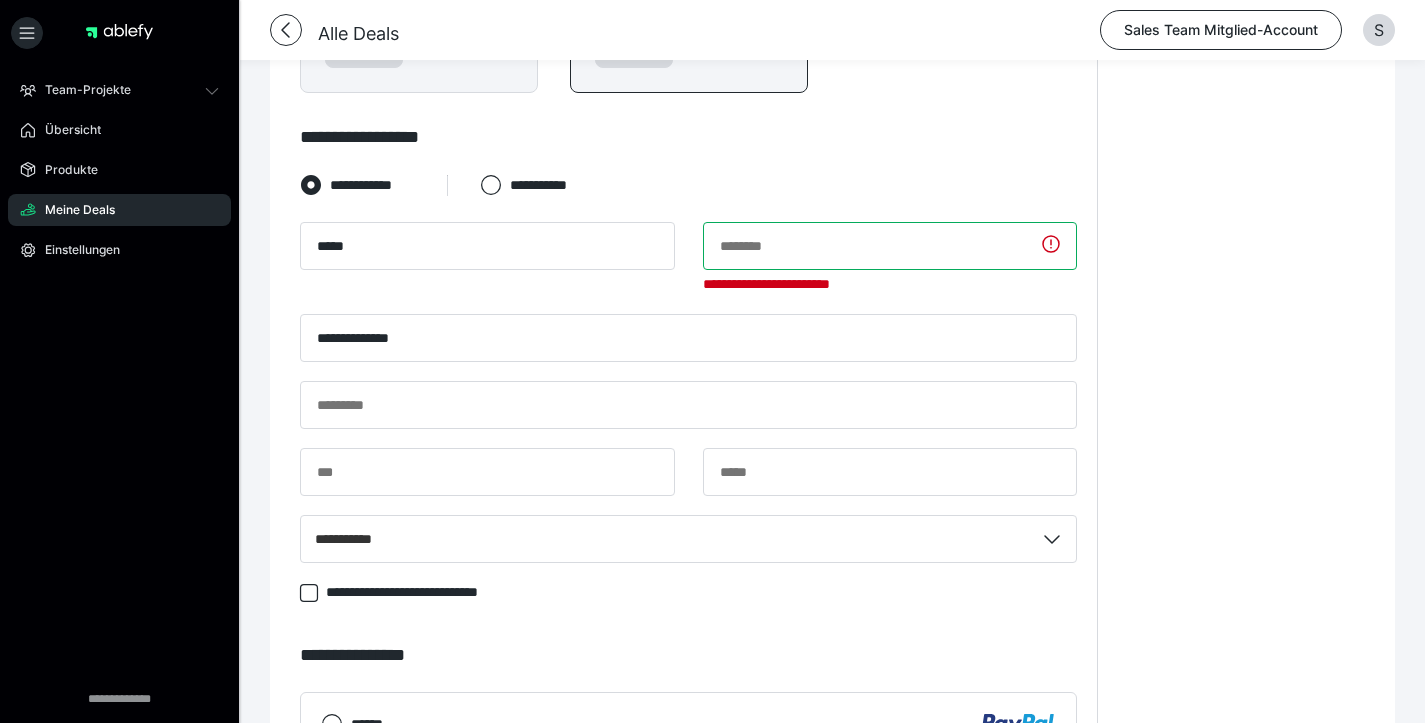 click at bounding box center (890, 246) 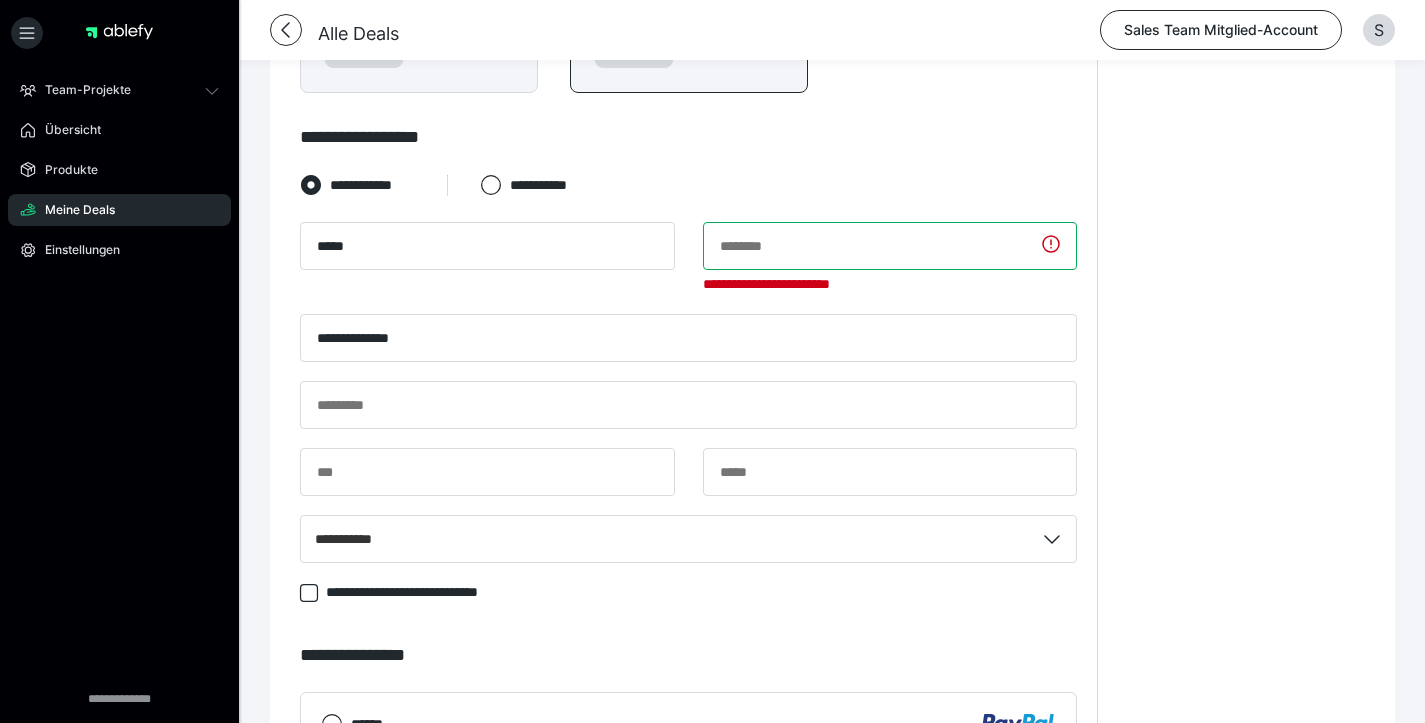 click at bounding box center [890, 246] 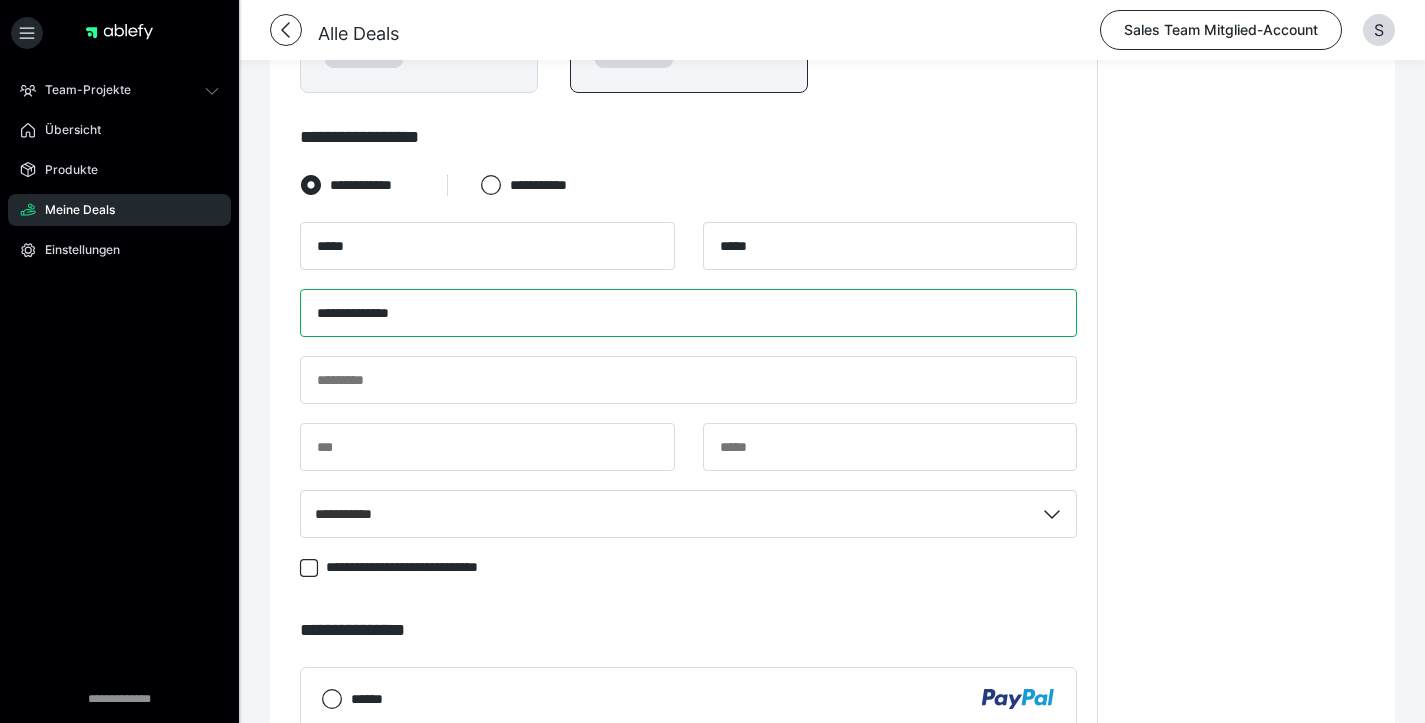 drag, startPoint x: 752, startPoint y: 256, endPoint x: 820, endPoint y: 332, distance: 101.98039 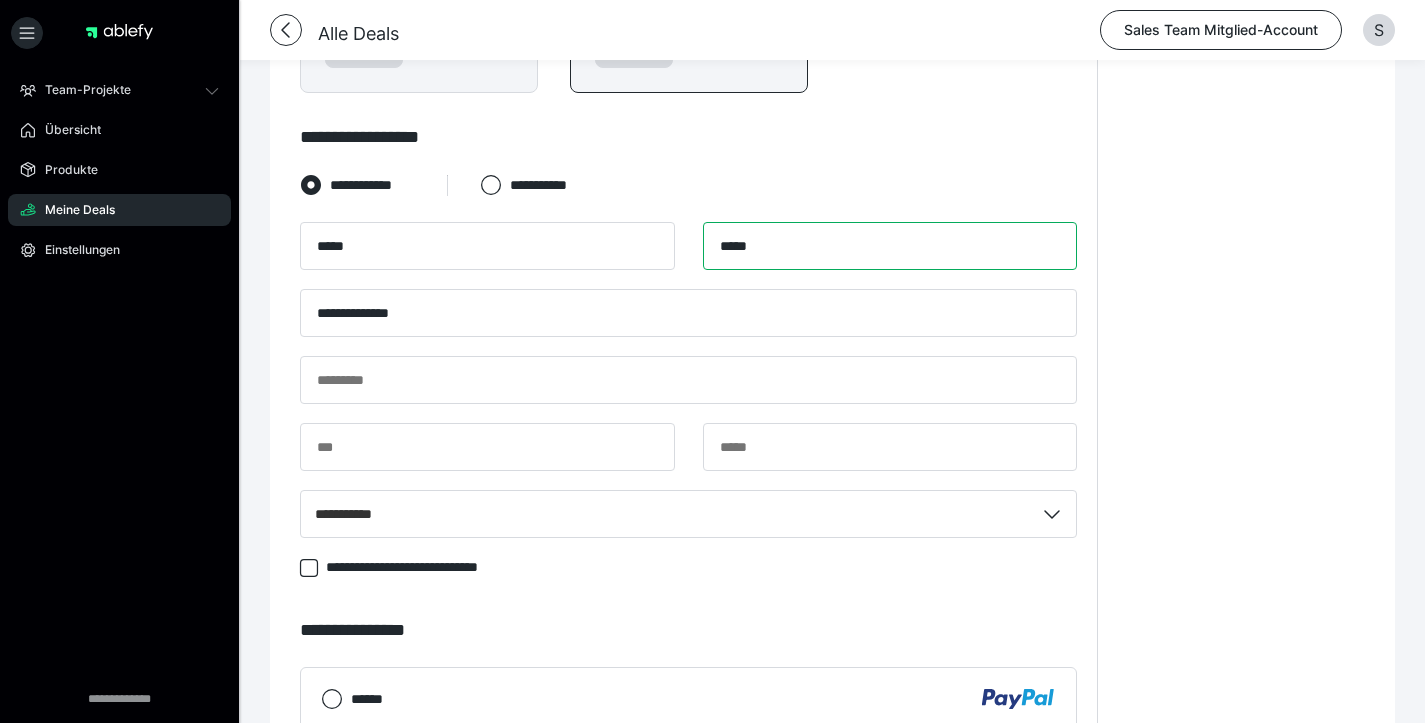click on "*****" at bounding box center [890, 246] 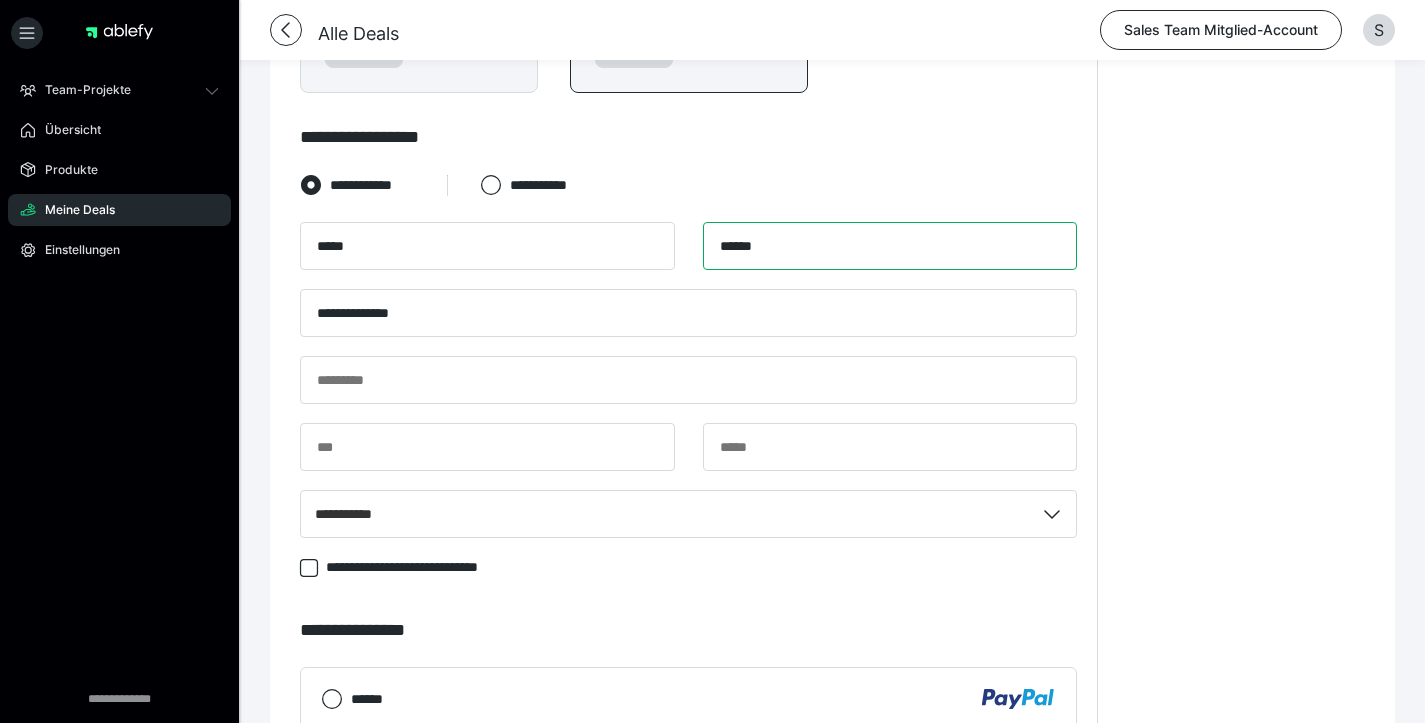 type on "*****" 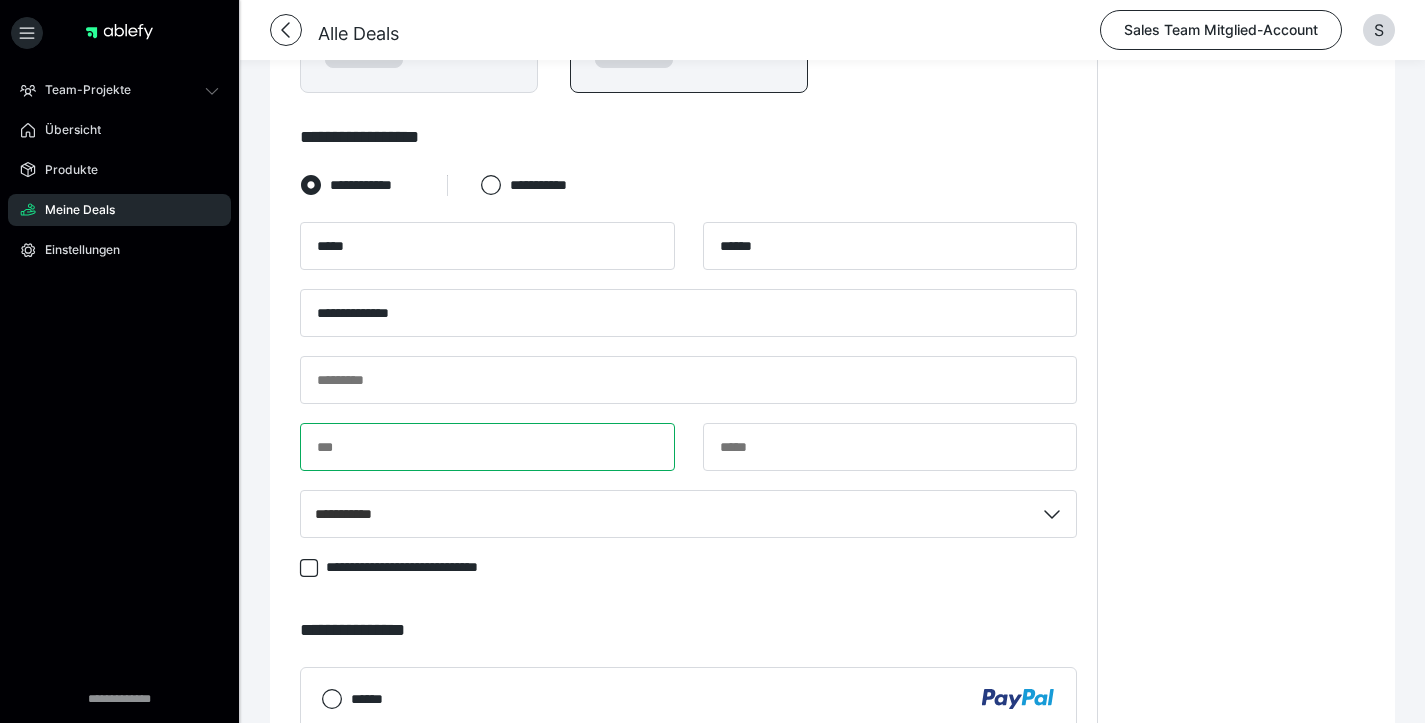 click at bounding box center (487, 447) 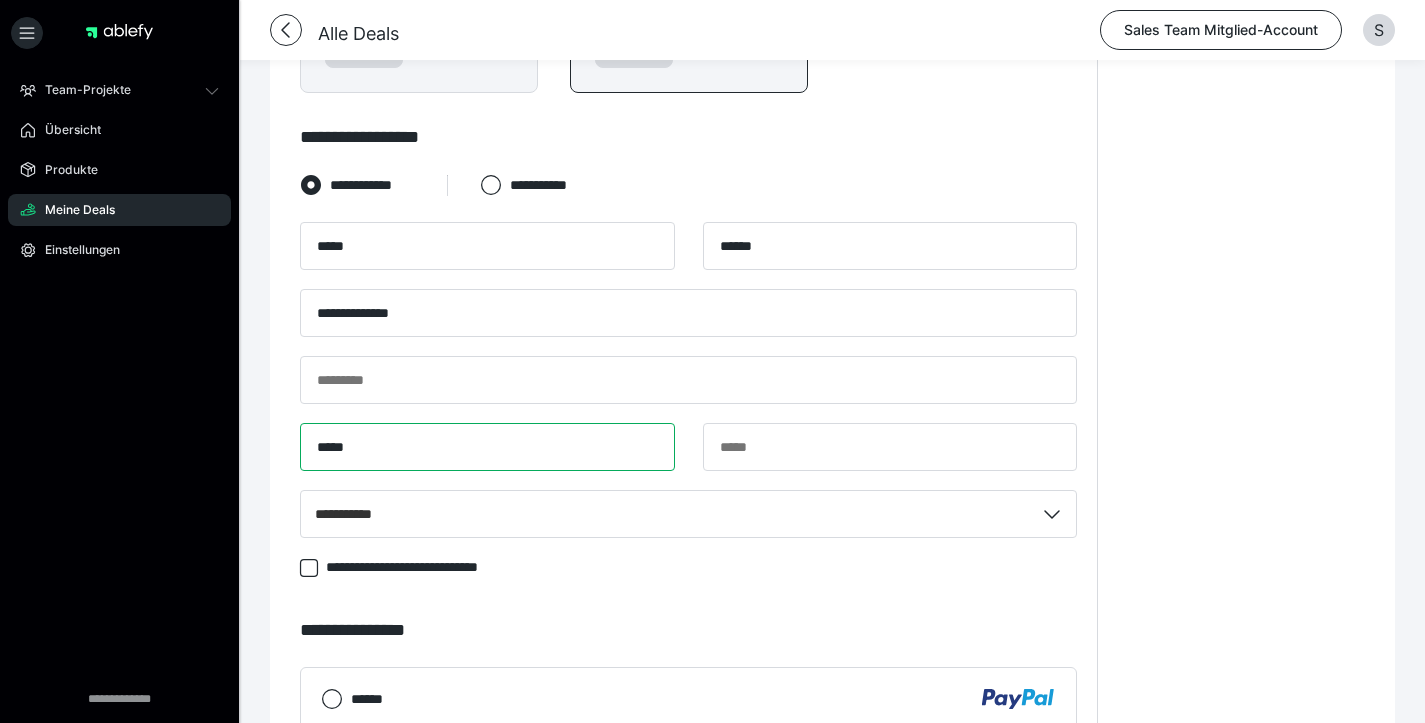 type on "*****" 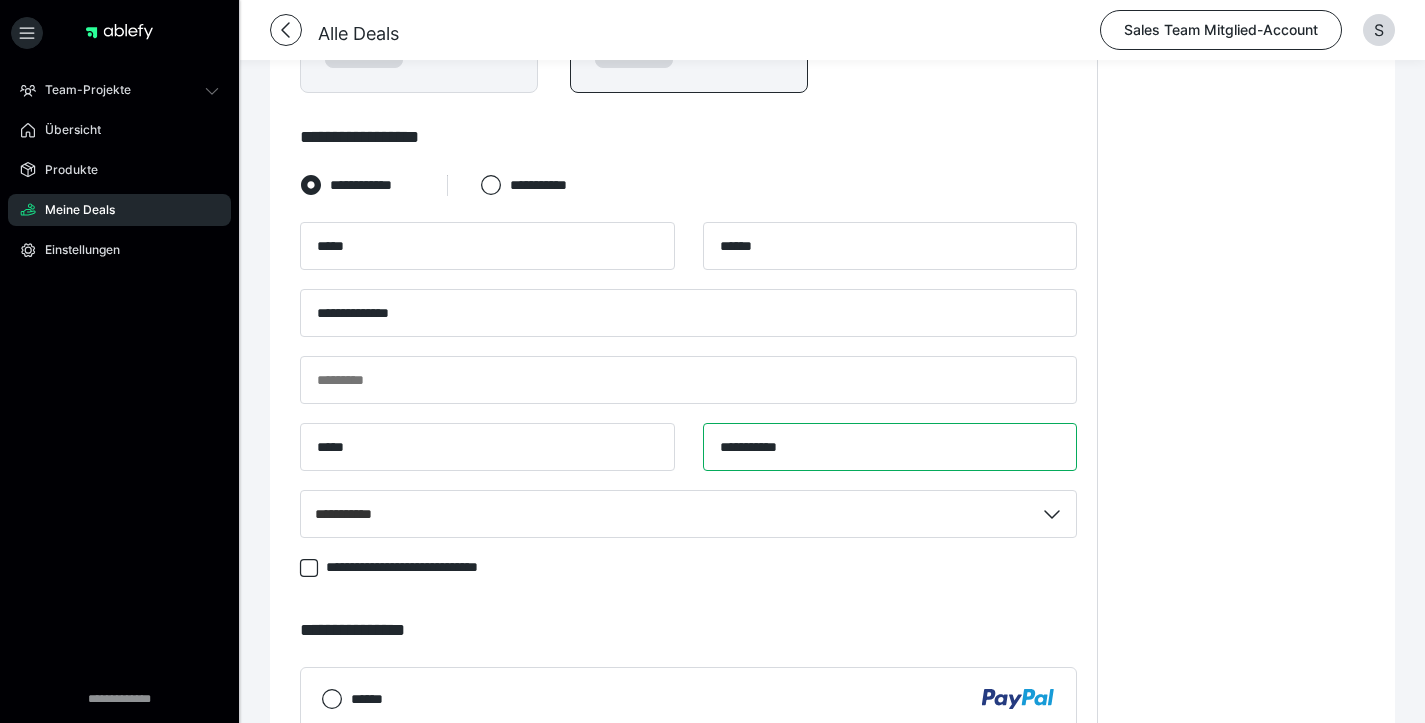 type on "**********" 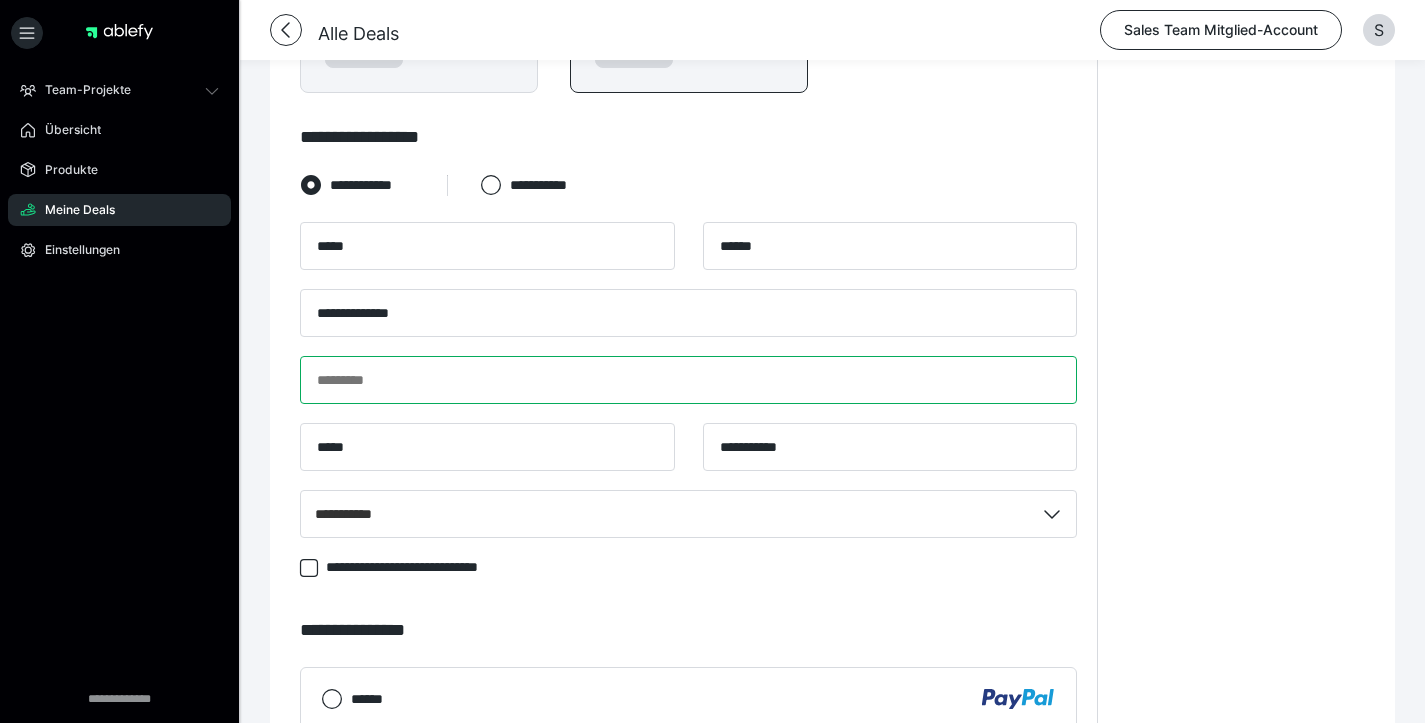 click at bounding box center [688, 380] 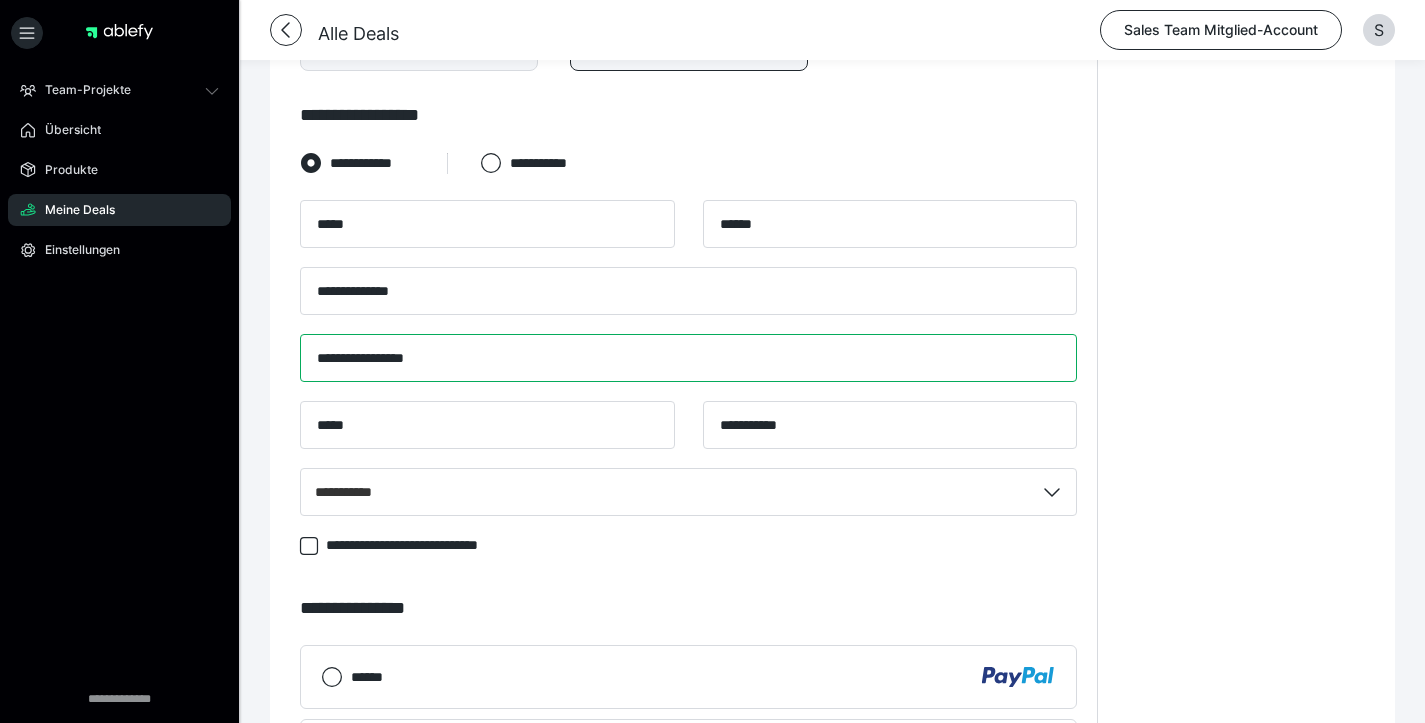 scroll, scrollTop: 1433, scrollLeft: 0, axis: vertical 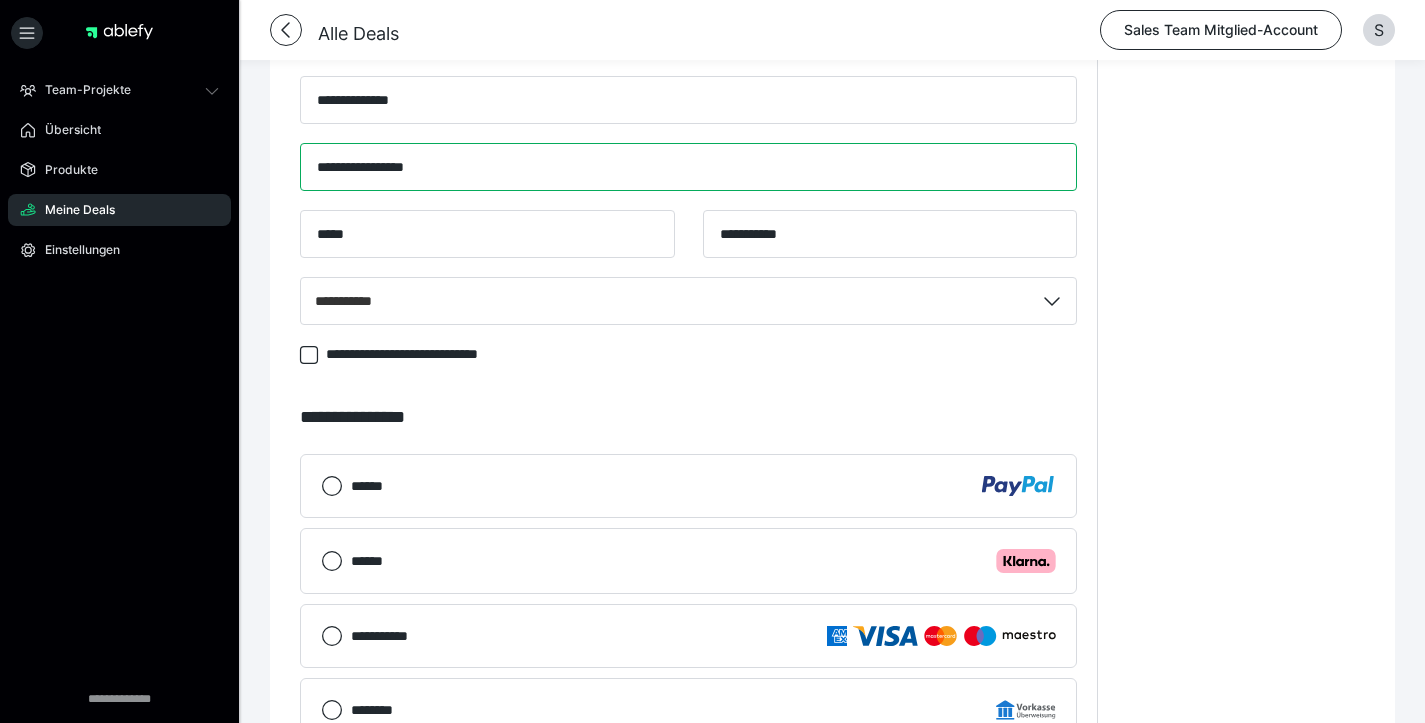 type on "**********" 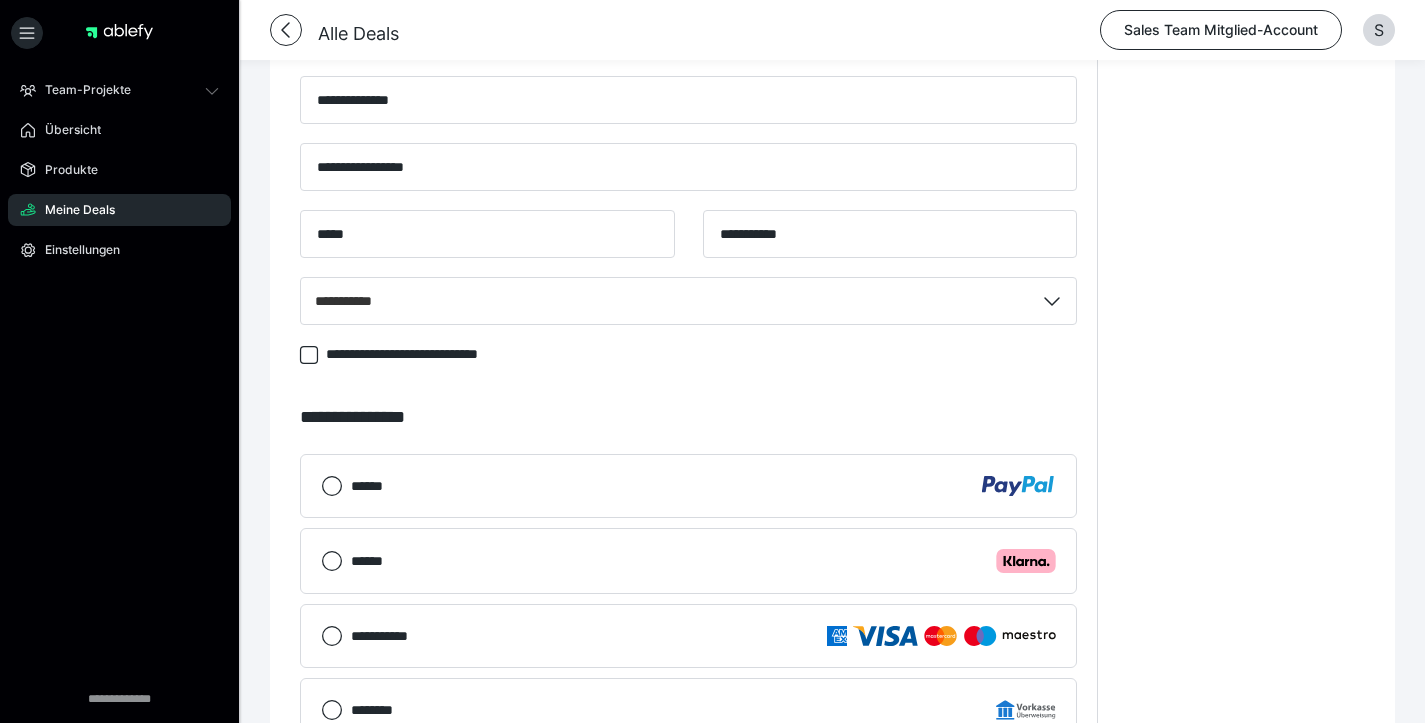click on "******" at bounding box center (703, 486) 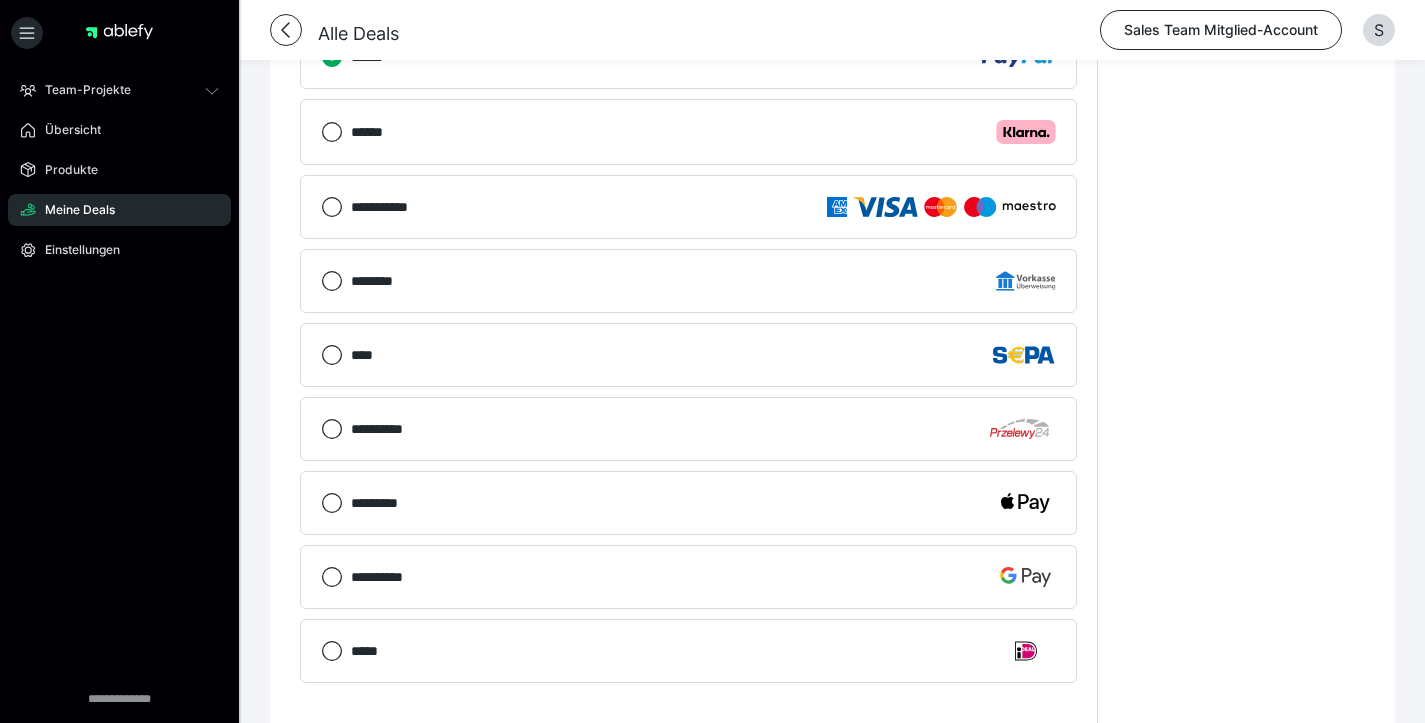 scroll, scrollTop: 2038, scrollLeft: 0, axis: vertical 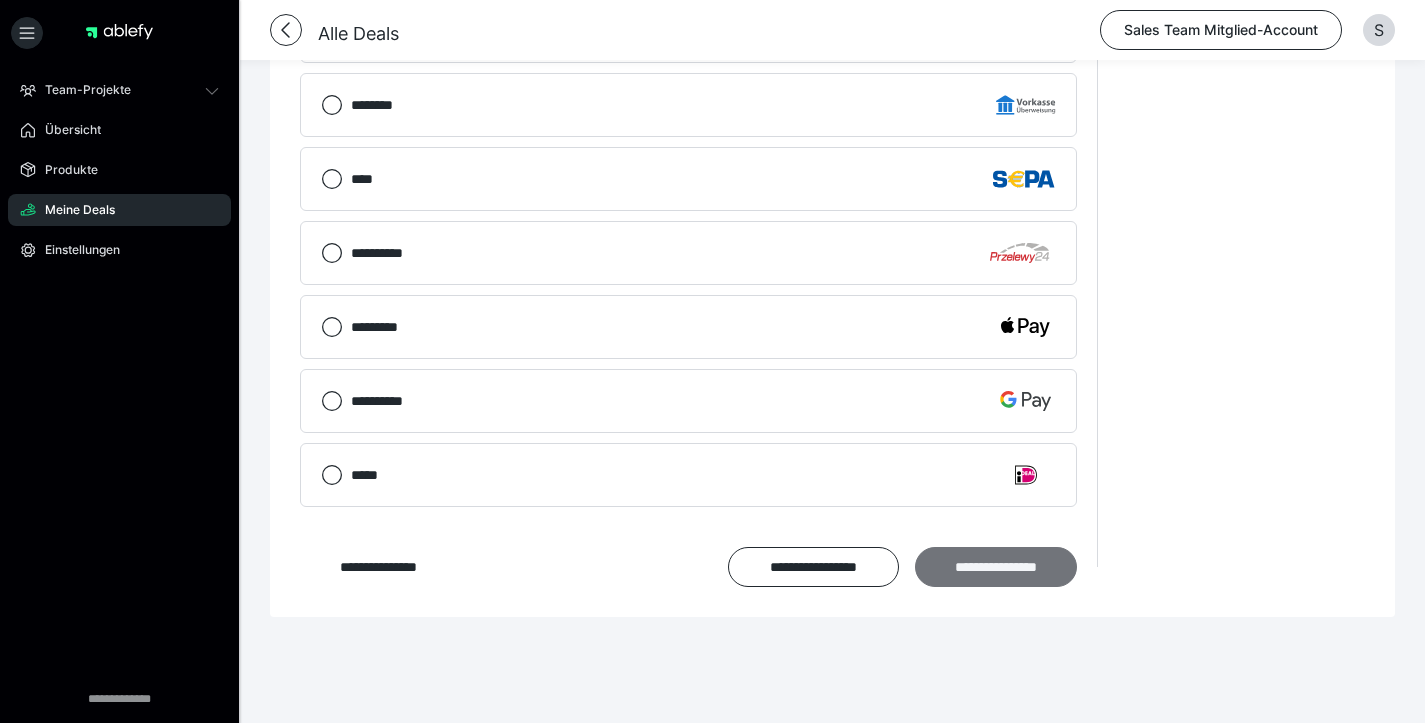 click on "**********" at bounding box center [996, 567] 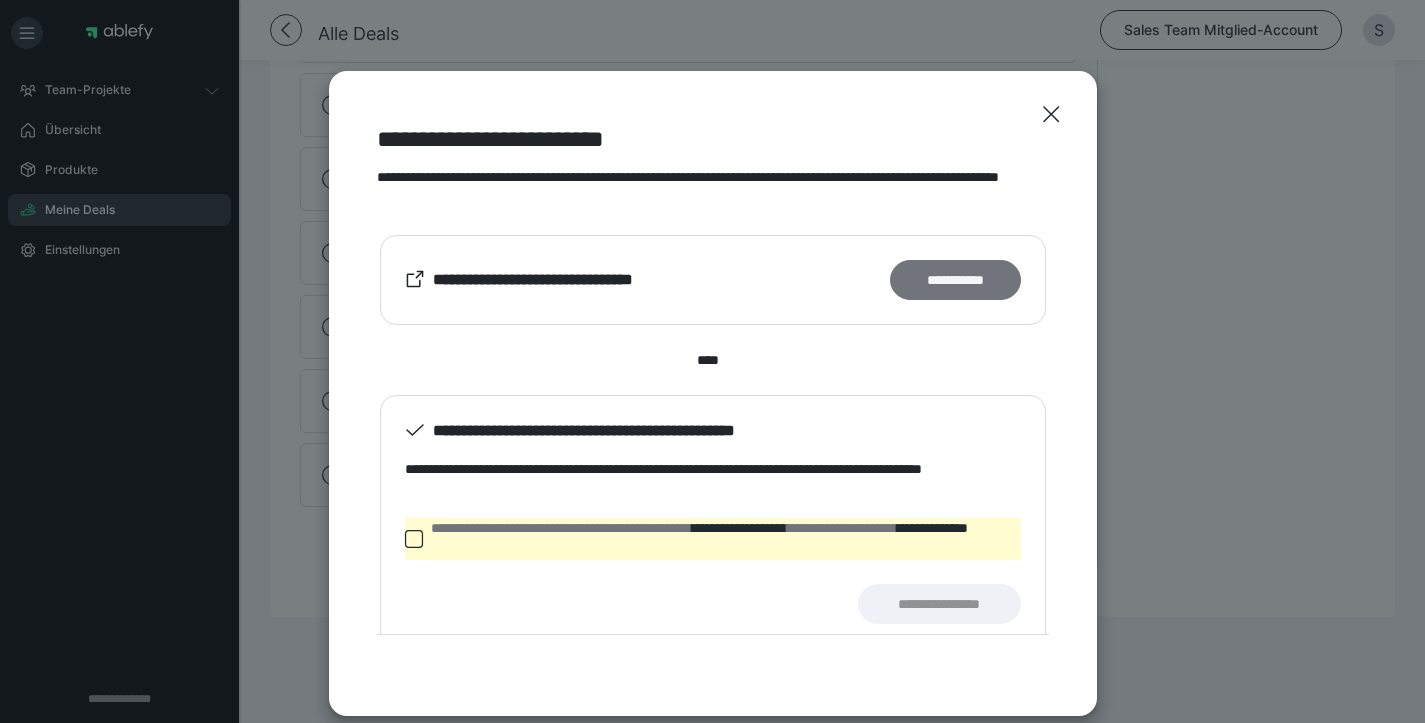 click on "**********" at bounding box center (955, 280) 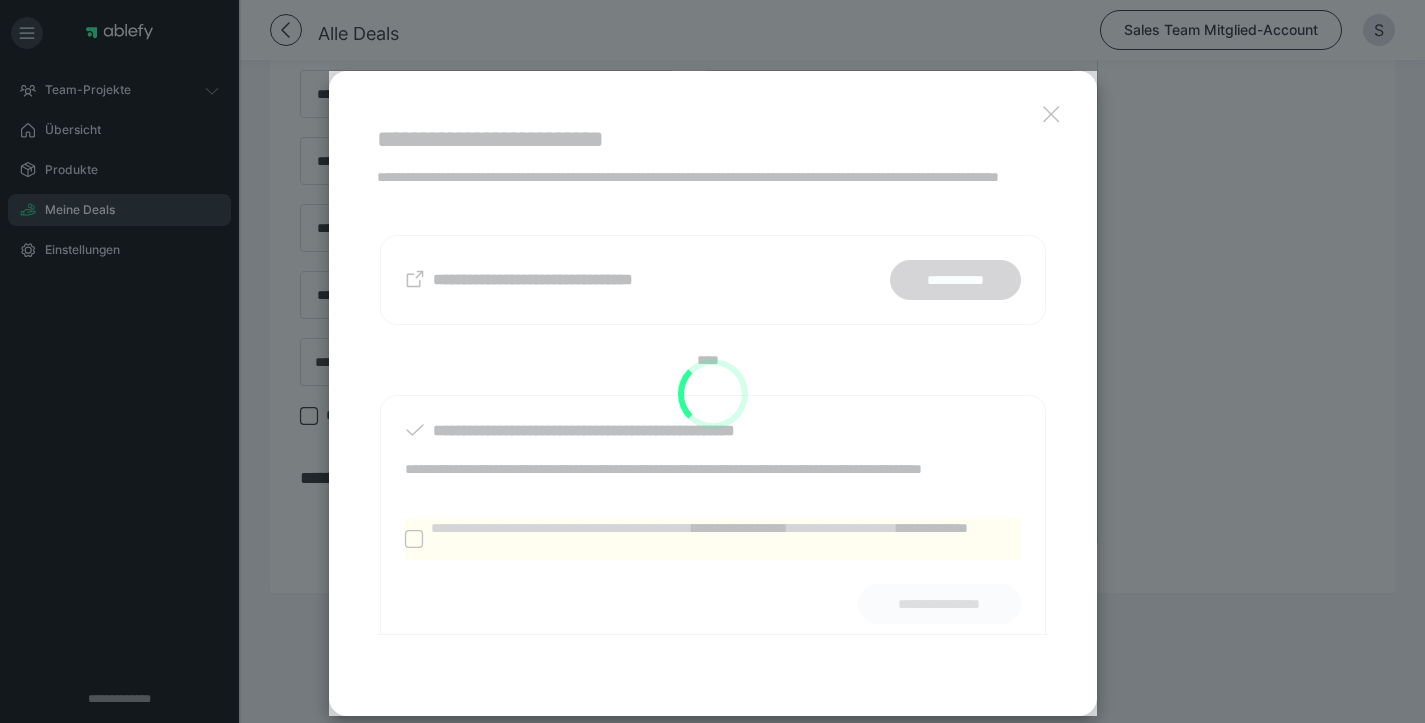 scroll, scrollTop: 1387, scrollLeft: 0, axis: vertical 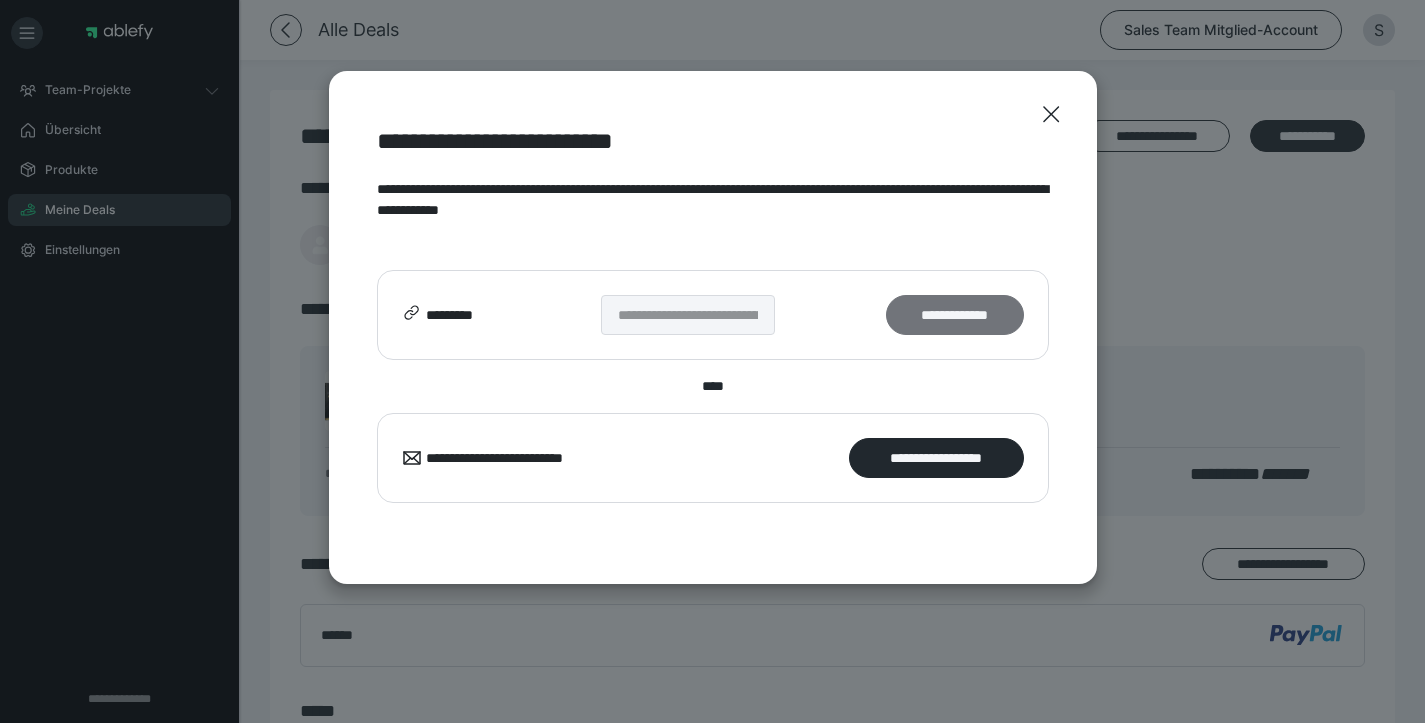 click on "**********" at bounding box center (954, 315) 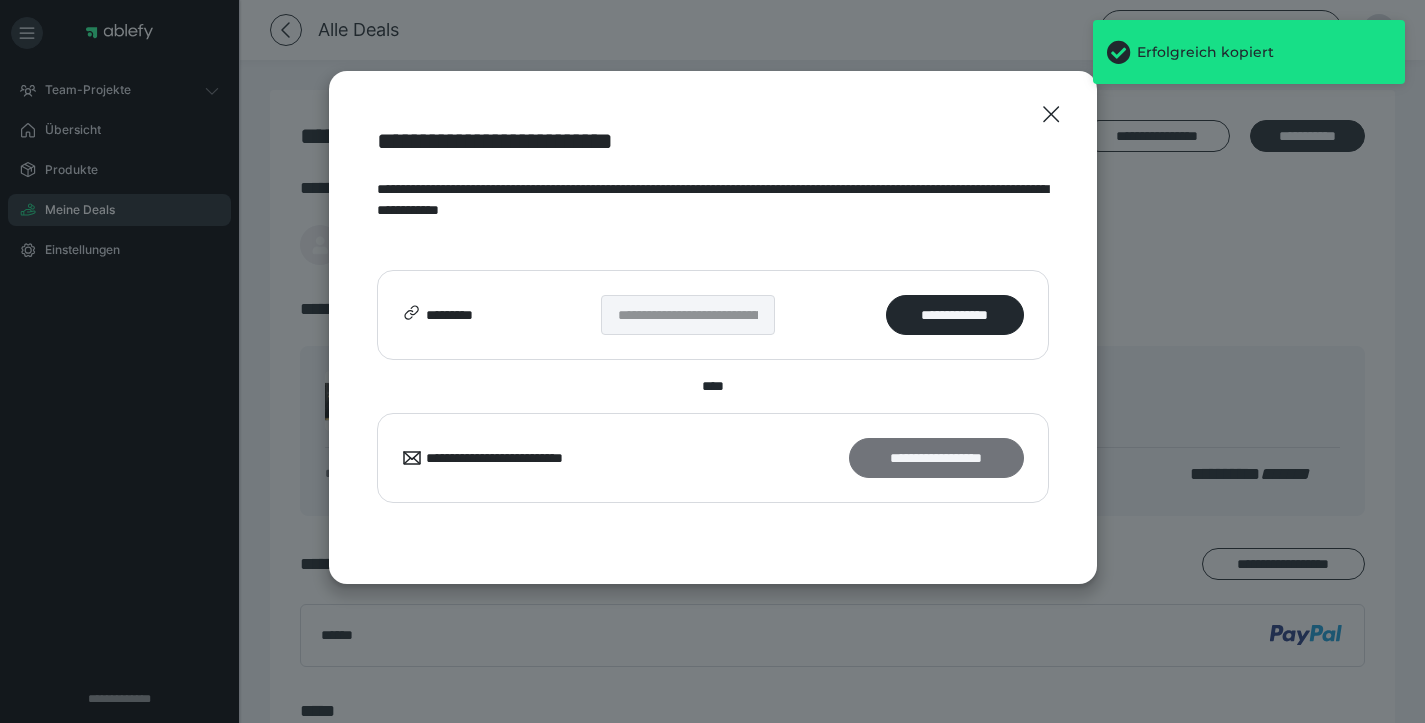 click on "**********" at bounding box center (936, 458) 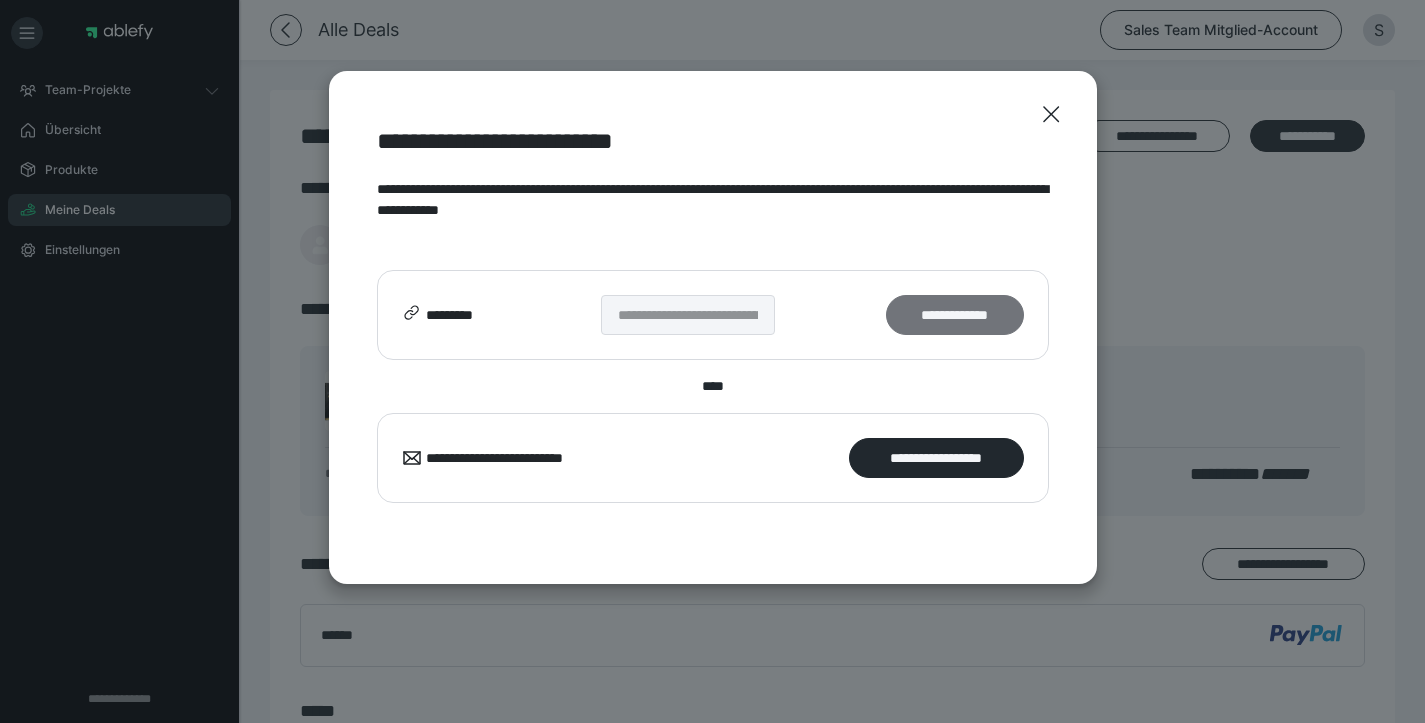 click on "**********" at bounding box center [954, 315] 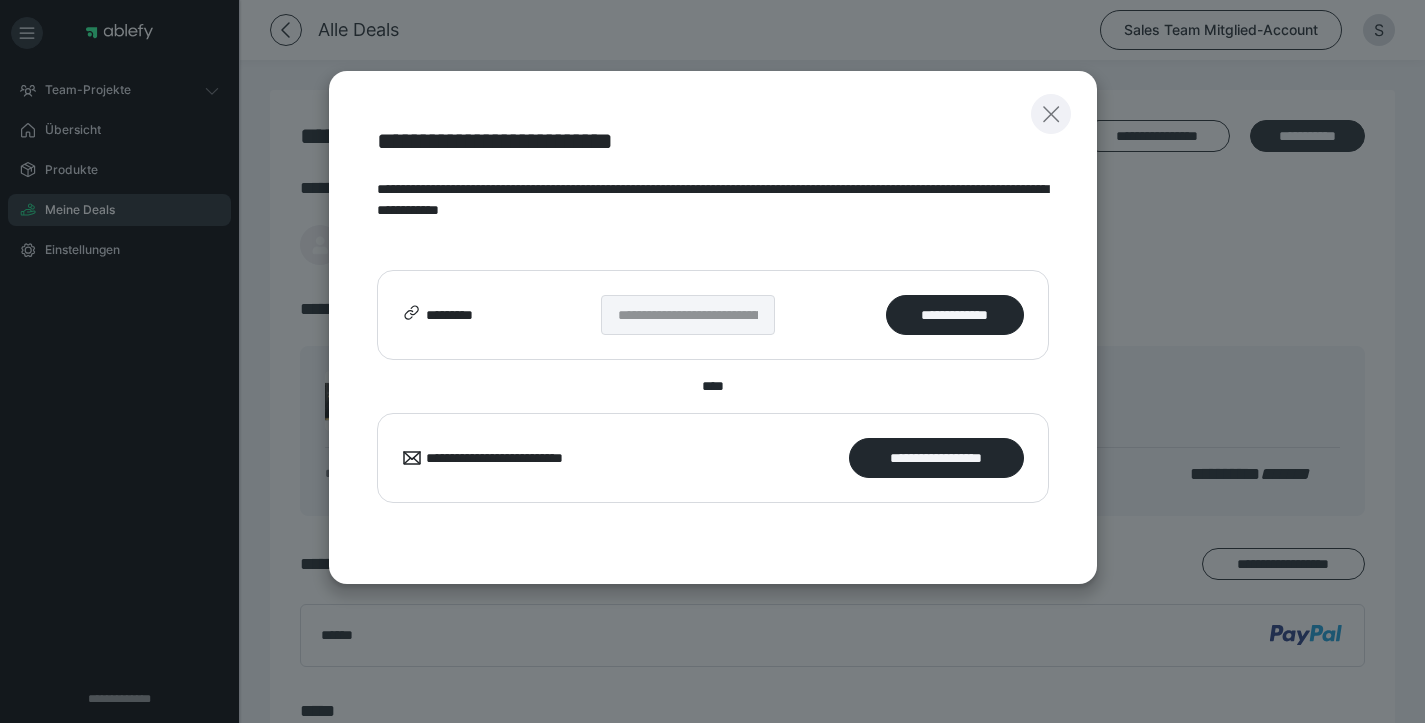 click at bounding box center (1051, 114) 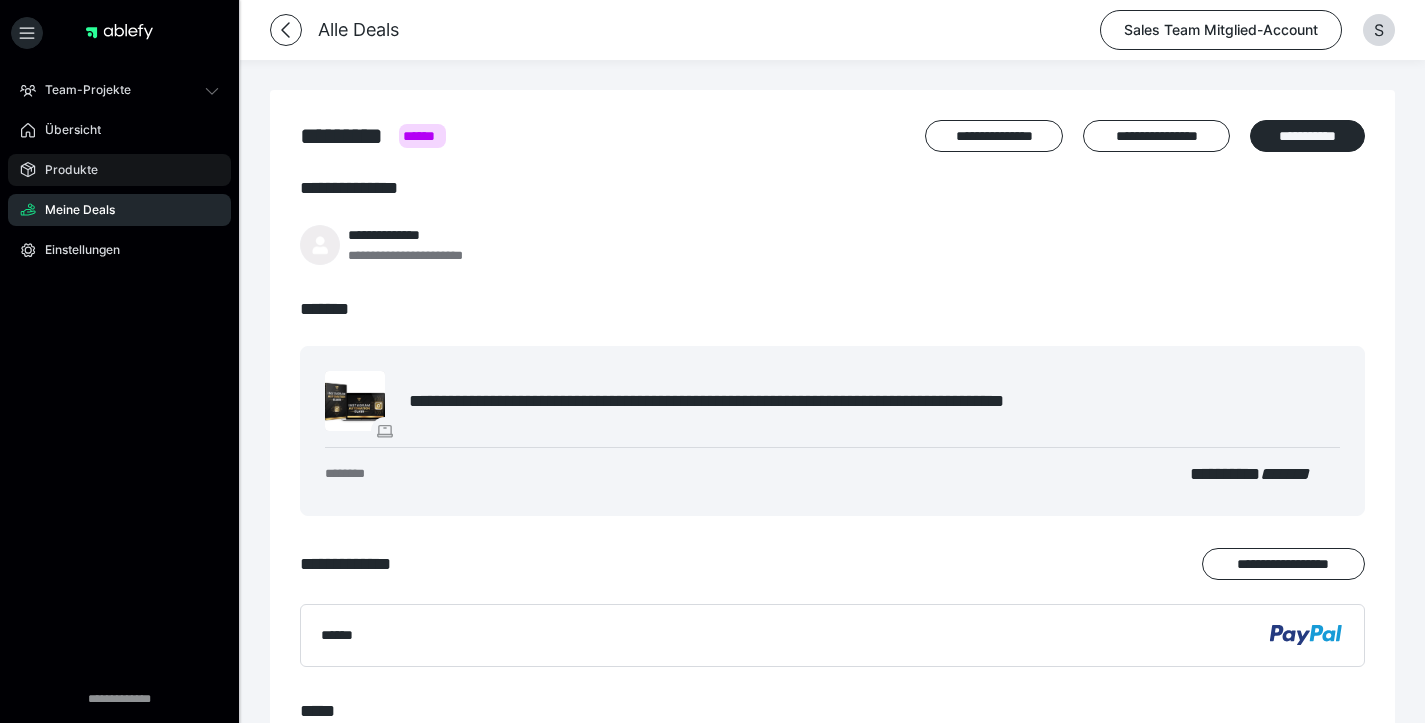 click on "Produkte" at bounding box center (119, 170) 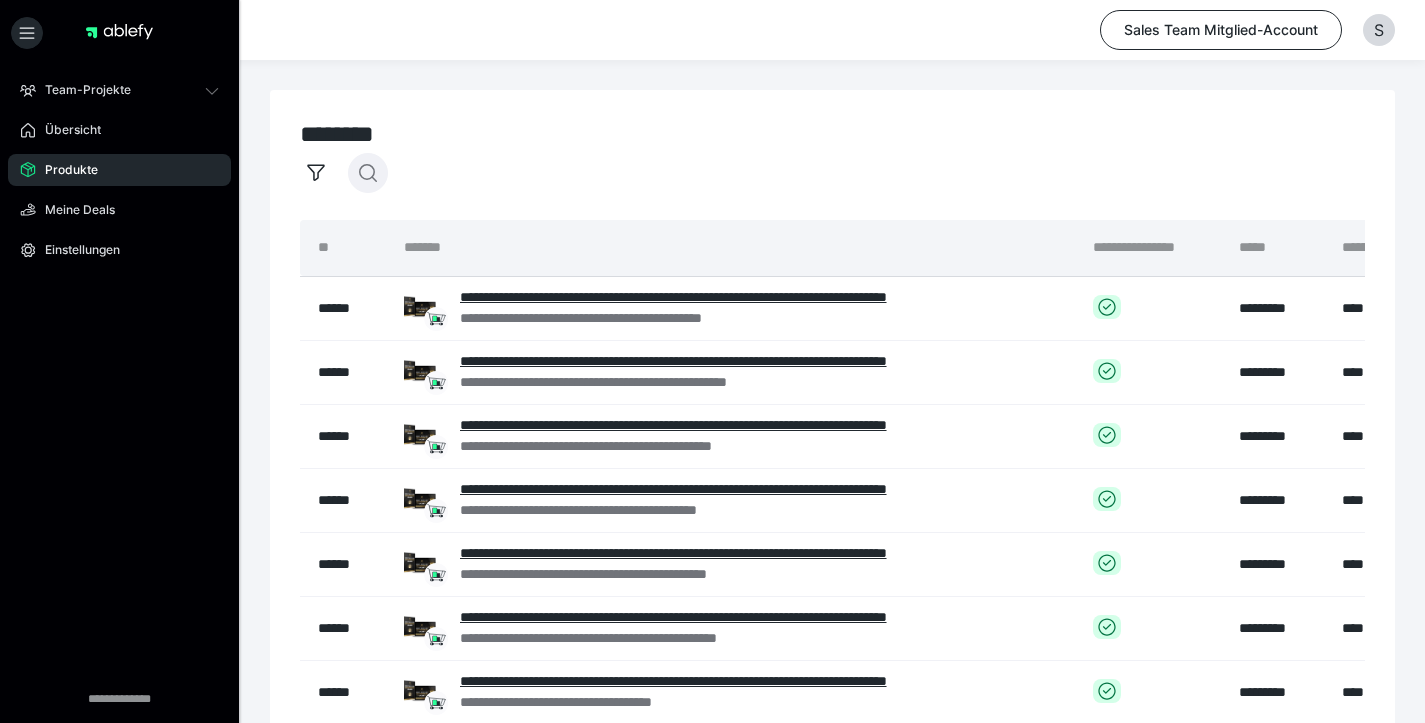 click 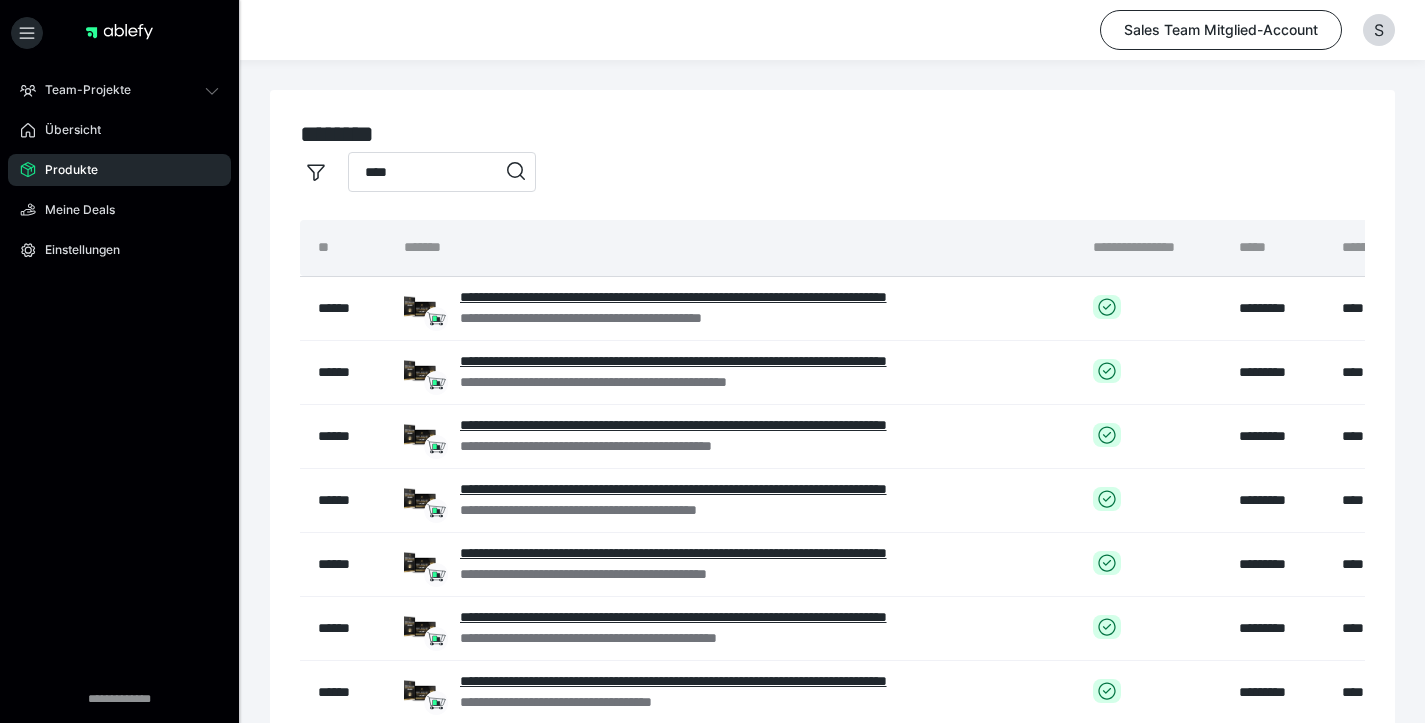 type on "****" 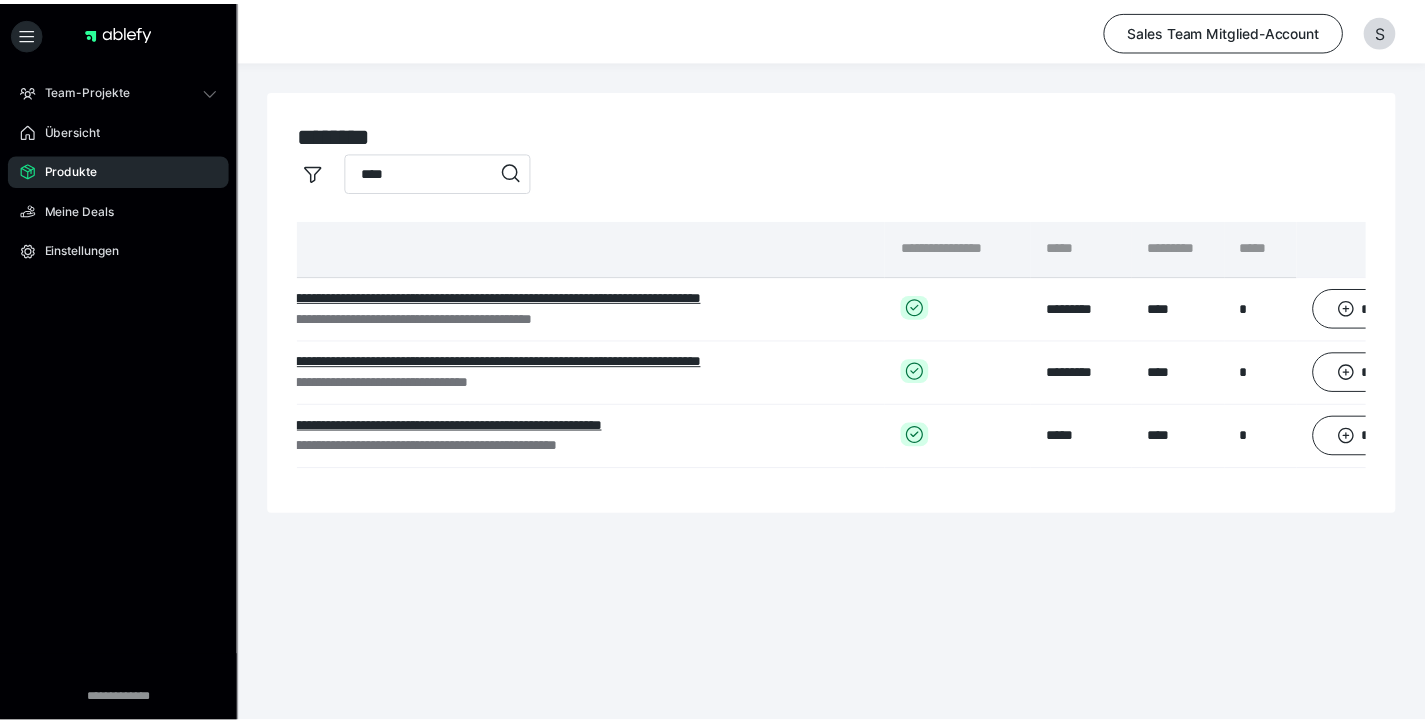 scroll, scrollTop: 0, scrollLeft: 285, axis: horizontal 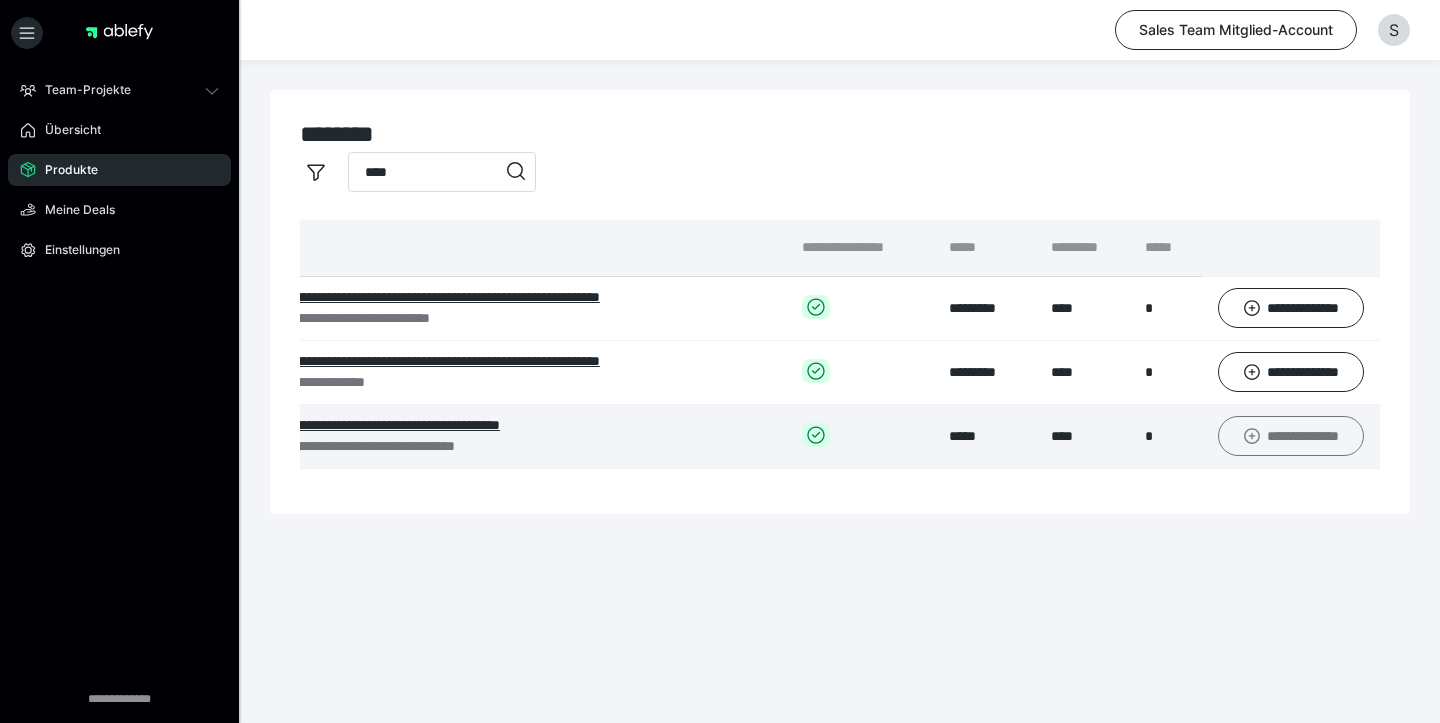 click on "**********" at bounding box center (1291, 436) 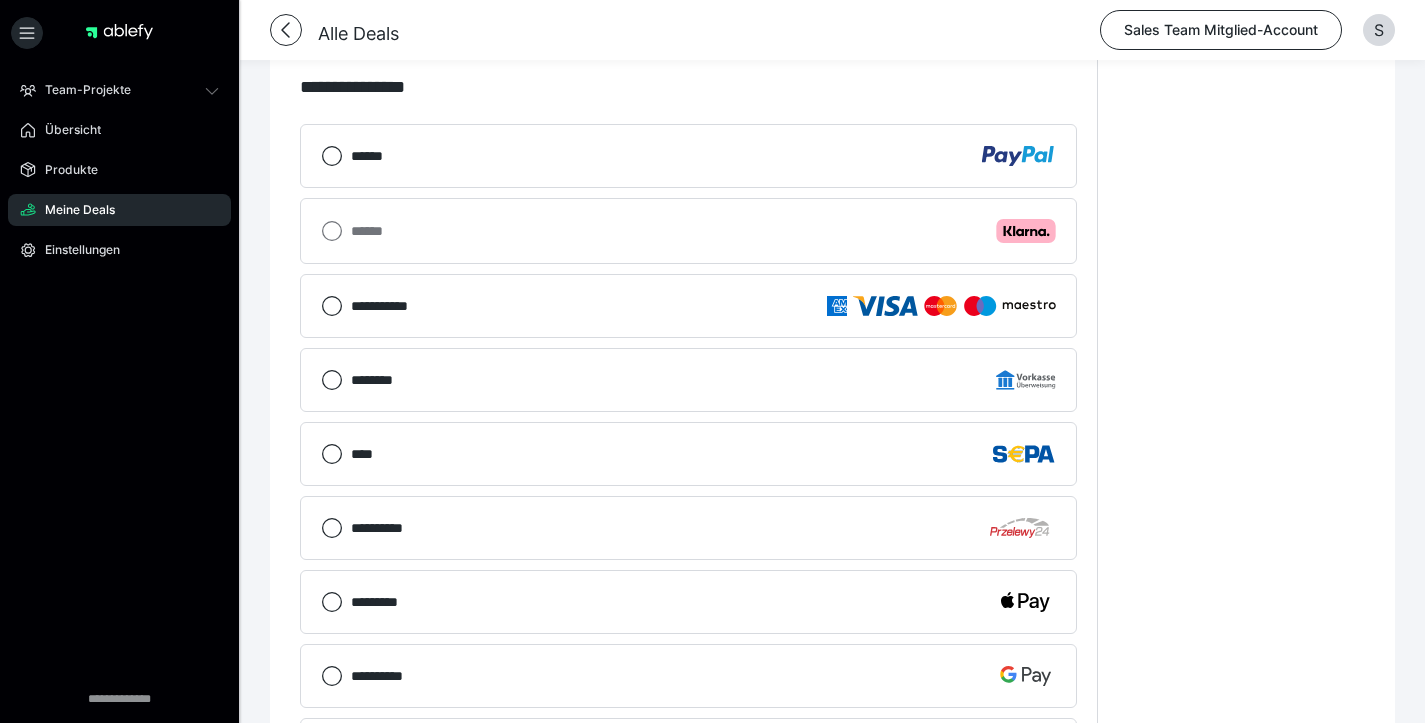 scroll, scrollTop: 317, scrollLeft: 0, axis: vertical 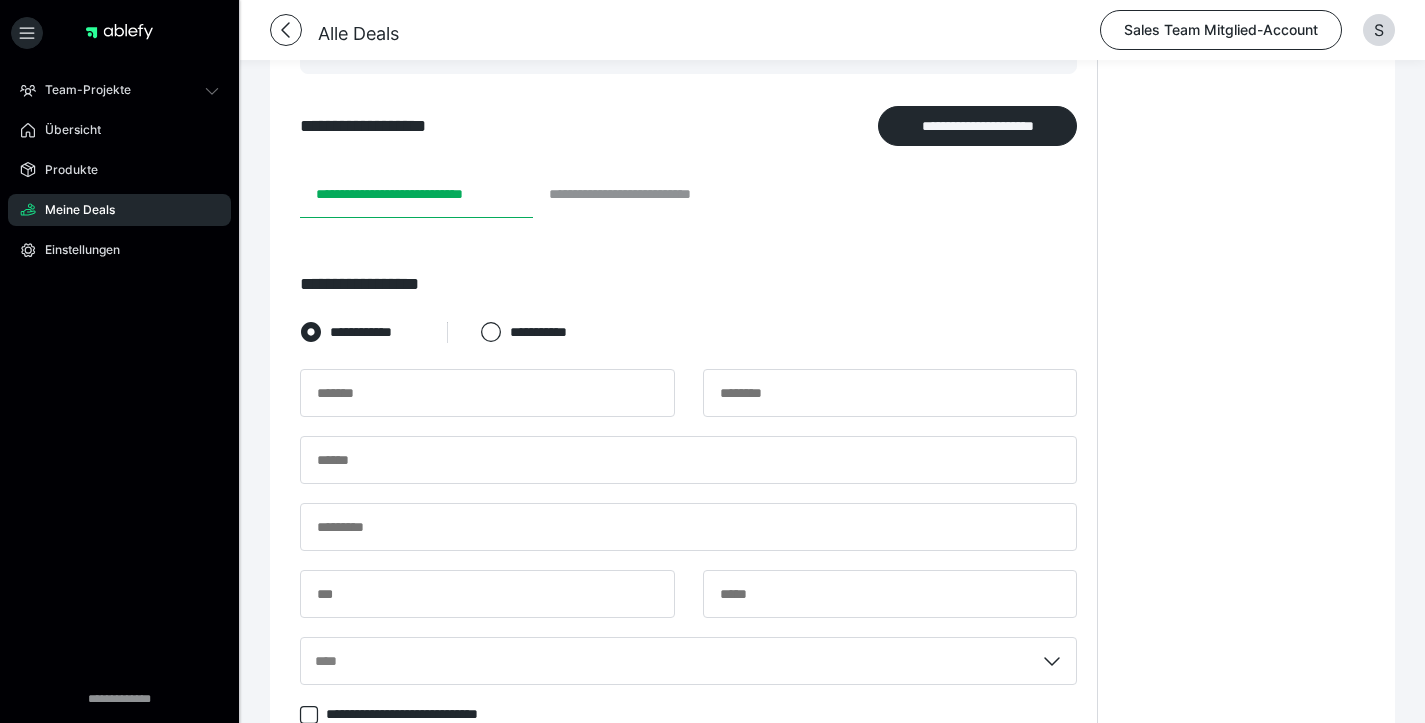 click on "**********" at bounding box center (648, 194) 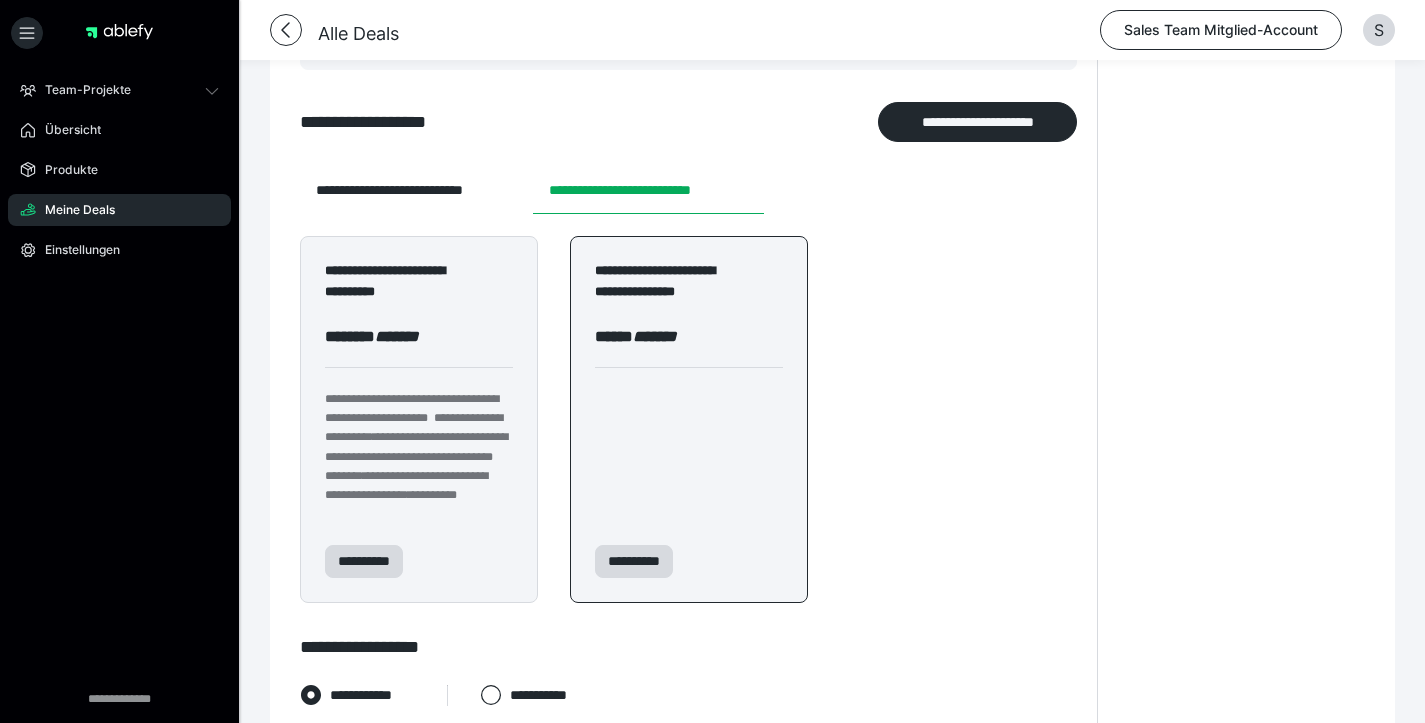 scroll, scrollTop: 325, scrollLeft: 0, axis: vertical 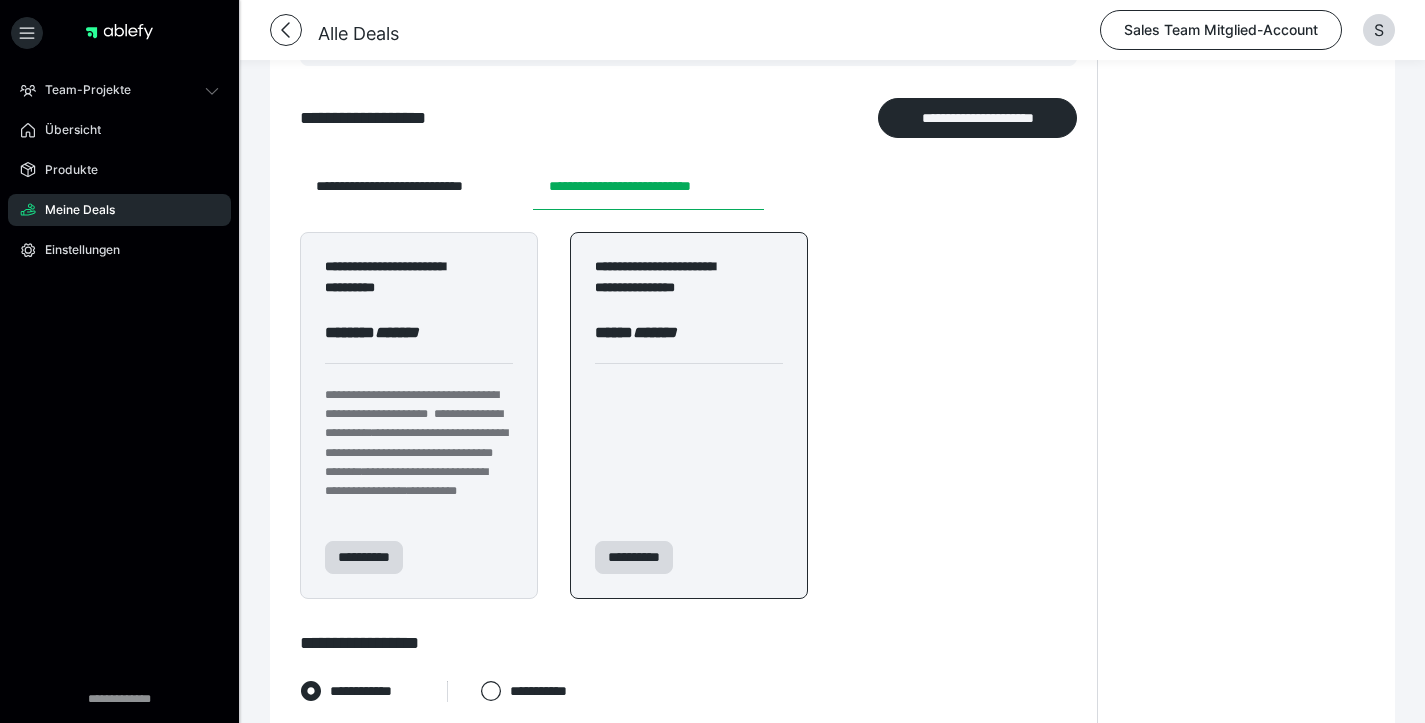 click on "**********" at bounding box center (689, 415) 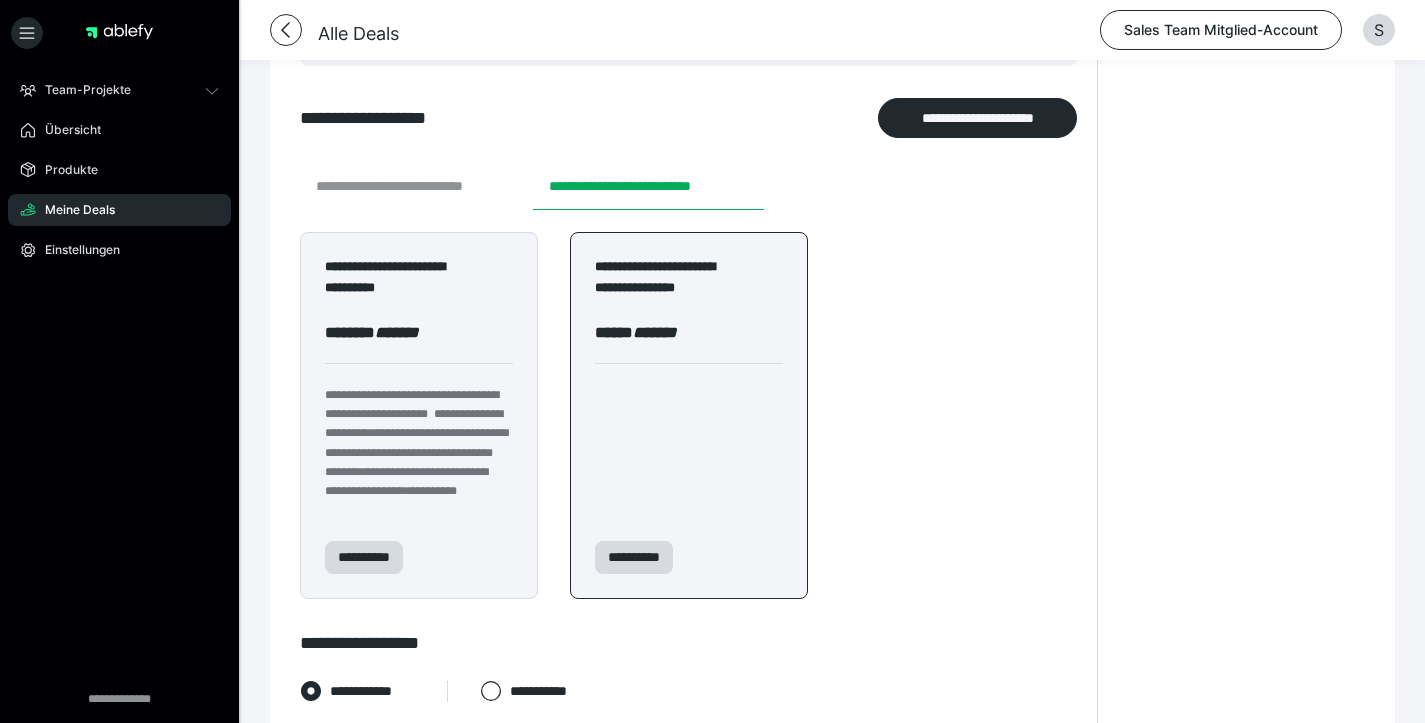 click on "**********" at bounding box center [416, 186] 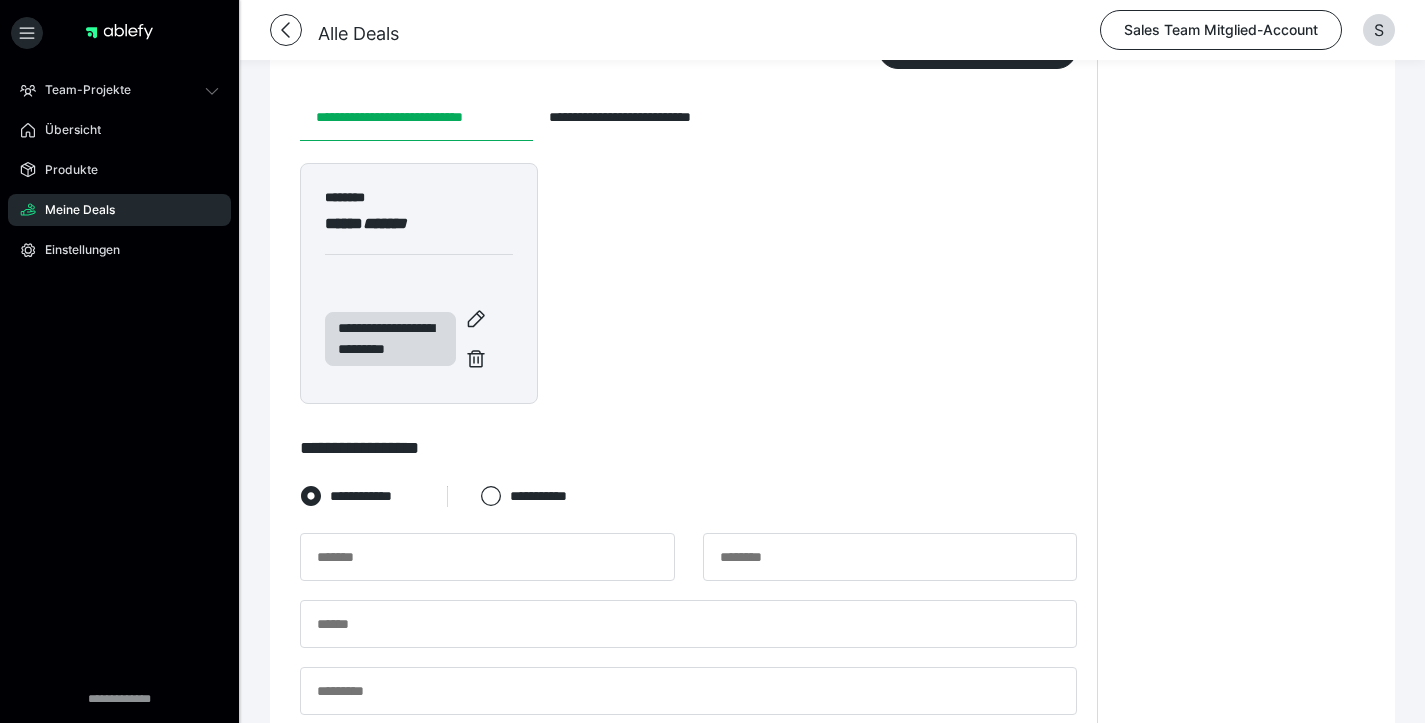 scroll, scrollTop: 641, scrollLeft: 0, axis: vertical 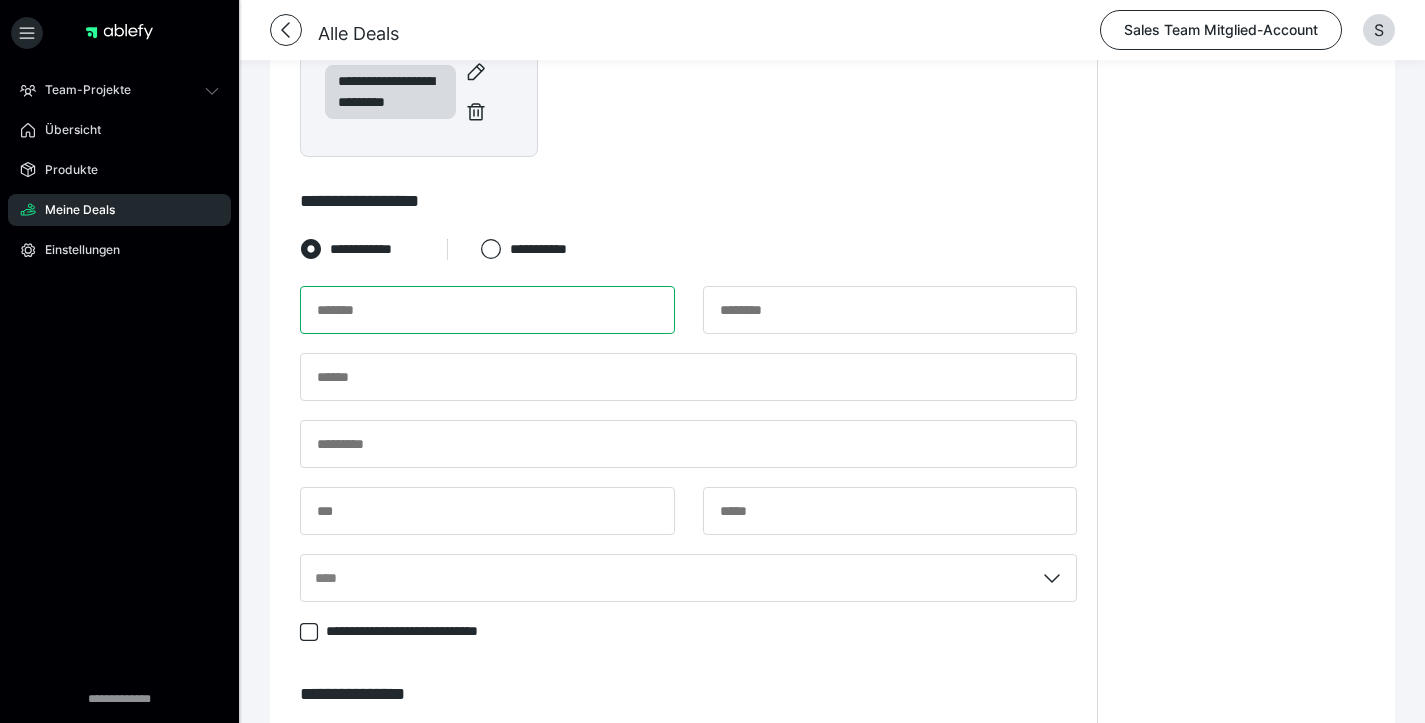 drag, startPoint x: 564, startPoint y: 321, endPoint x: 554, endPoint y: 322, distance: 10.049875 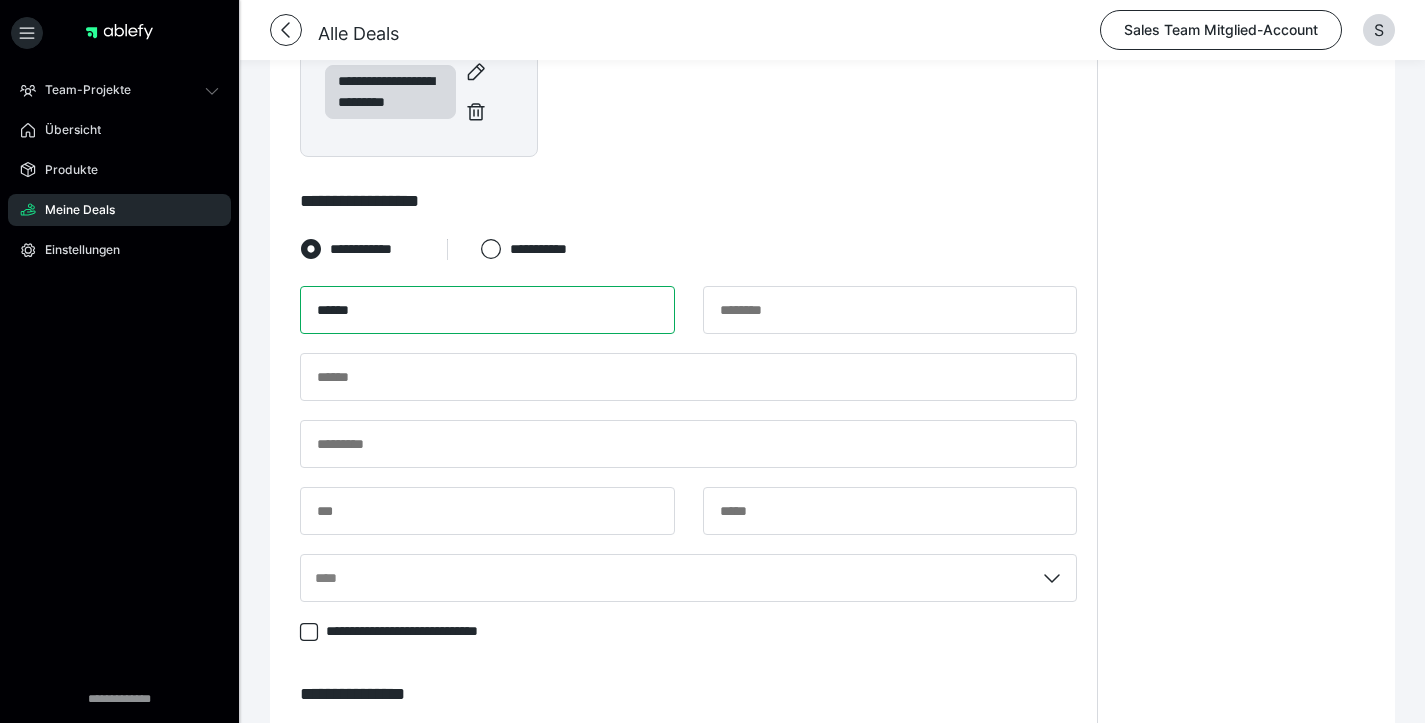 type on "*****" 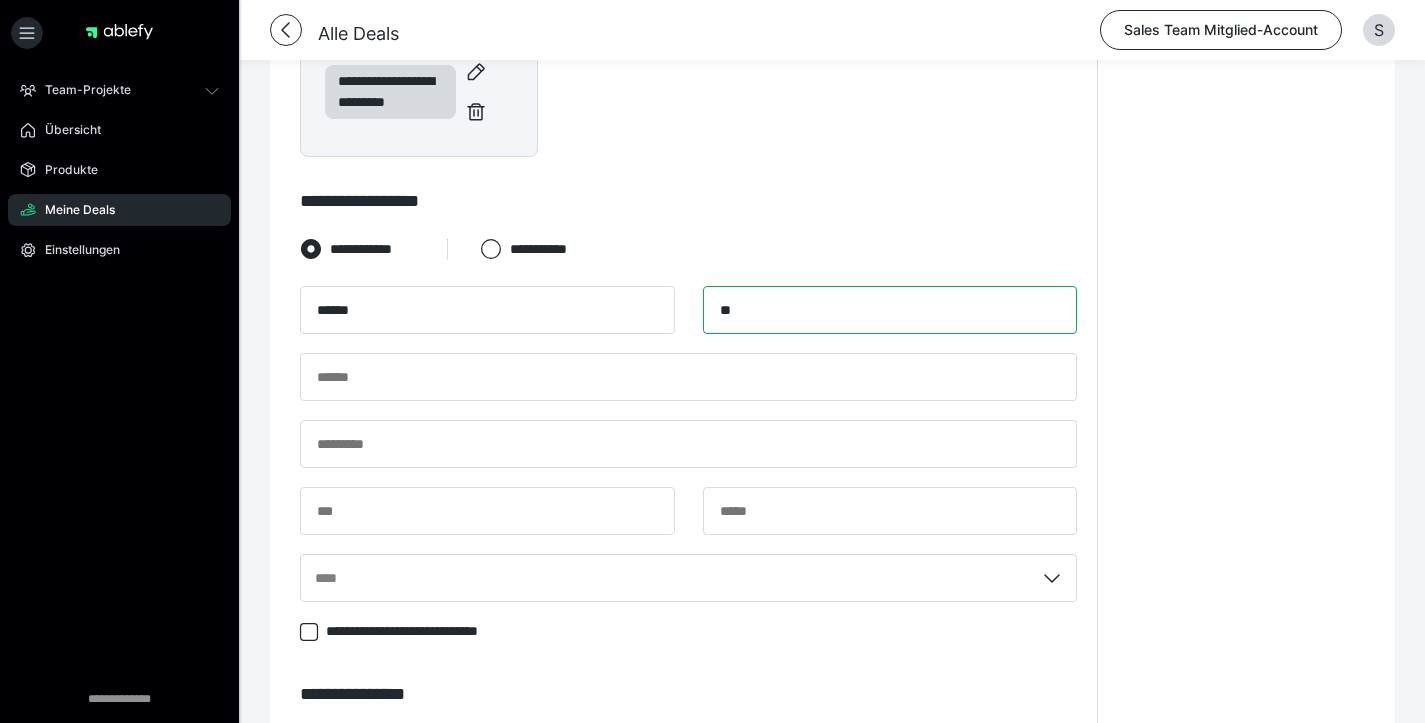 type on "**" 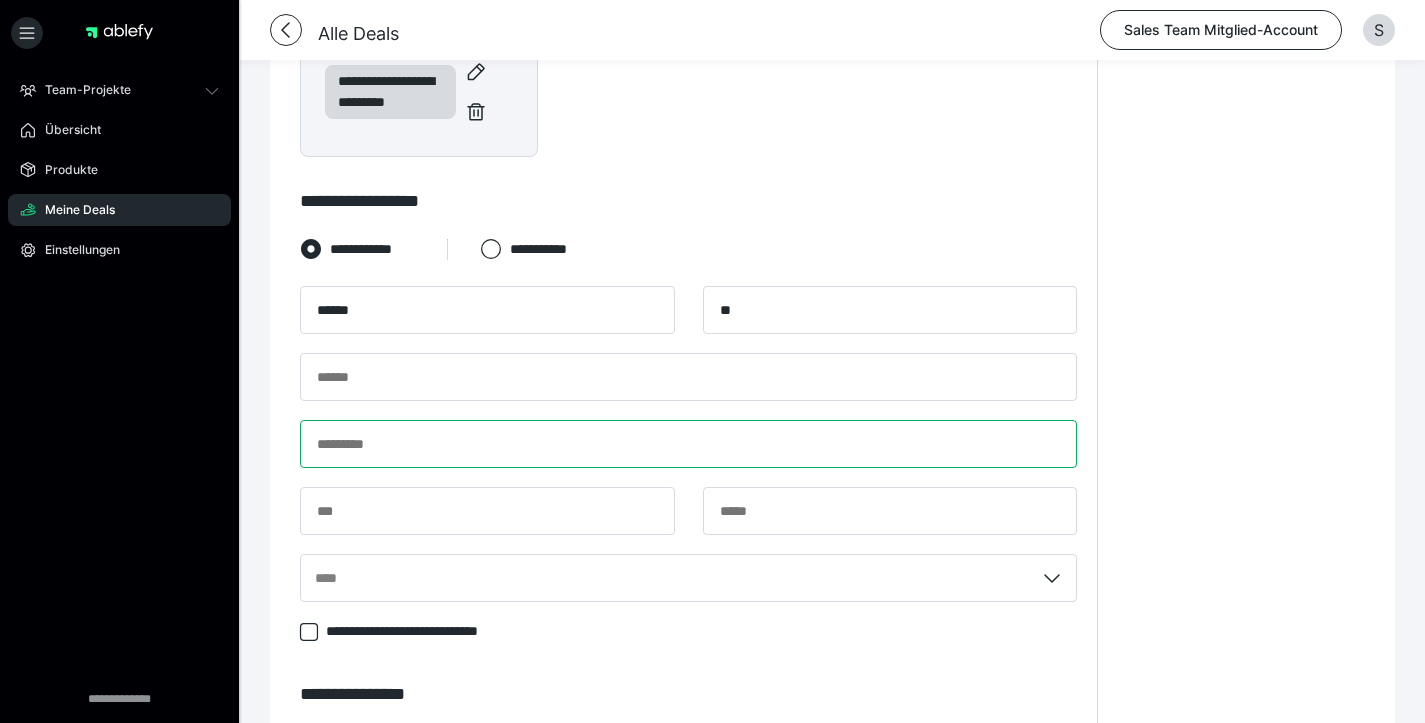 click at bounding box center [688, 444] 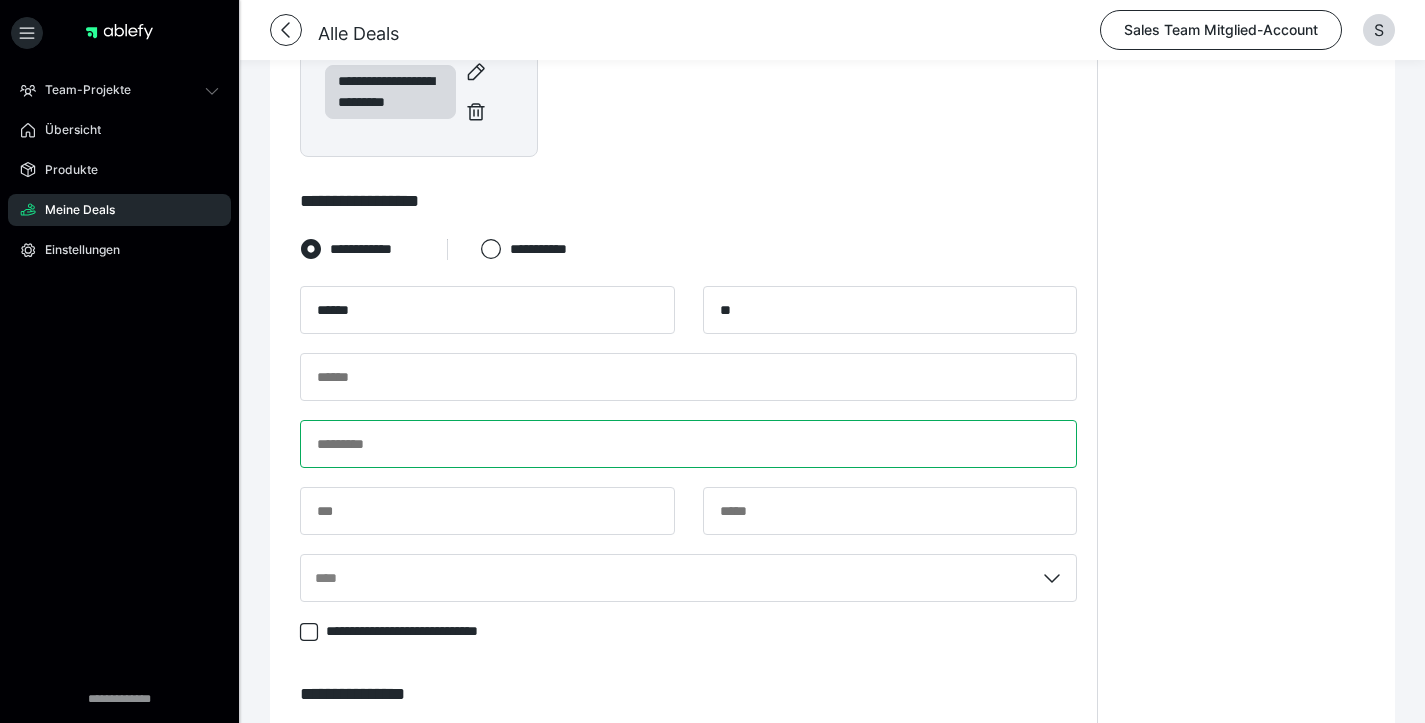 paste on "**********" 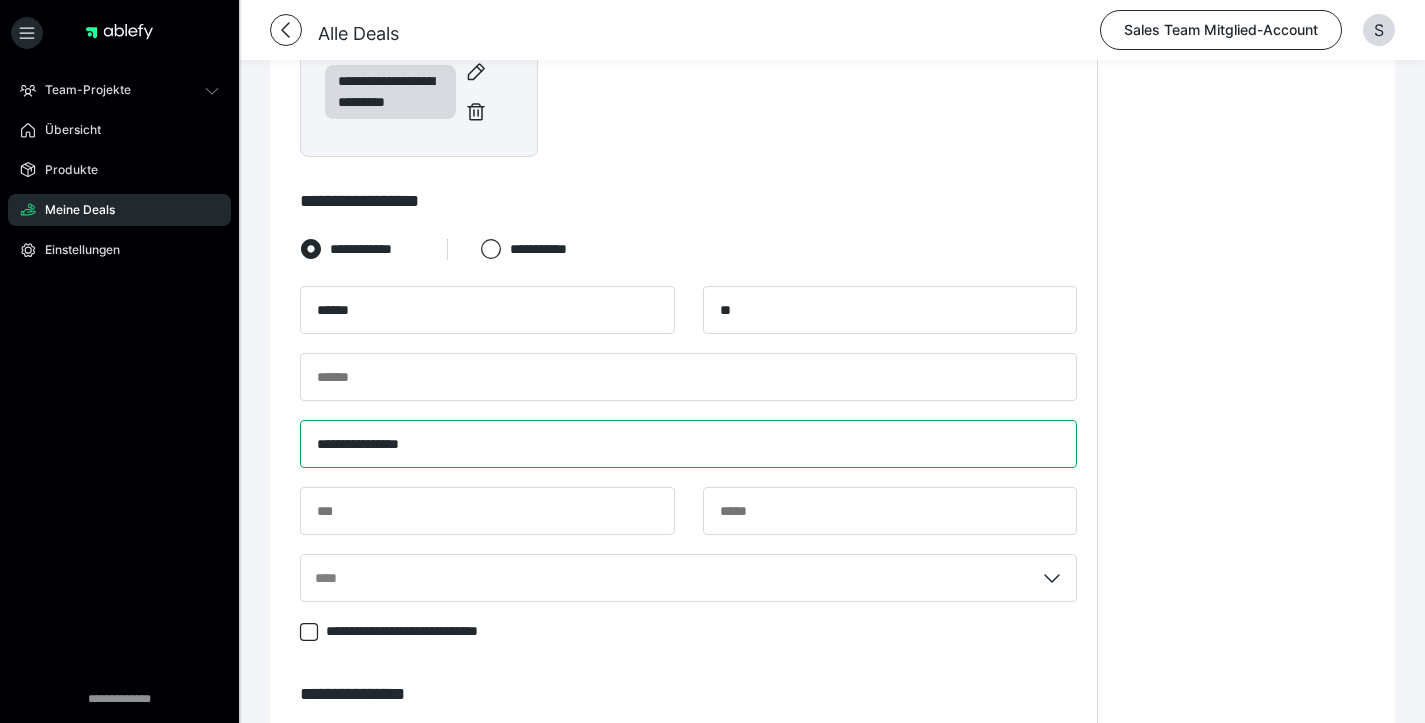 type on "**********" 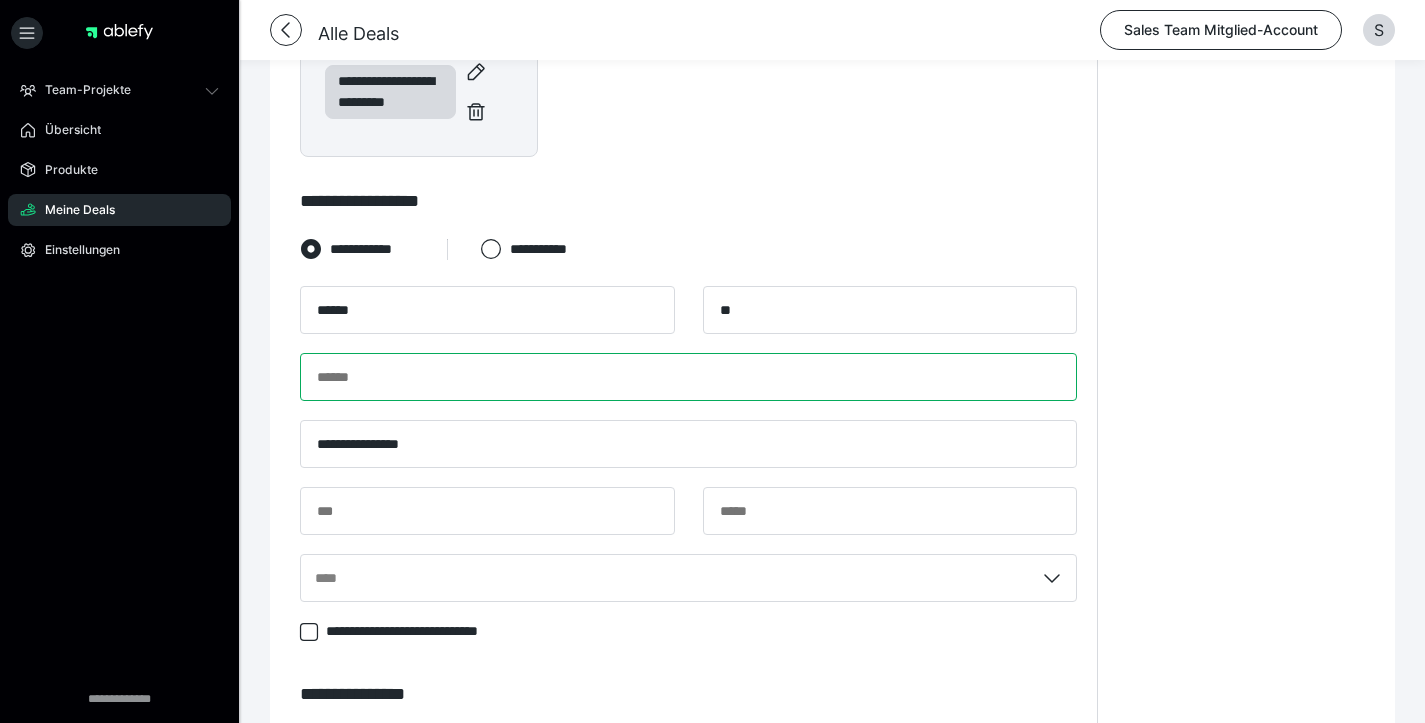 click at bounding box center [688, 377] 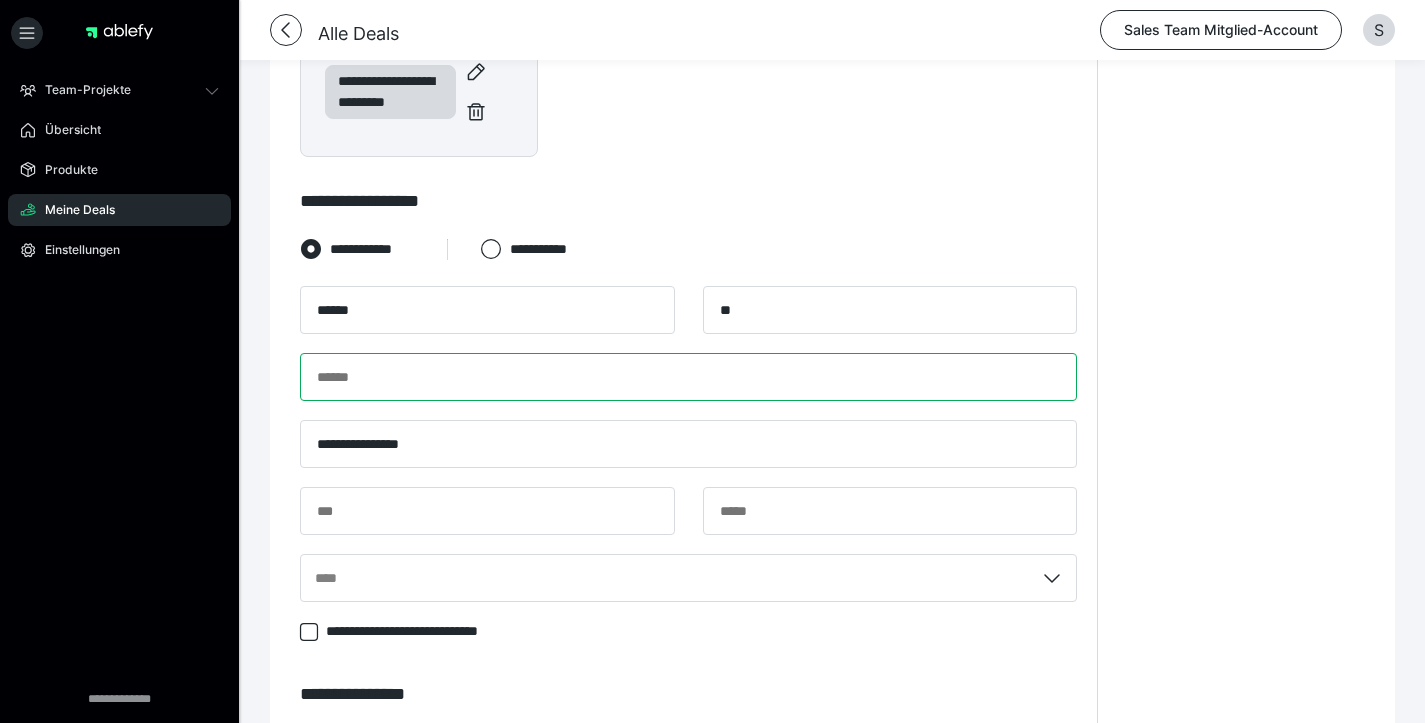 paste on "**********" 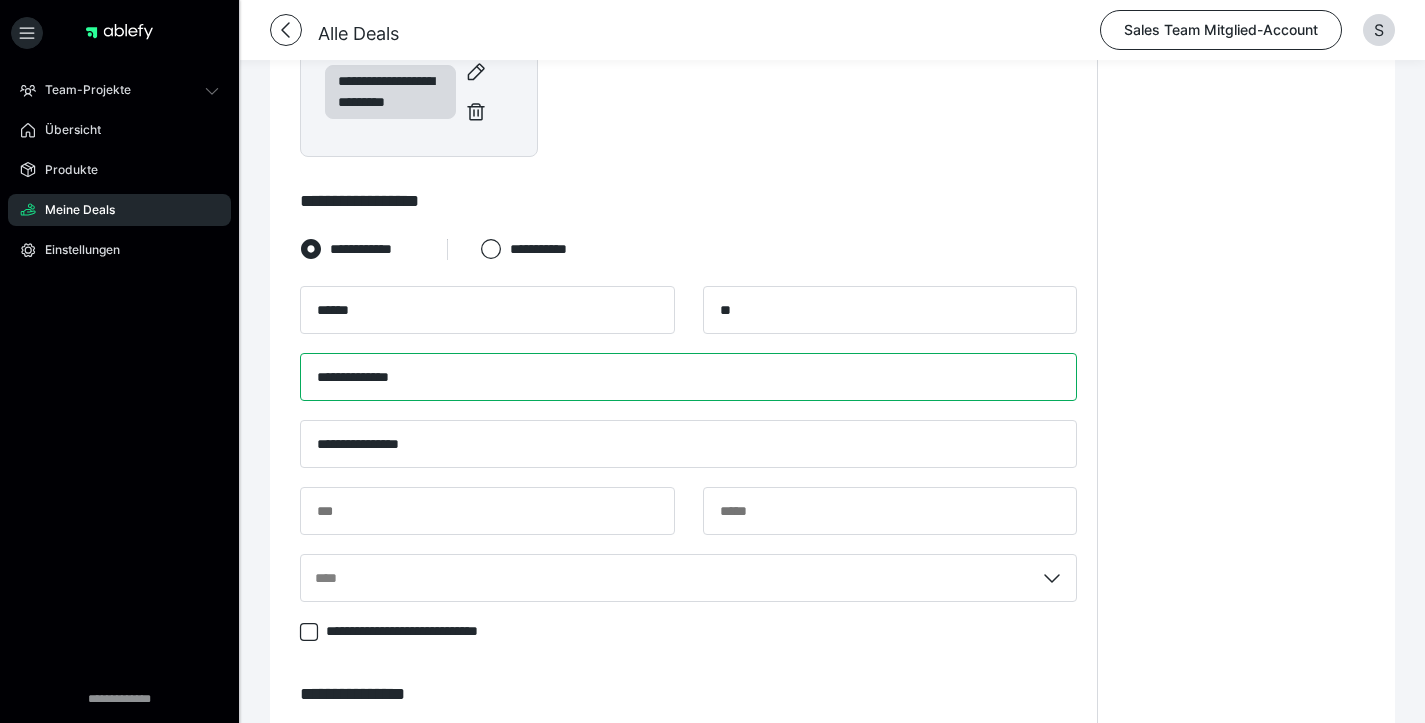 type on "**********" 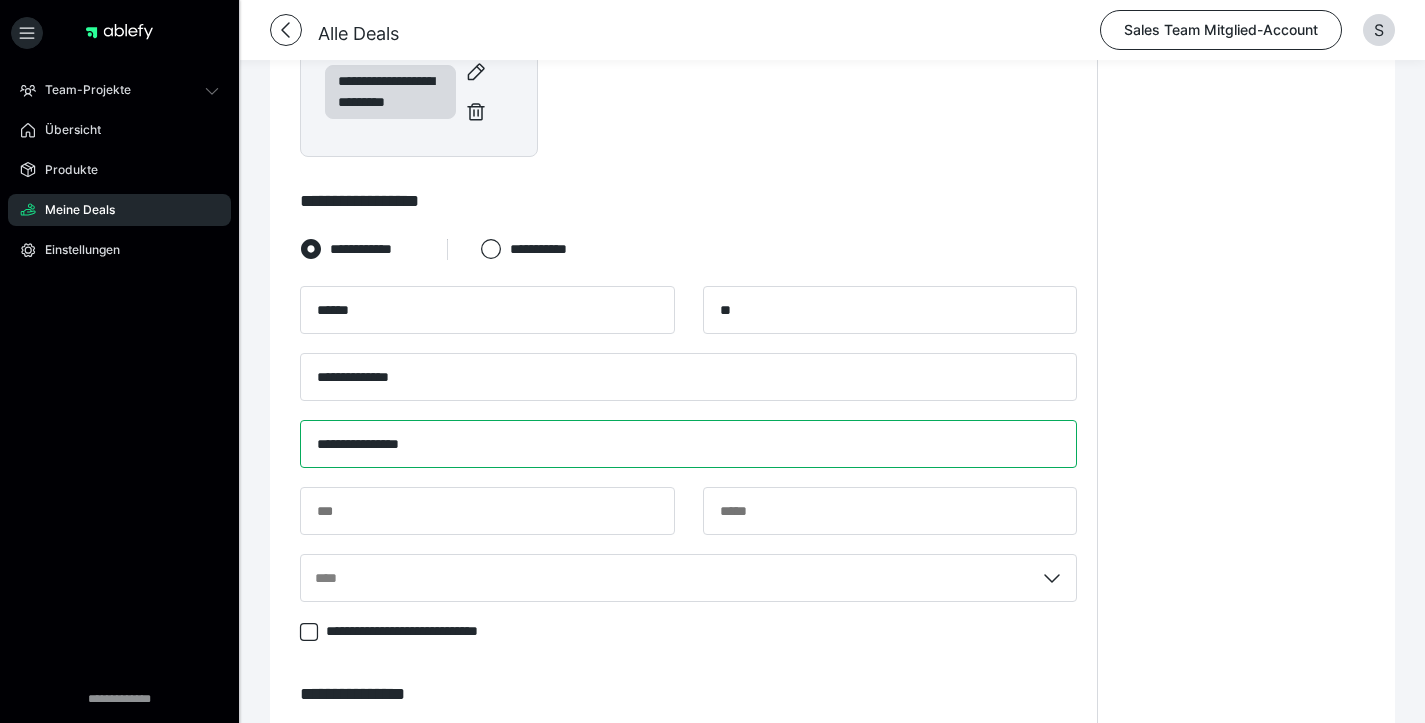 click on "**********" at bounding box center [688, 444] 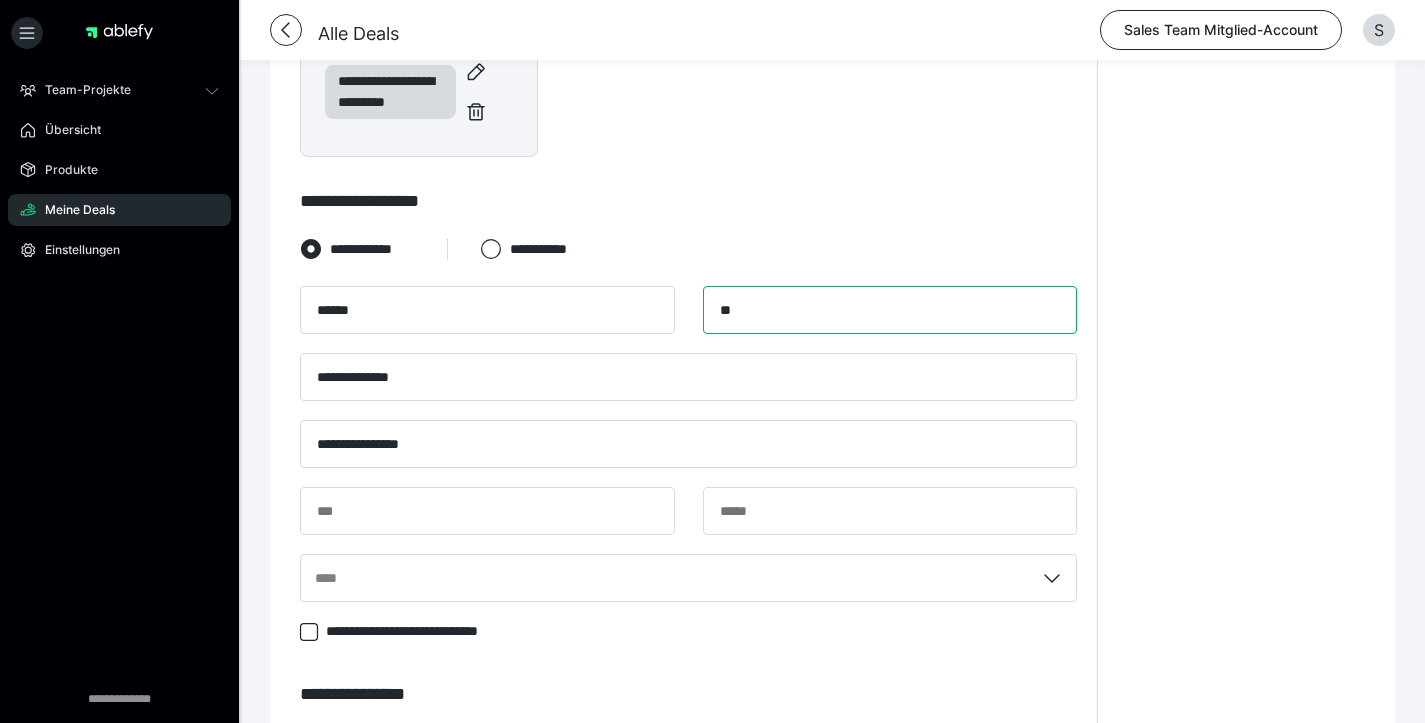 click on "**" at bounding box center (890, 310) 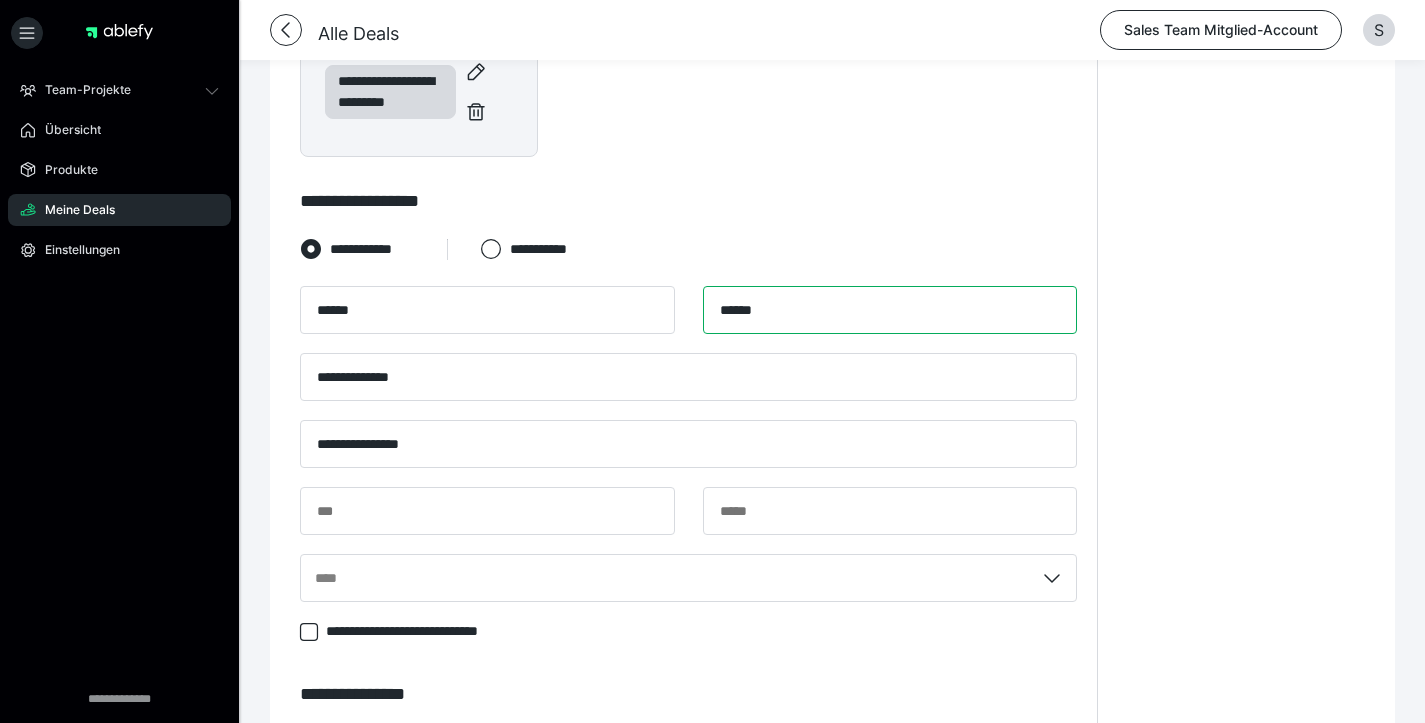 type on "*****" 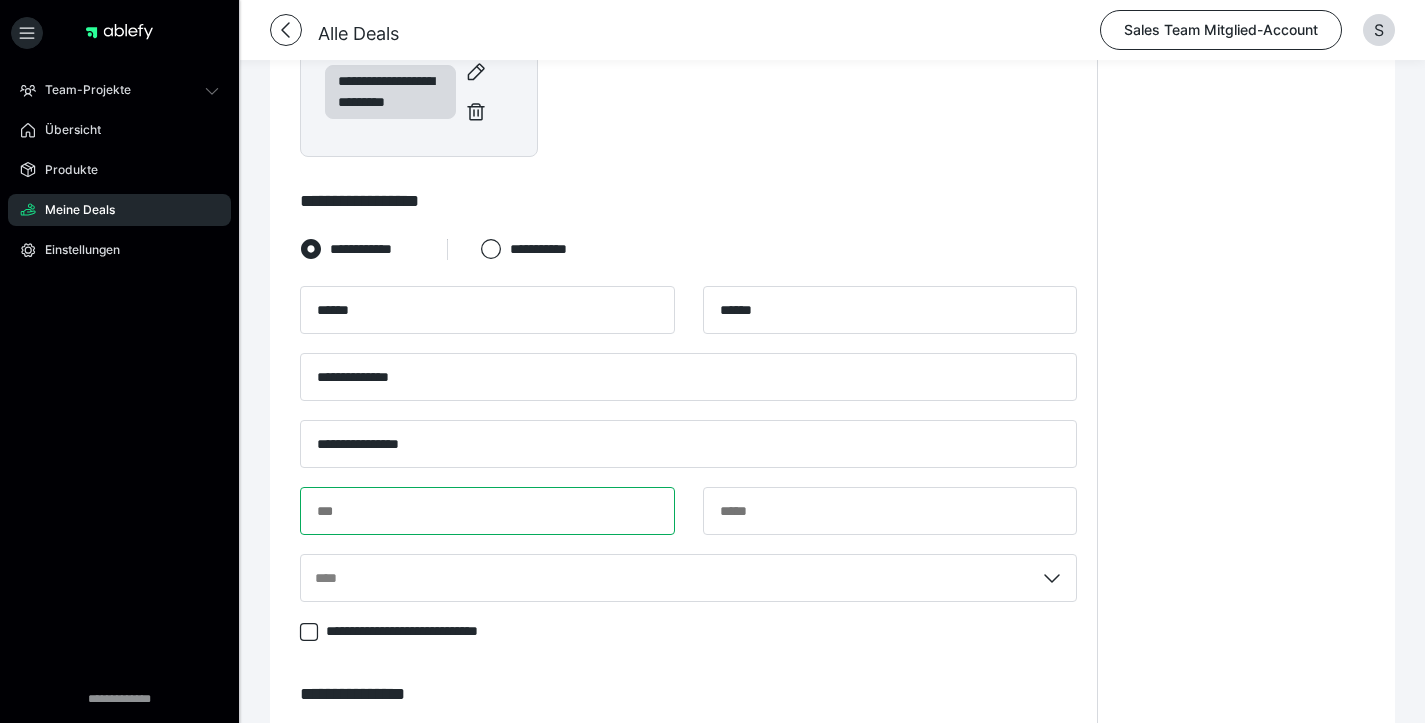 click at bounding box center (487, 511) 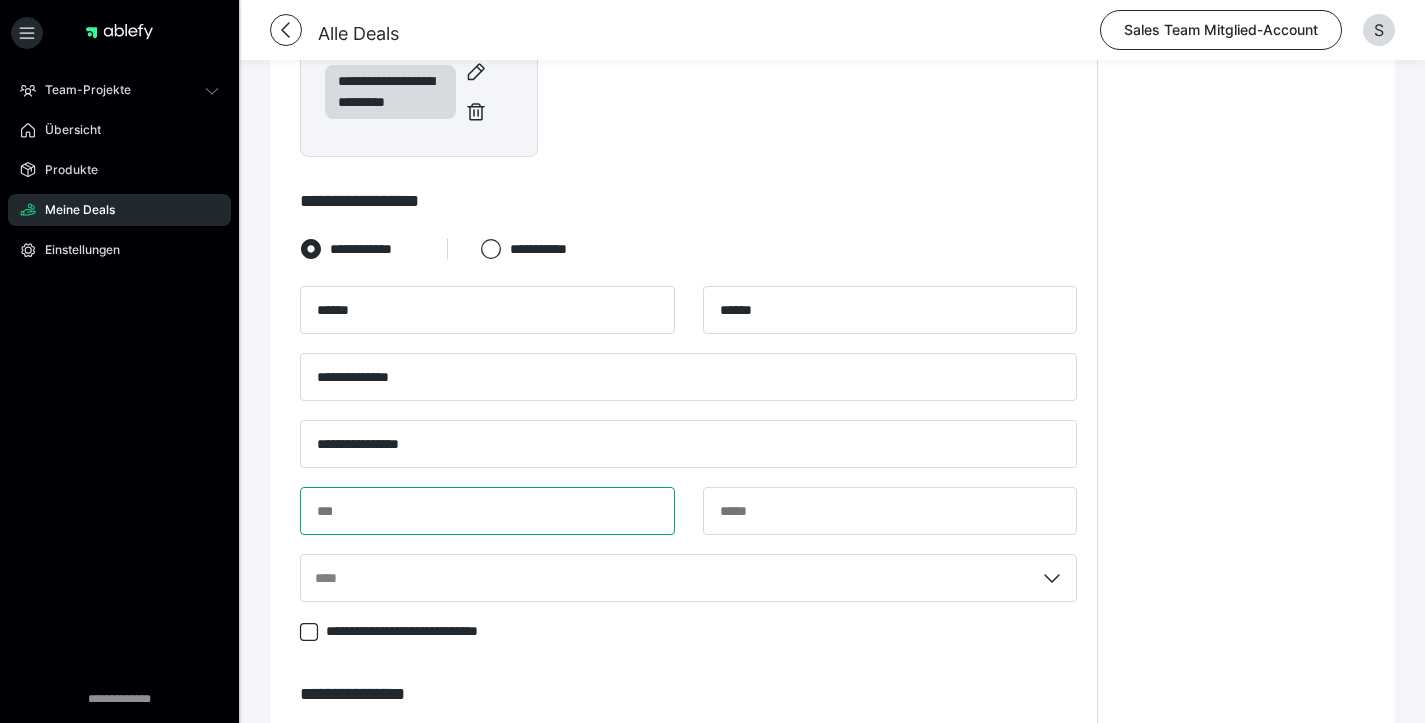 paste on "*****" 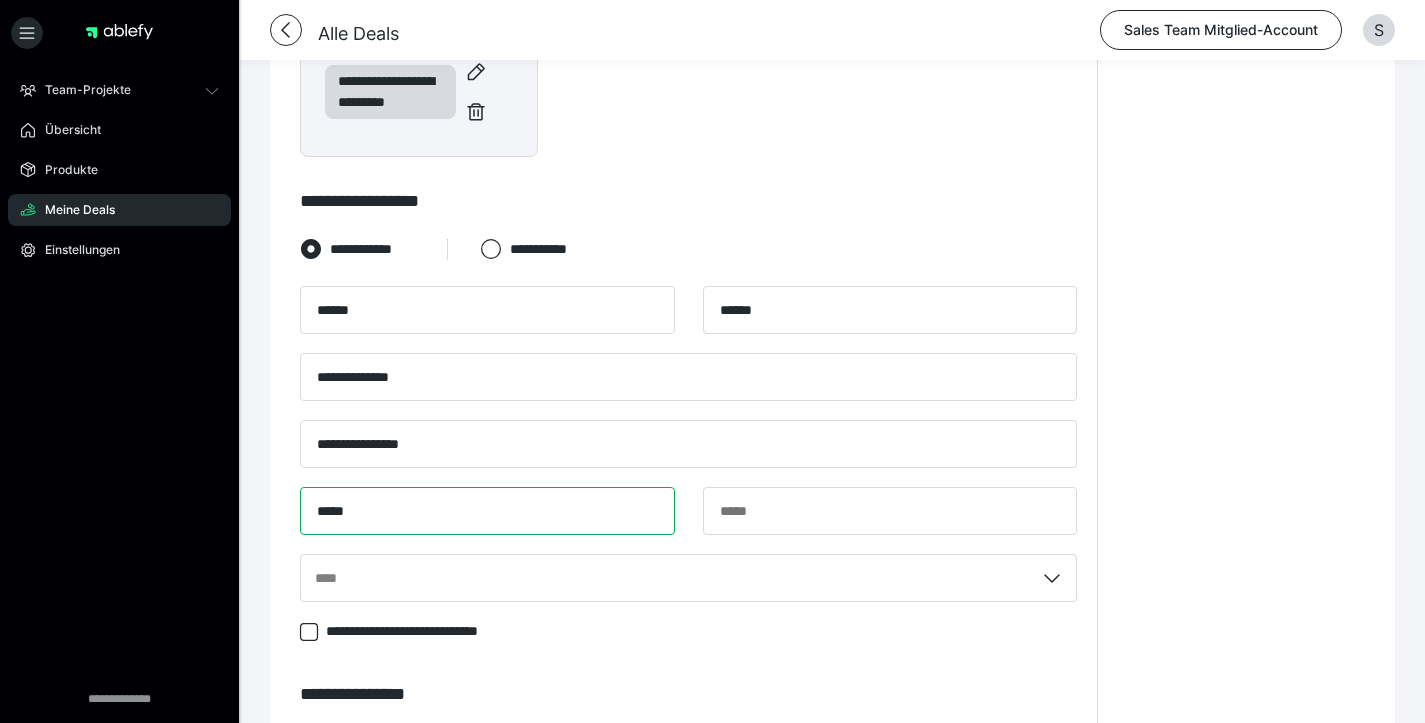 type on "*****" 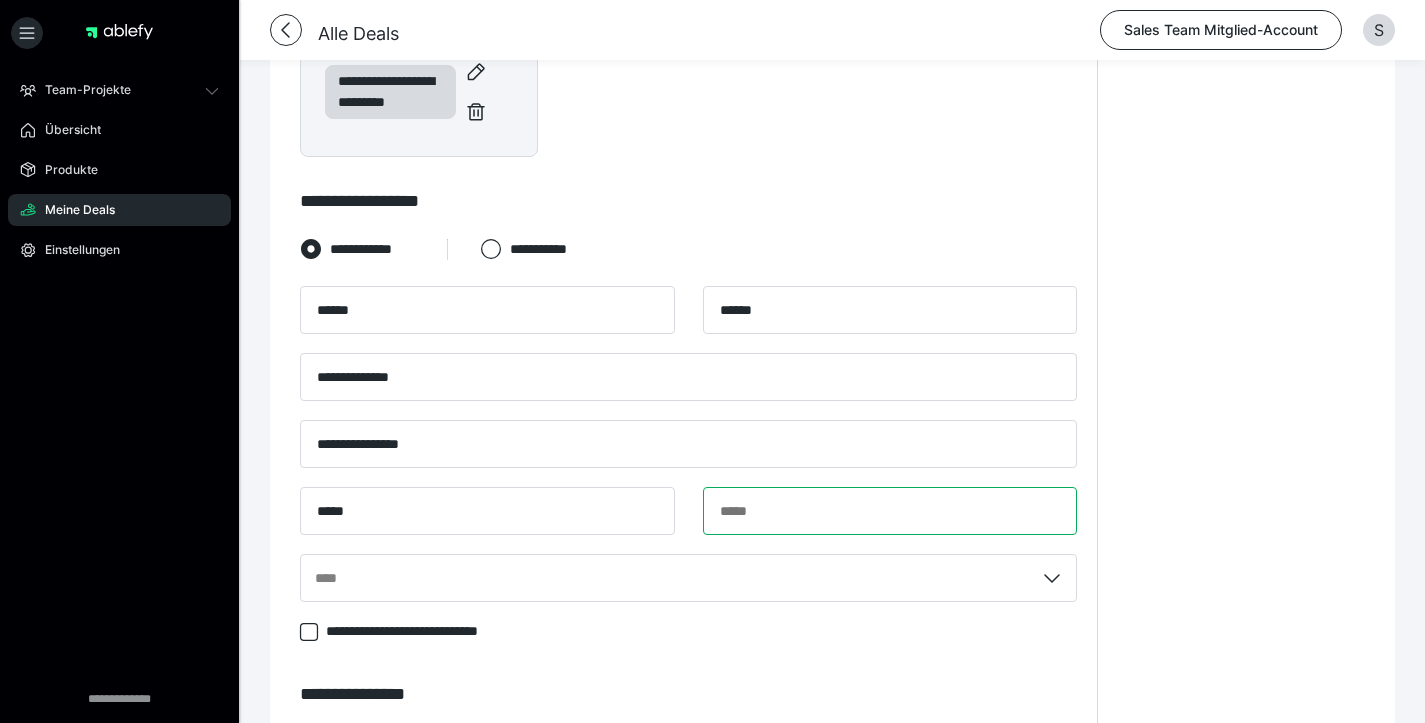 click at bounding box center (890, 511) 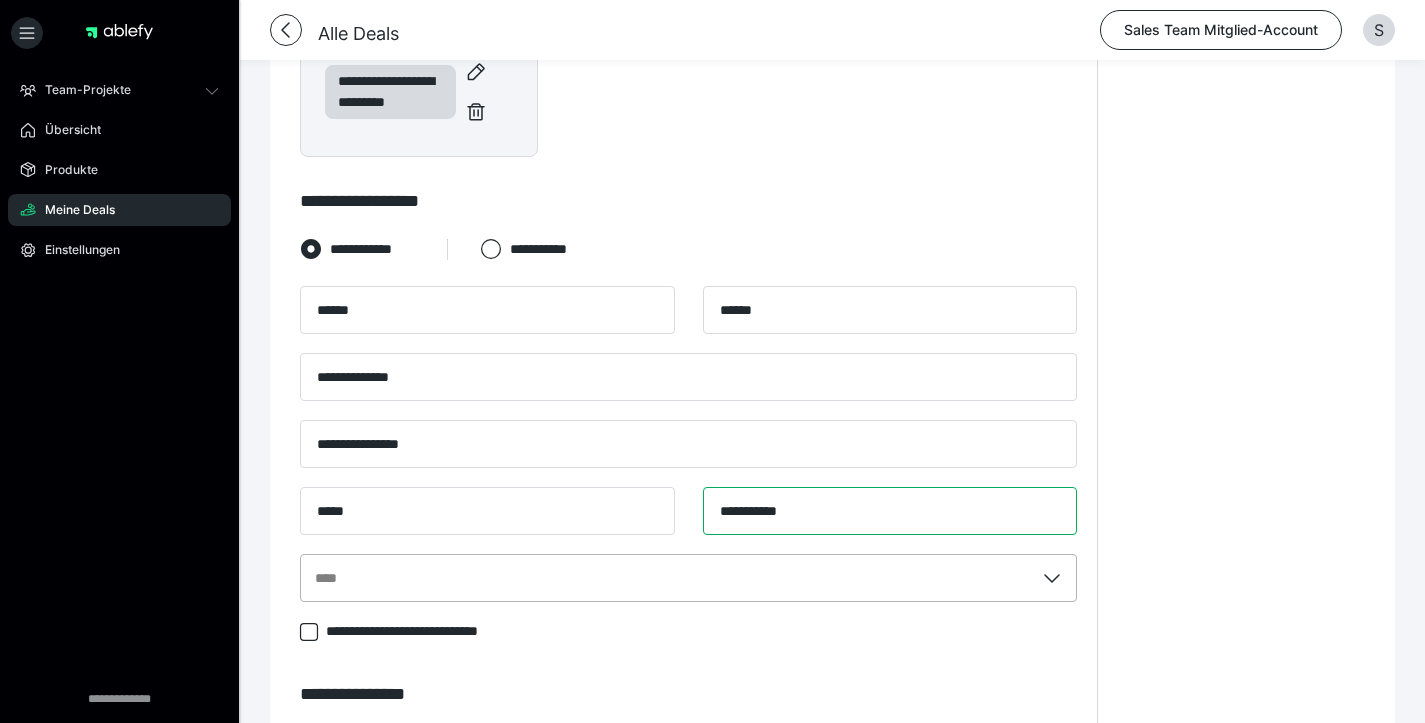 type on "**********" 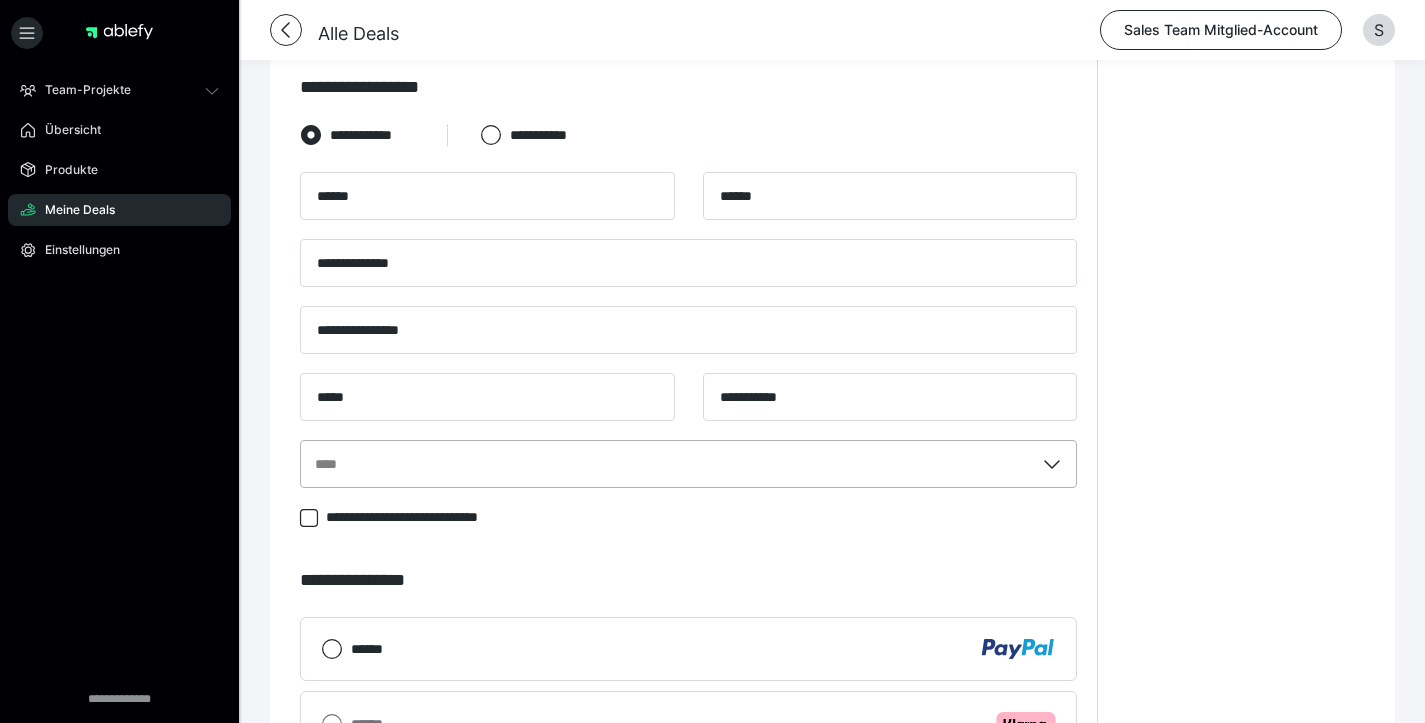 click on "****" at bounding box center (688, 464) 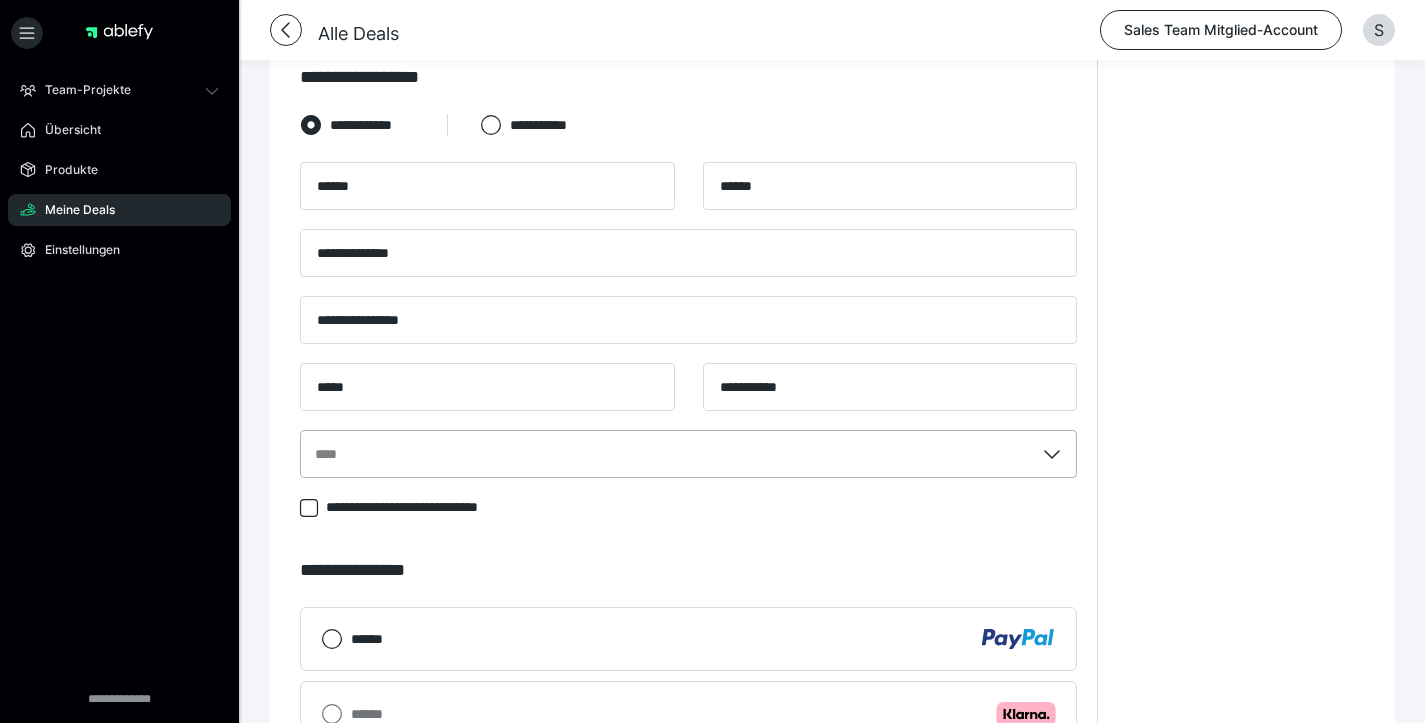 click on "****" at bounding box center (316, 454) 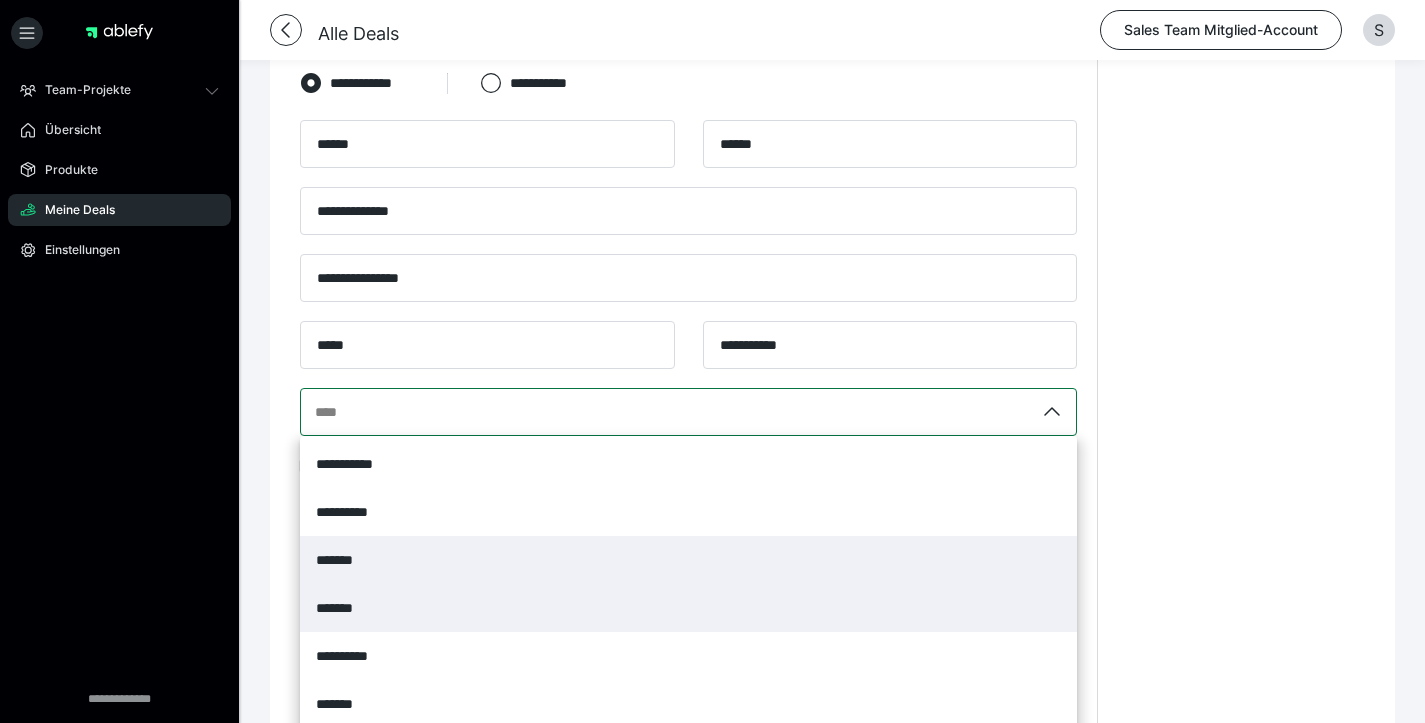 scroll, scrollTop: 843, scrollLeft: 0, axis: vertical 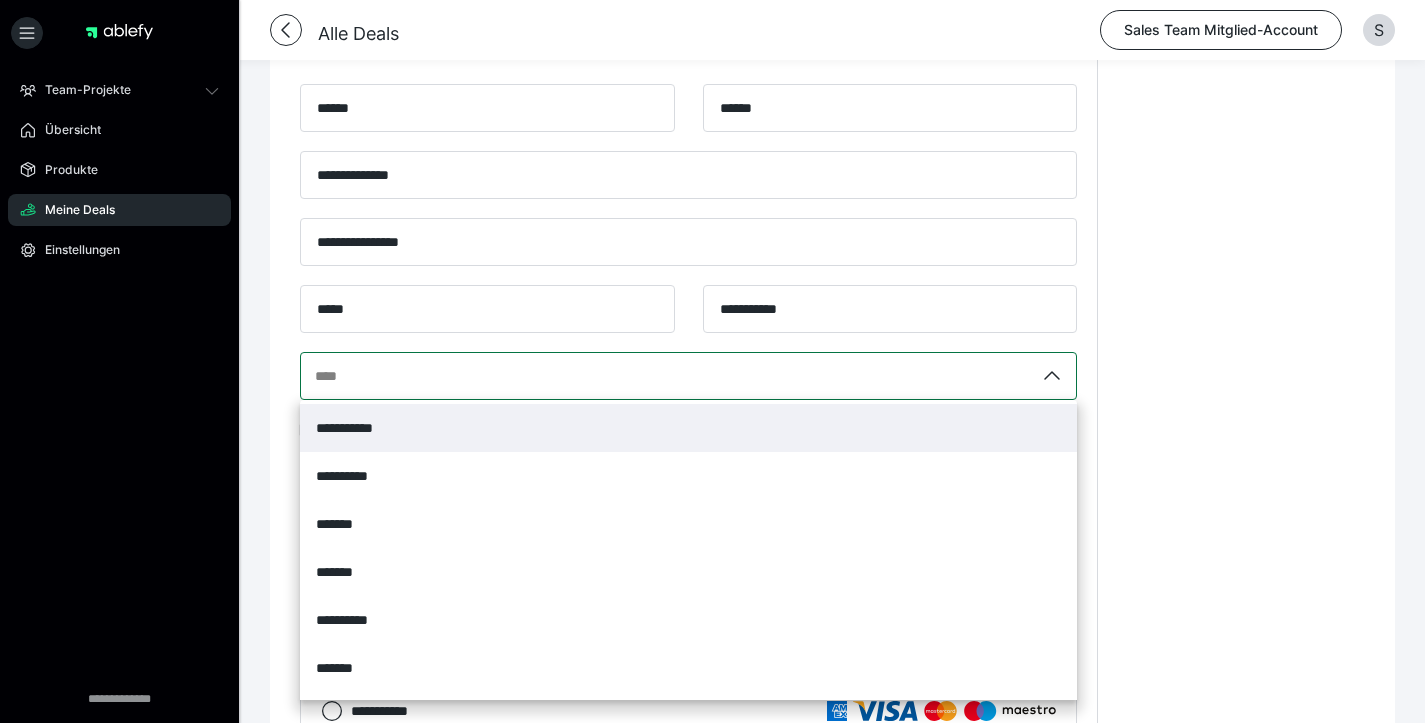 click on "**********" at bounding box center [688, 428] 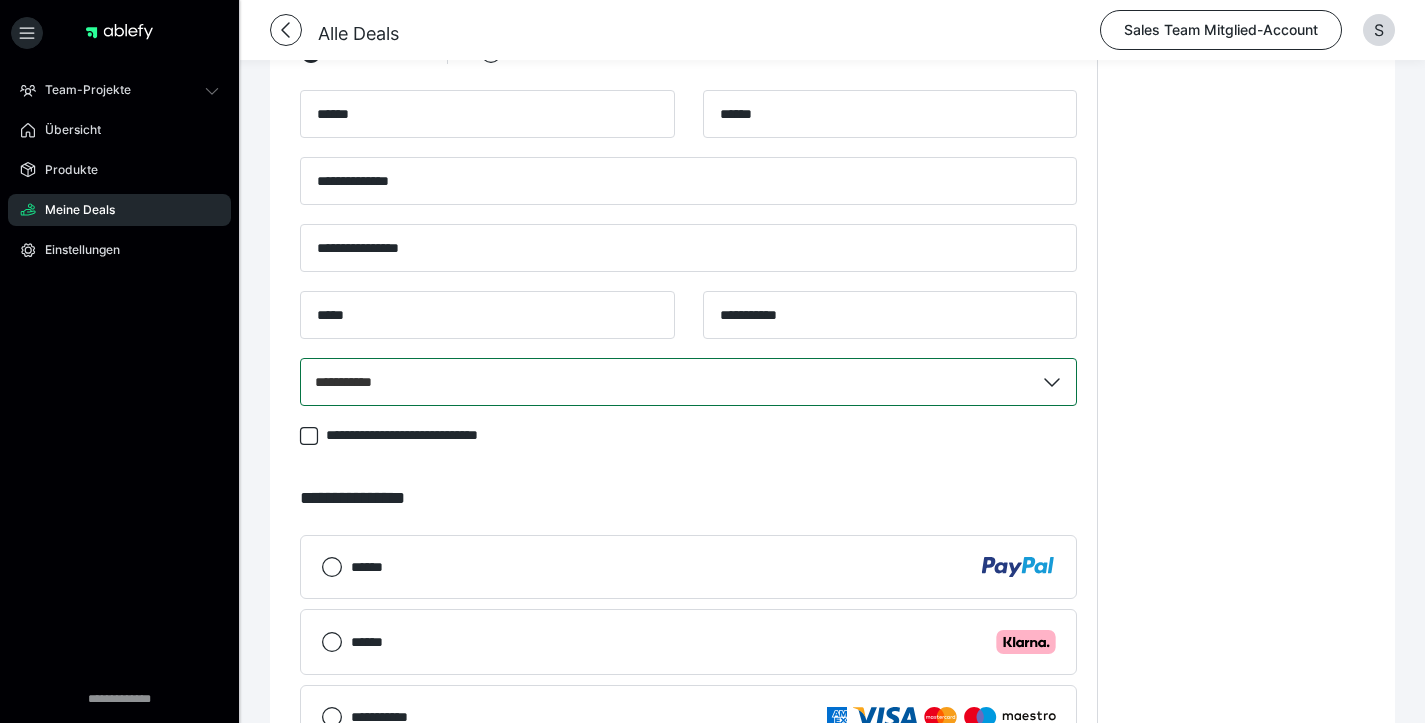 scroll, scrollTop: 1240, scrollLeft: 0, axis: vertical 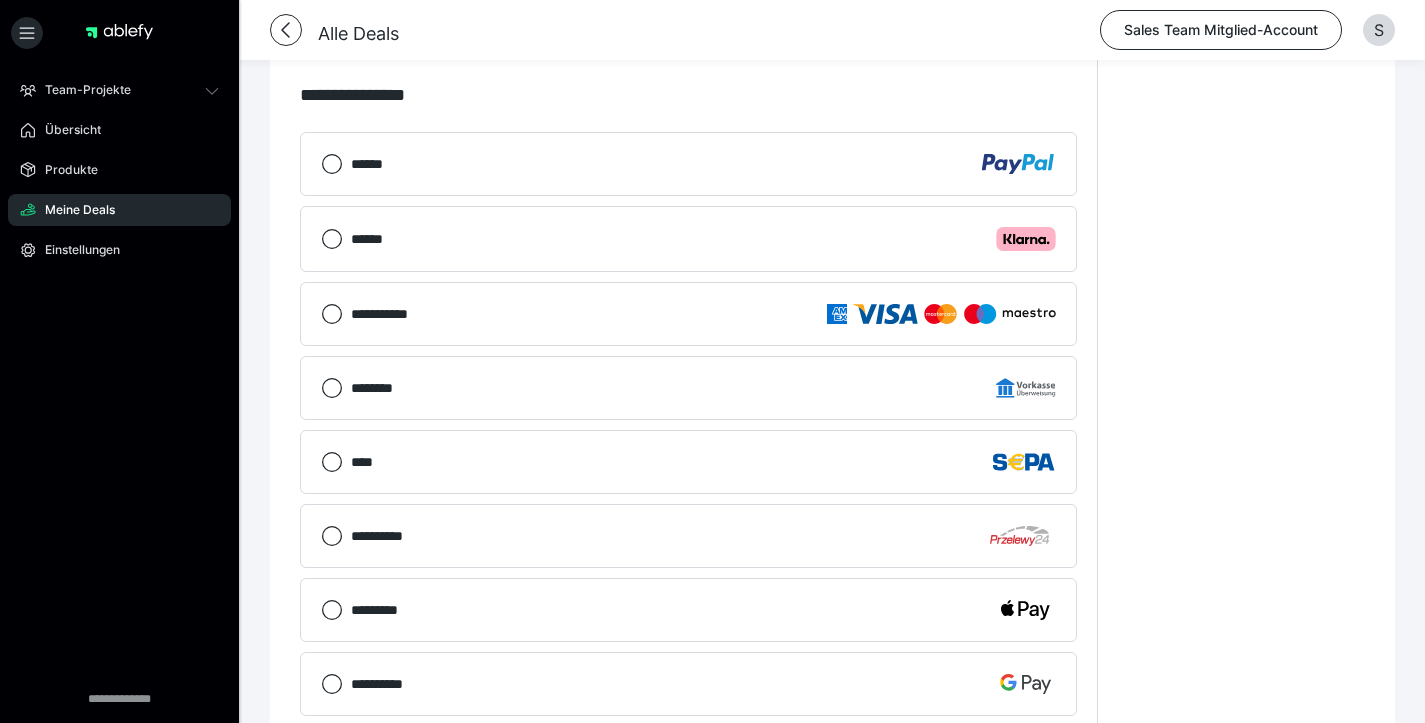 click on "******" at bounding box center [703, 164] 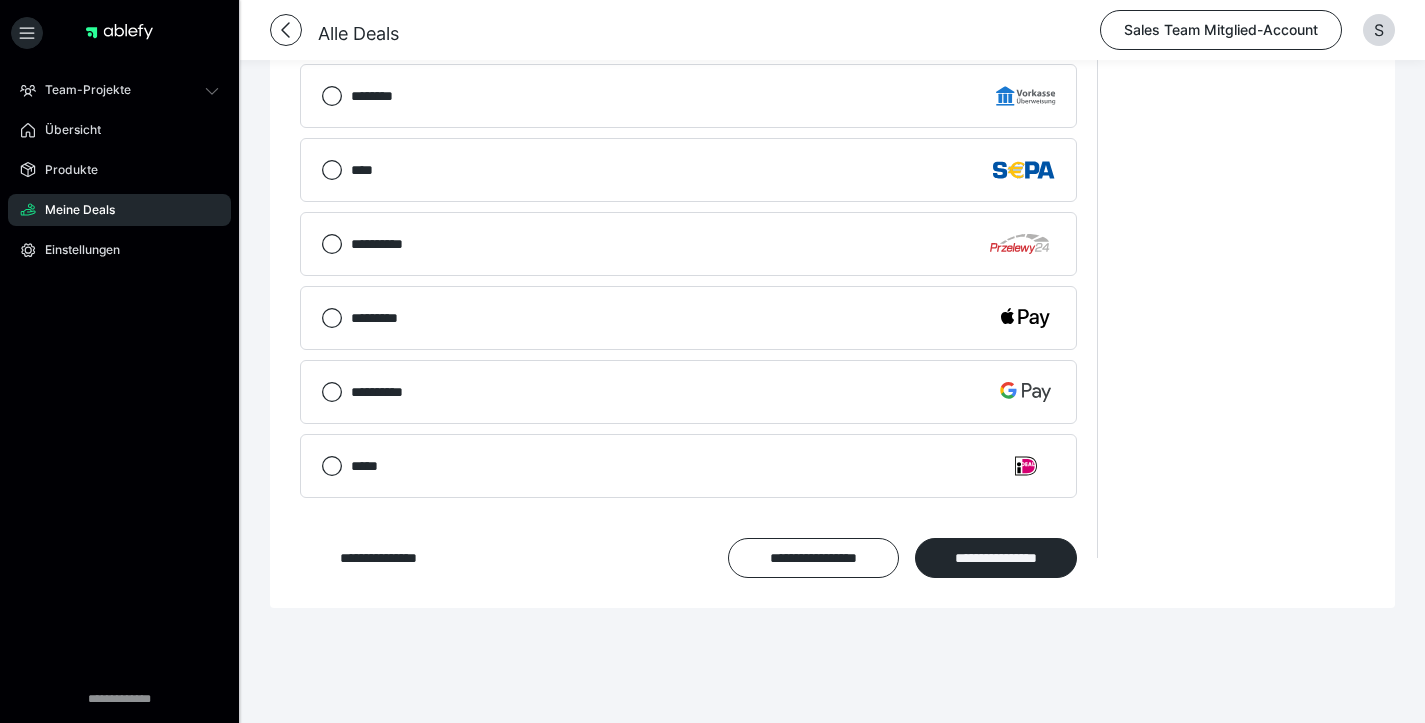 scroll, scrollTop: 1563, scrollLeft: 0, axis: vertical 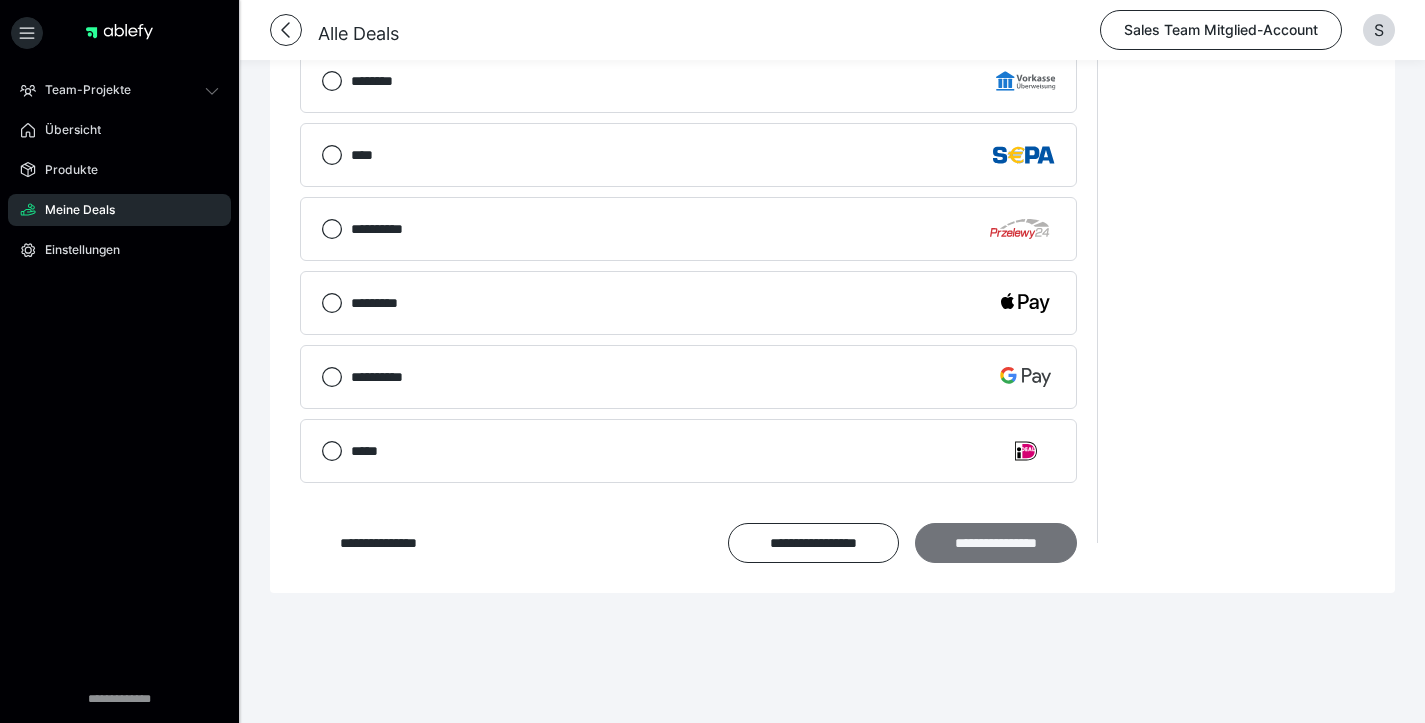 click on "**********" at bounding box center (996, 543) 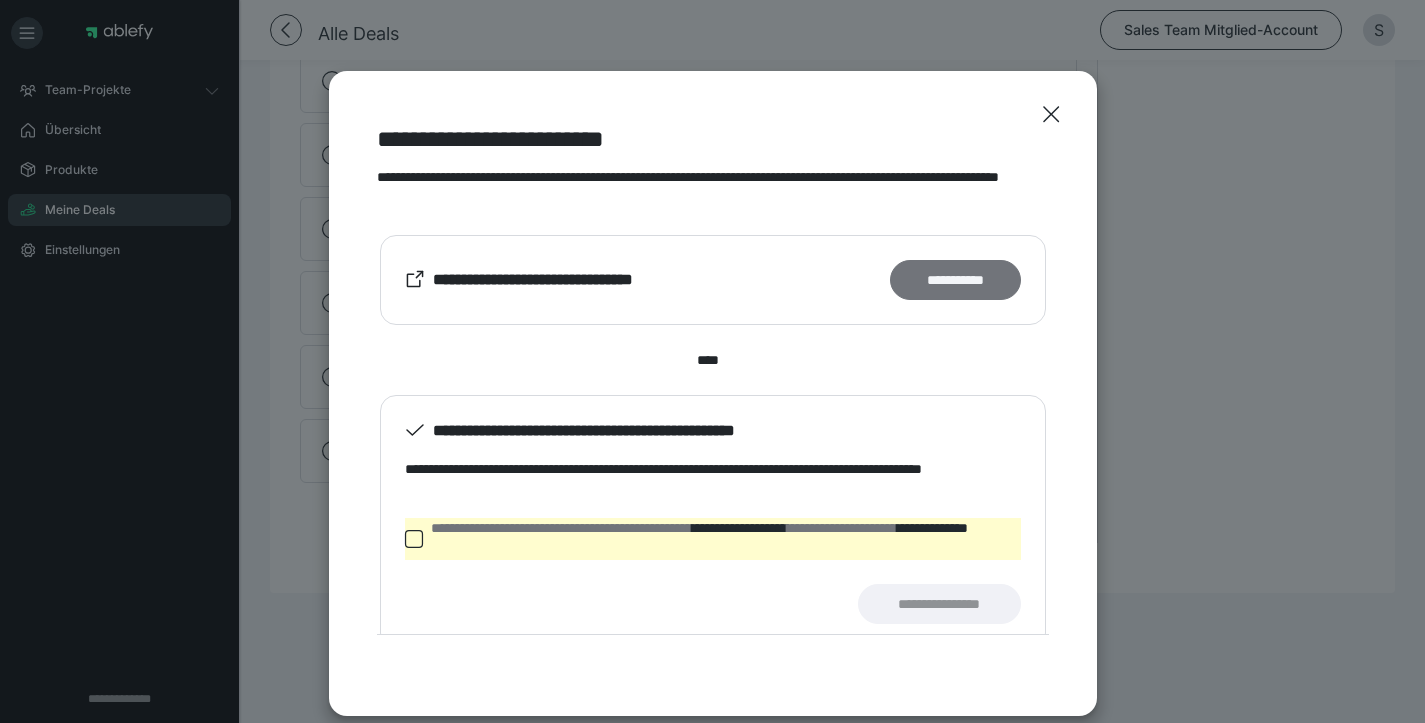 click on "**********" at bounding box center [955, 280] 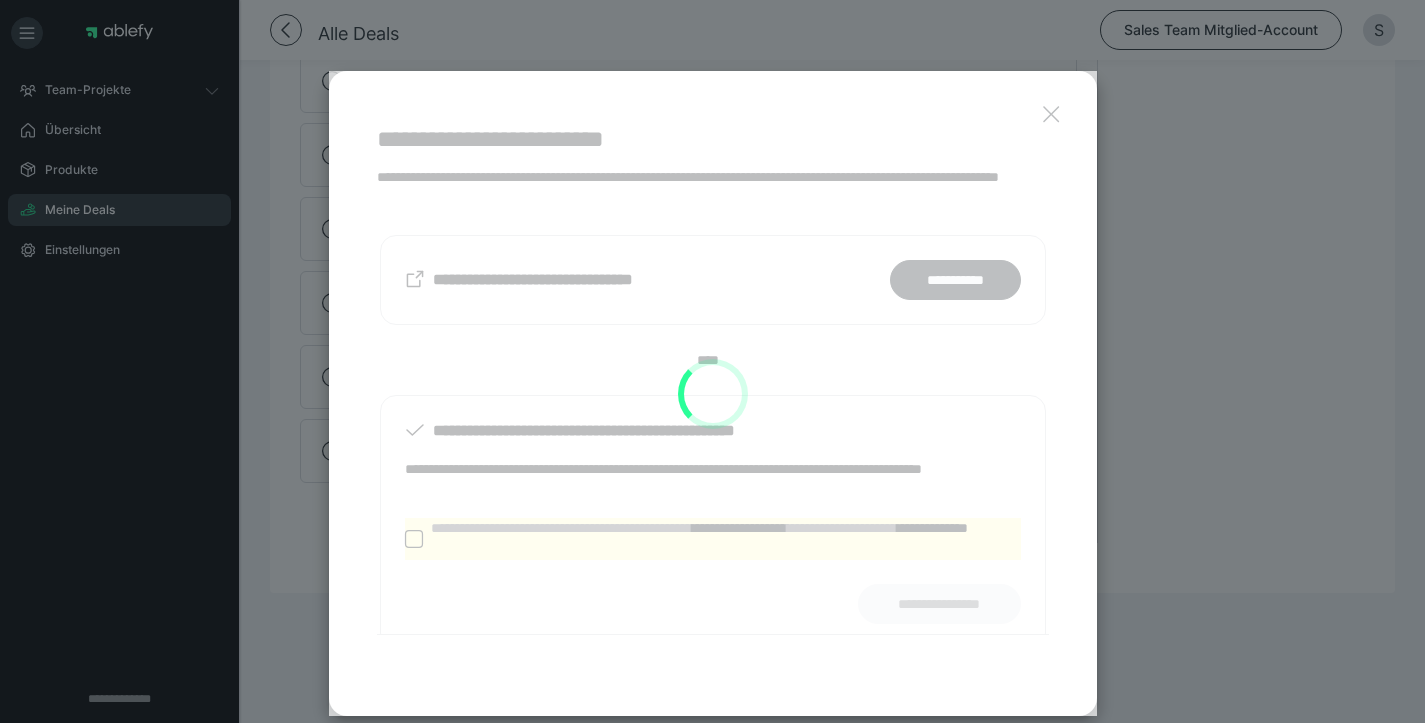 scroll, scrollTop: 845, scrollLeft: 0, axis: vertical 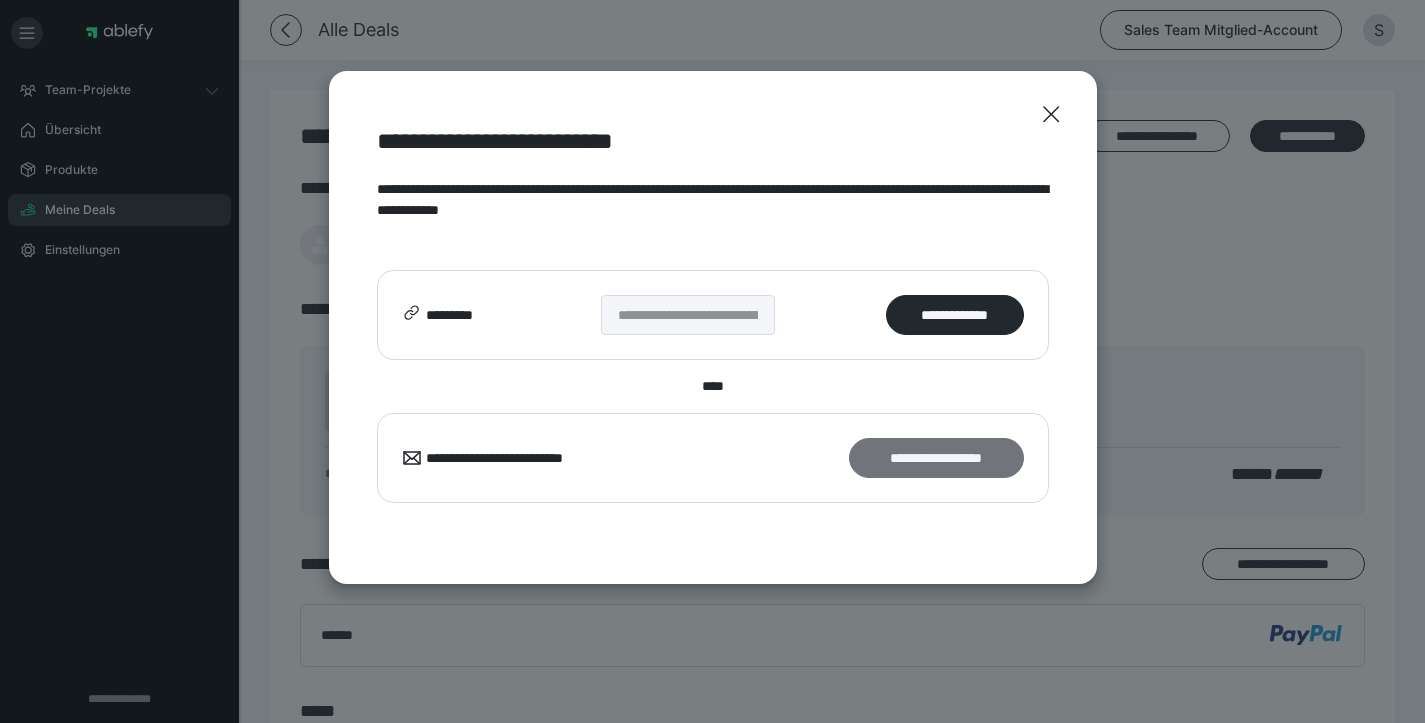 click on "**********" at bounding box center [936, 458] 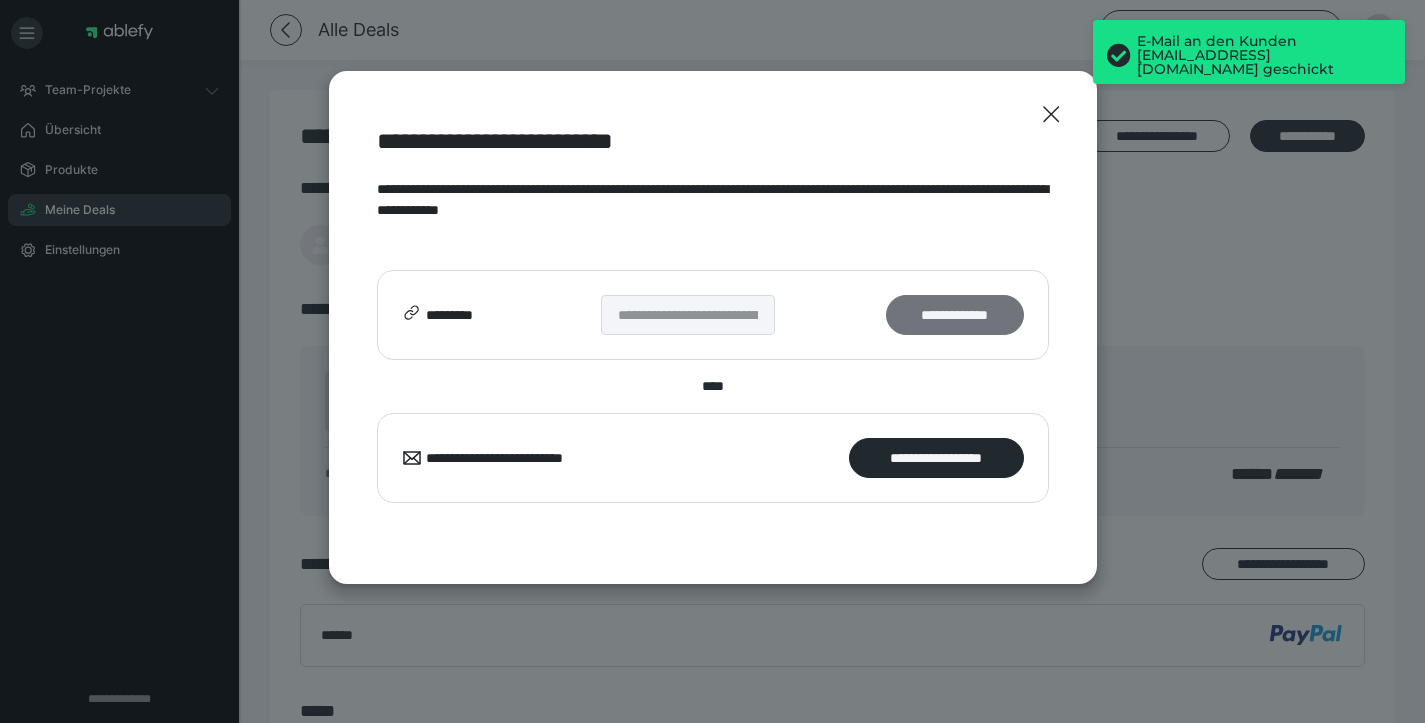 click on "**********" at bounding box center (954, 315) 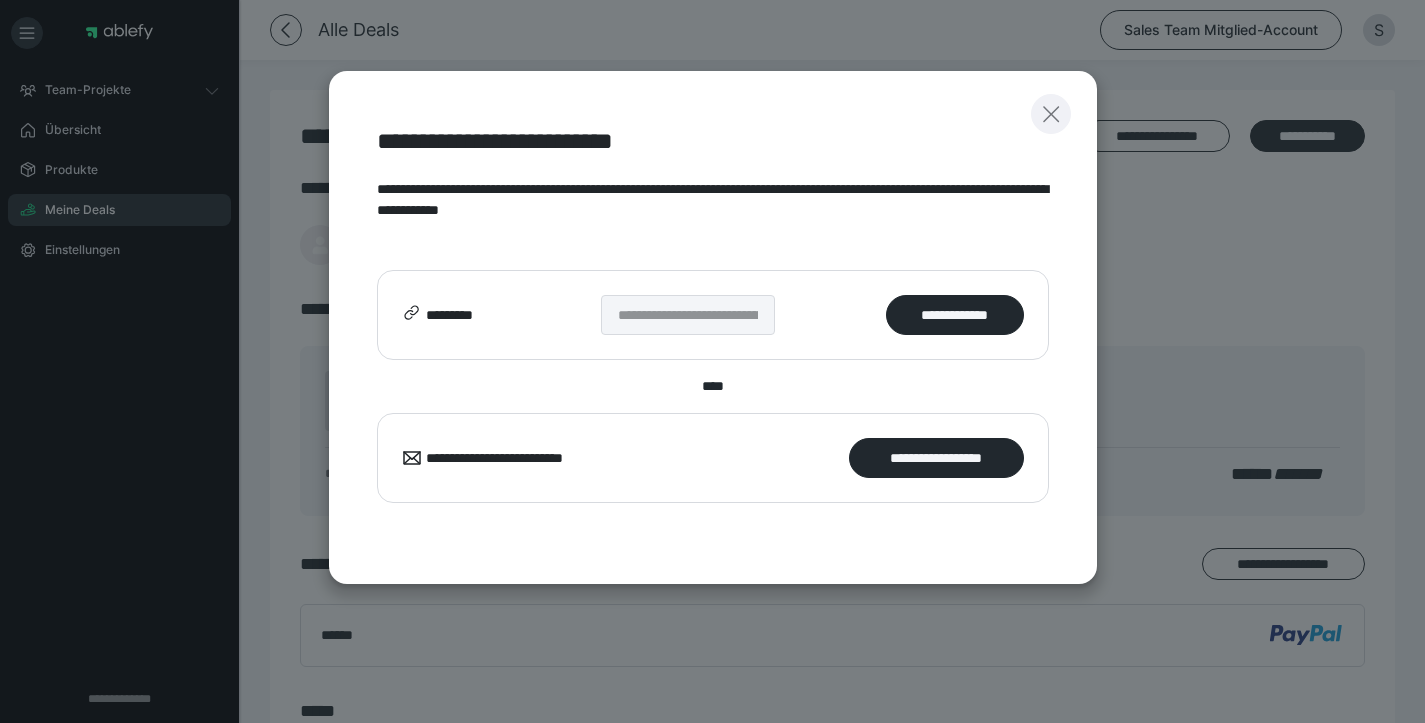 click 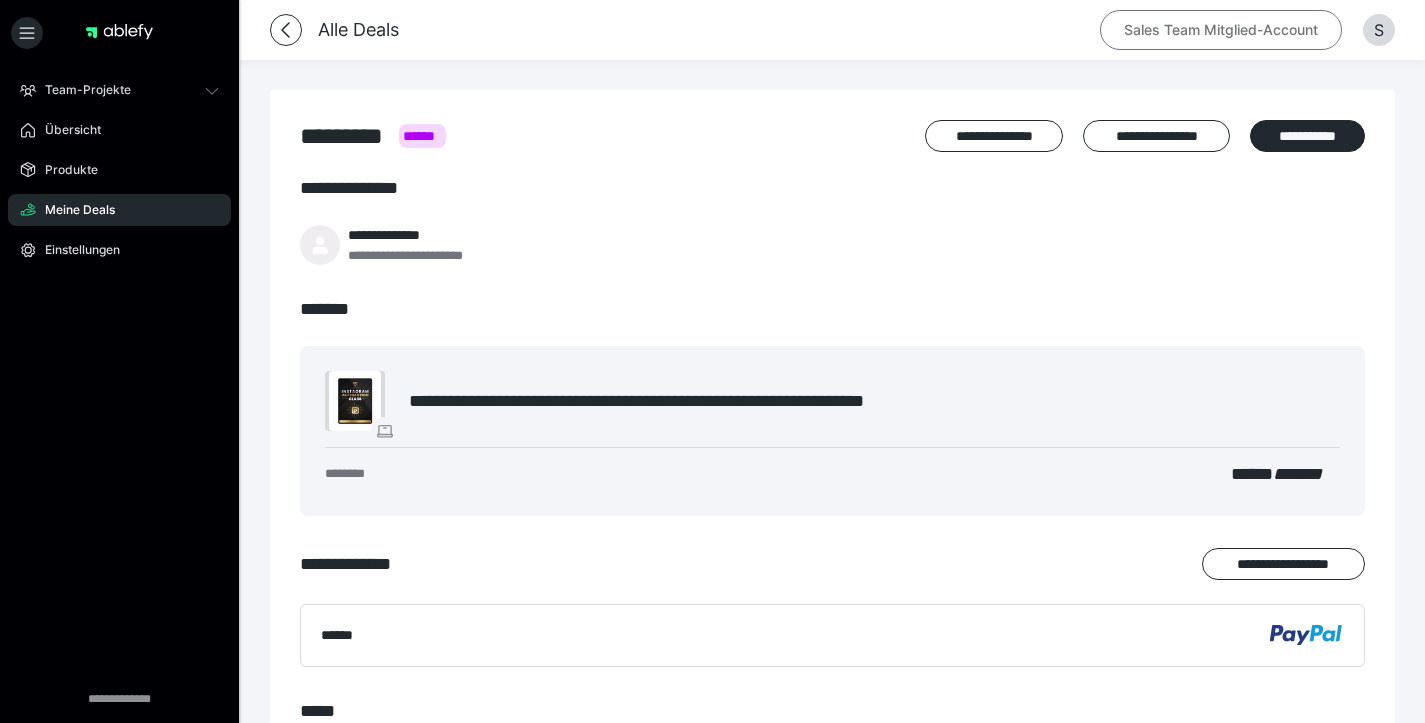 click on "Sales Team Mitglied-Account" at bounding box center (1221, 30) 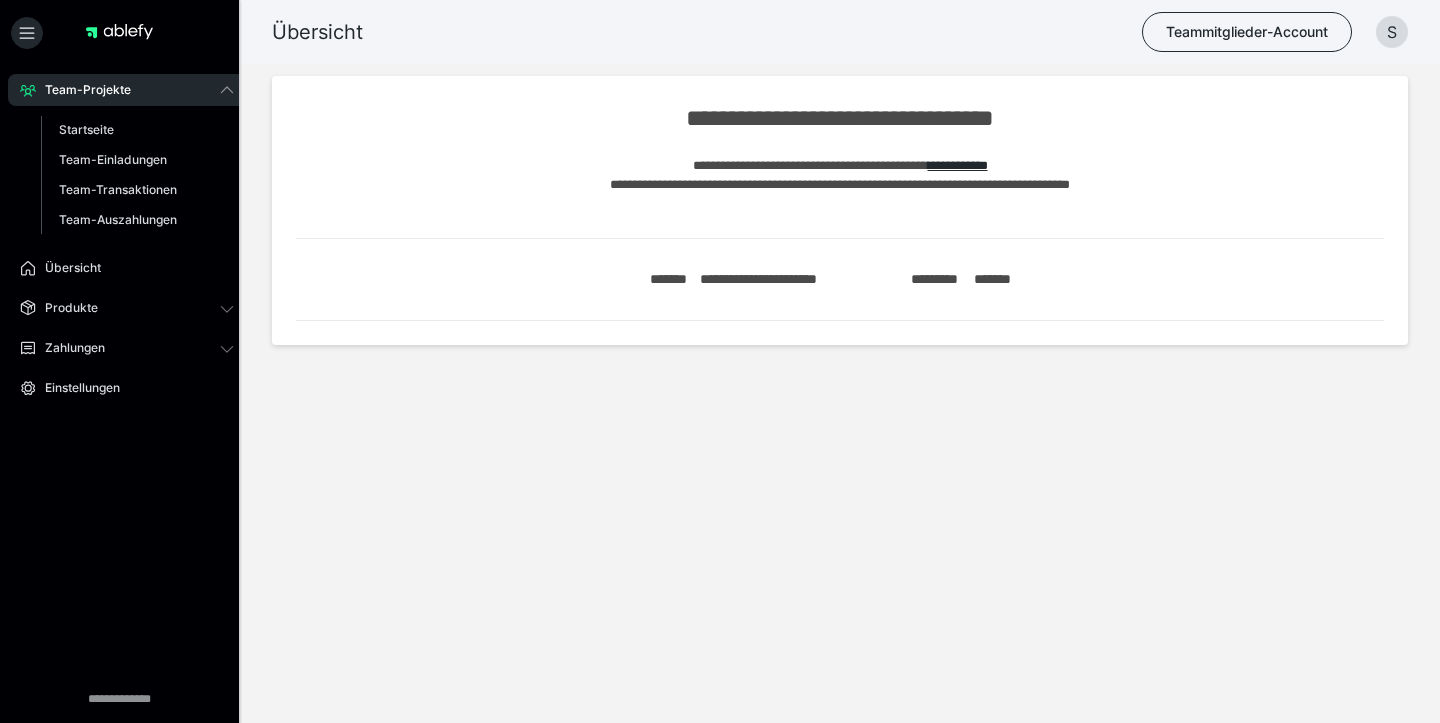 scroll, scrollTop: 0, scrollLeft: 0, axis: both 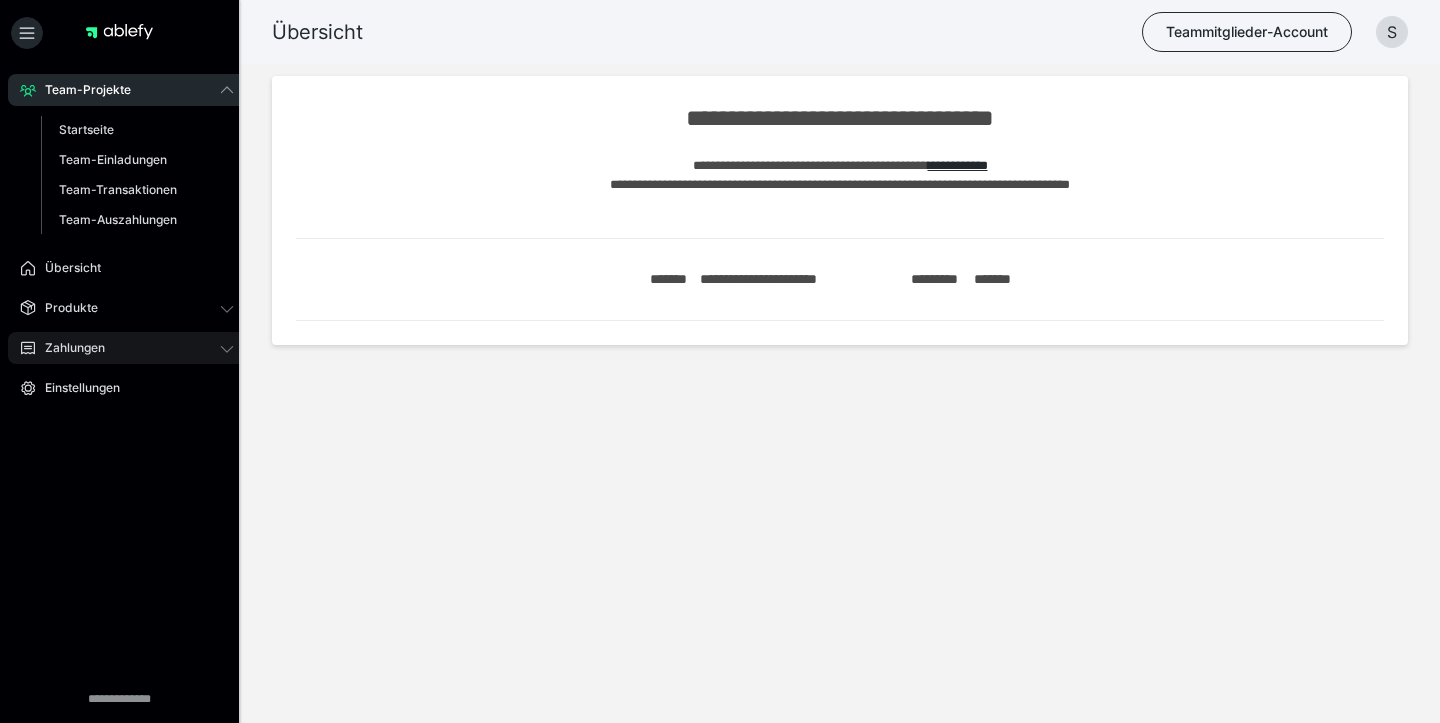 click on "Zahlungen" at bounding box center (127, 348) 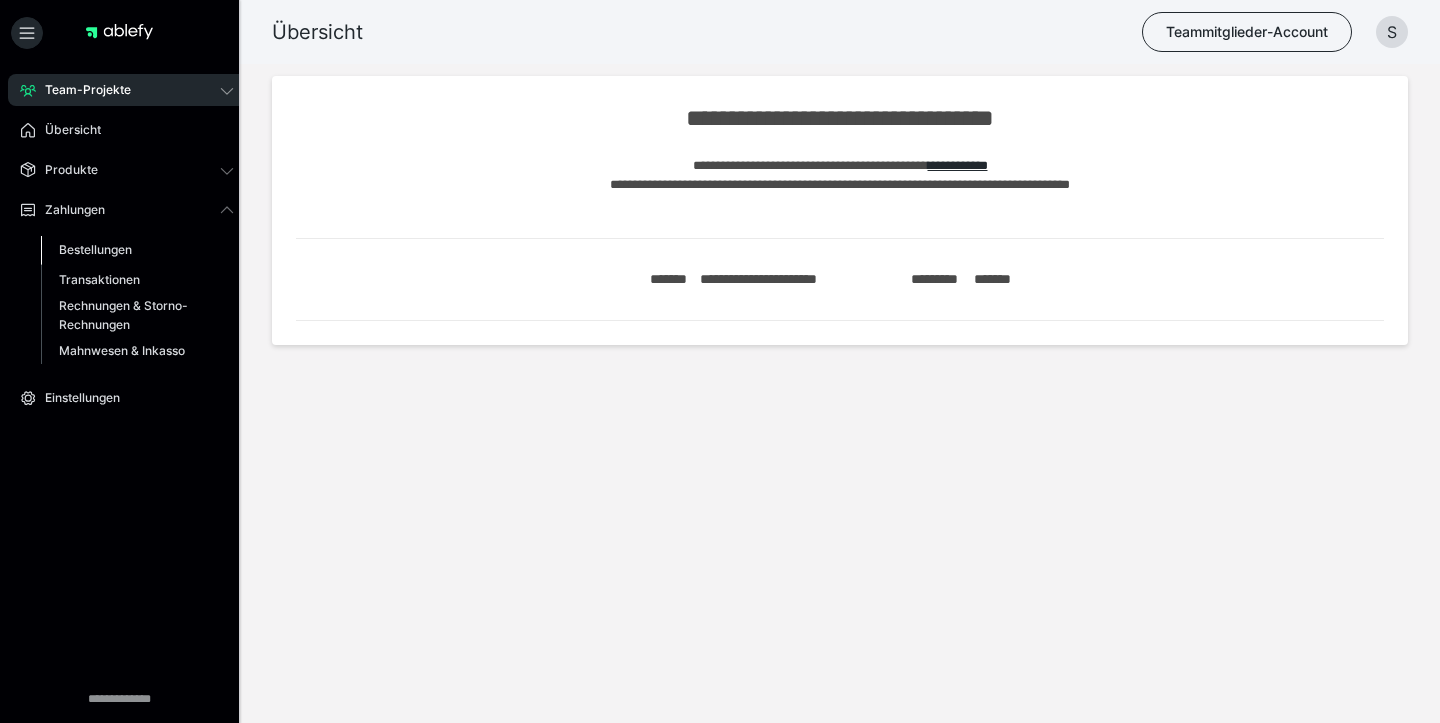 click on "Bestellungen" at bounding box center (95, 249) 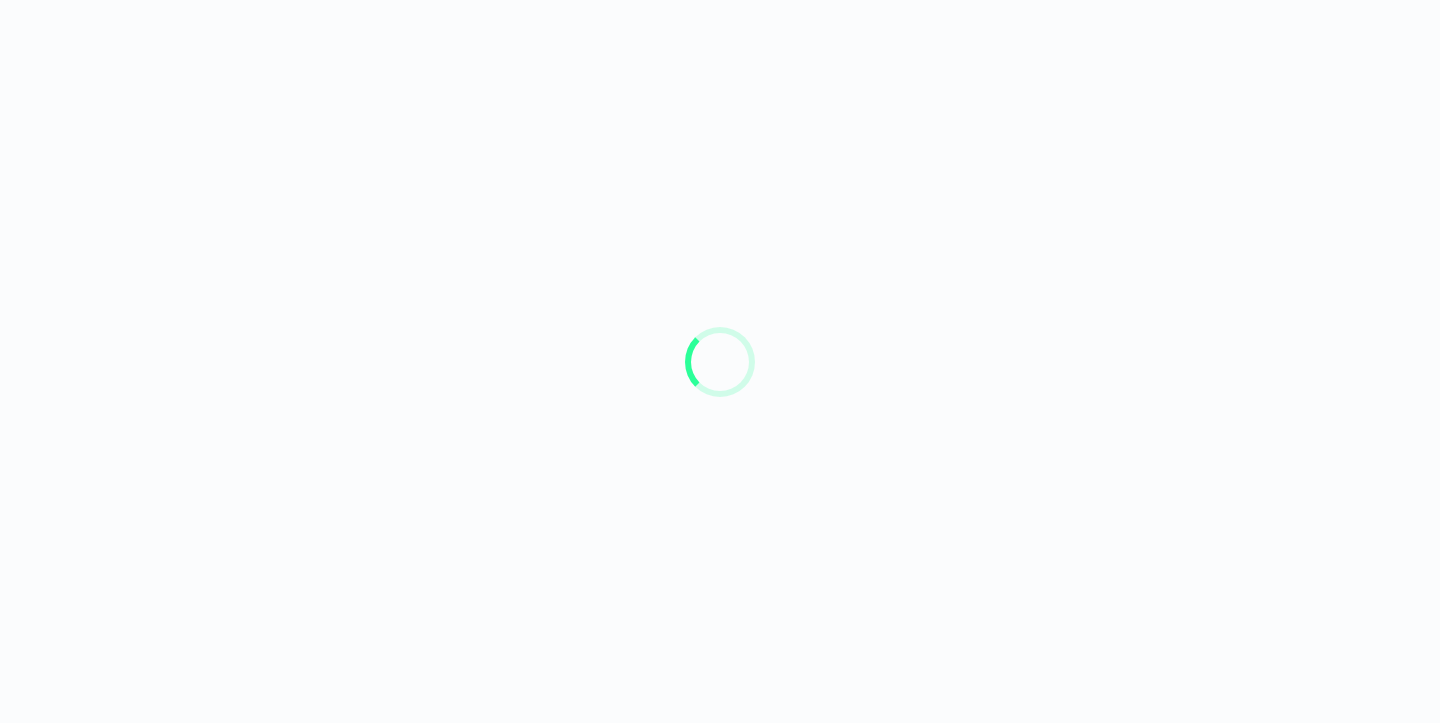 scroll, scrollTop: 0, scrollLeft: 0, axis: both 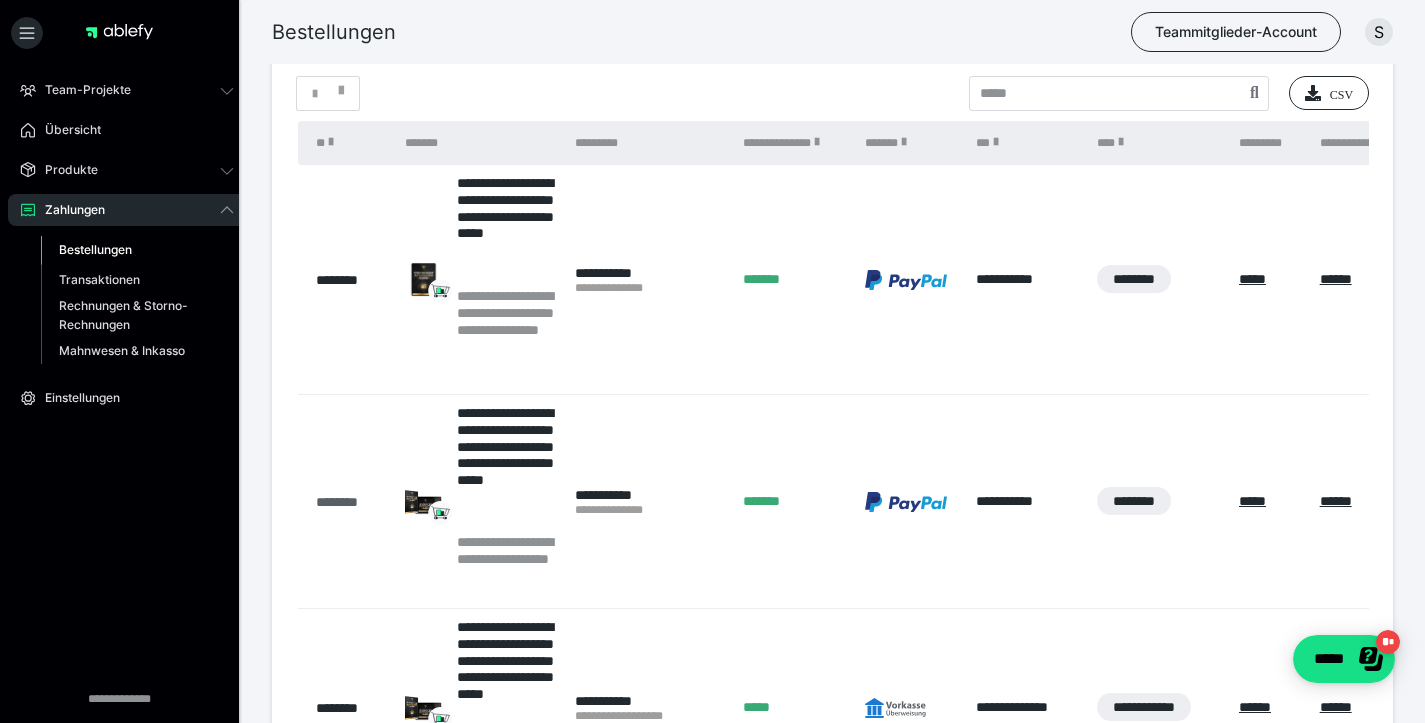 click on "********" at bounding box center (350, 502) 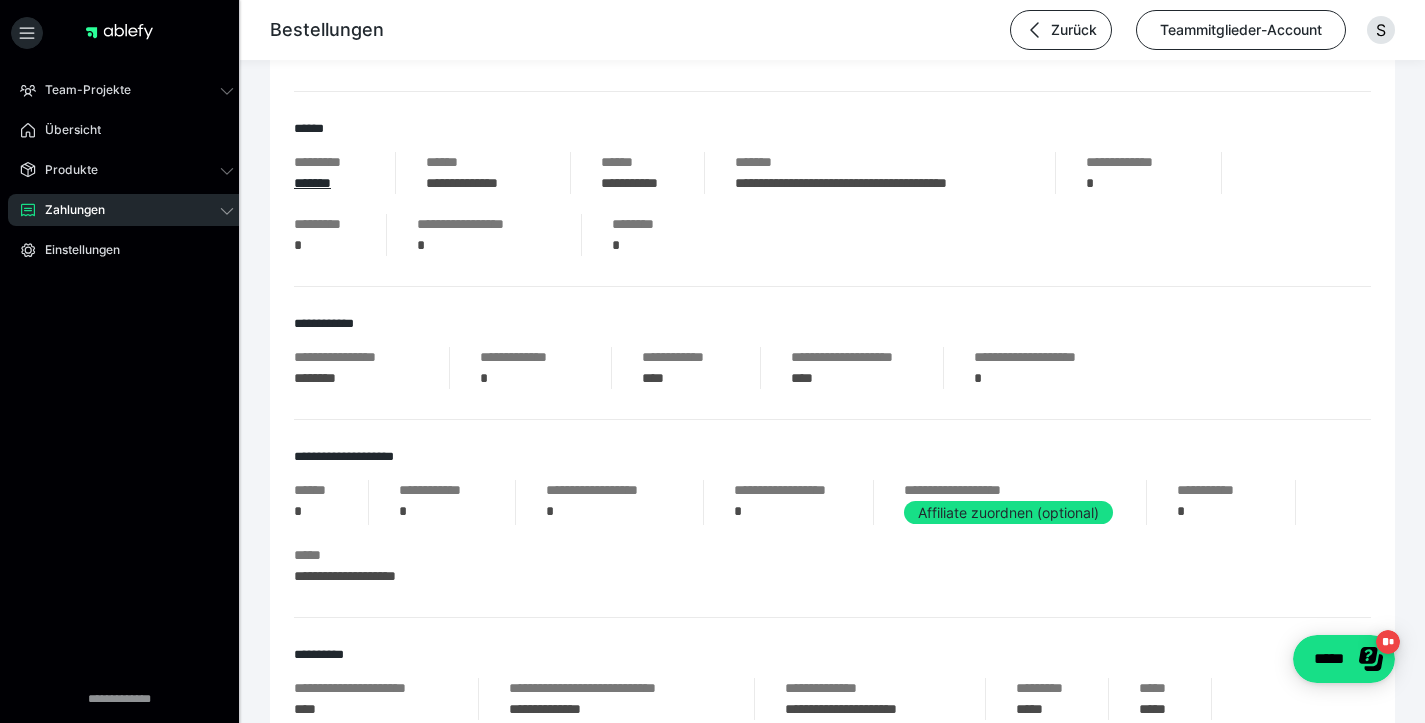 scroll, scrollTop: 795, scrollLeft: 0, axis: vertical 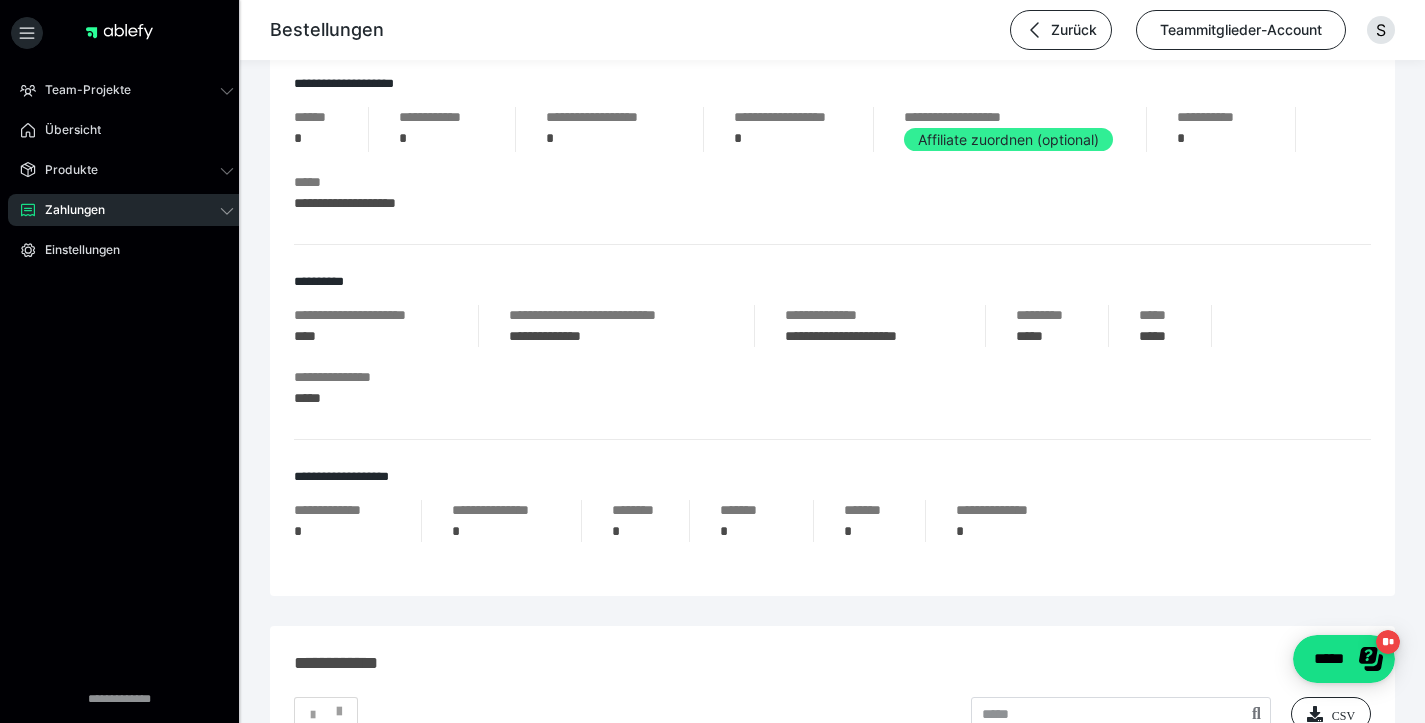click on "Affiliate zuordnen (optional)" at bounding box center (1008, 139) 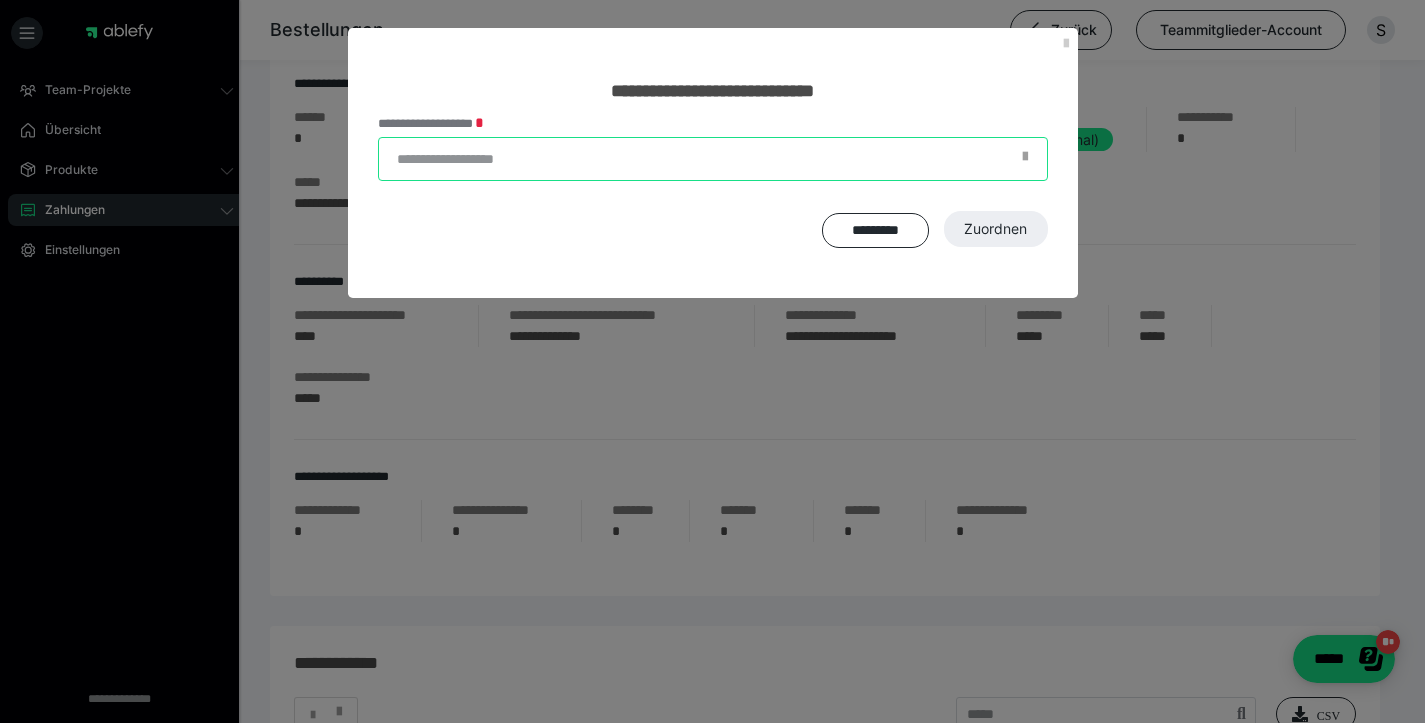 click on "**********" at bounding box center (713, 159) 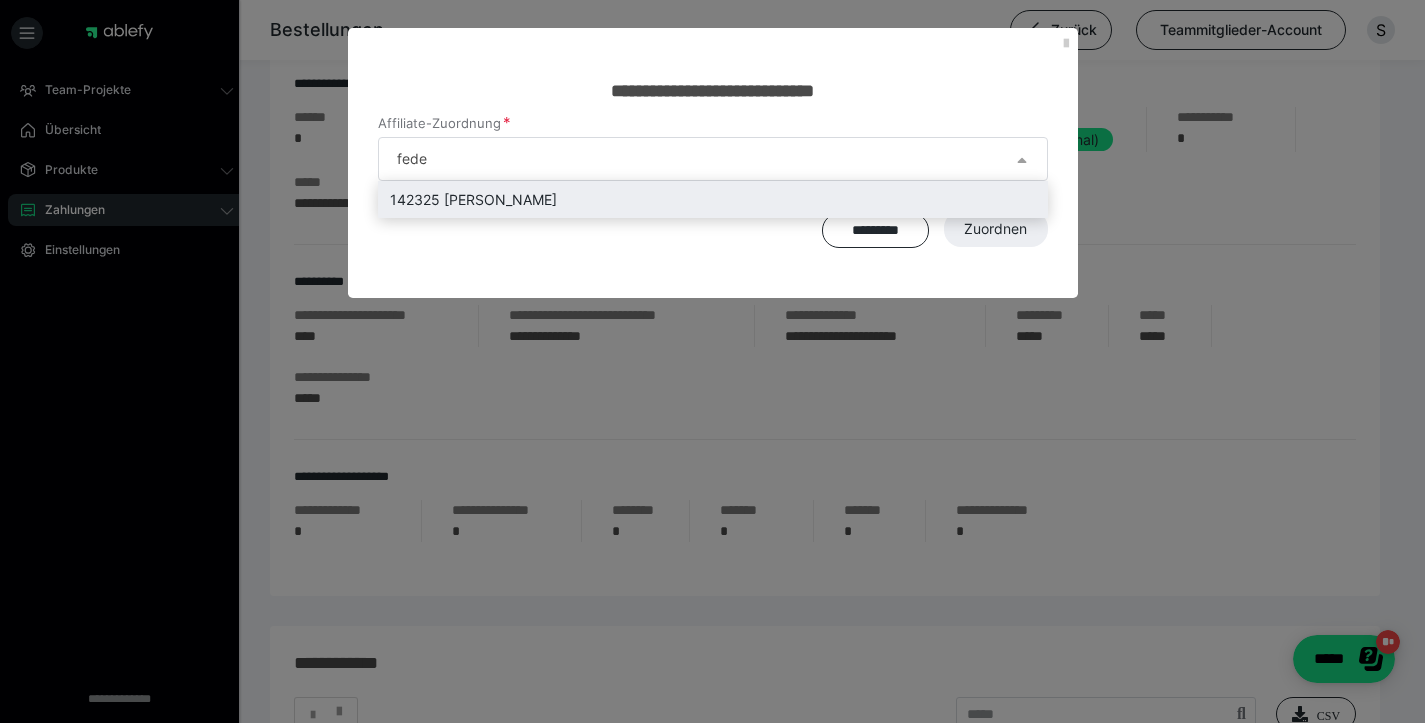 type on "fede" 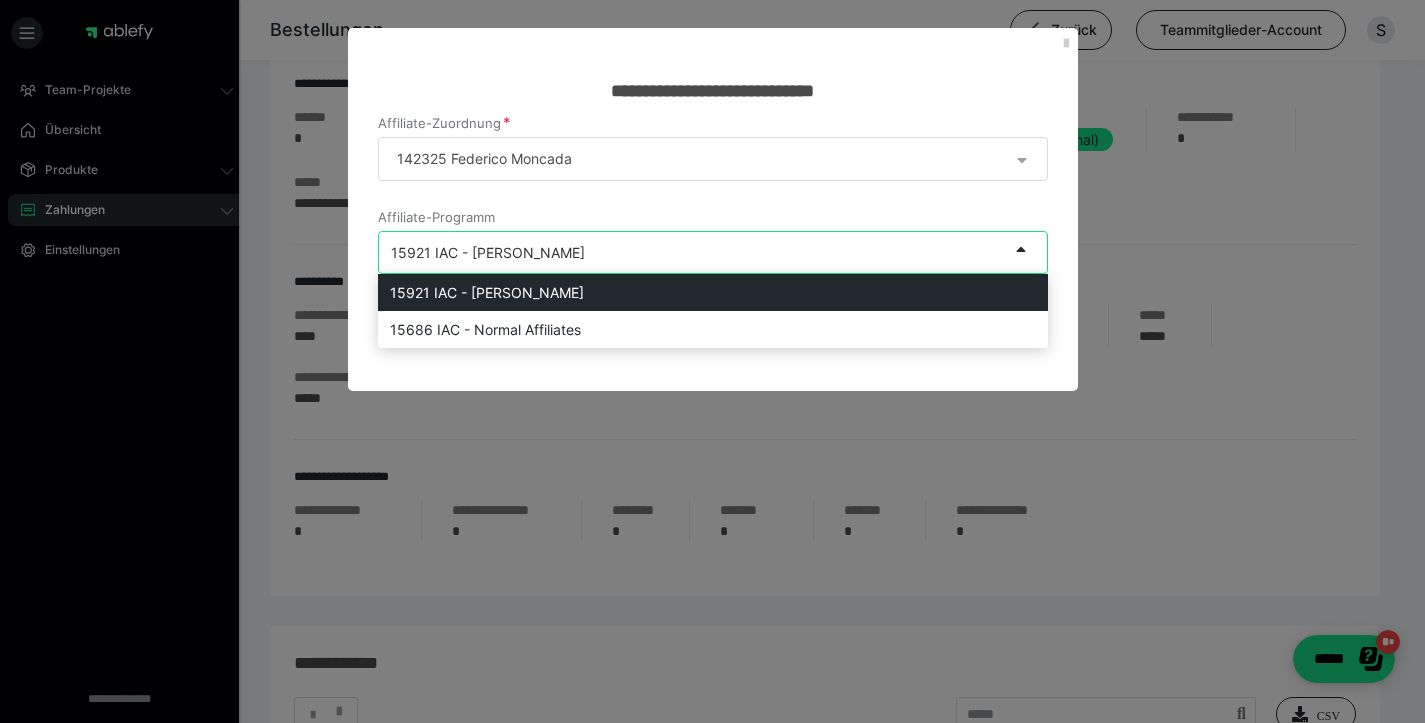 click on "15921 IAC - Federico Affiliates" at bounding box center (488, 252) 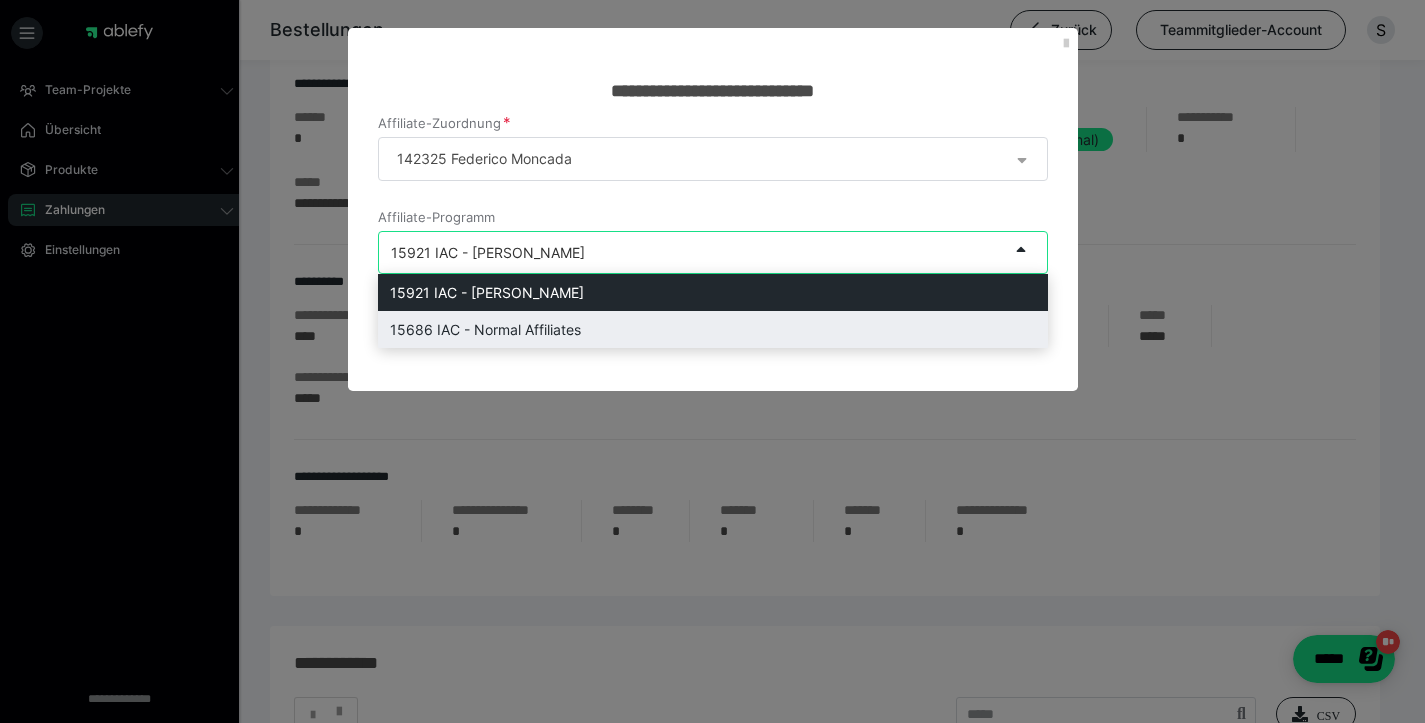 click on "15686 IAC - Normal Affiliates" at bounding box center [713, 329] 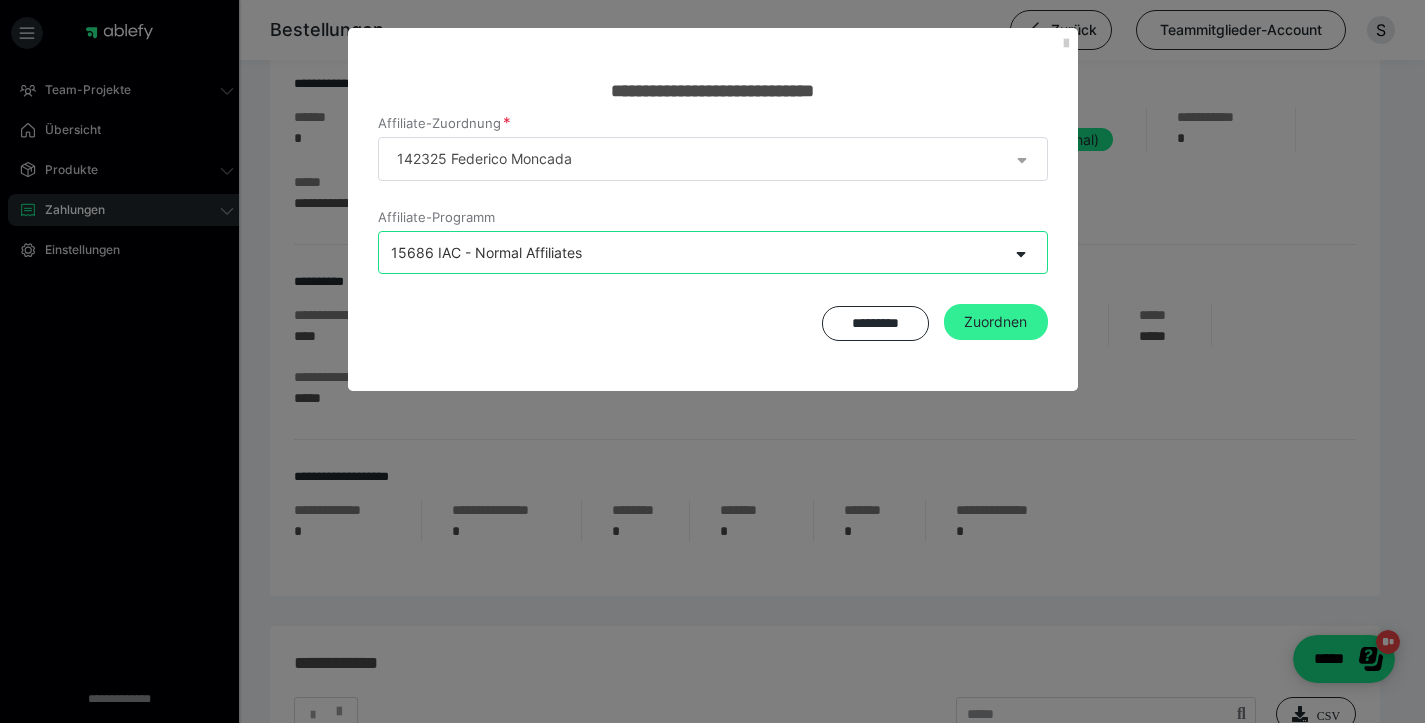 click on "Zuordnen" at bounding box center (996, 322) 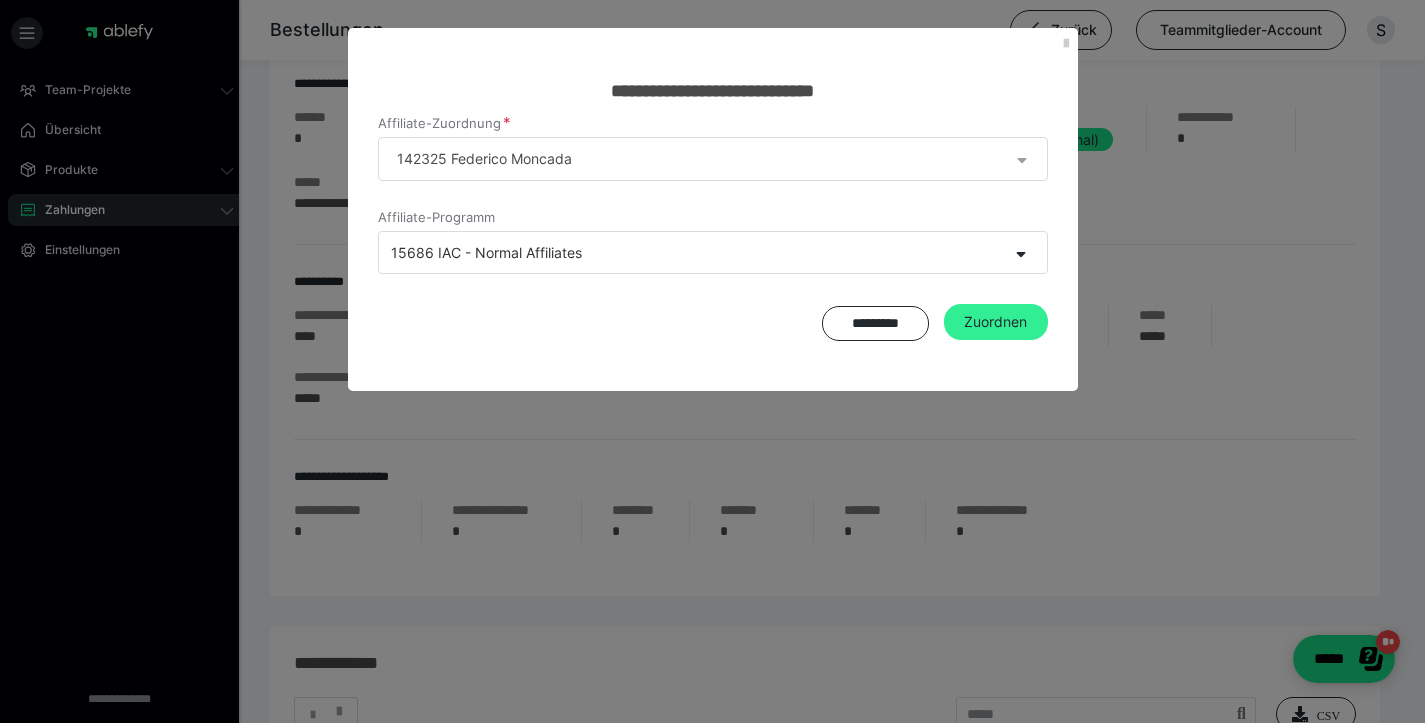 scroll, scrollTop: 0, scrollLeft: 0, axis: both 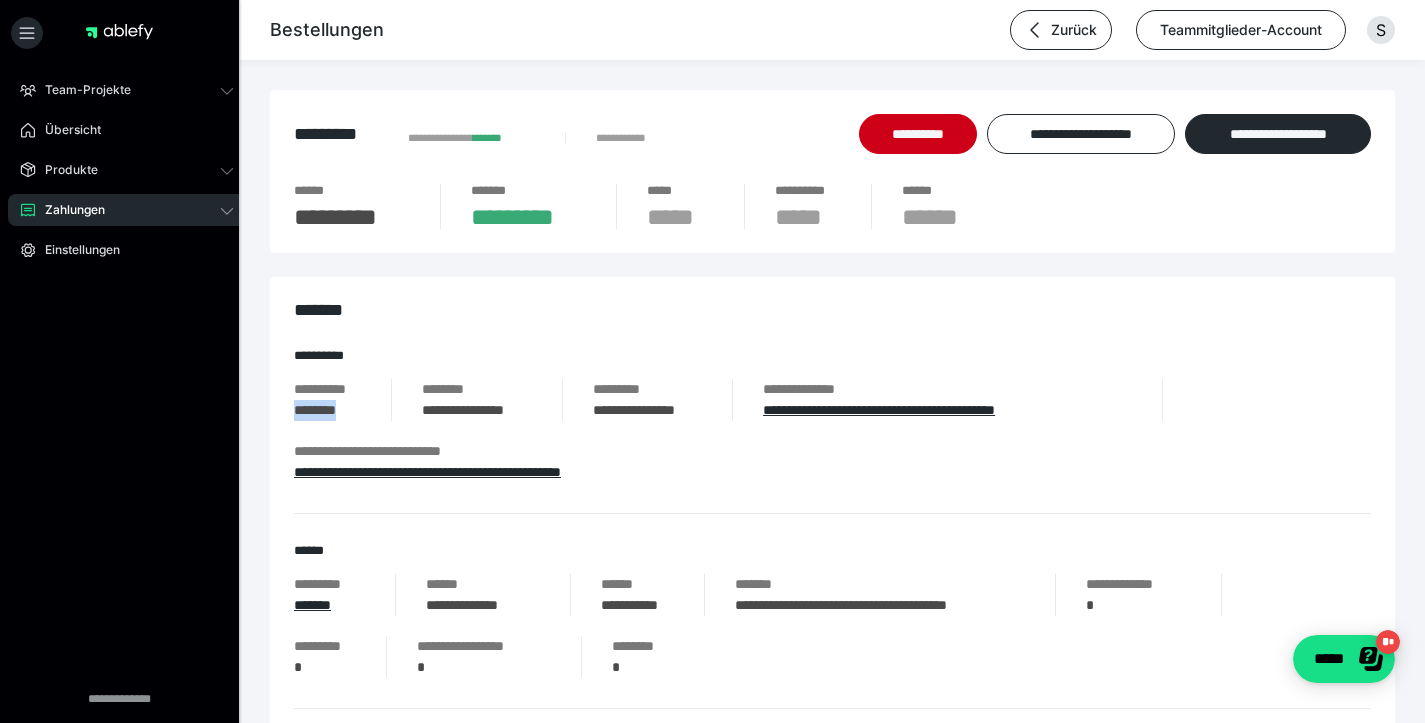drag, startPoint x: 369, startPoint y: 413, endPoint x: 295, endPoint y: 408, distance: 74.168724 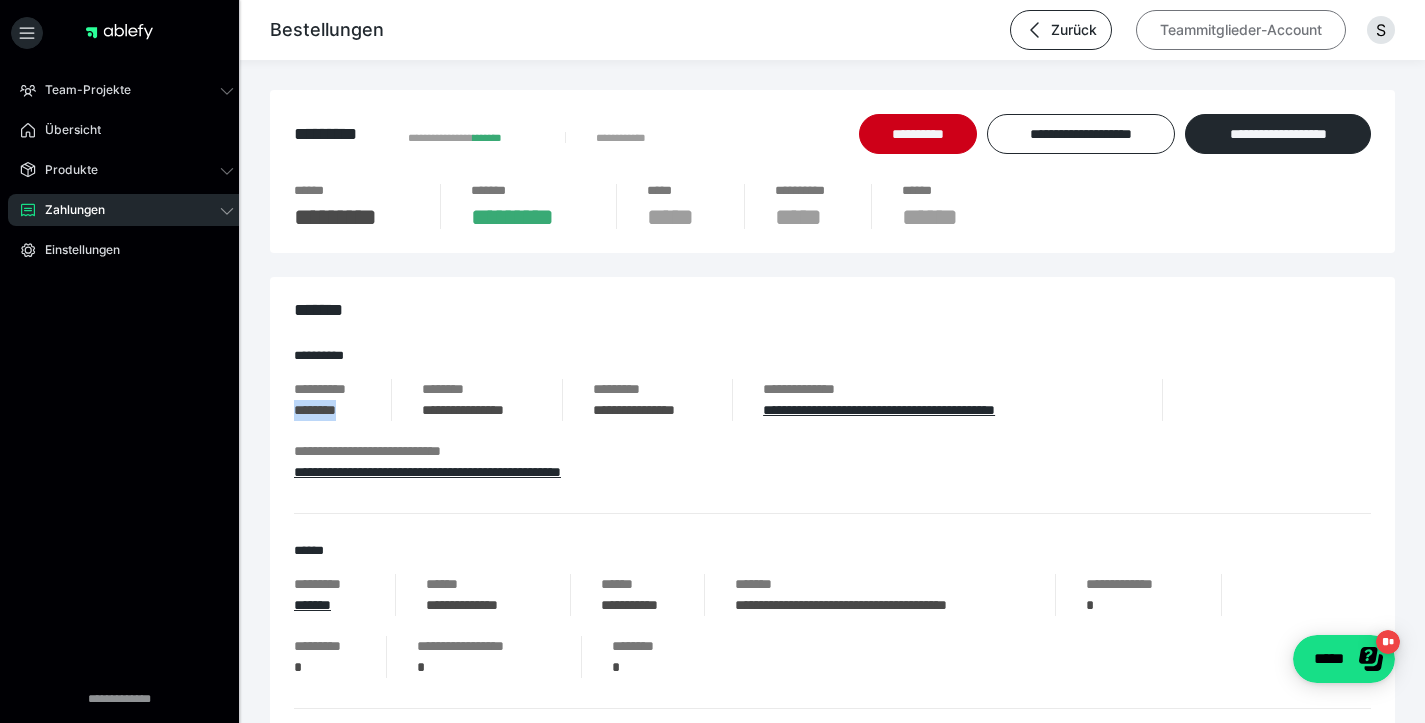 click on "Teammitglieder-Account" at bounding box center [1241, 30] 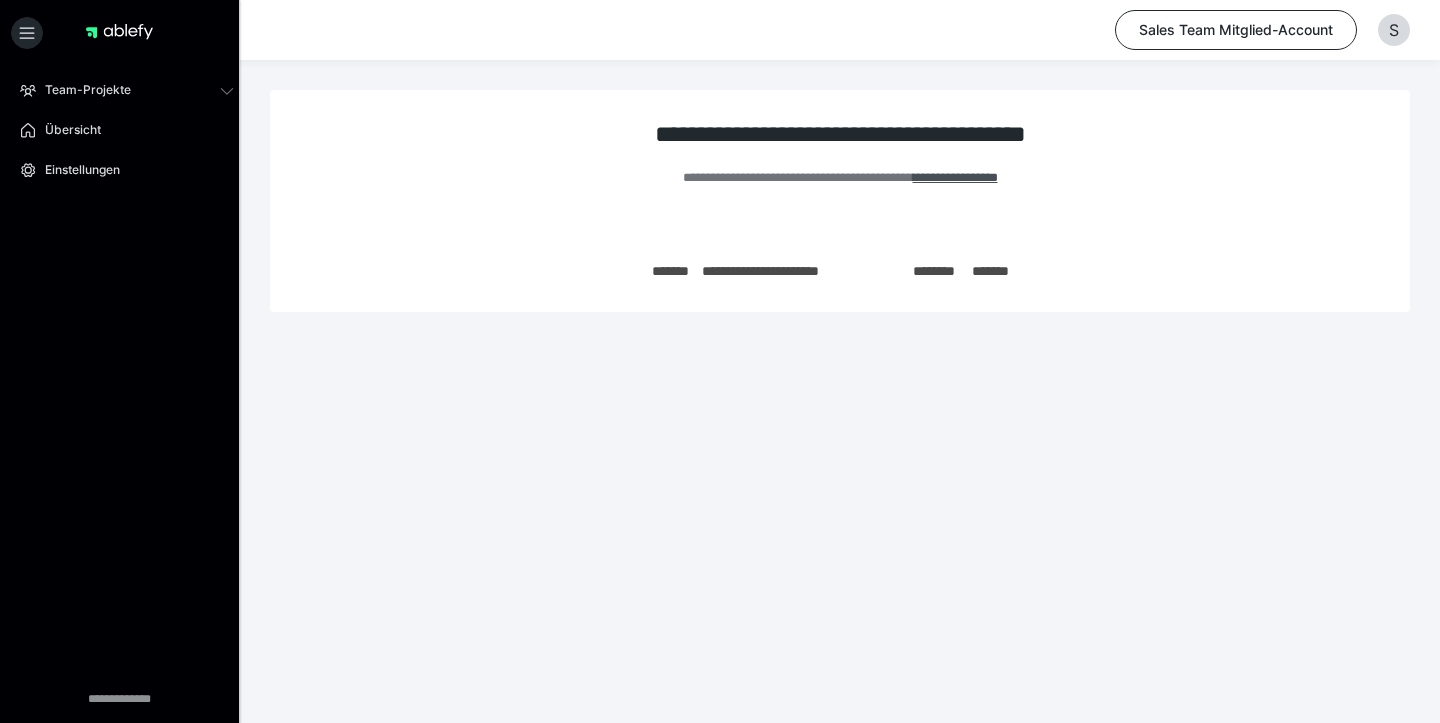 scroll, scrollTop: 0, scrollLeft: 0, axis: both 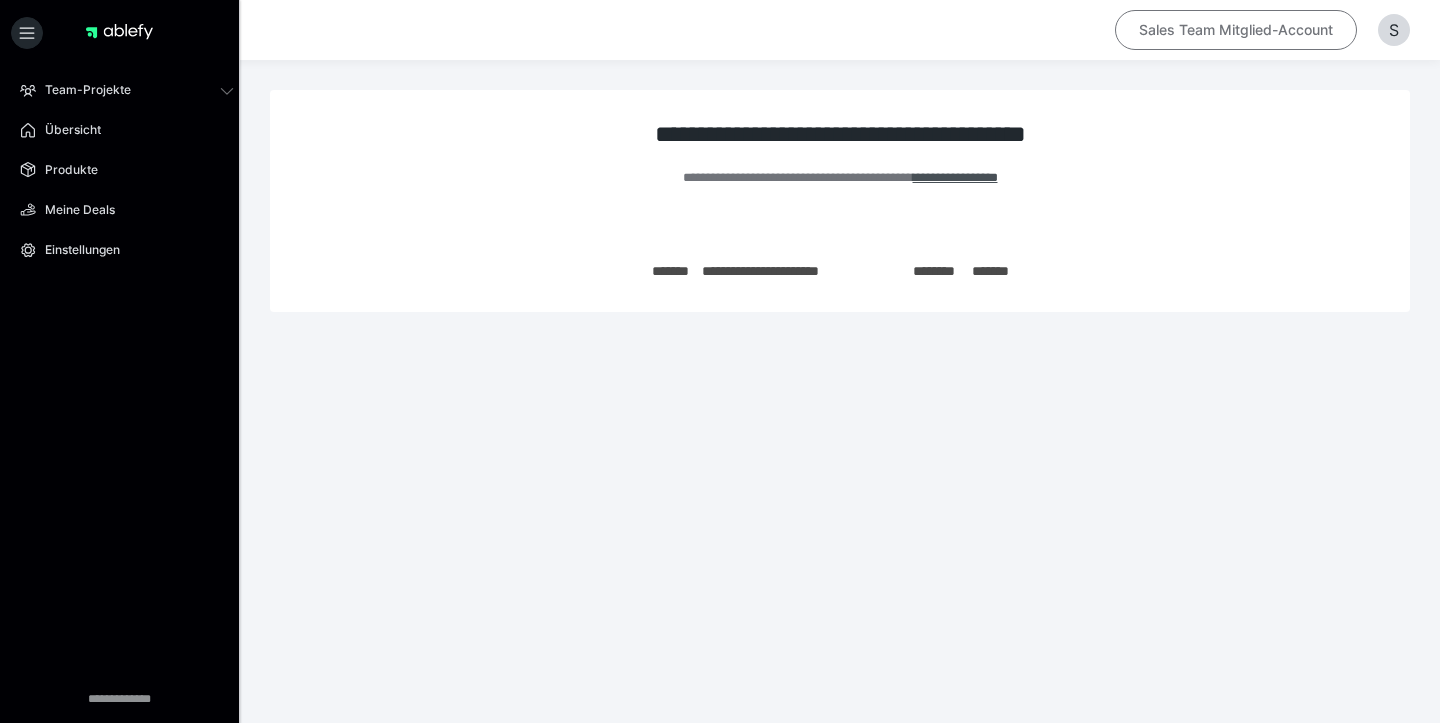 click on "Sales Team Mitglied-Account" at bounding box center [1236, 30] 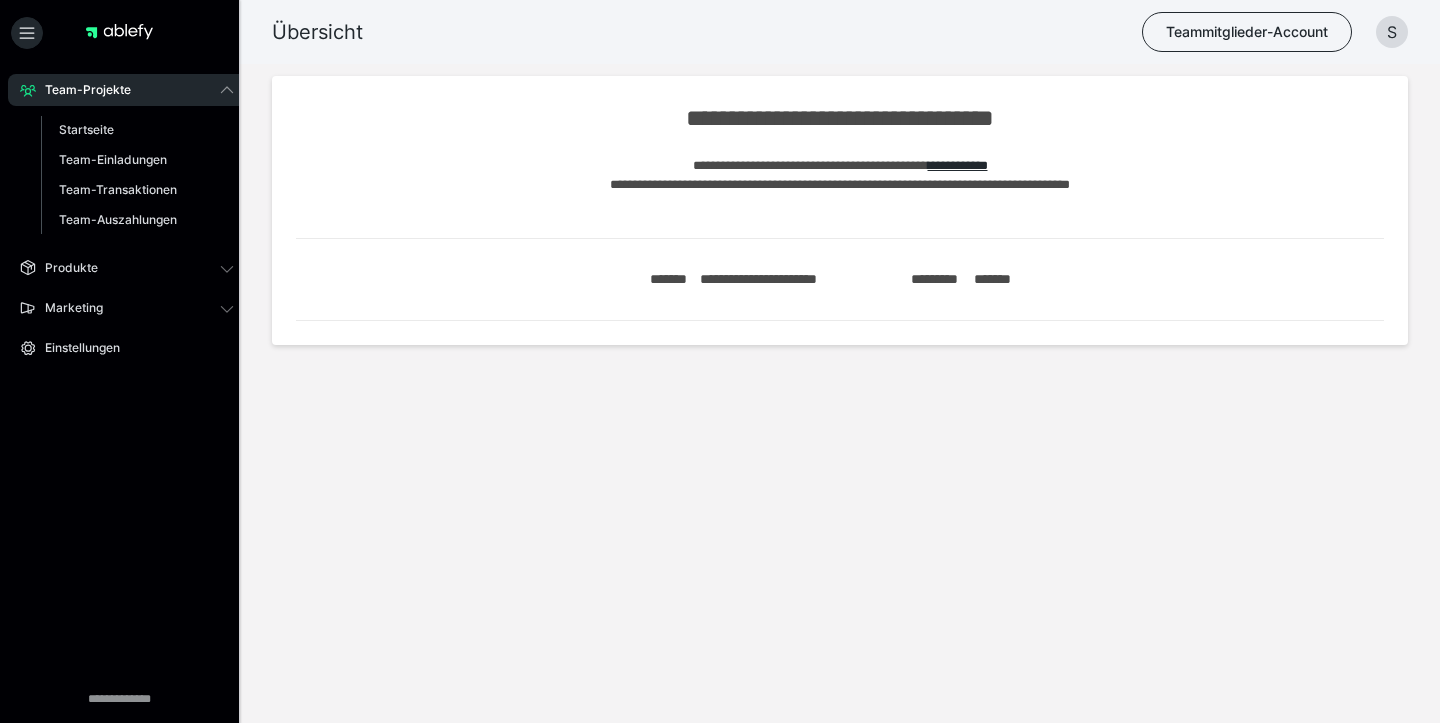 scroll, scrollTop: 0, scrollLeft: 0, axis: both 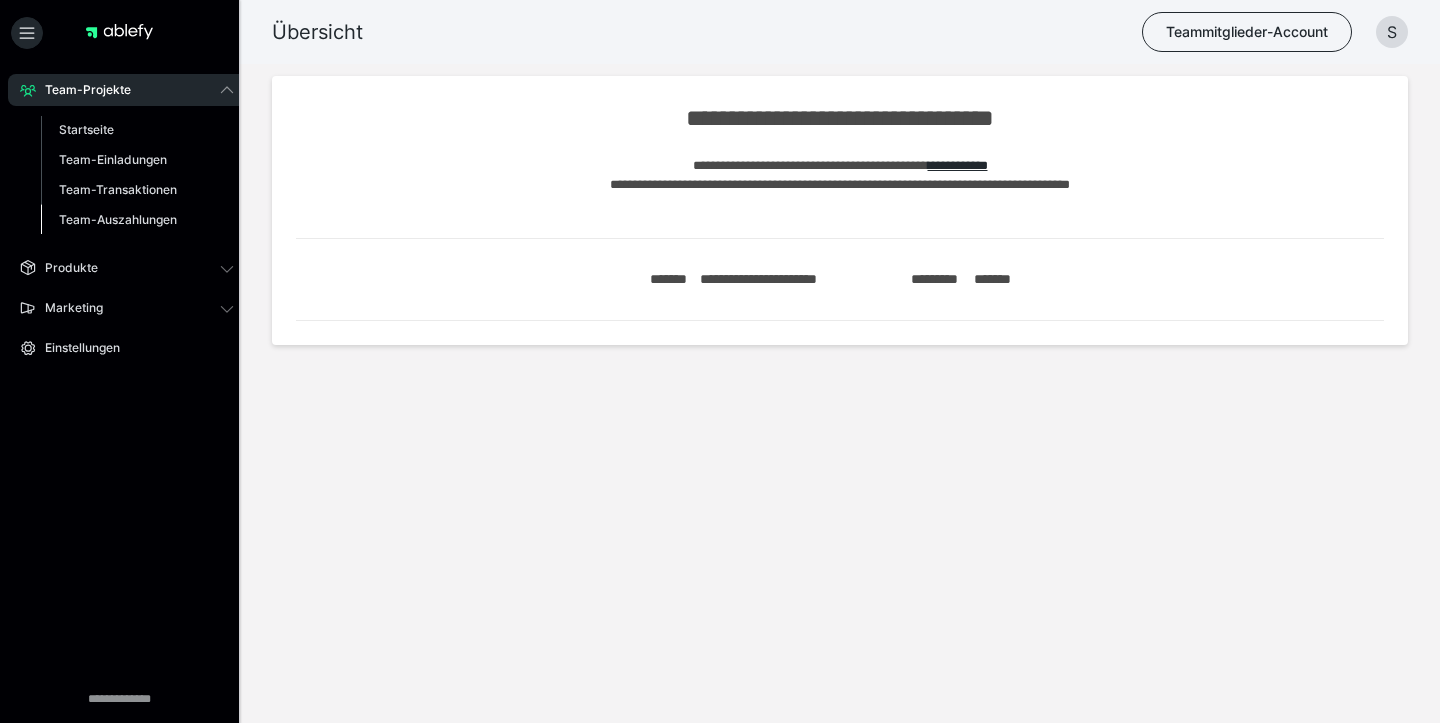 click on "Team-Auszahlungen" at bounding box center [137, 220] 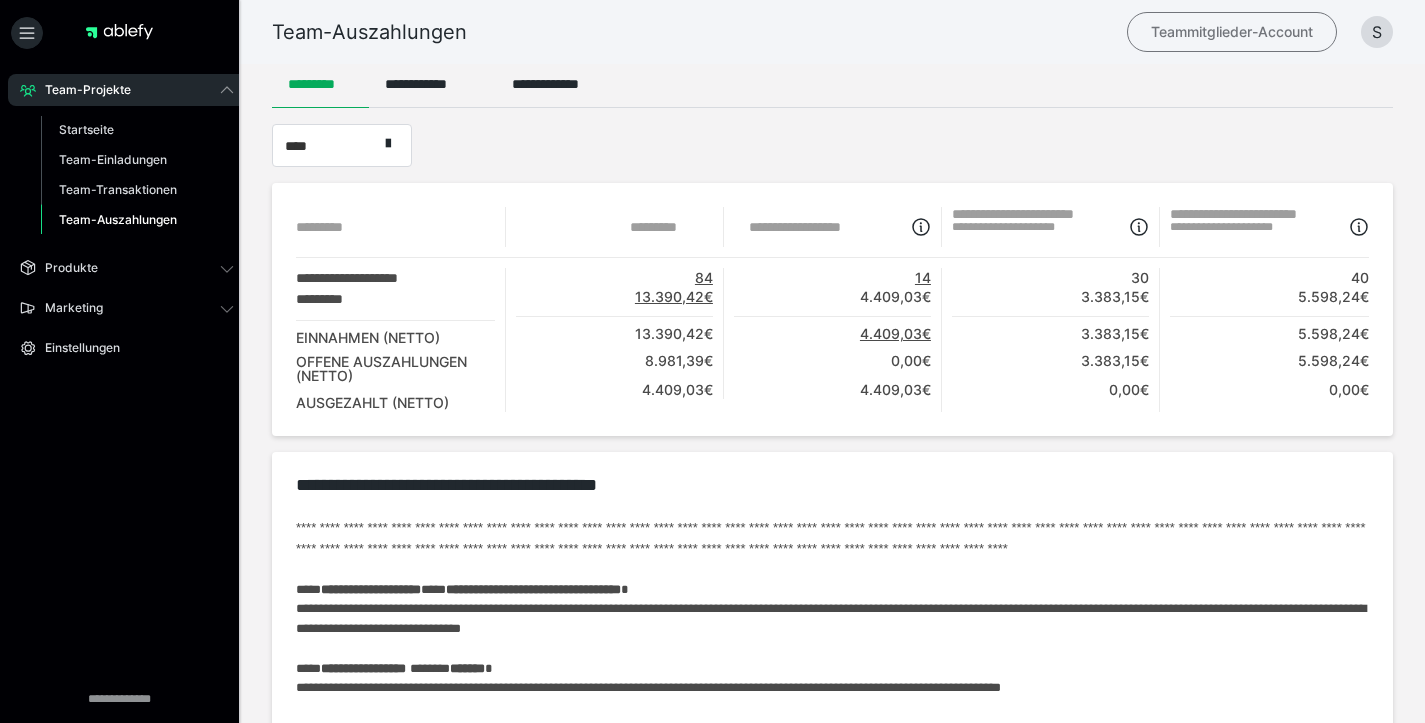 click on "Teammitglieder-Account" at bounding box center (1232, 32) 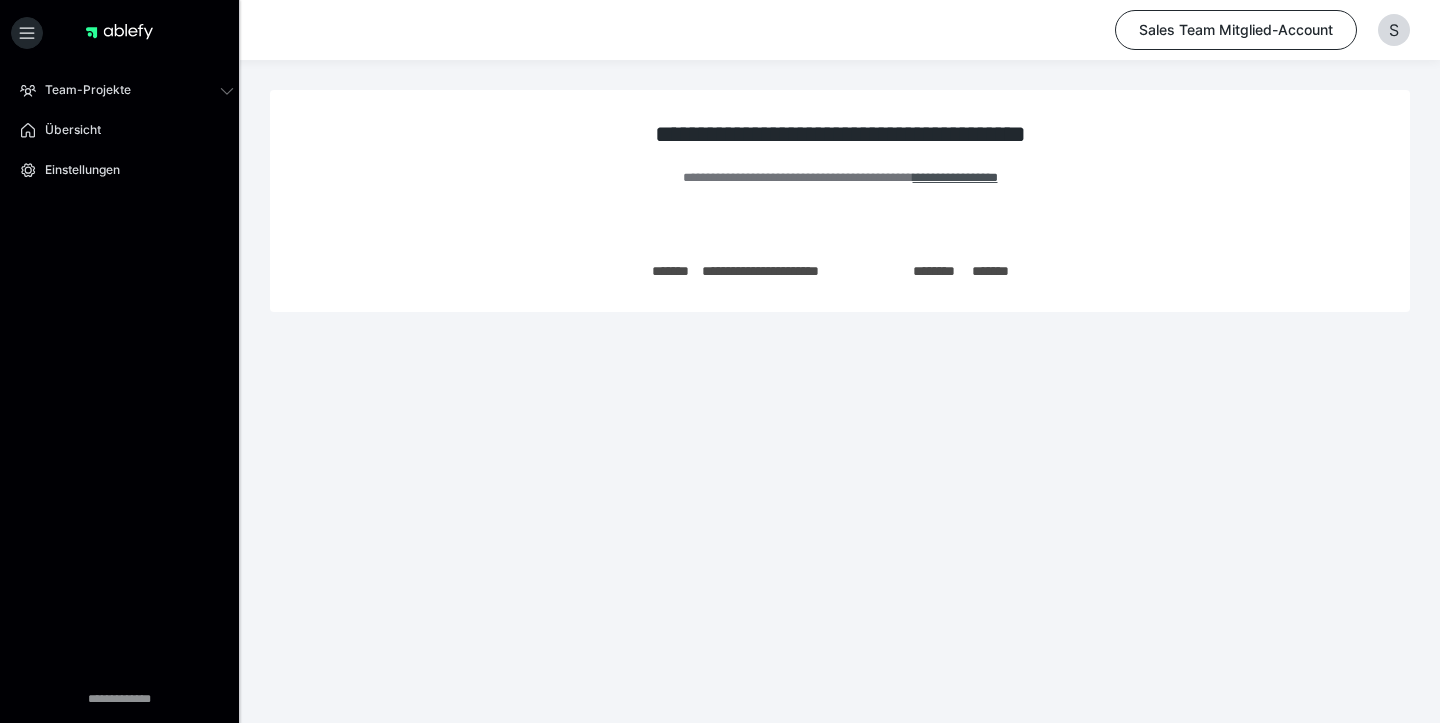 scroll, scrollTop: 0, scrollLeft: 0, axis: both 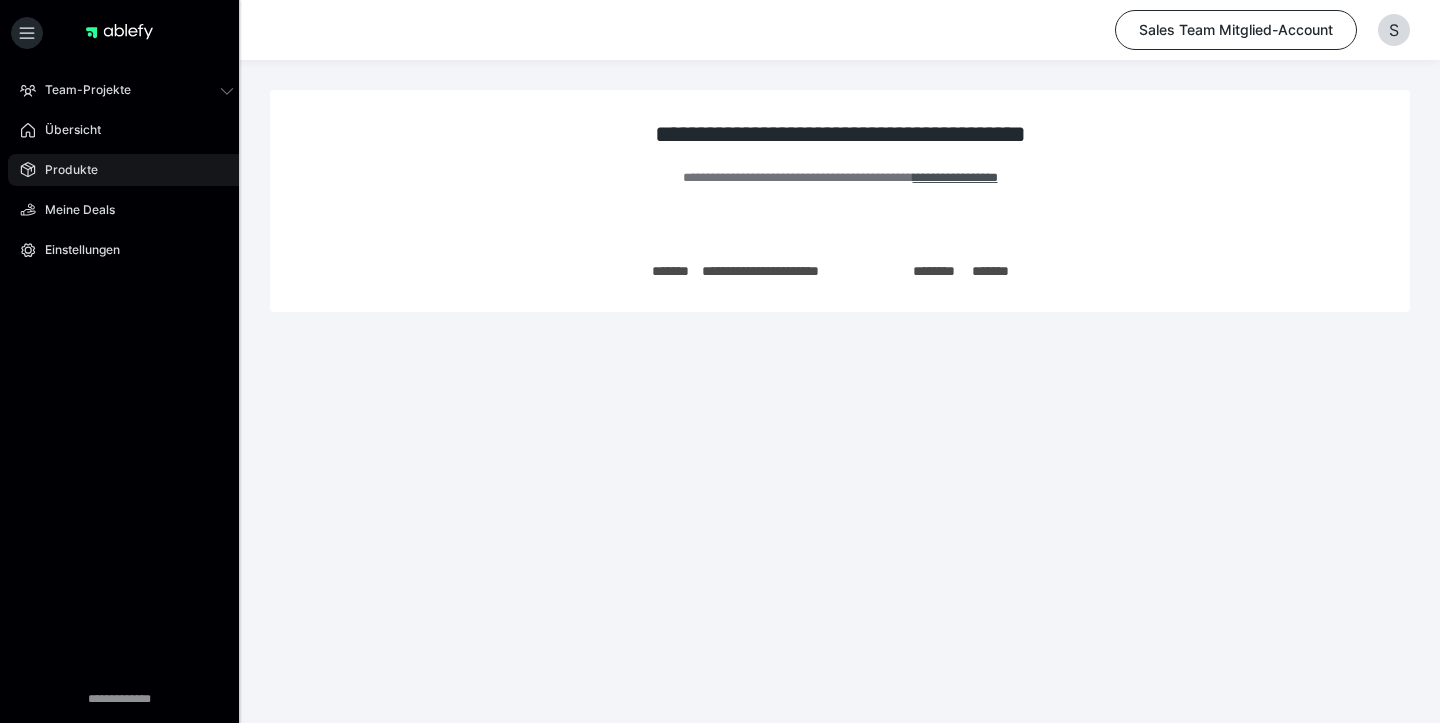 click on "Produkte" at bounding box center (127, 170) 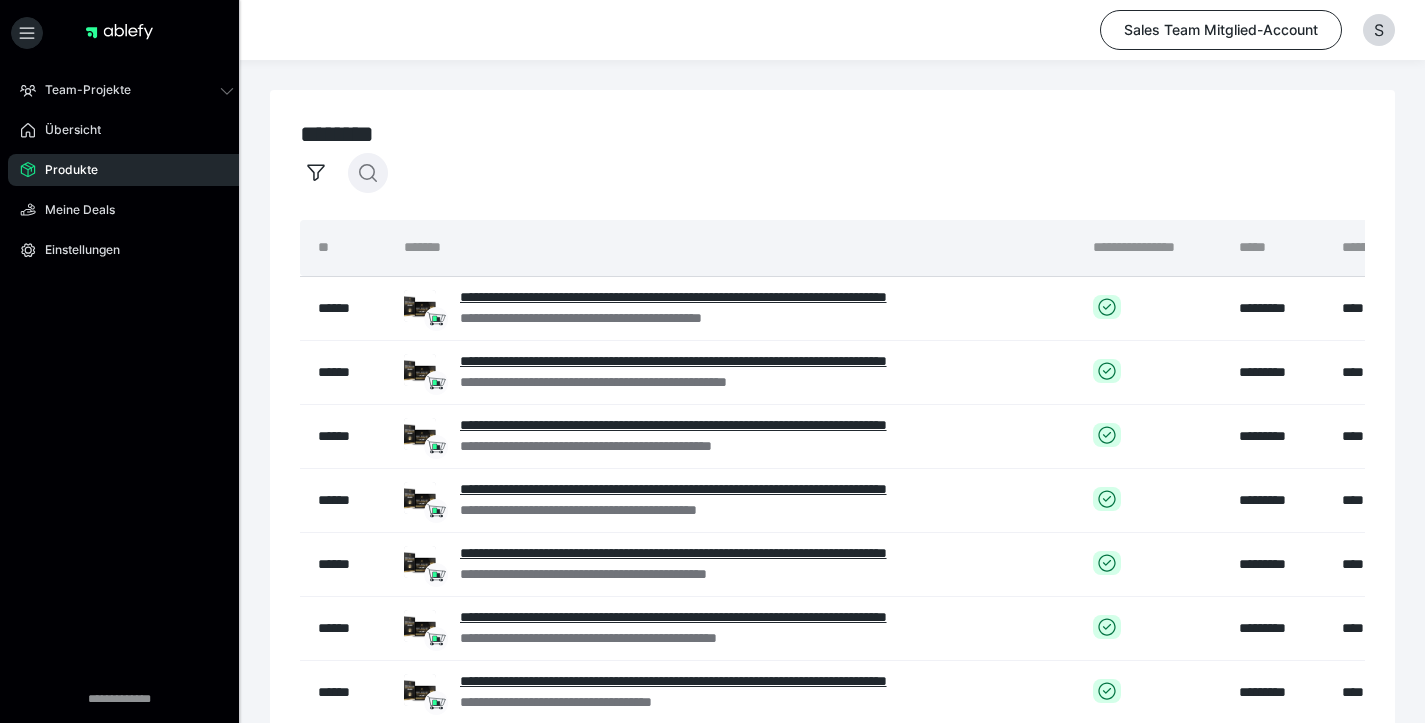 click 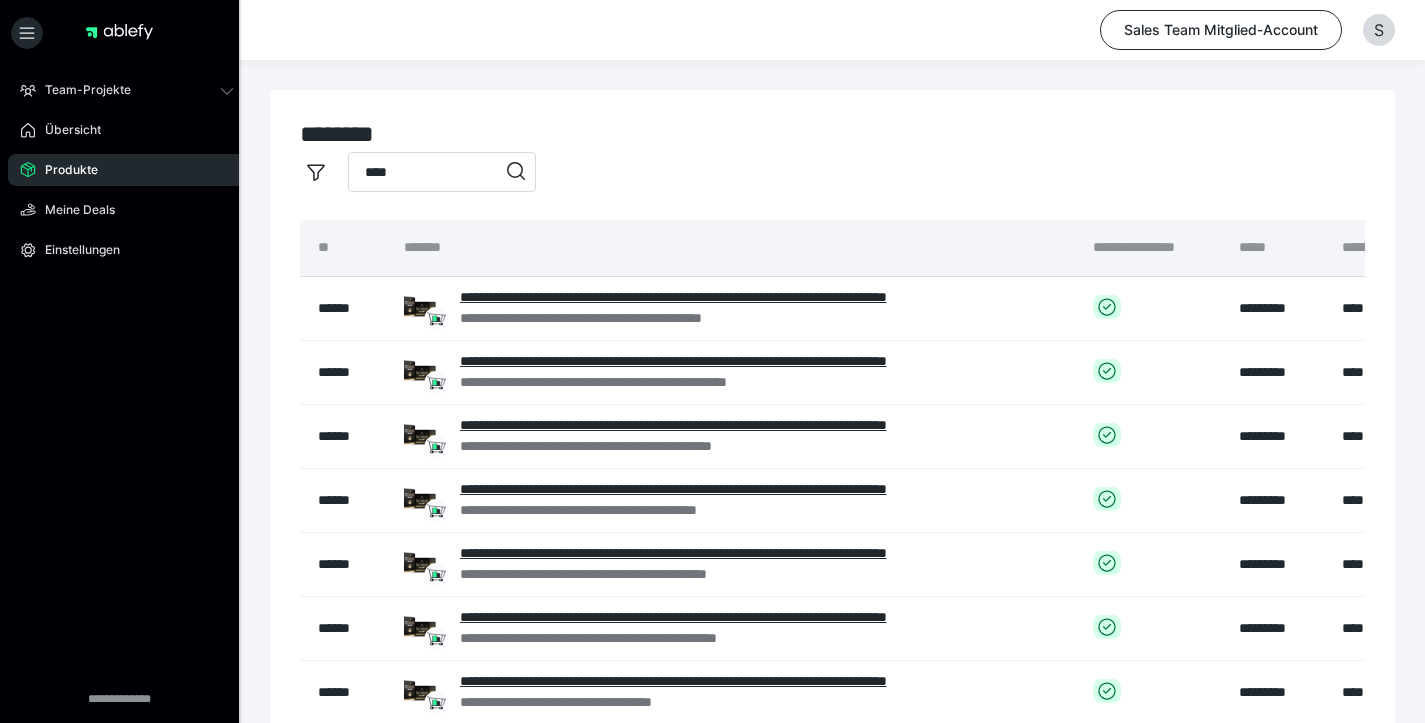 type on "****" 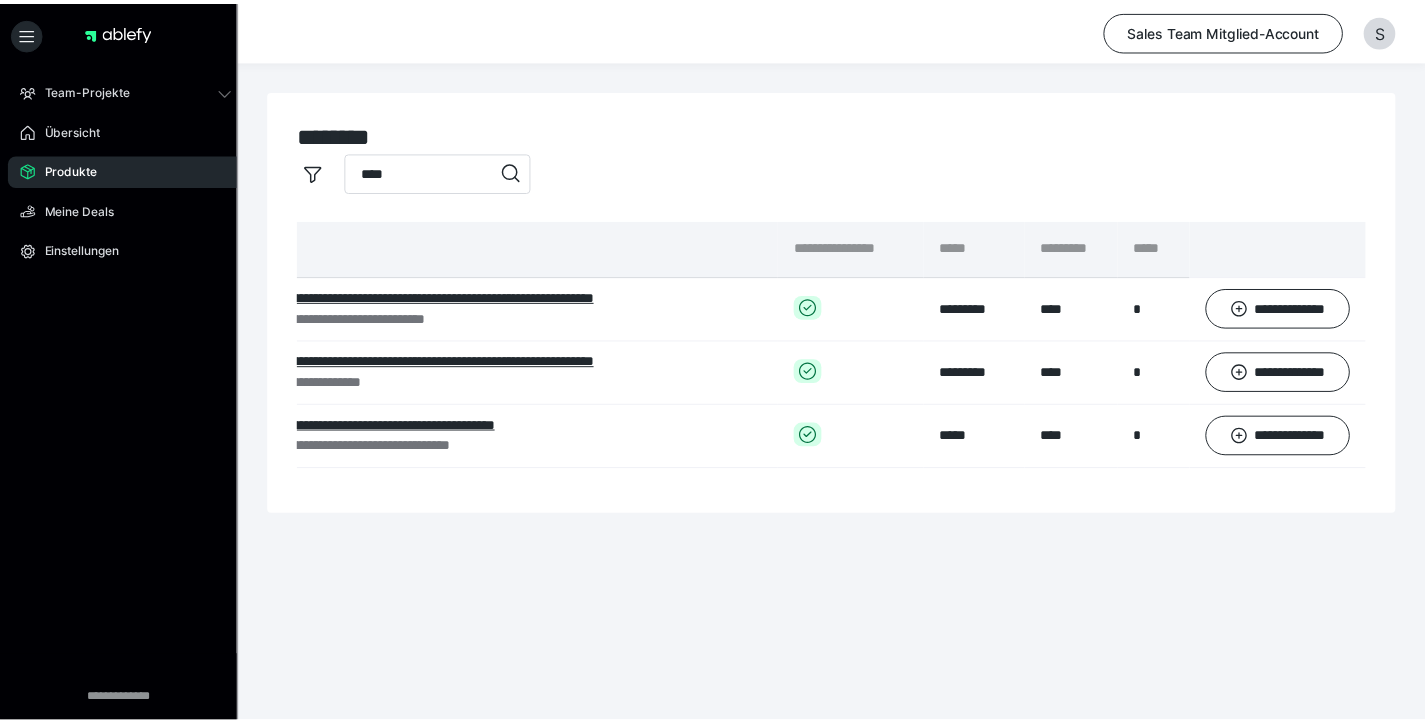 scroll, scrollTop: 0, scrollLeft: 285, axis: horizontal 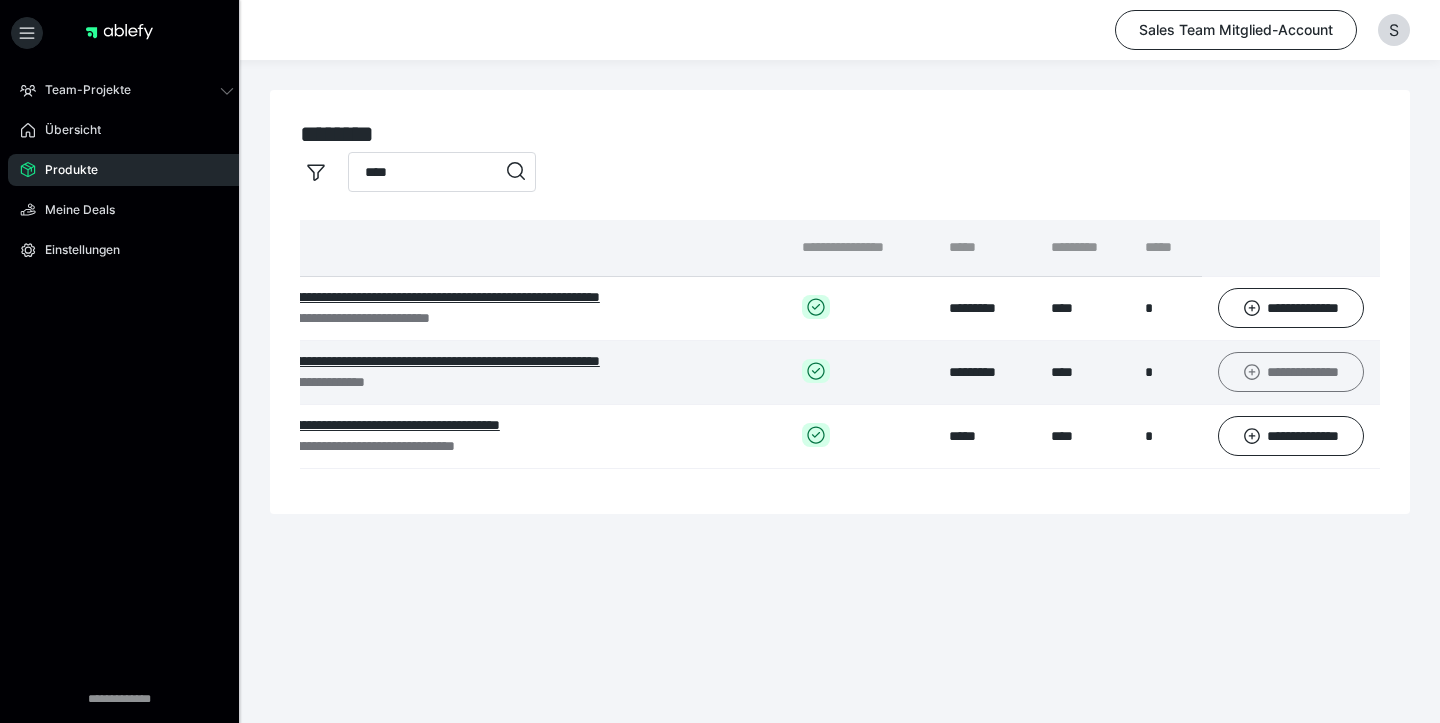 click 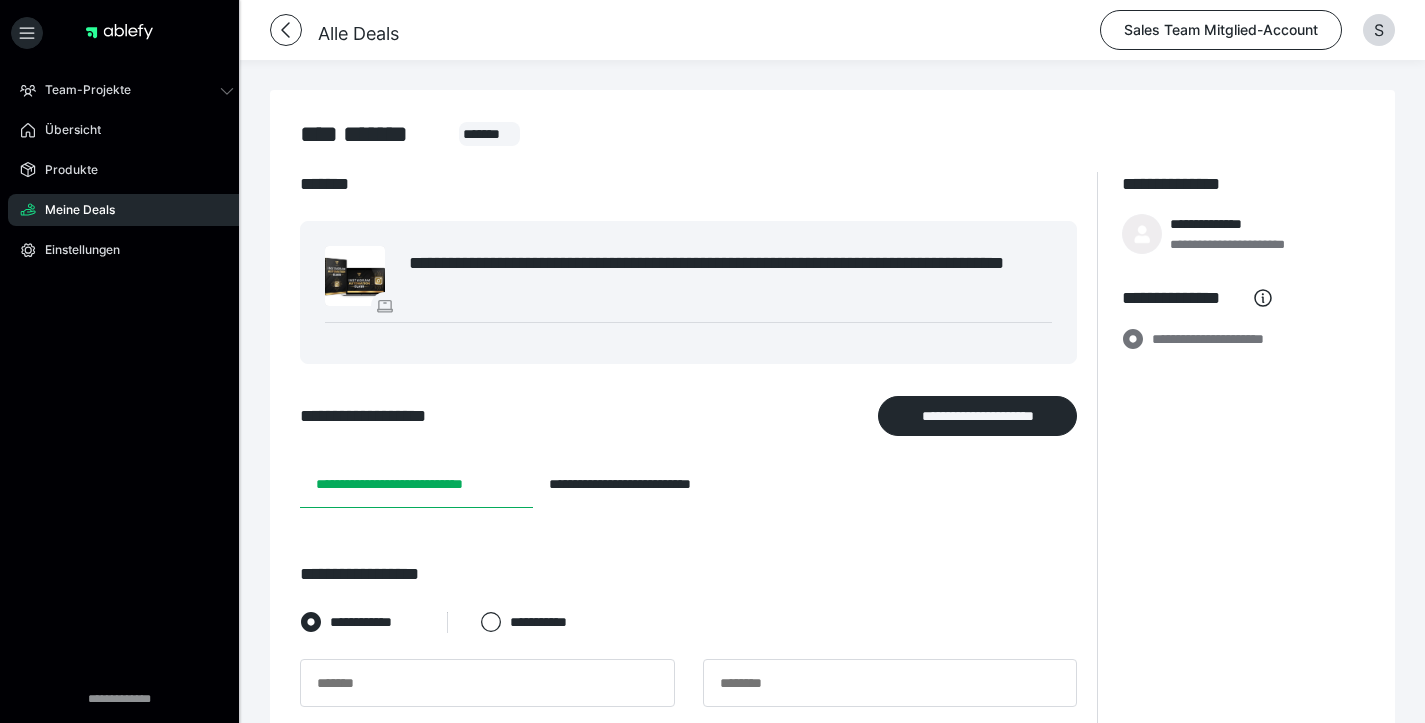 scroll, scrollTop: 378, scrollLeft: 0, axis: vertical 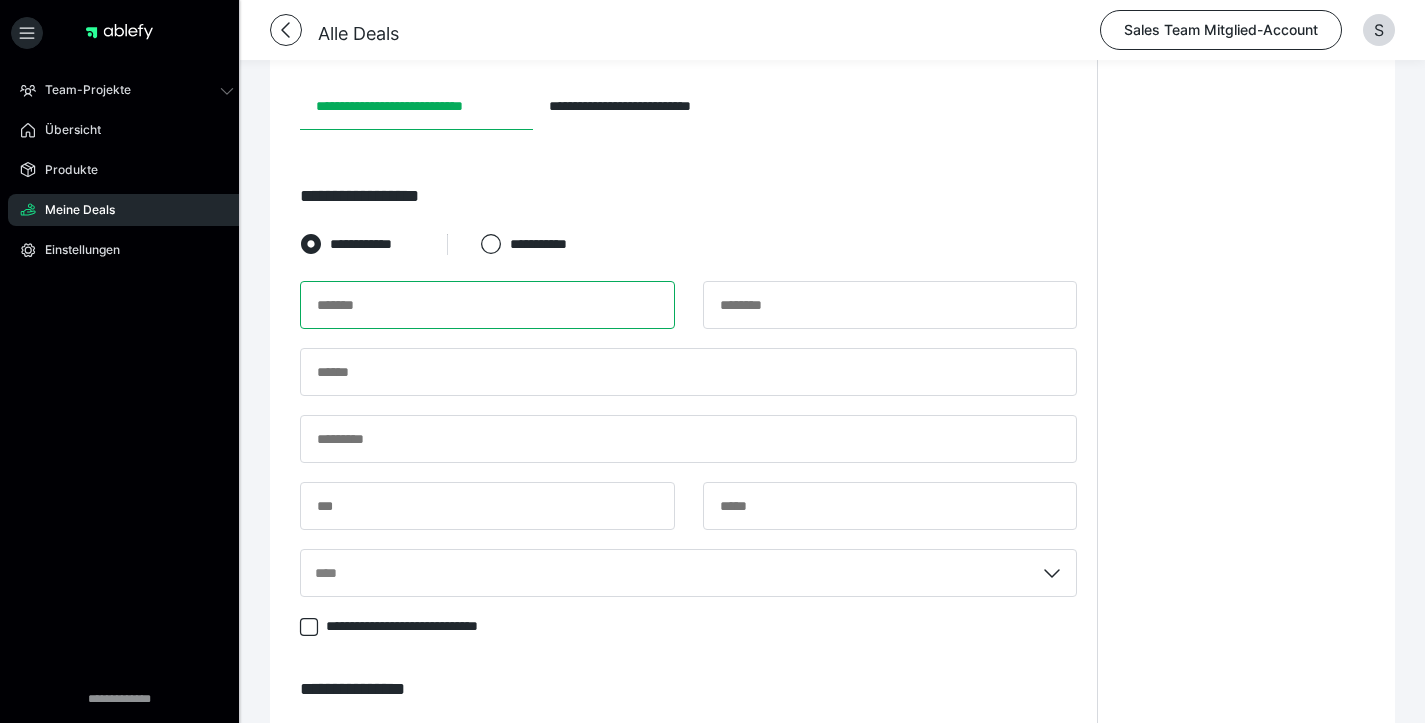 click at bounding box center (487, 305) 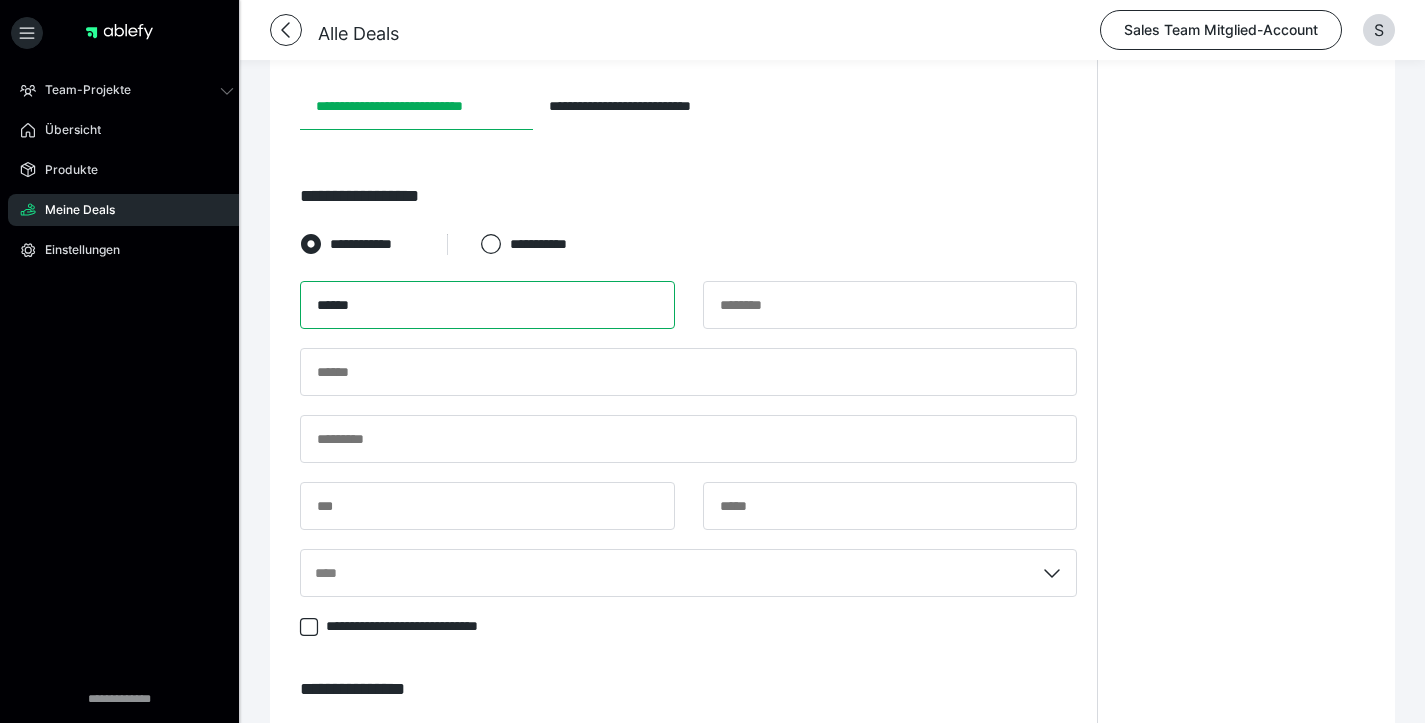 type on "*****" 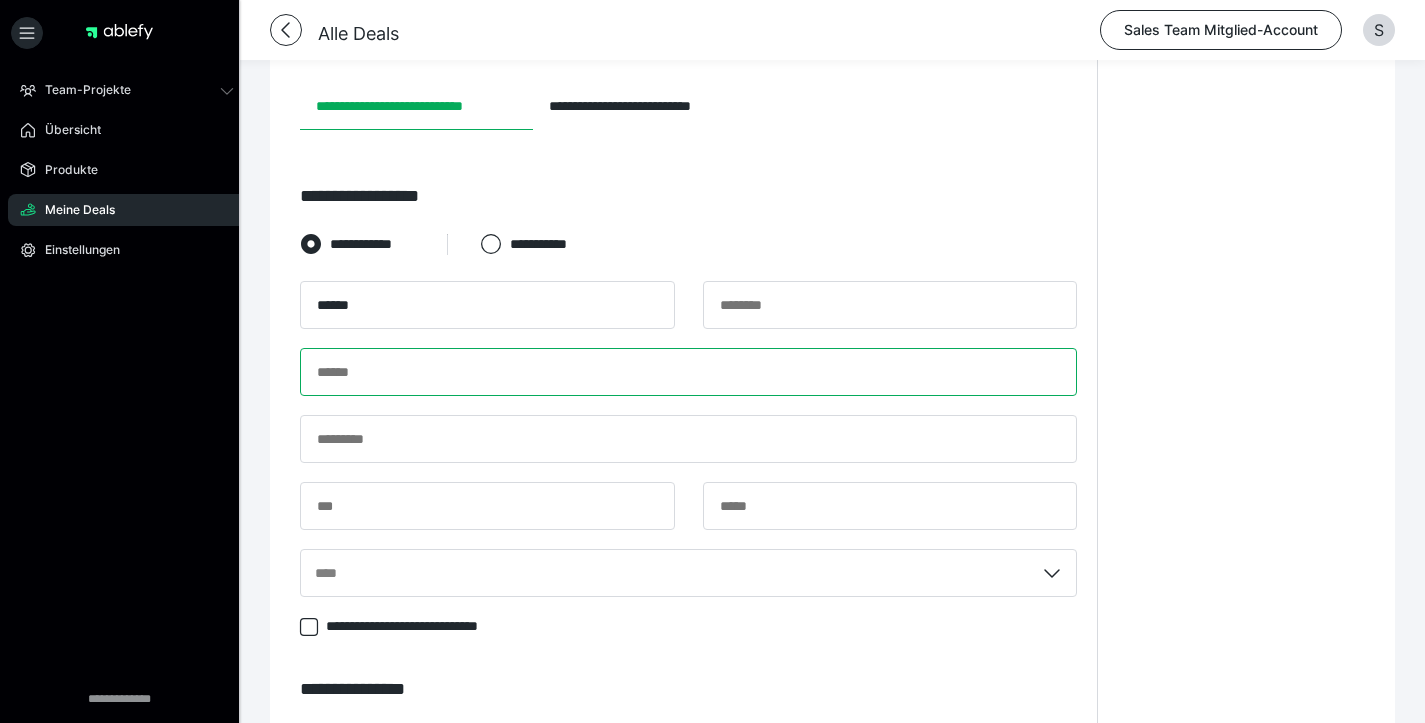 paste on "**********" 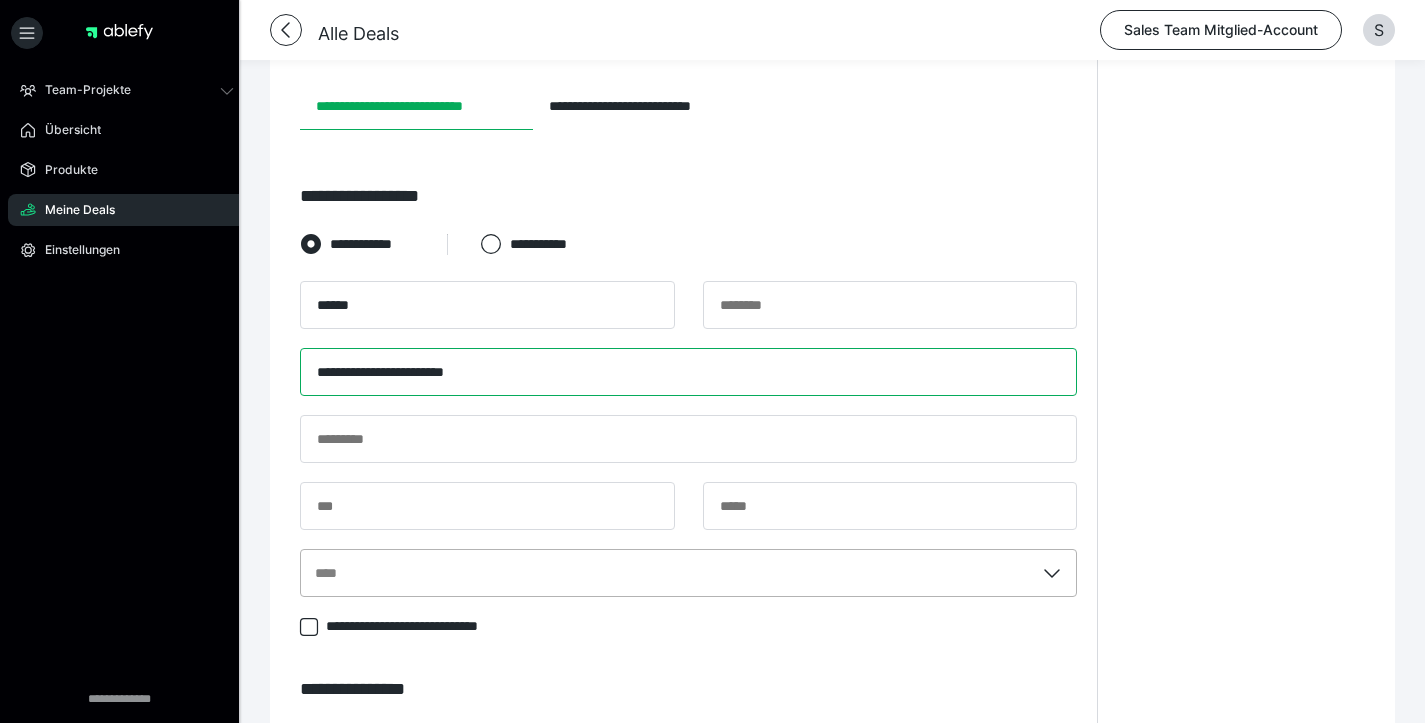 type on "**********" 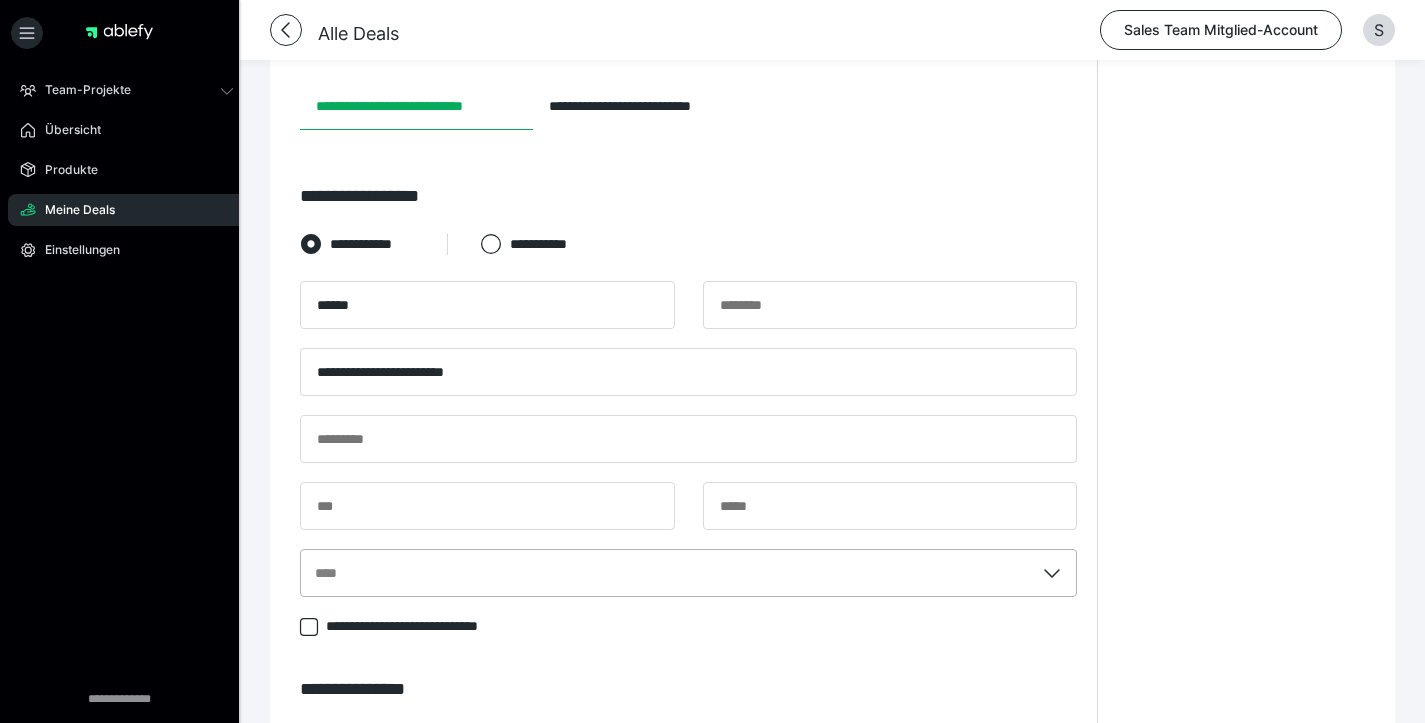 click on "****" at bounding box center [688, 573] 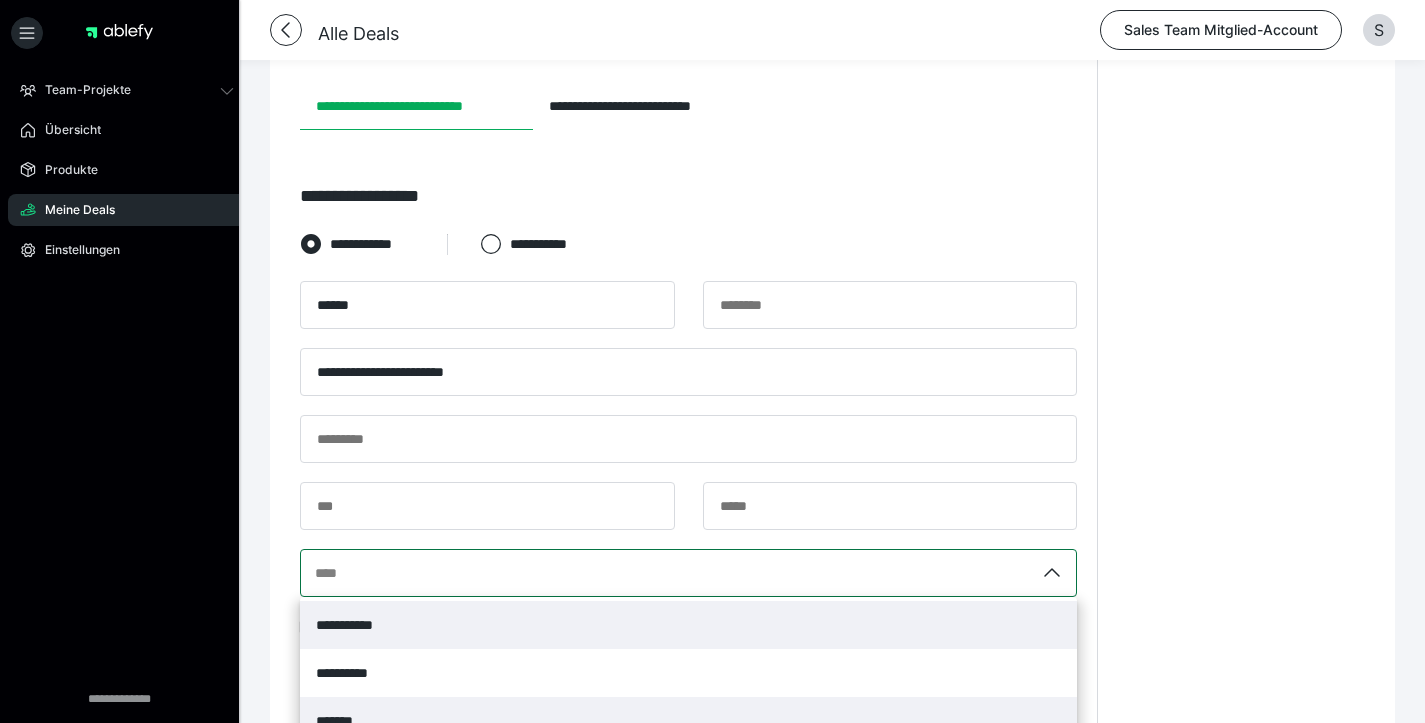 scroll, scrollTop: 575, scrollLeft: 0, axis: vertical 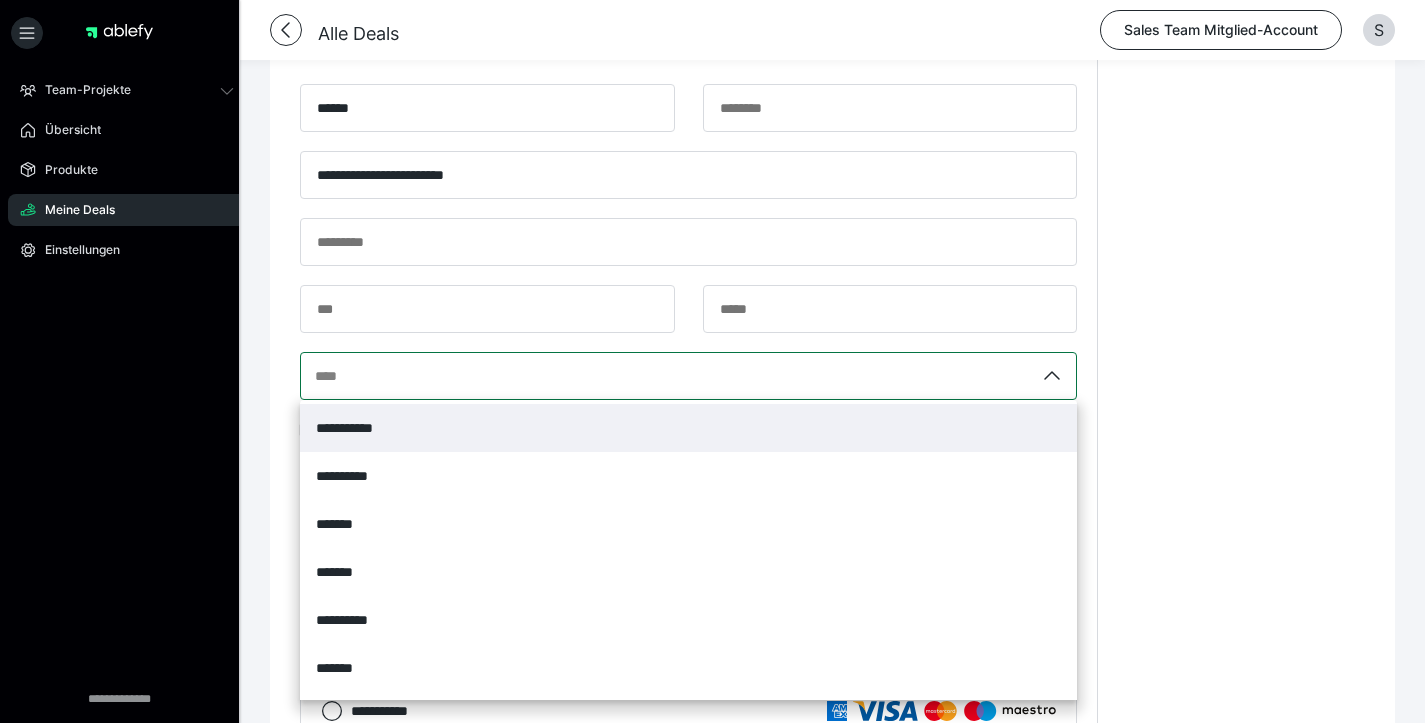 click on "**********" at bounding box center [688, 428] 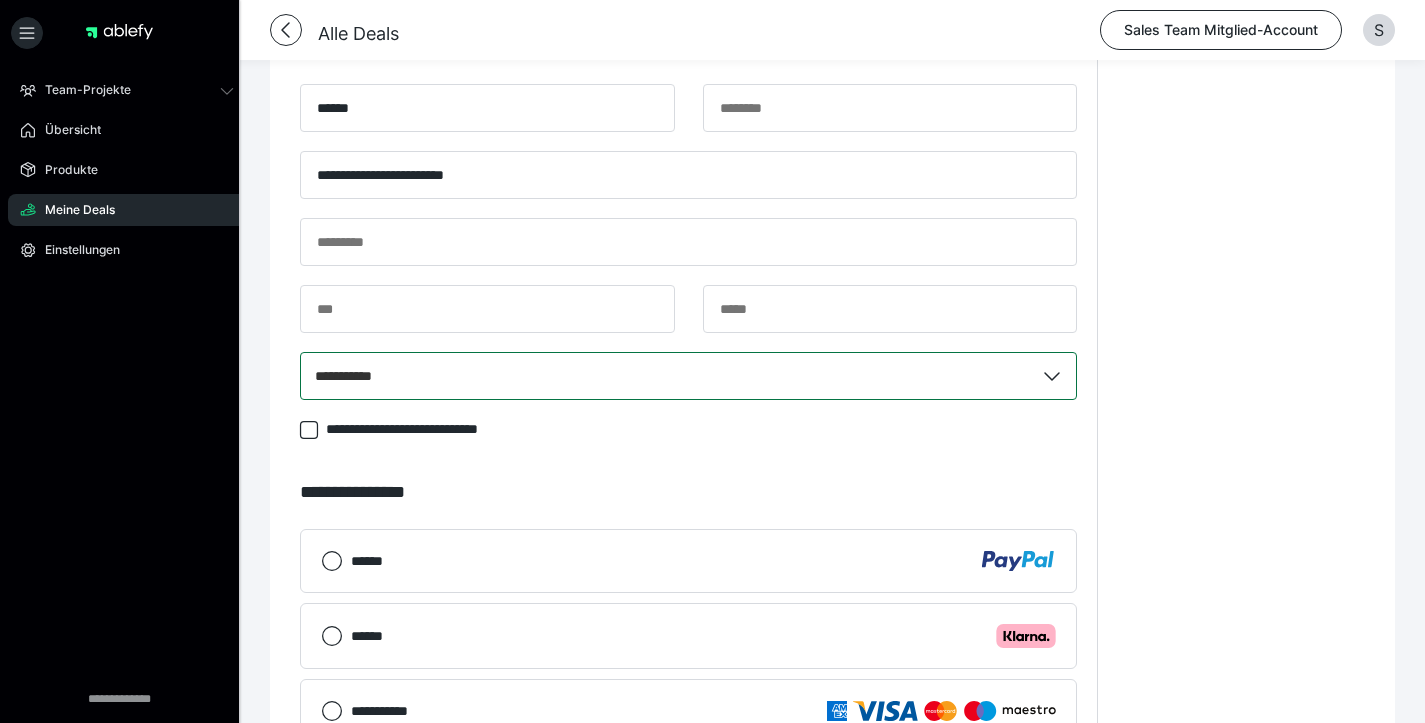 click on "**********" at bounding box center [688, 432] 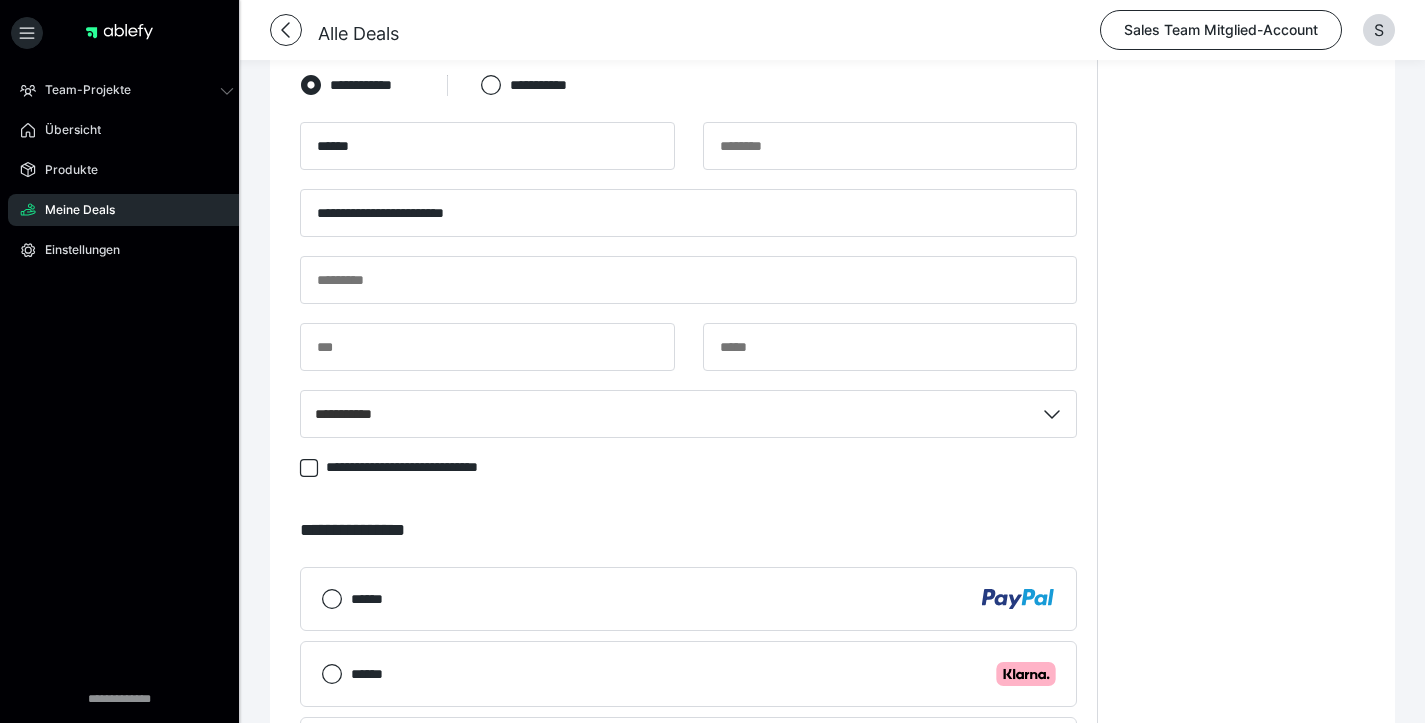 scroll, scrollTop: 413, scrollLeft: 0, axis: vertical 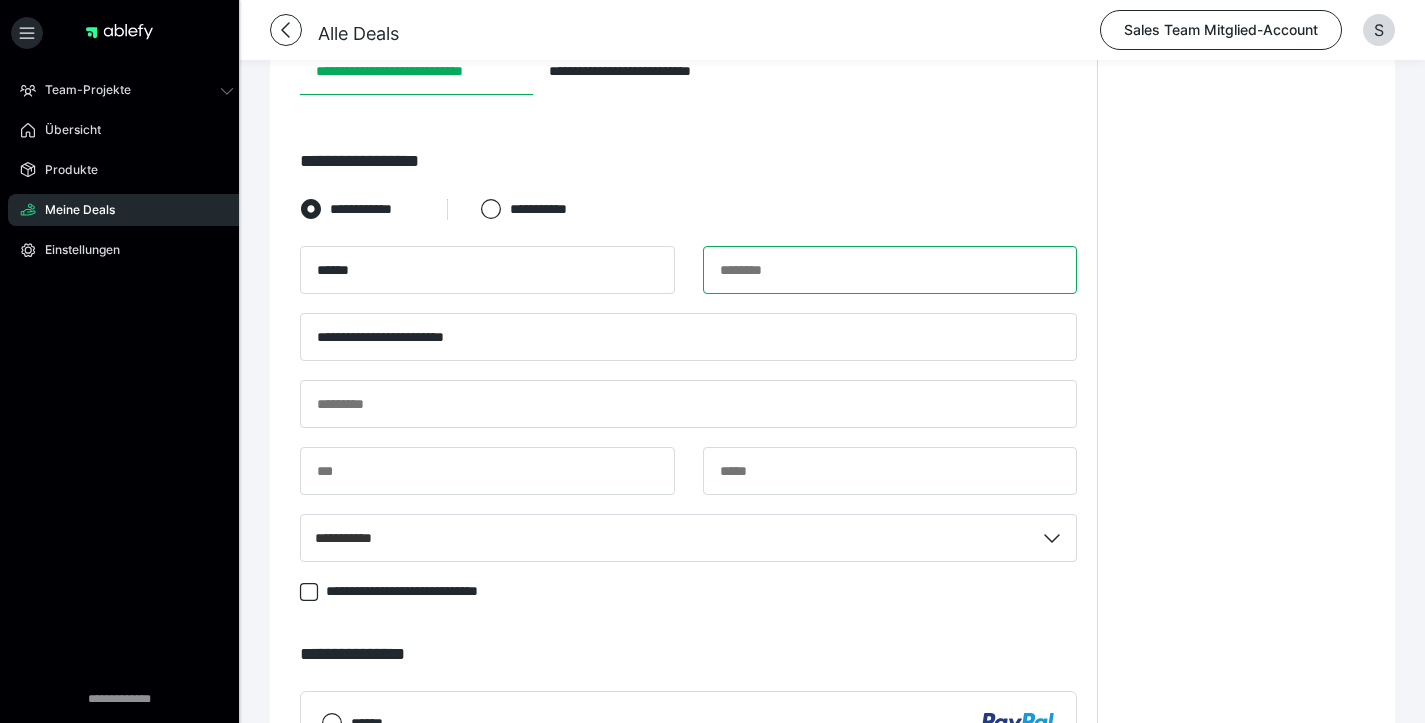 click at bounding box center (890, 270) 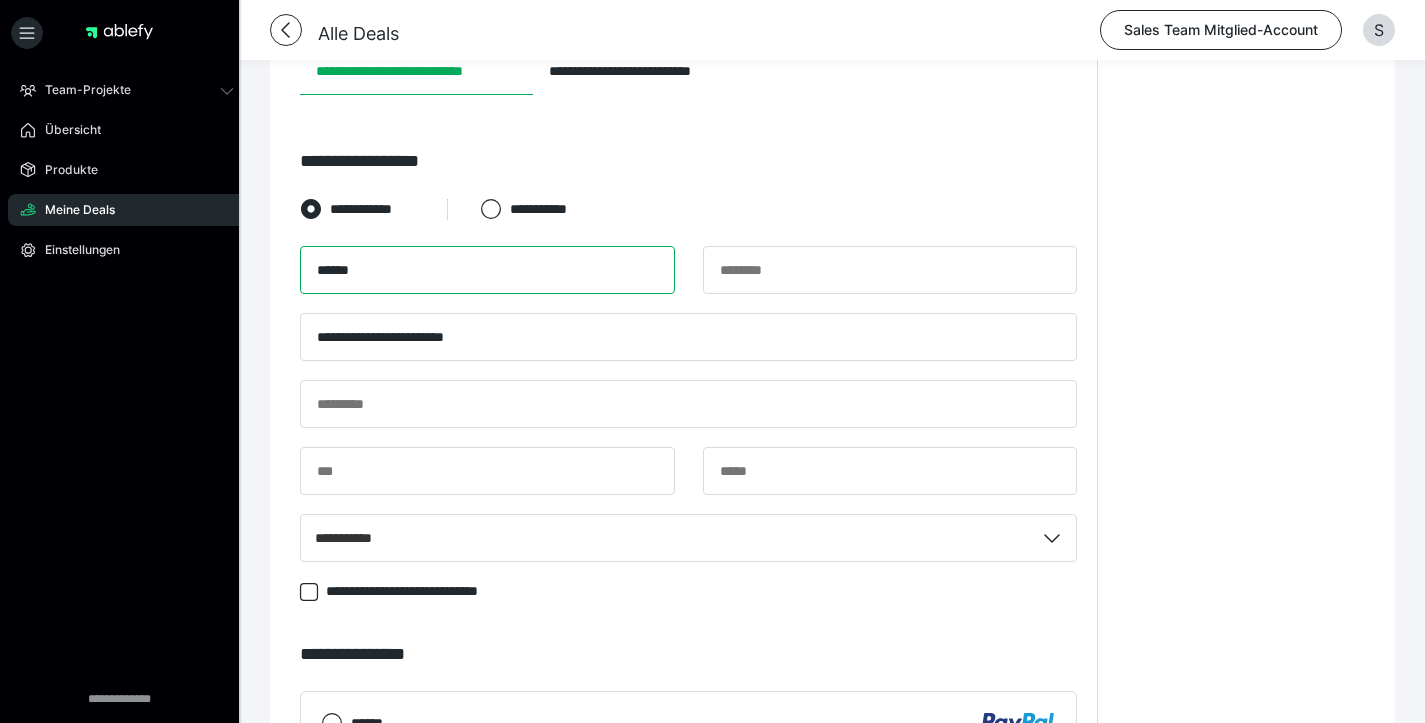 click on "*****" at bounding box center (487, 270) 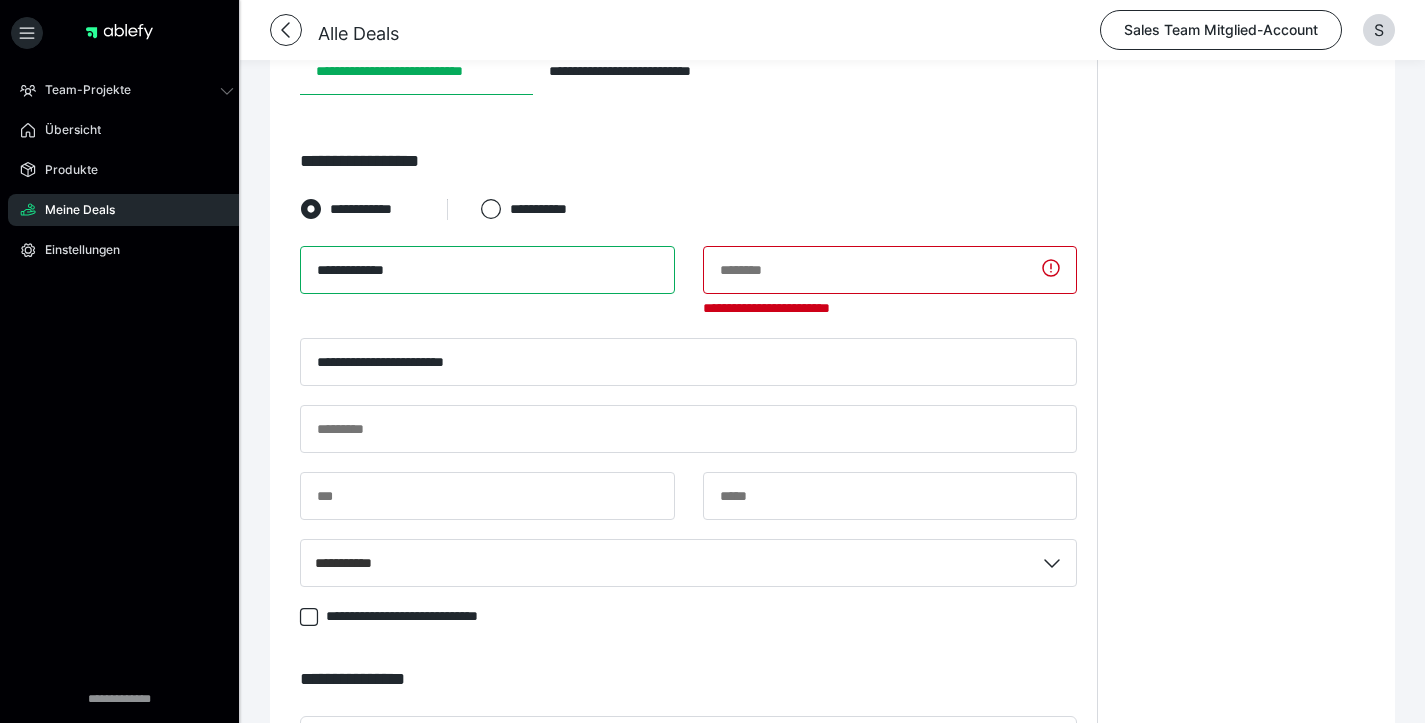 type on "**********" 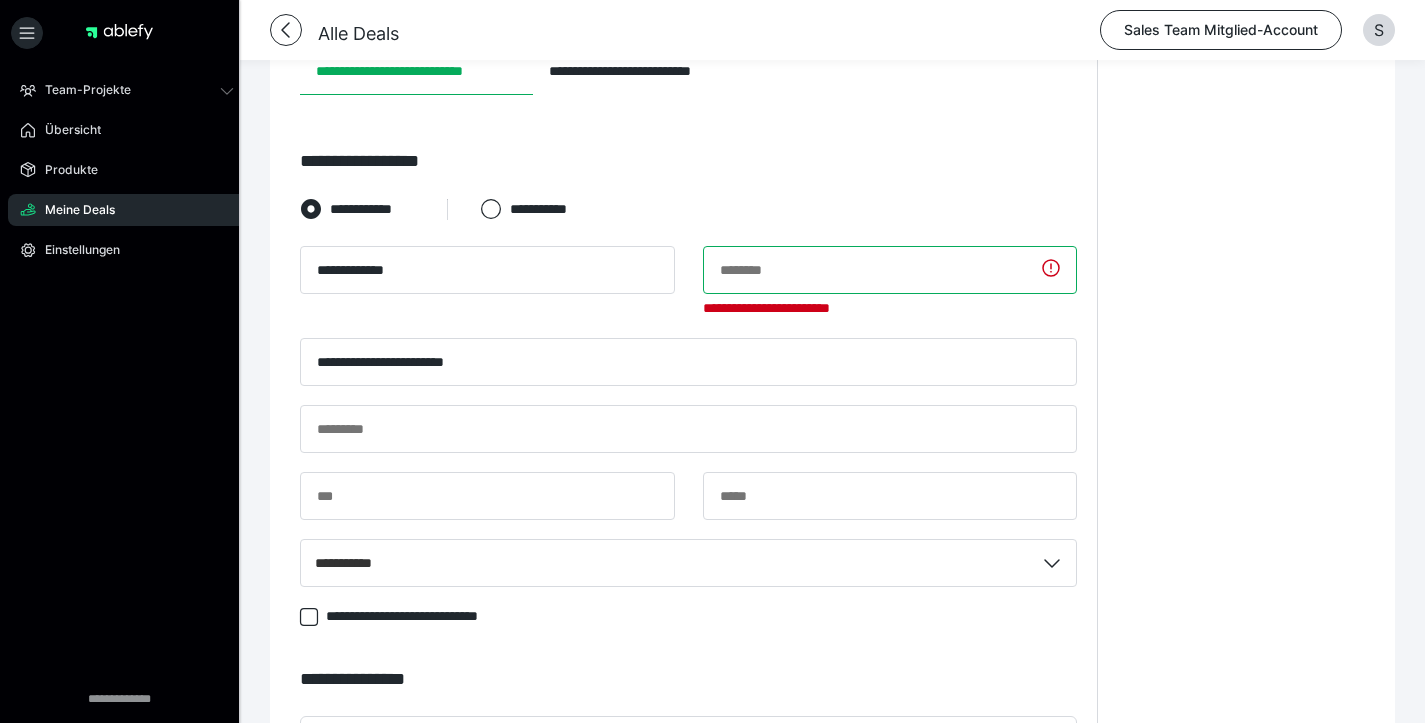 click at bounding box center [890, 270] 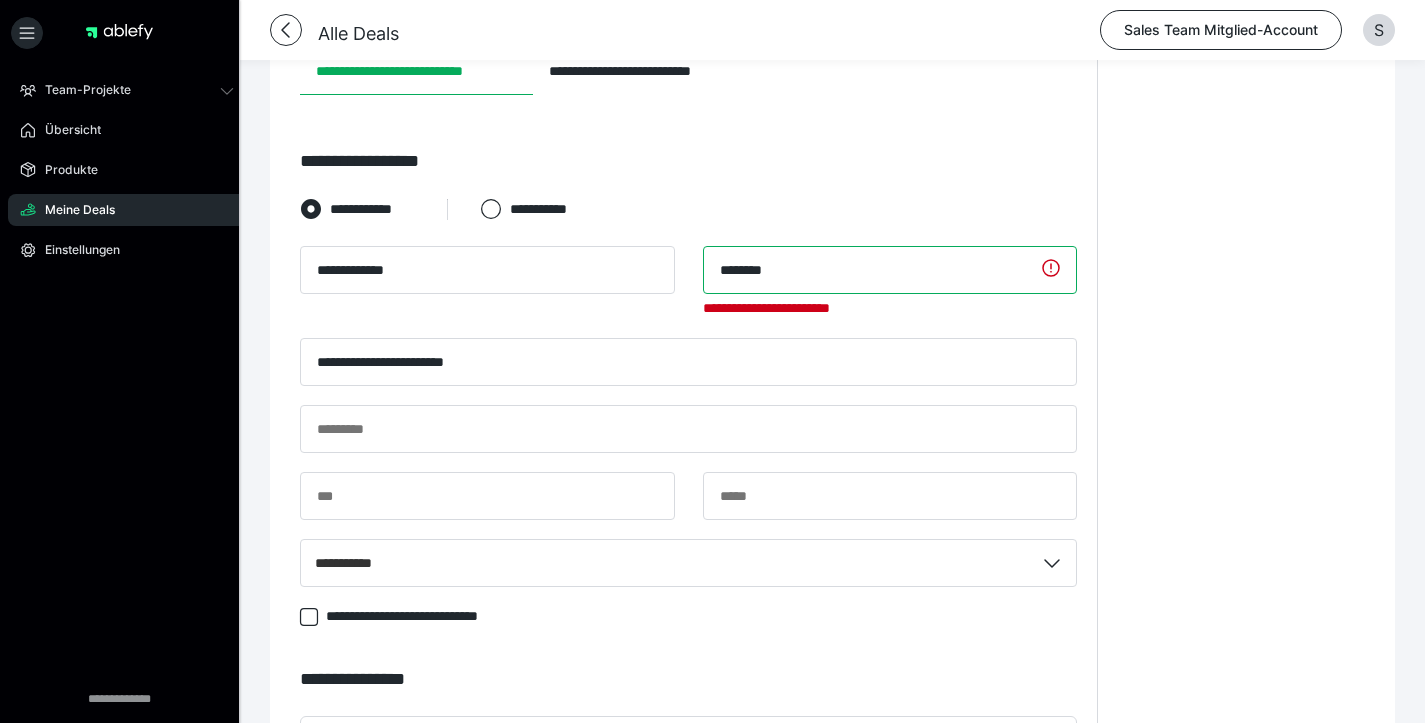 type on "********" 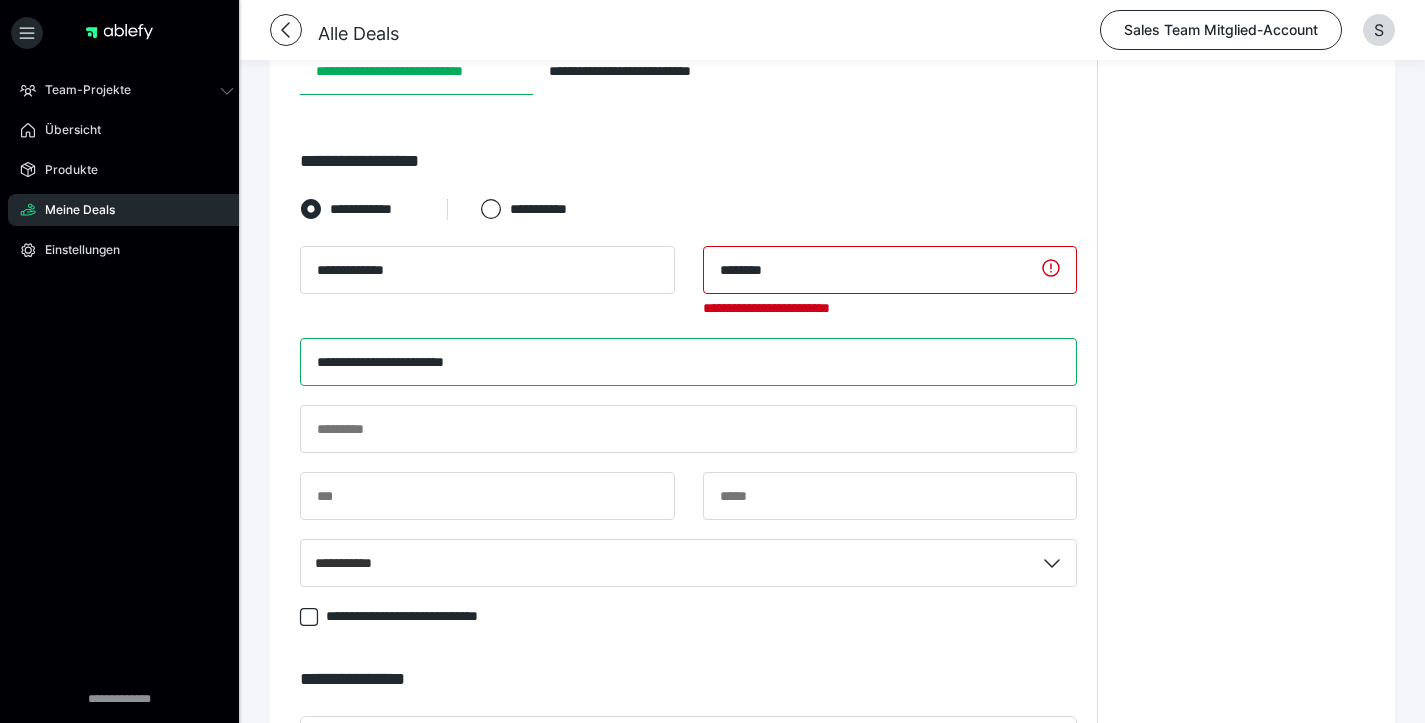 click on "**********" at bounding box center (688, 426) 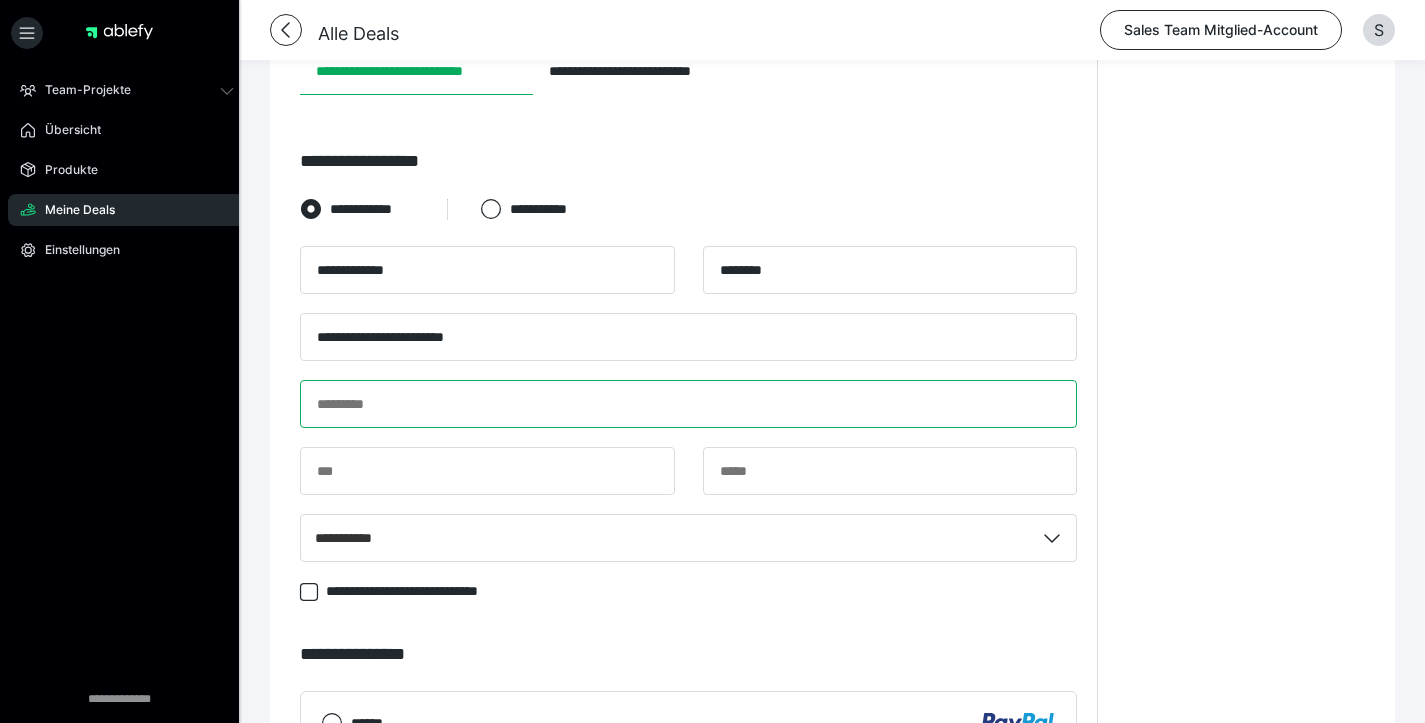 click at bounding box center [688, 404] 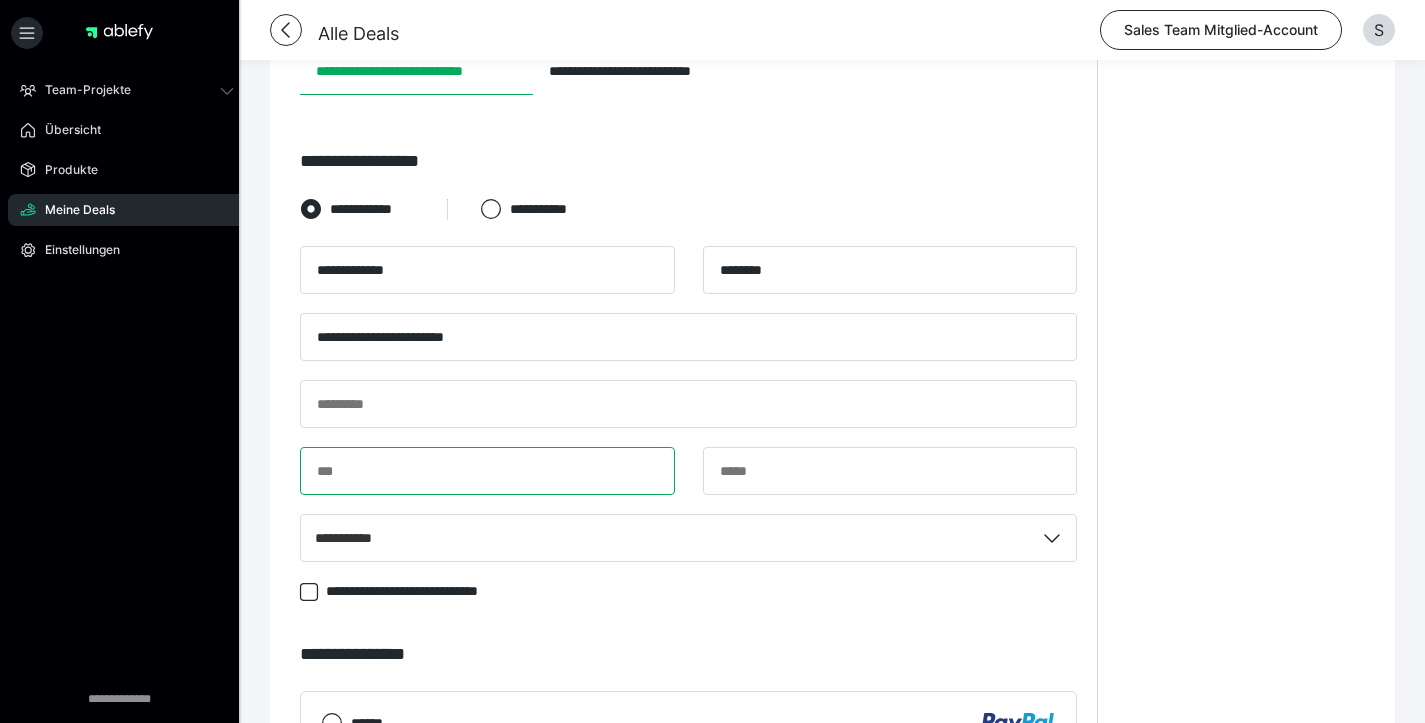 click at bounding box center (487, 471) 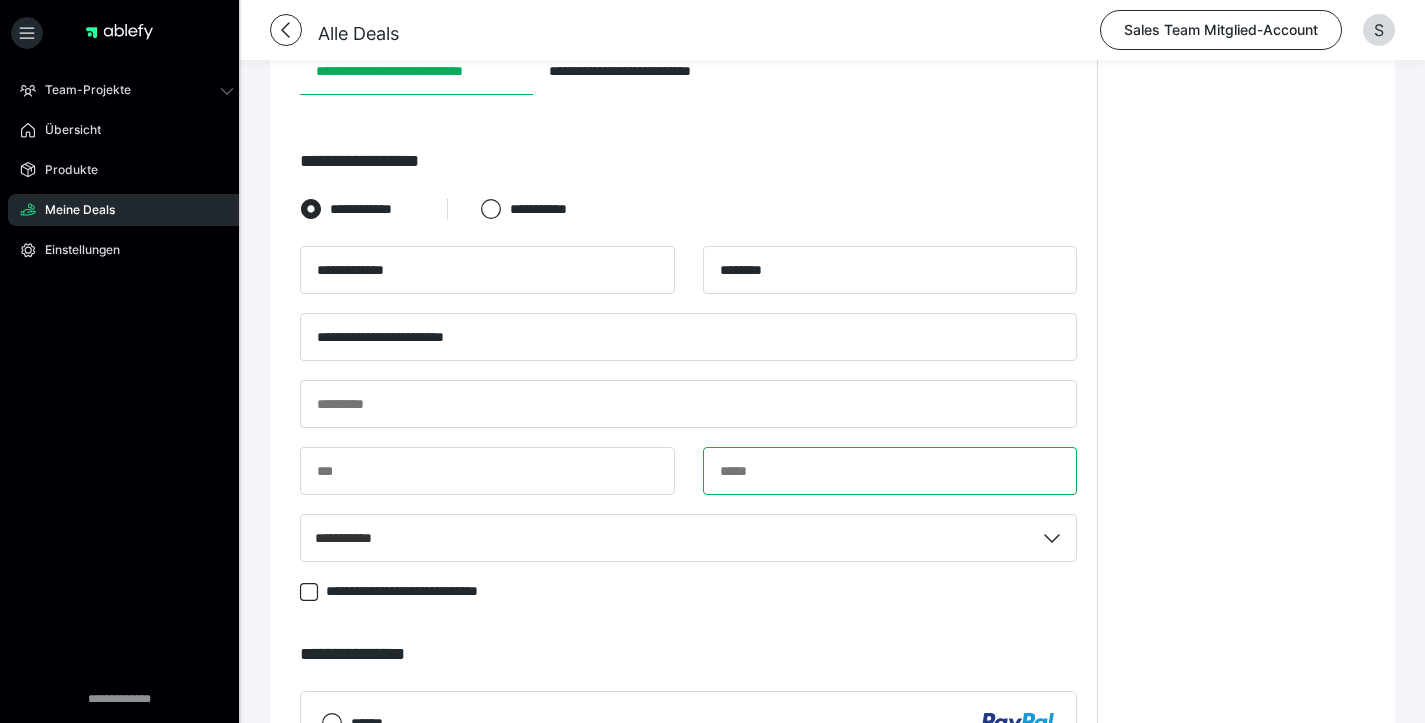 click at bounding box center [890, 471] 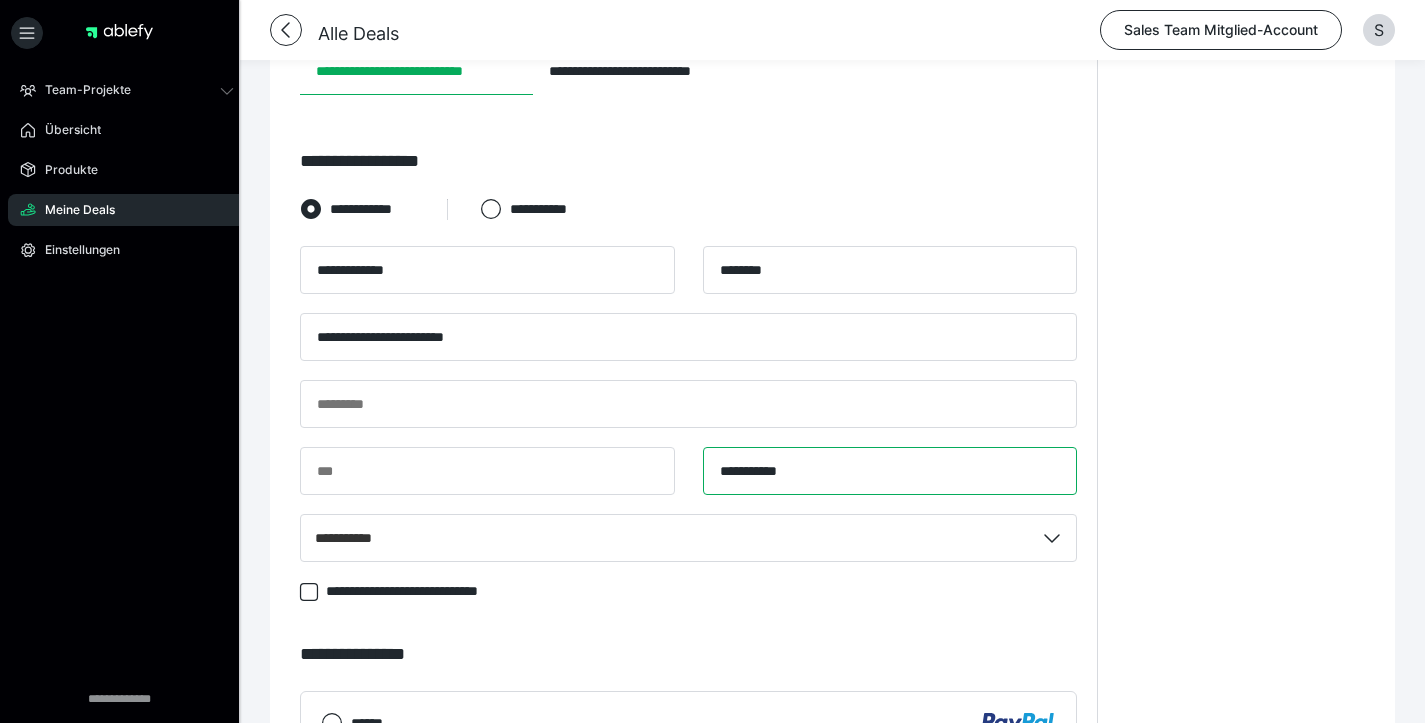 type on "**********" 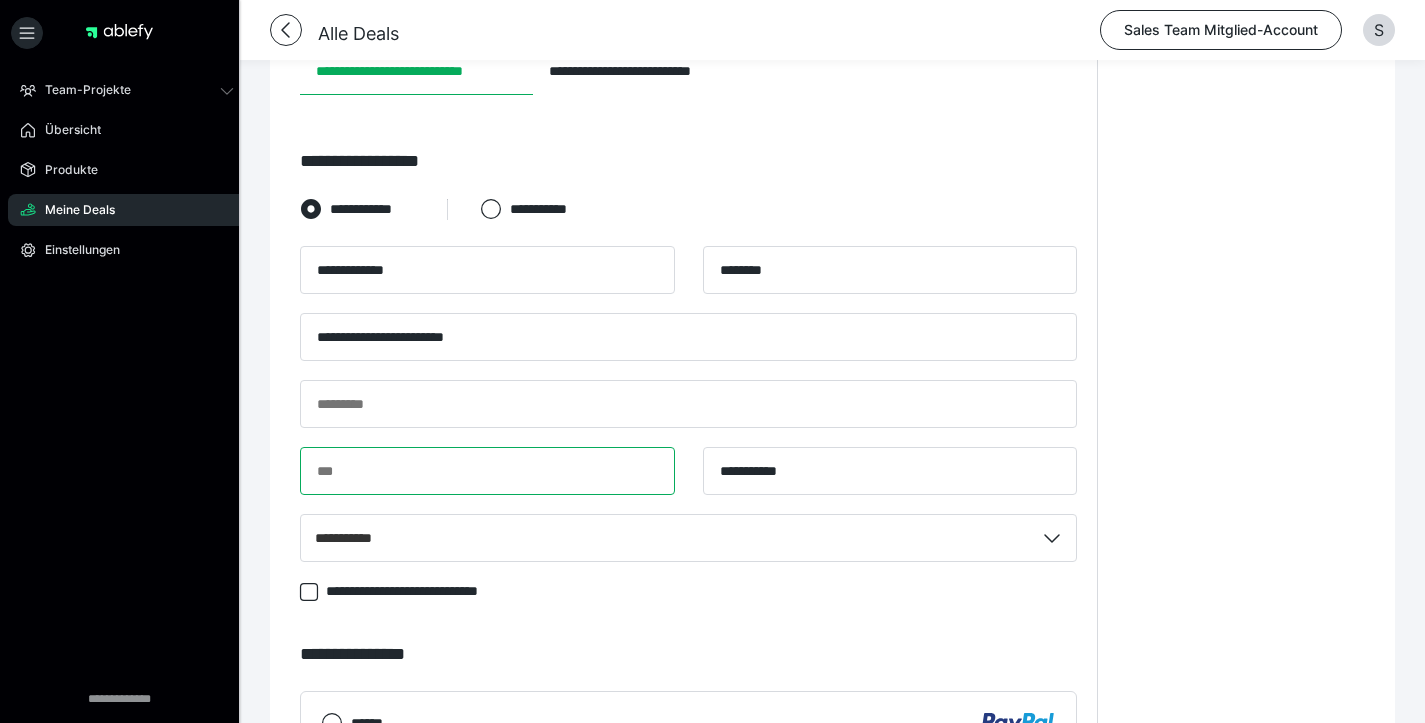 click at bounding box center [487, 471] 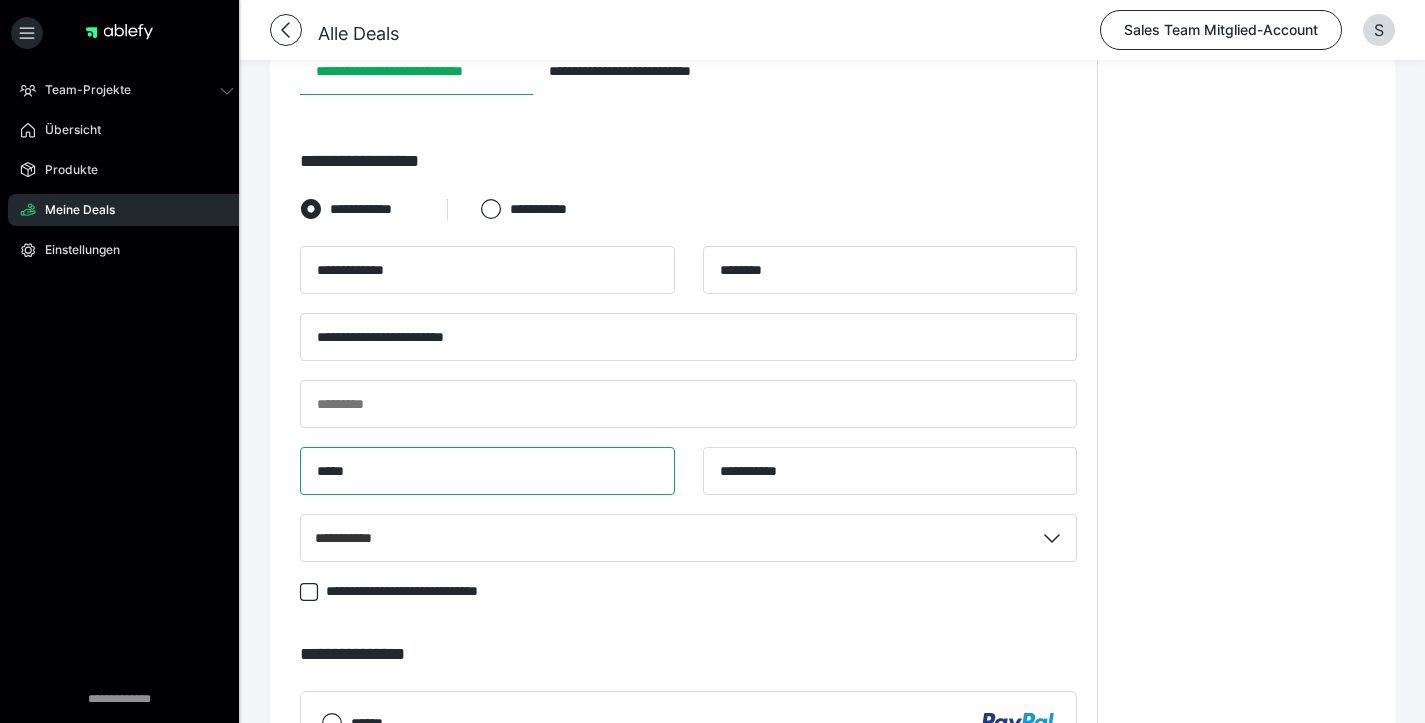 type on "*****" 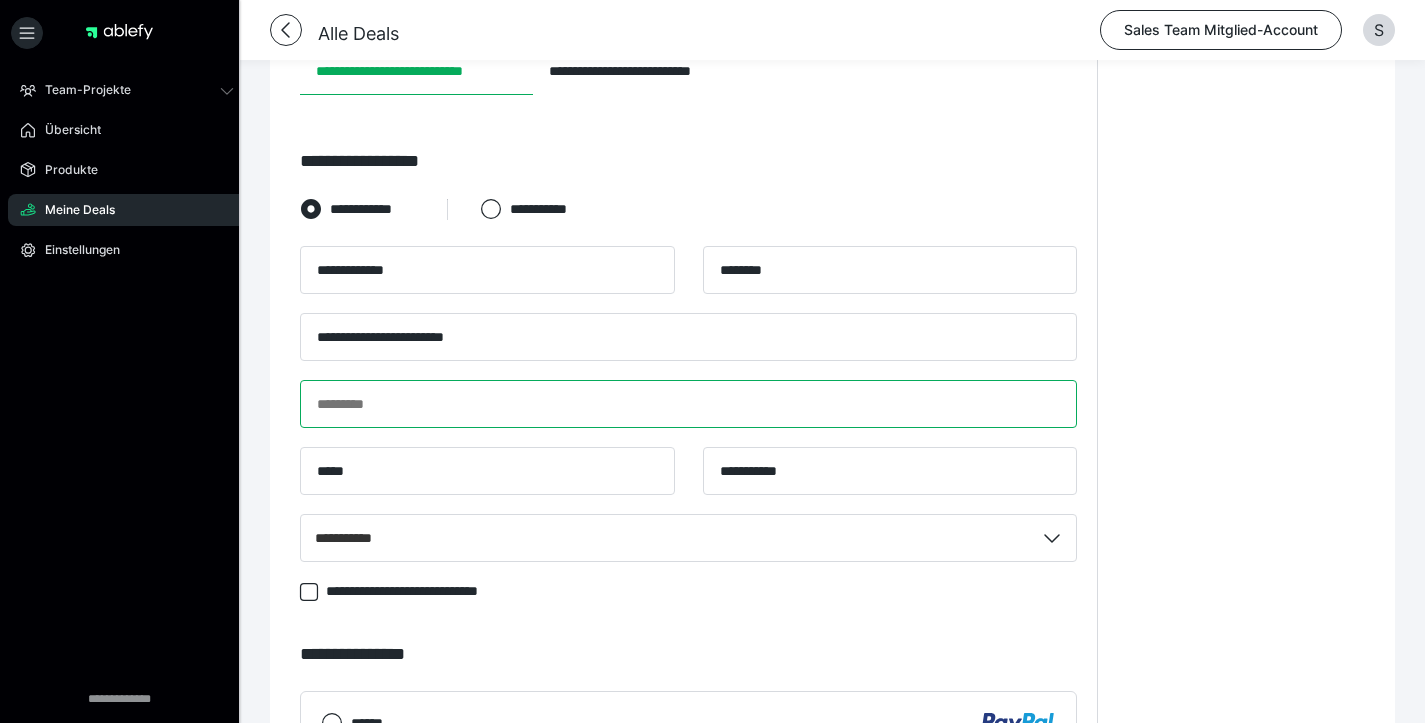 click at bounding box center (688, 404) 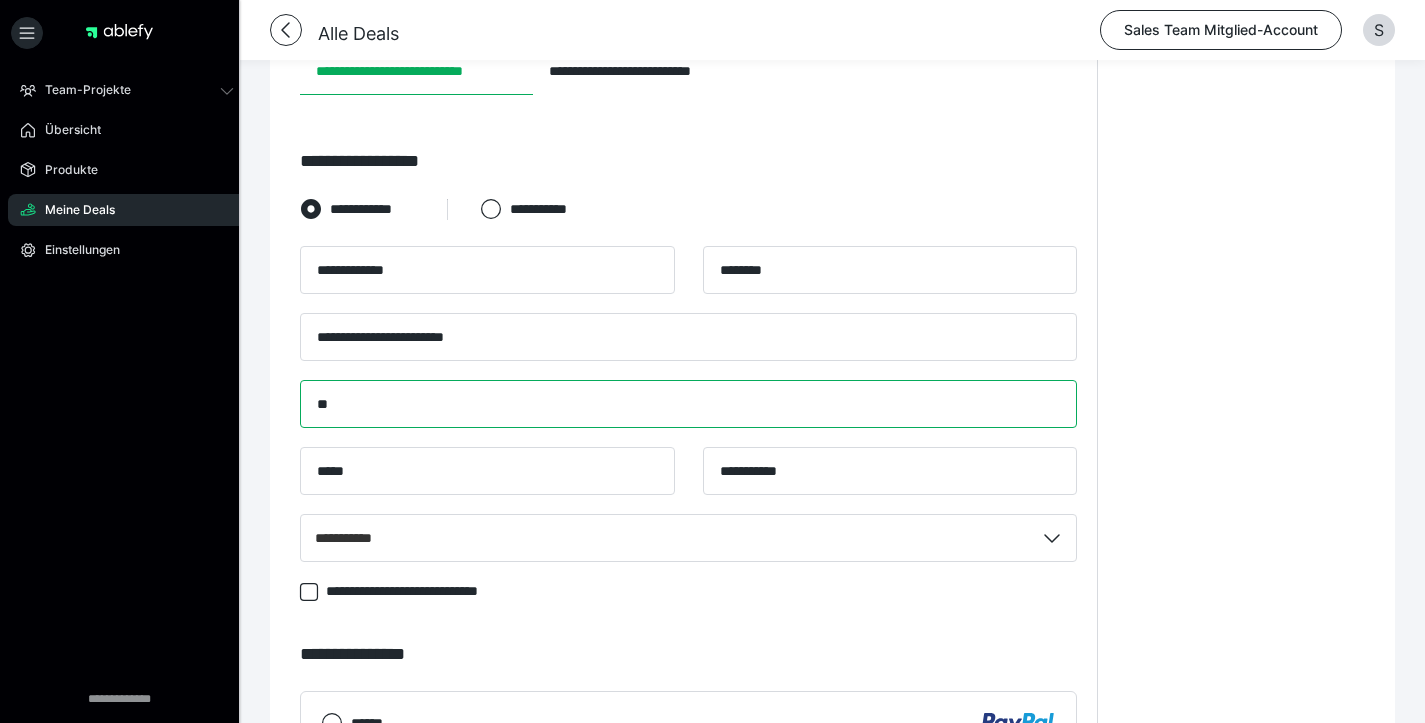 type on "*" 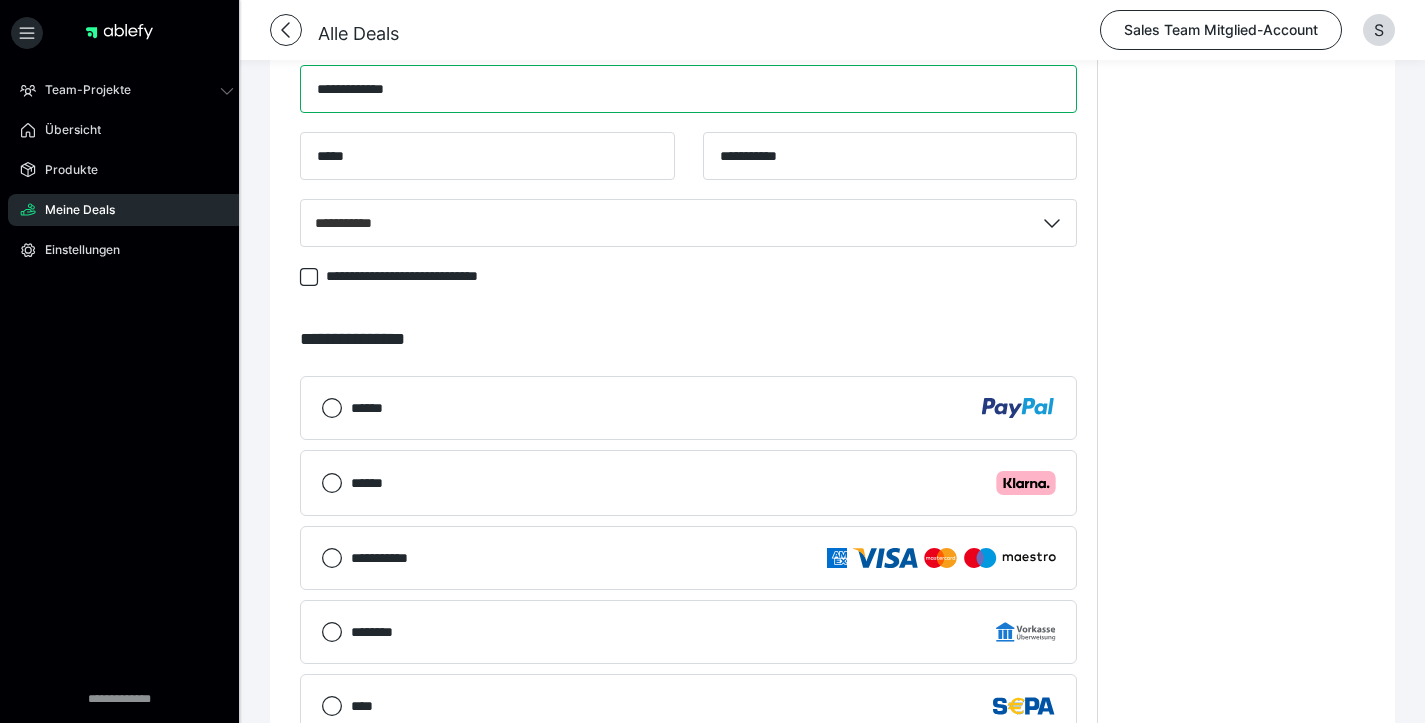 type on "**********" 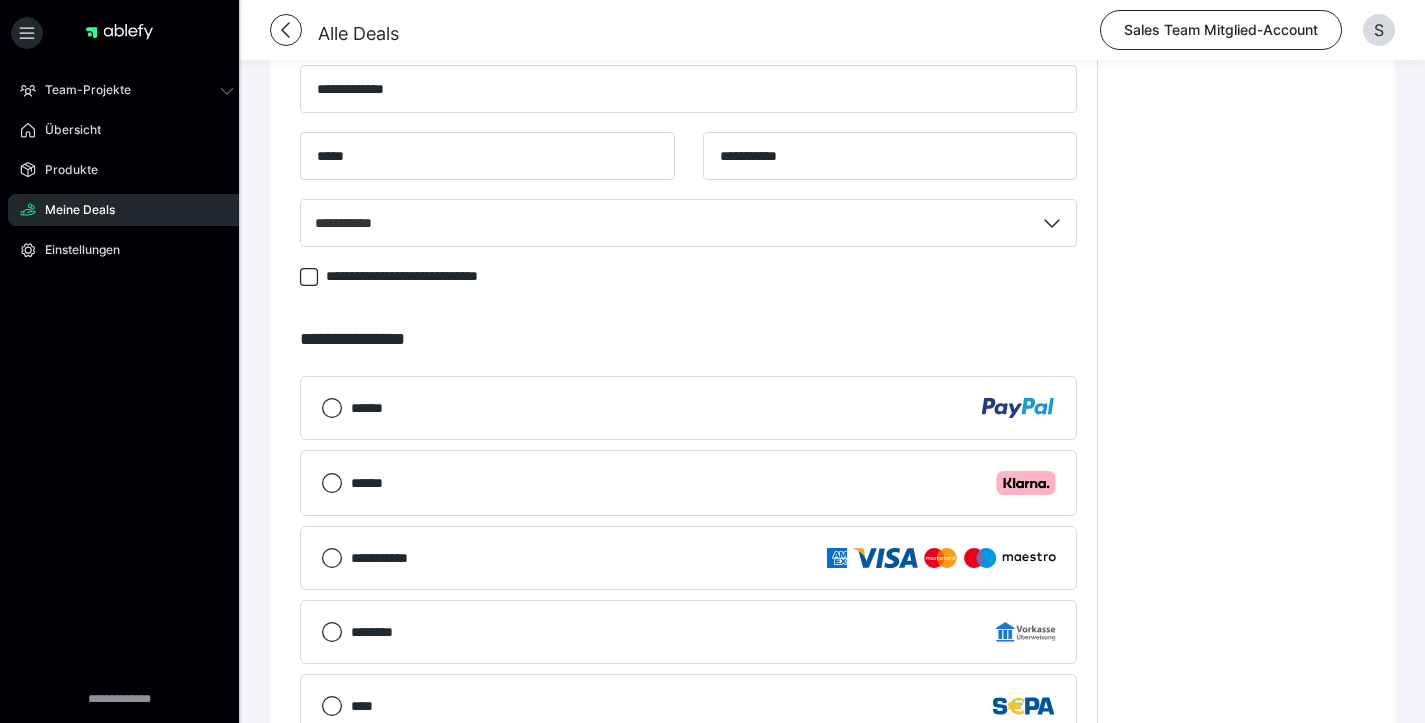 click on "******" at bounding box center [688, 408] 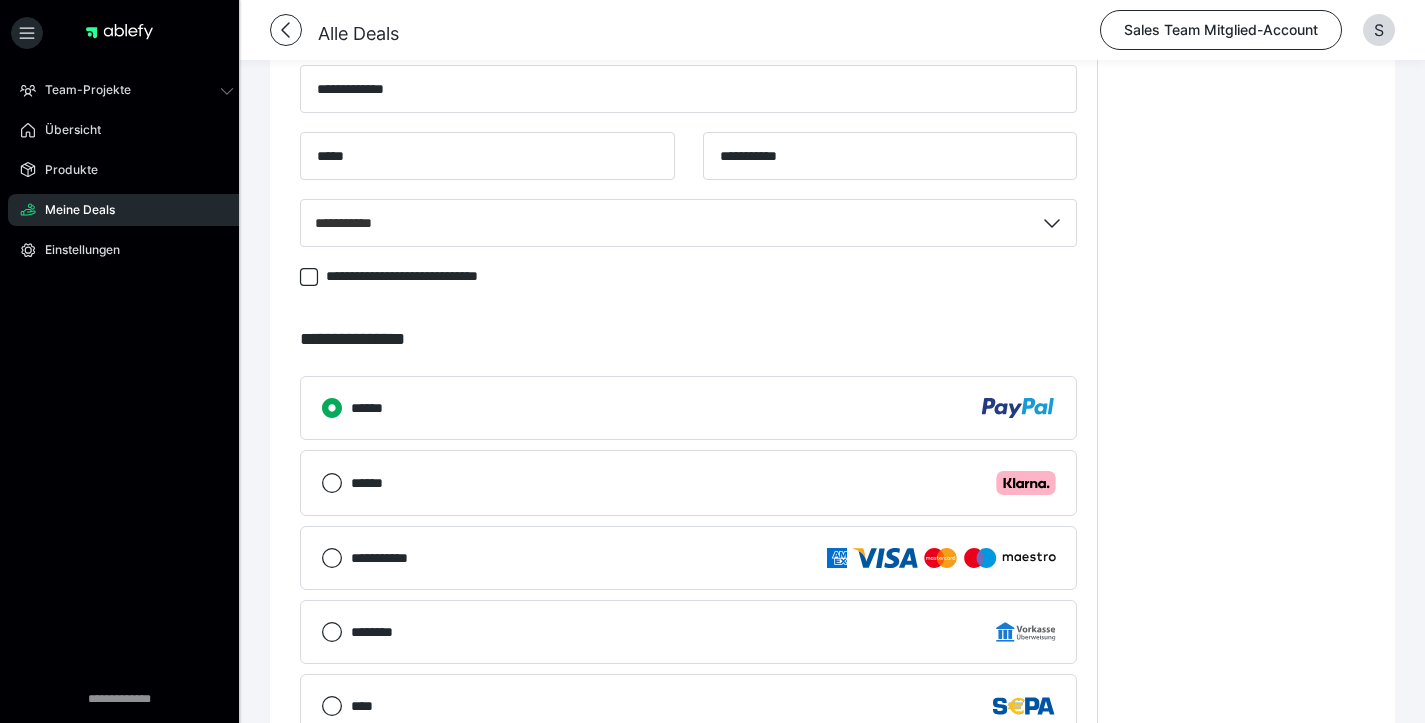 scroll, scrollTop: 1295, scrollLeft: 0, axis: vertical 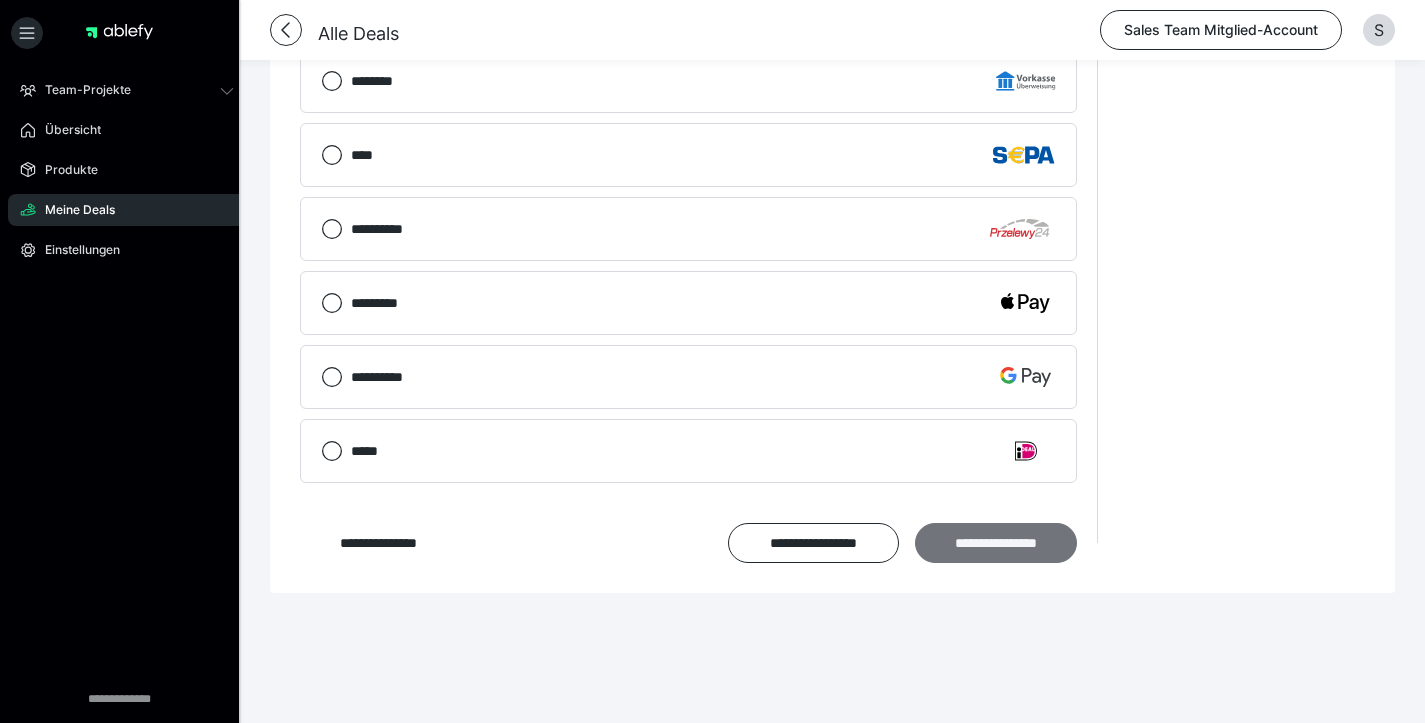 click on "**********" at bounding box center [996, 543] 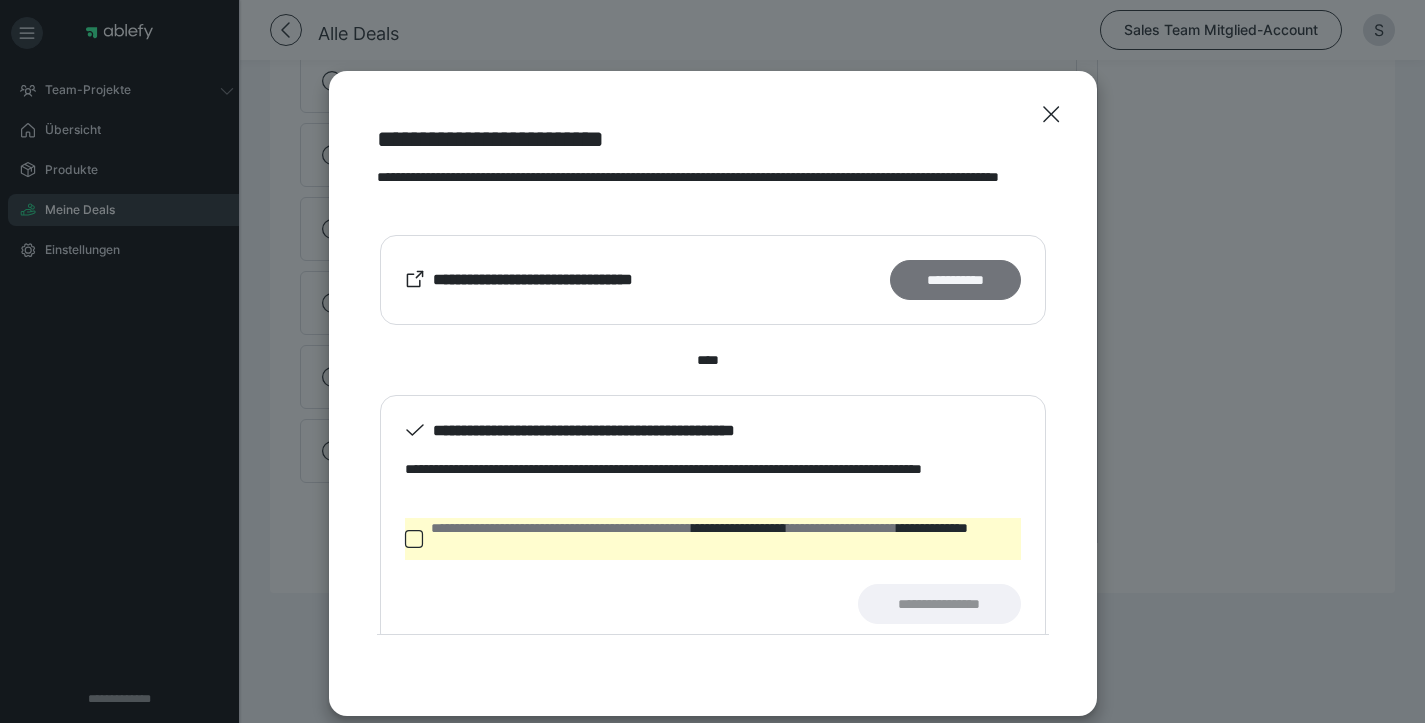 click on "**********" at bounding box center (955, 280) 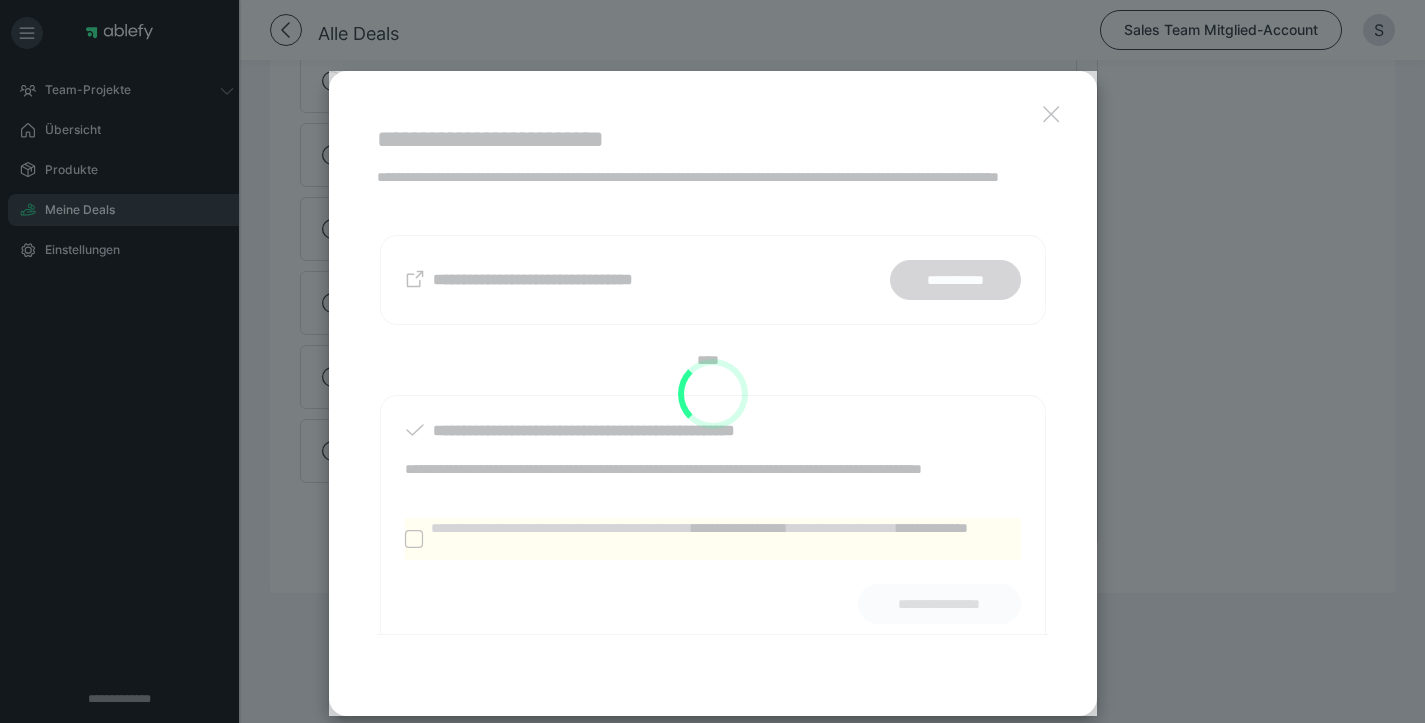 scroll, scrollTop: 604, scrollLeft: 0, axis: vertical 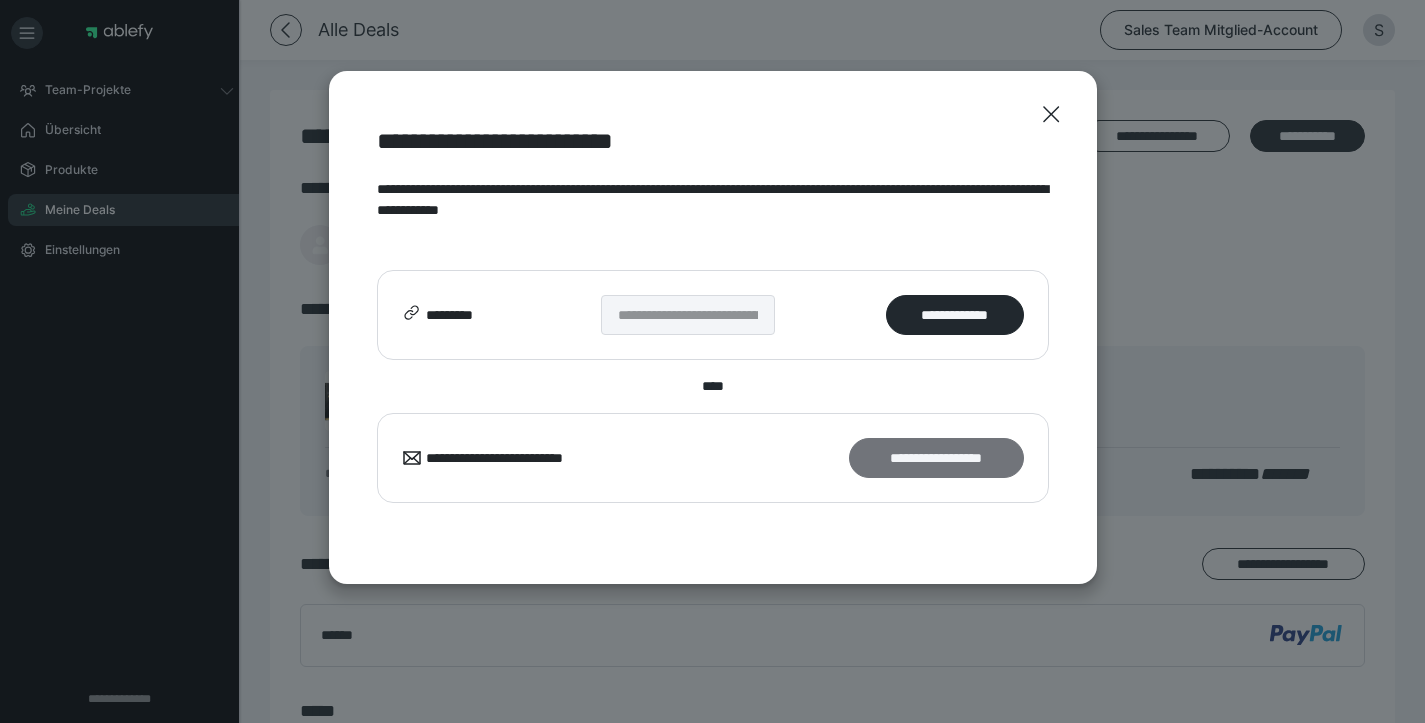 click on "**********" at bounding box center (936, 458) 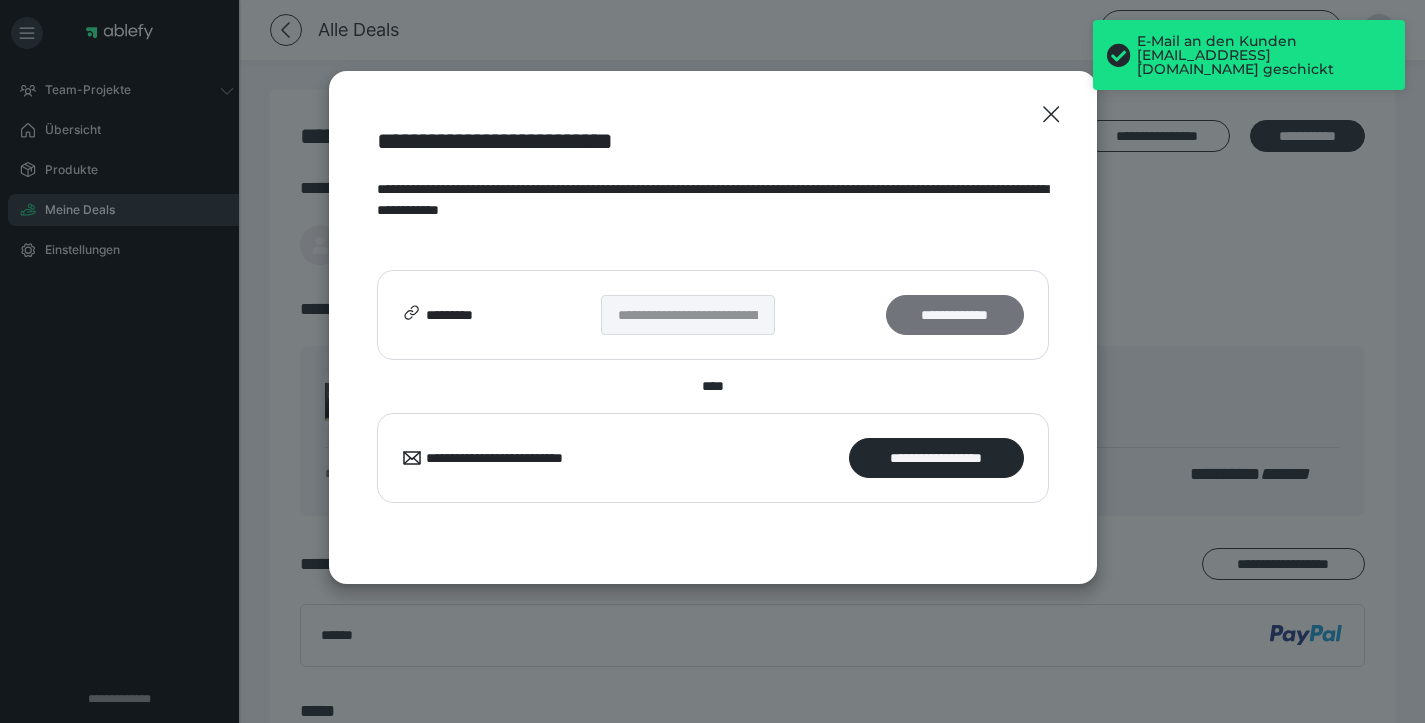 click on "**********" at bounding box center [954, 315] 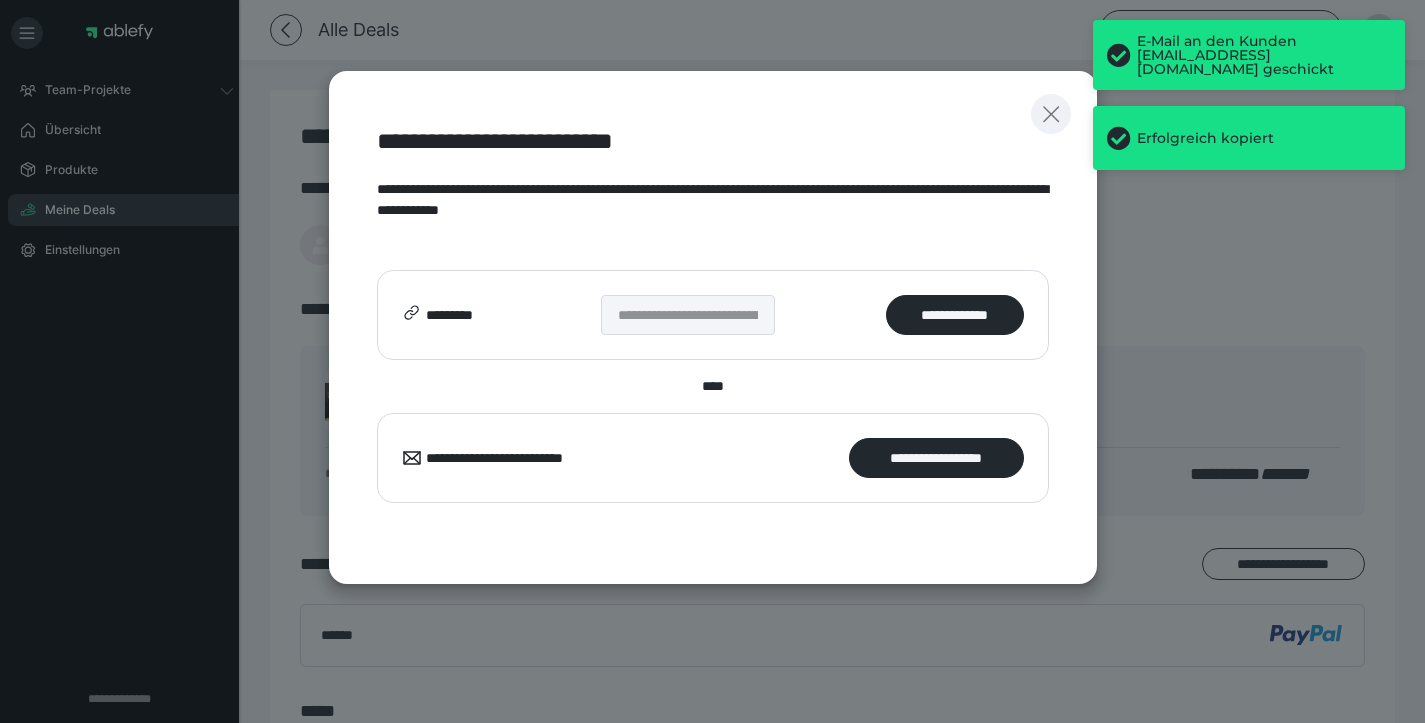 click at bounding box center (1051, 114) 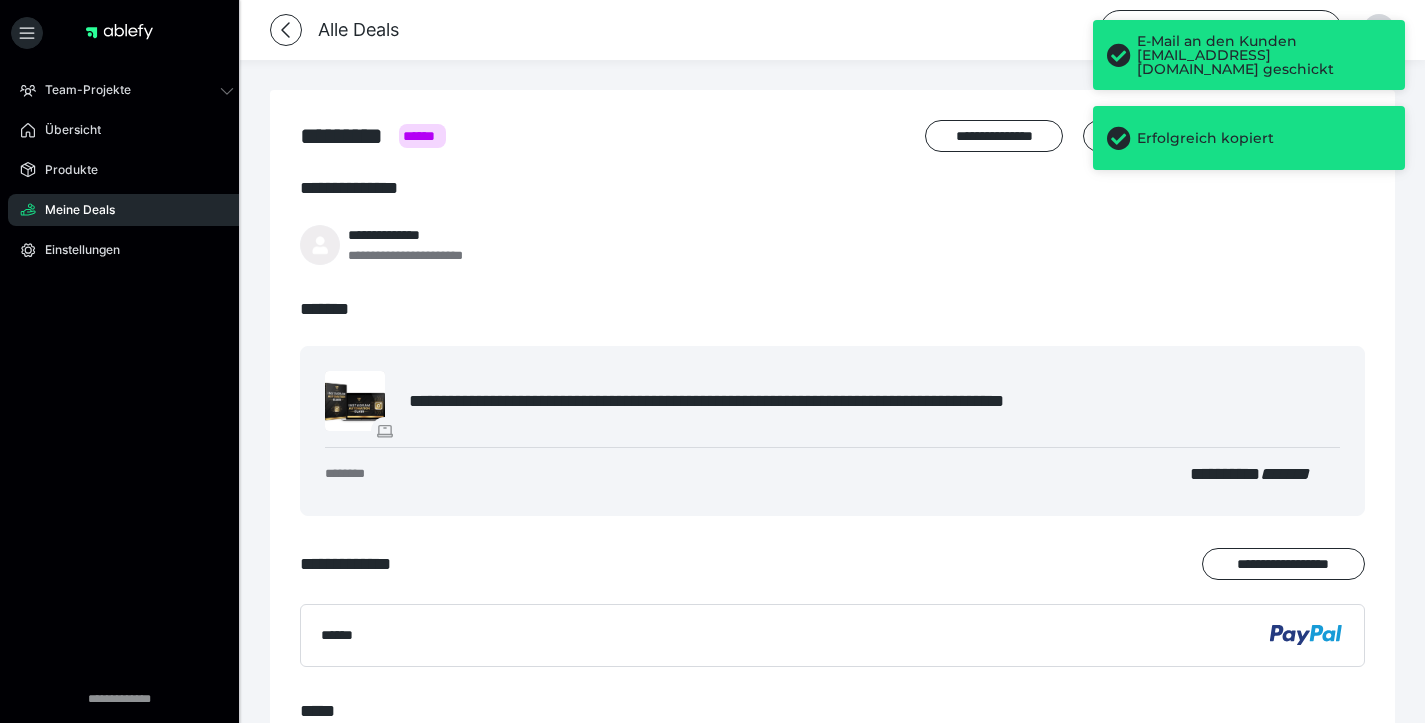 click on "Erfolgreich kopiert" at bounding box center (1264, 138) 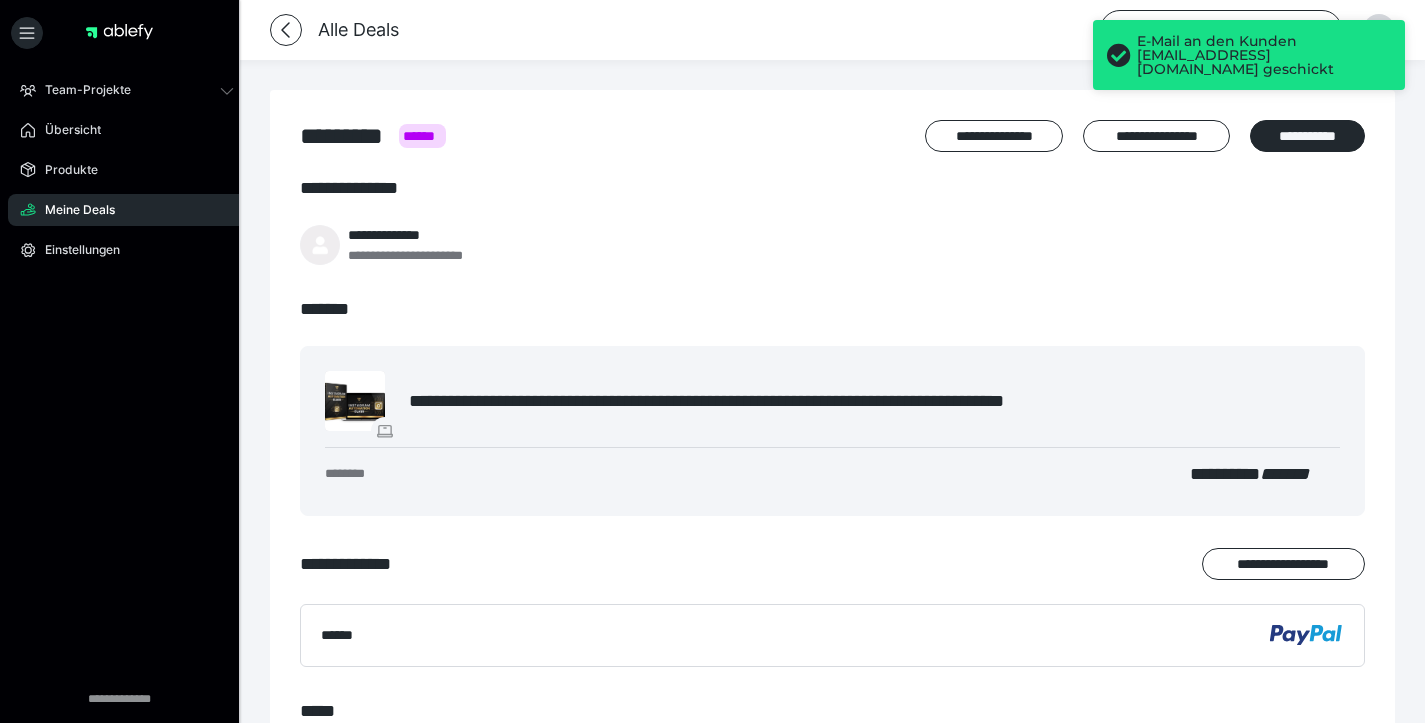 click on "E-Mail an den Kunden we19st03ph86al@icloud.com geschickt" at bounding box center [1264, 55] 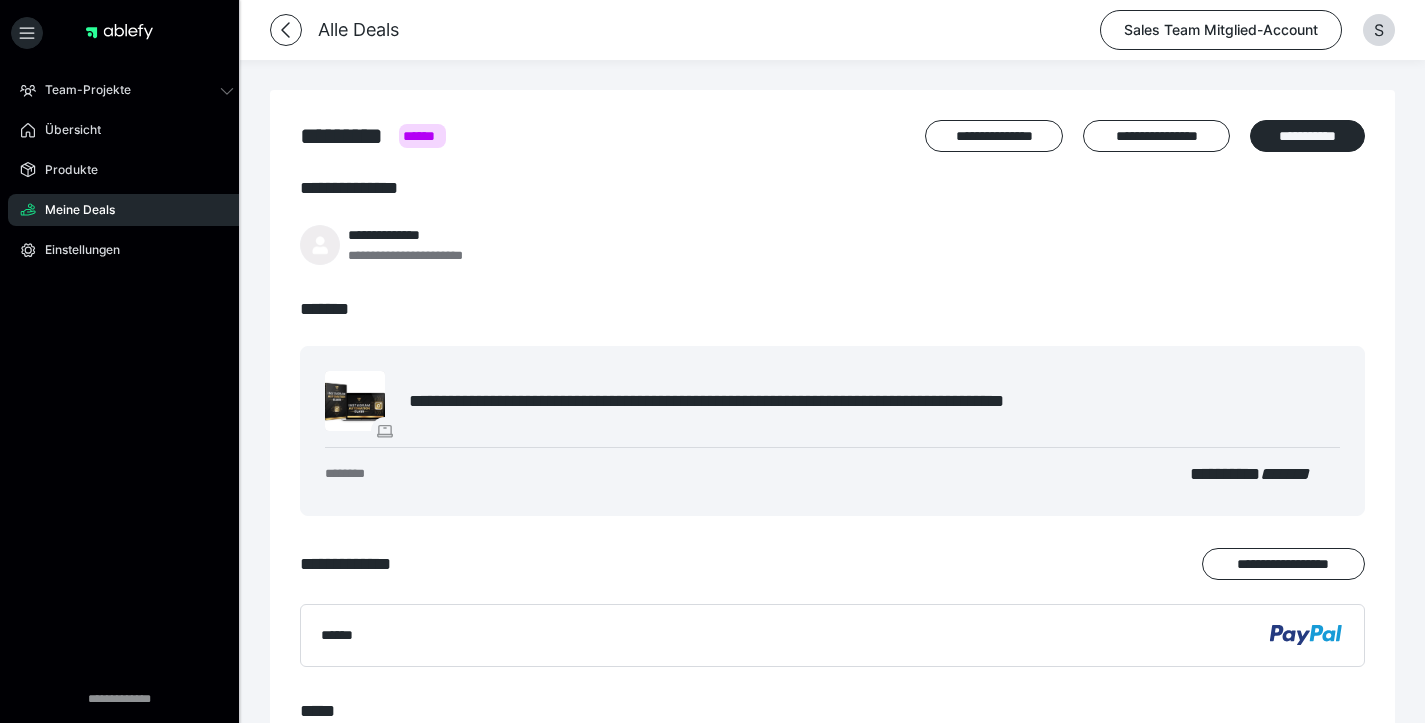 click on "Sales Team Mitglied-Account" at bounding box center [1221, 30] 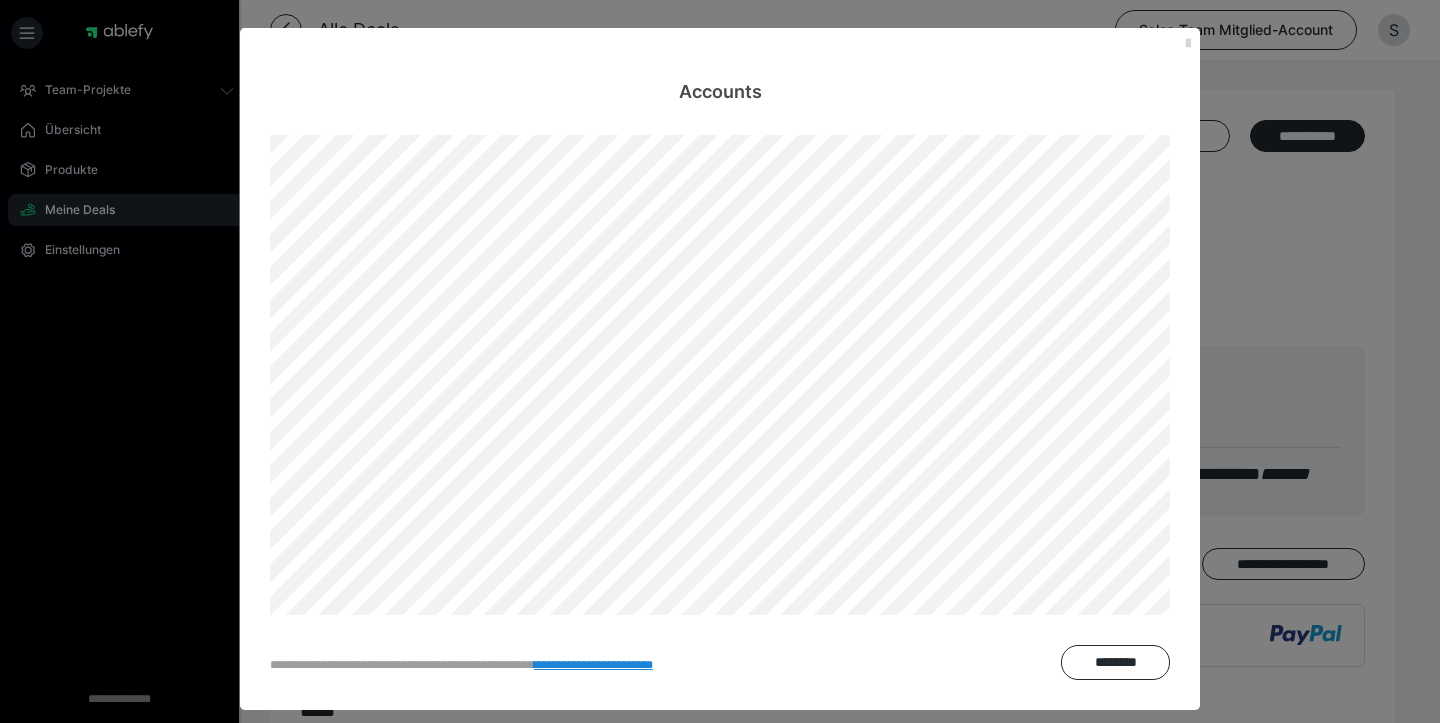 click at bounding box center (1188, 44) 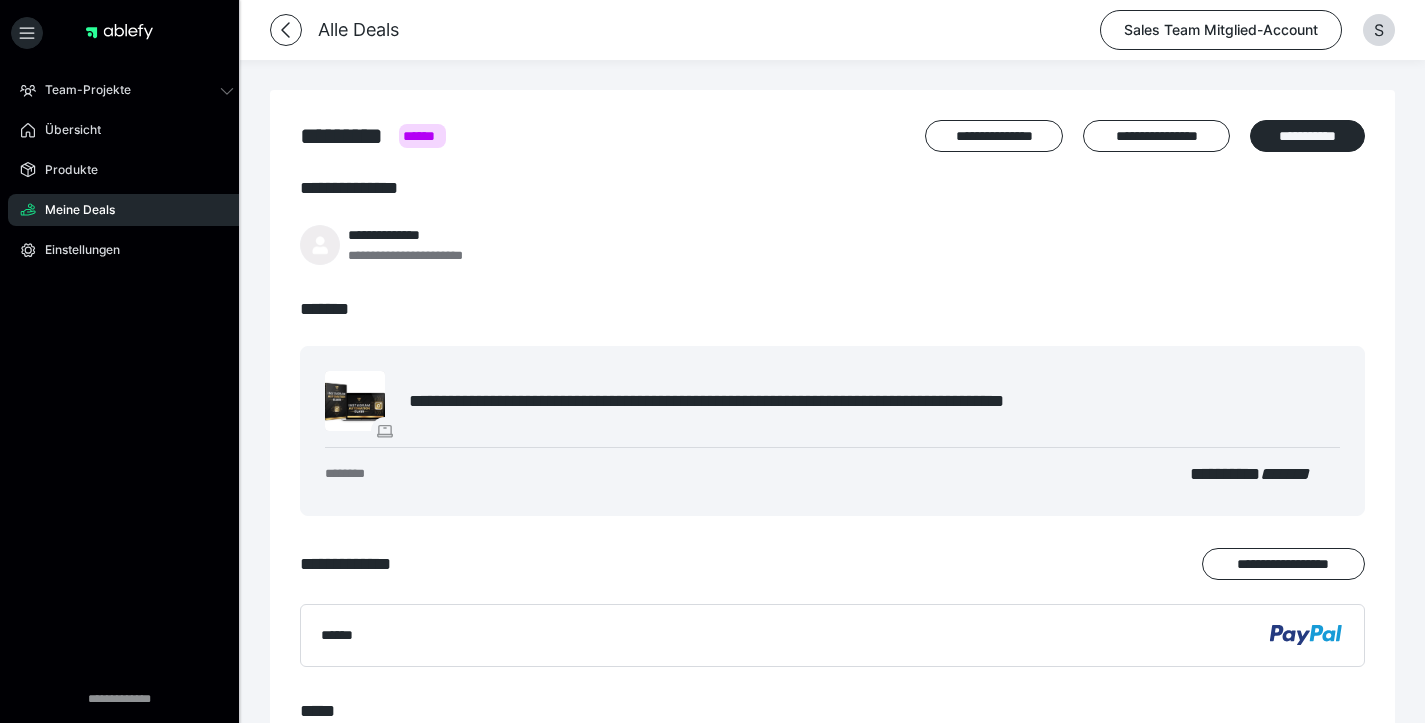 click on "**********" at bounding box center [832, 220] 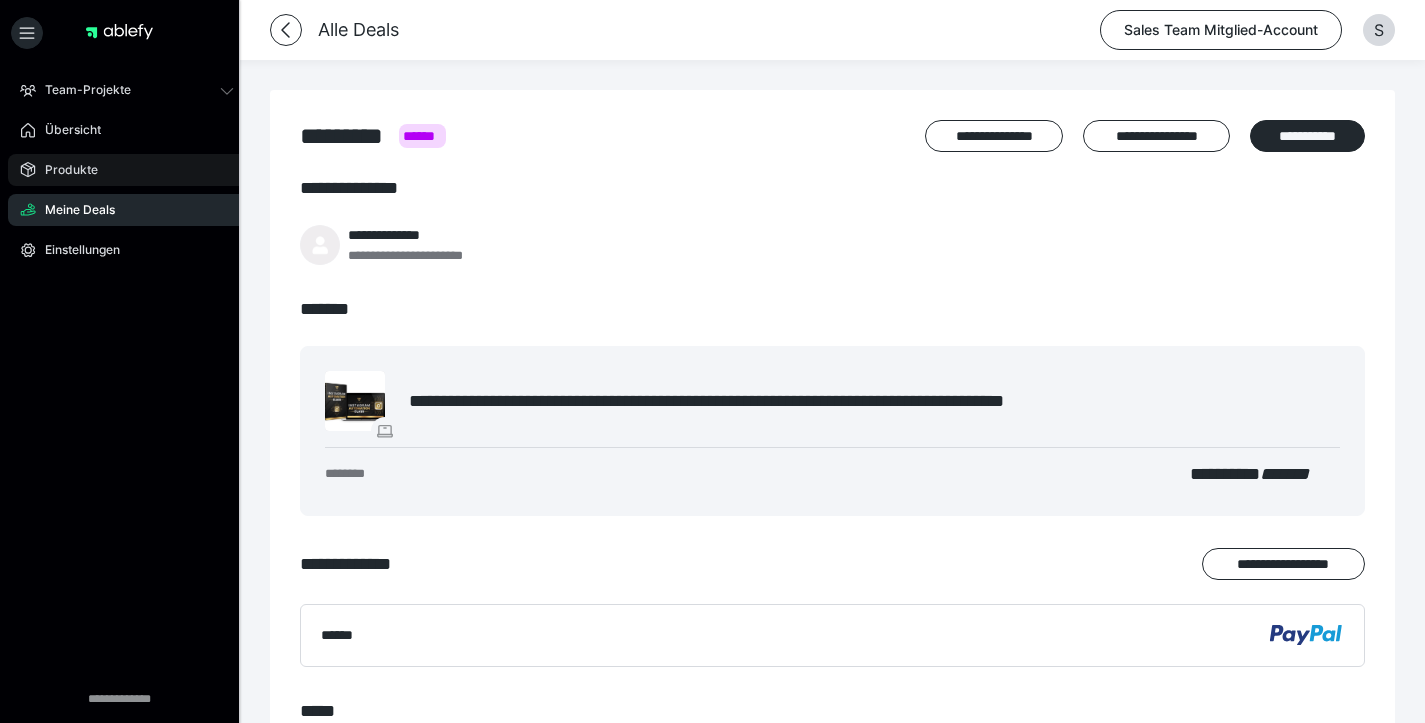 click on "Produkte" at bounding box center [127, 170] 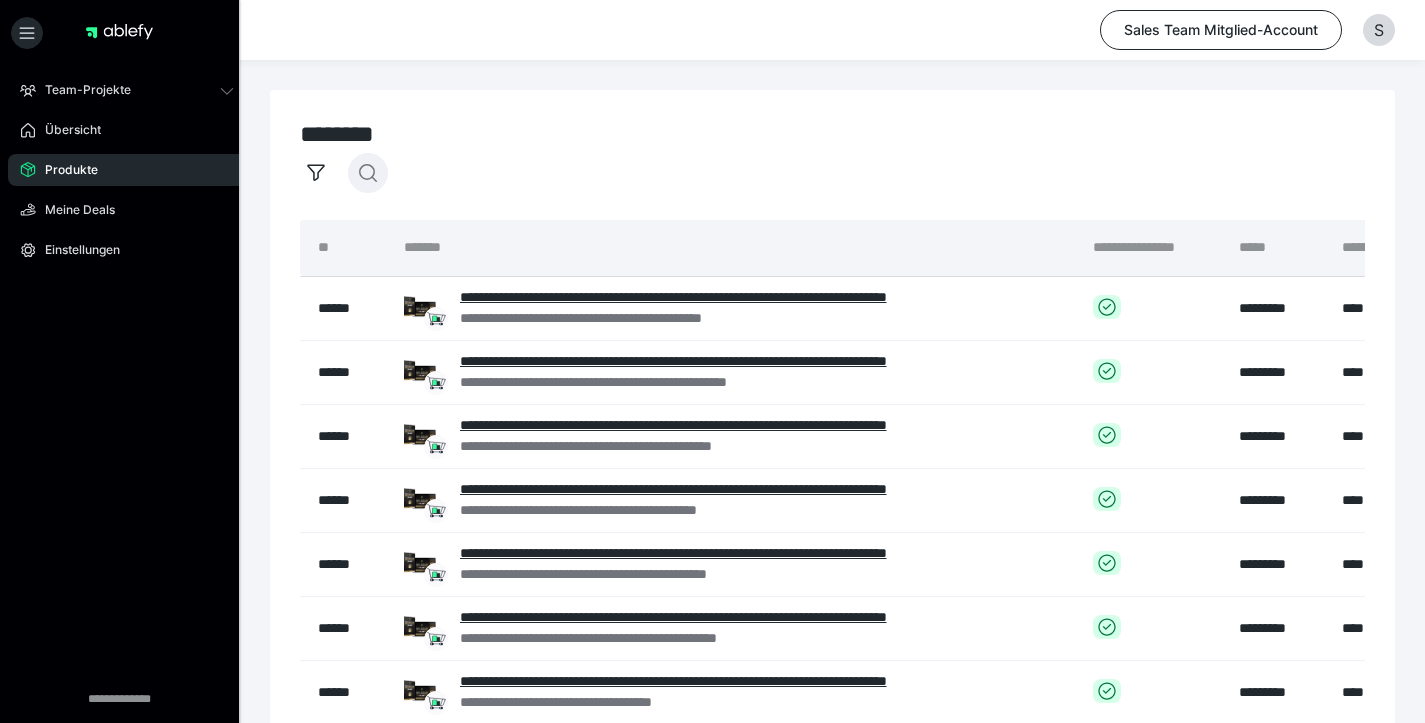 click 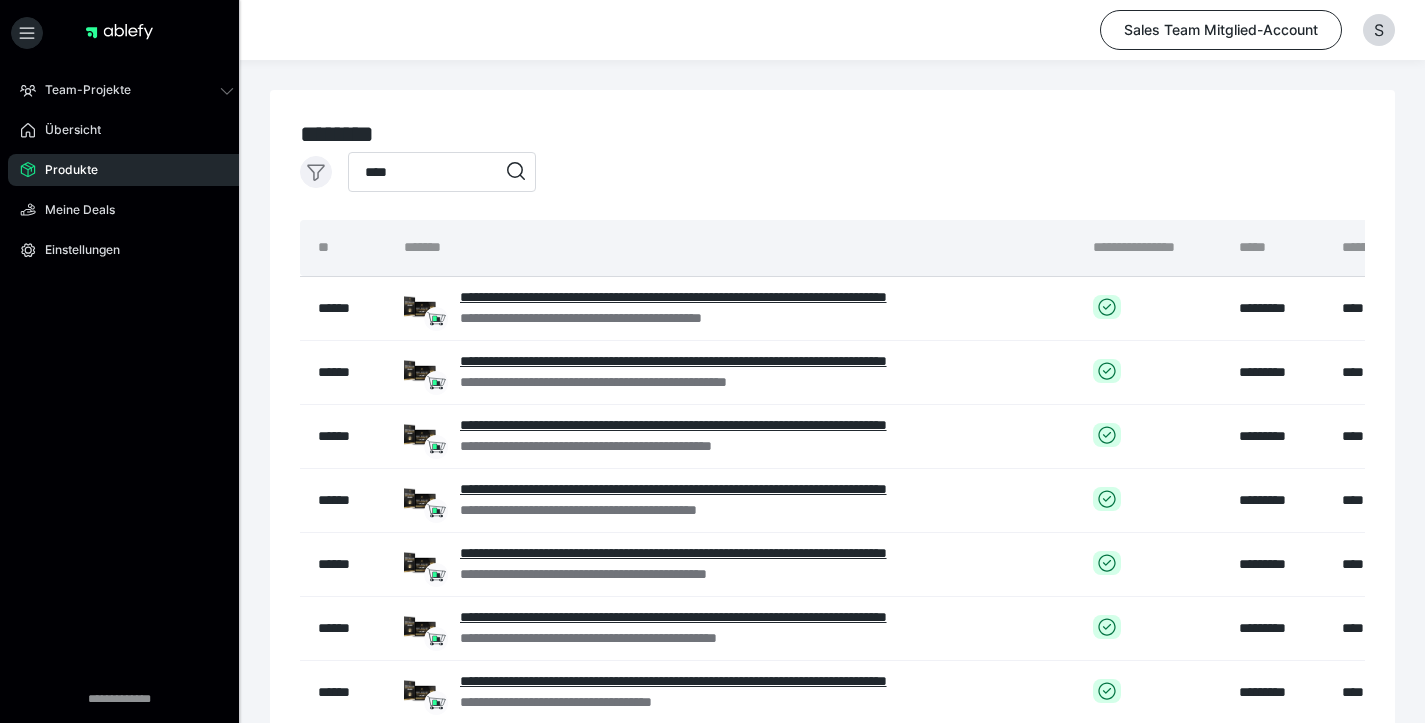 type on "****" 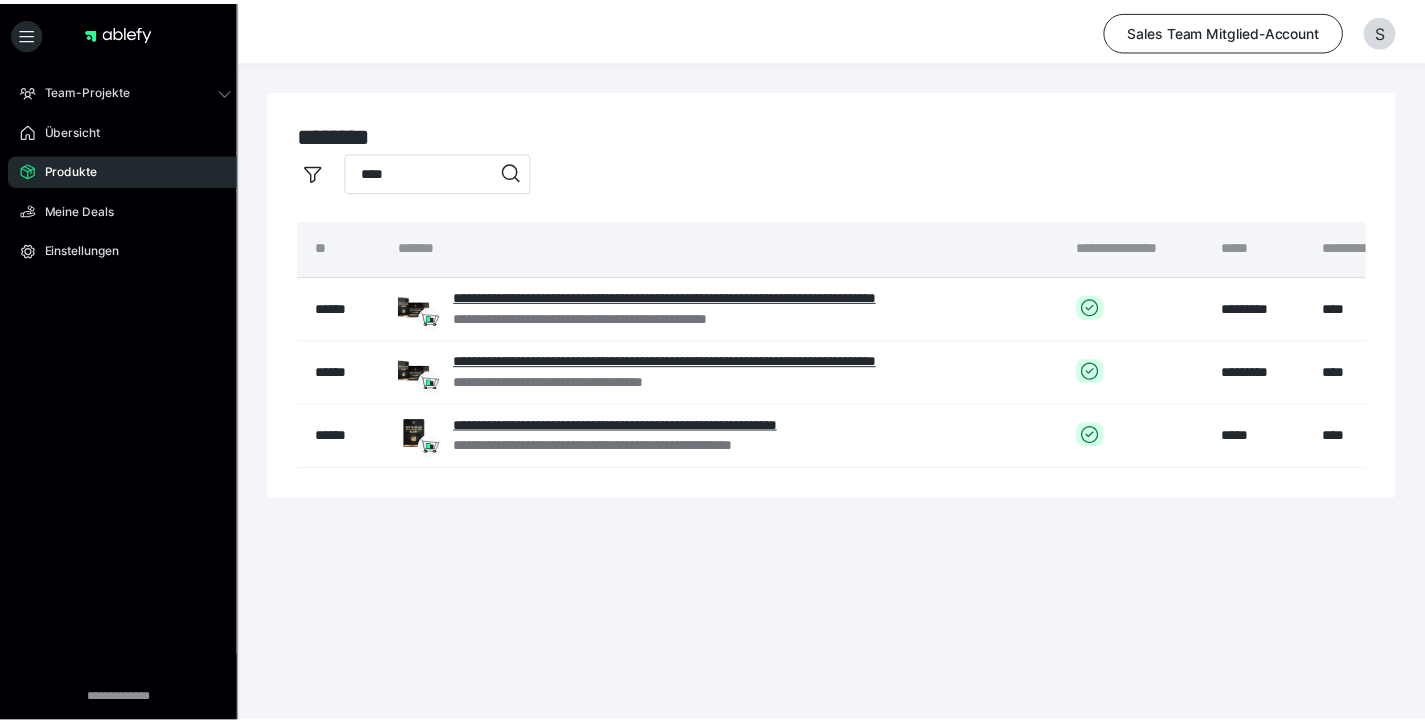 scroll, scrollTop: 0, scrollLeft: 285, axis: horizontal 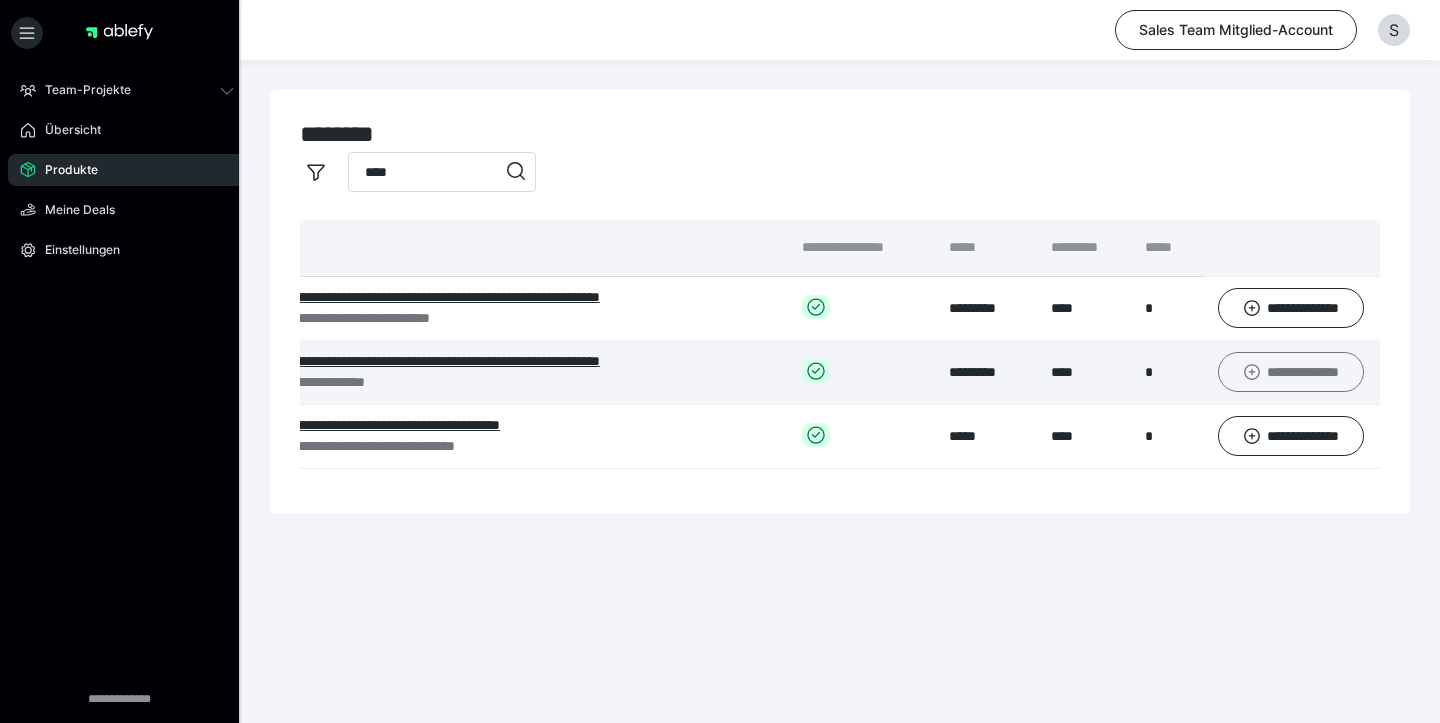 click on "**********" at bounding box center (1291, 372) 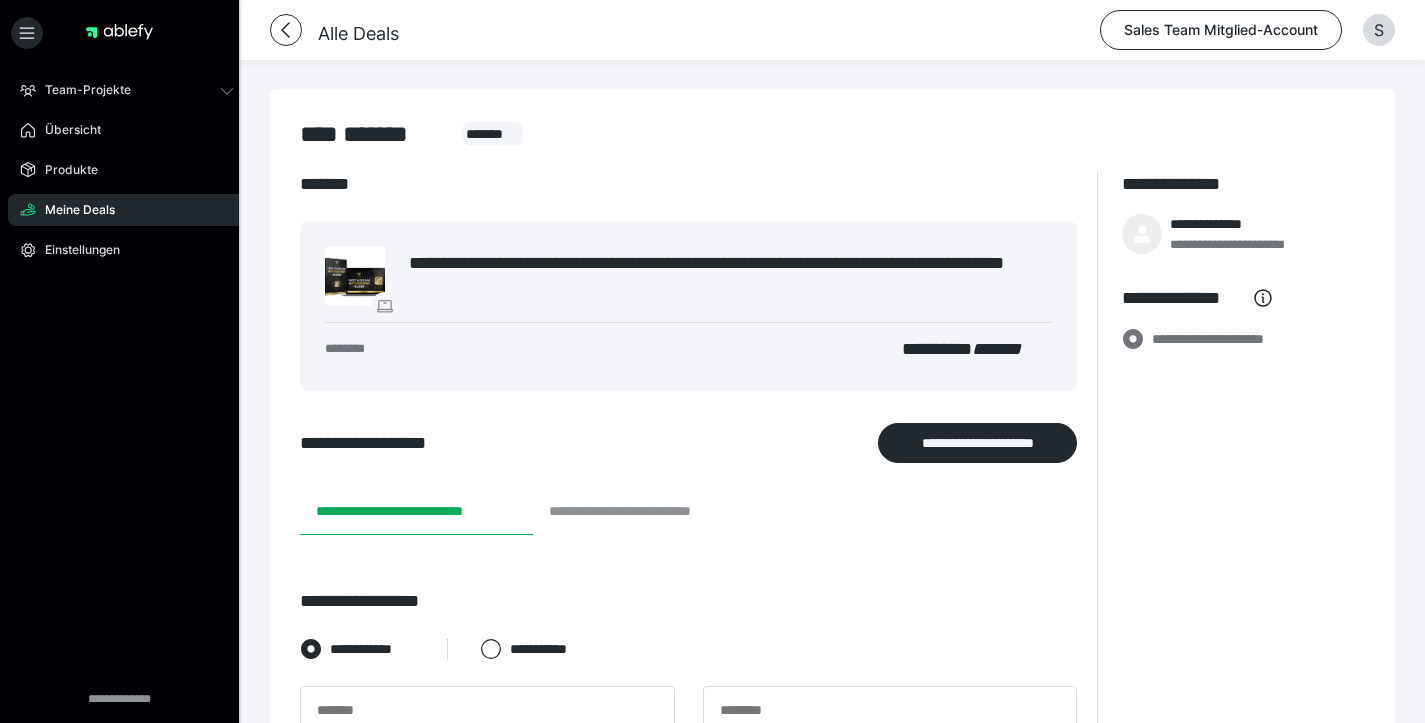 click on "**********" at bounding box center [648, 511] 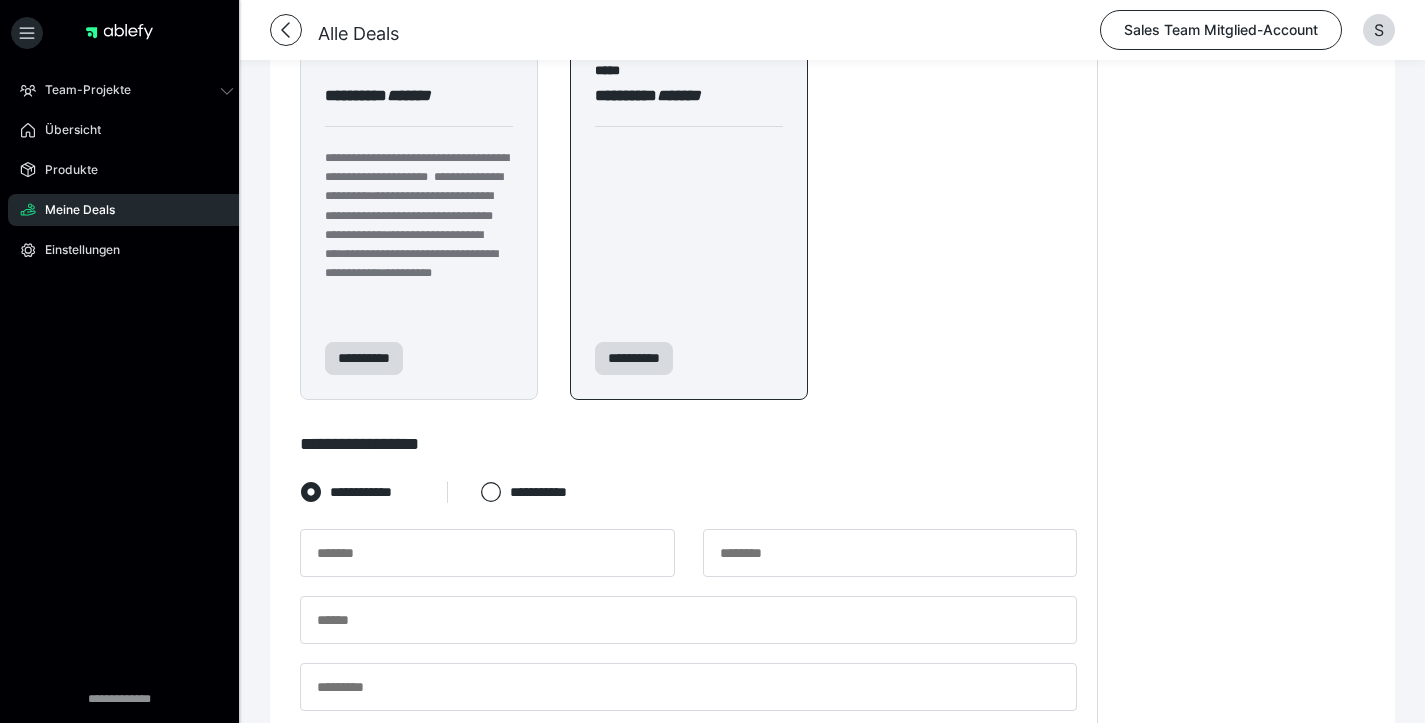 scroll, scrollTop: 1314, scrollLeft: 0, axis: vertical 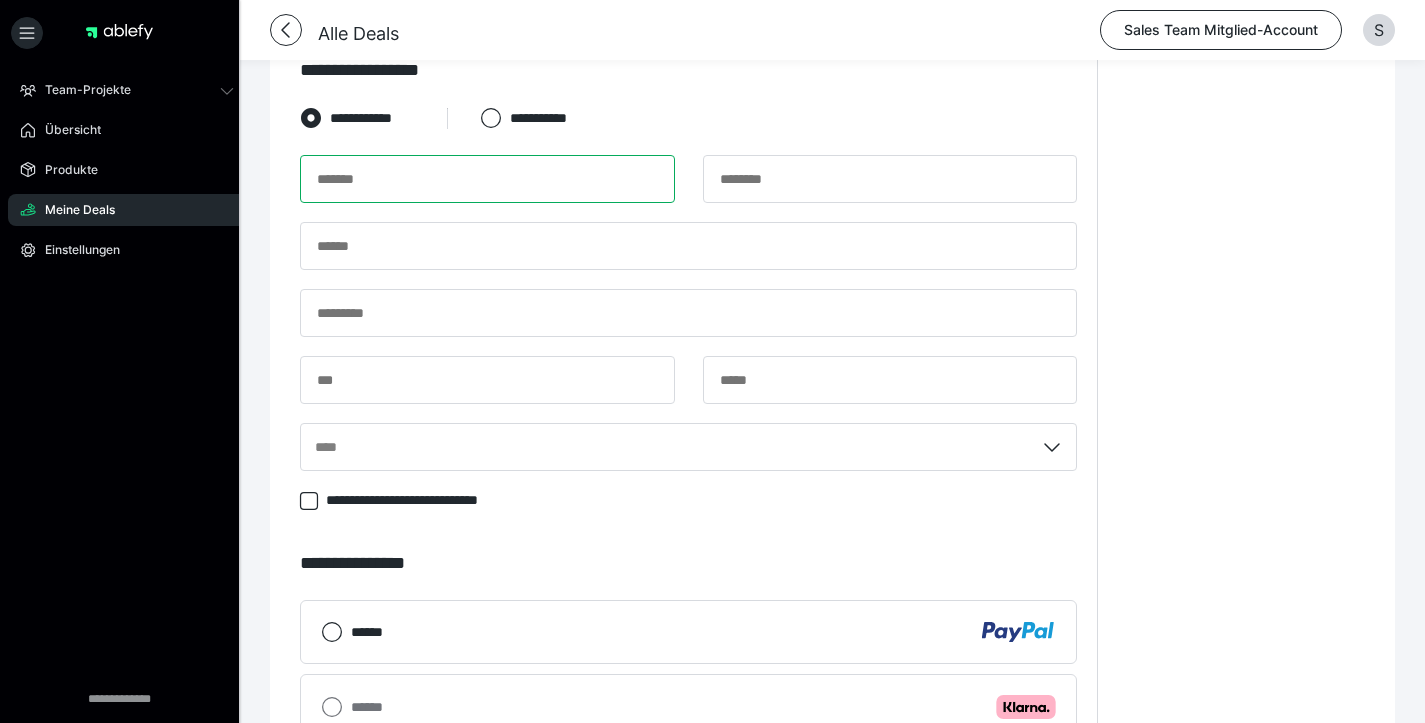 click at bounding box center [487, 179] 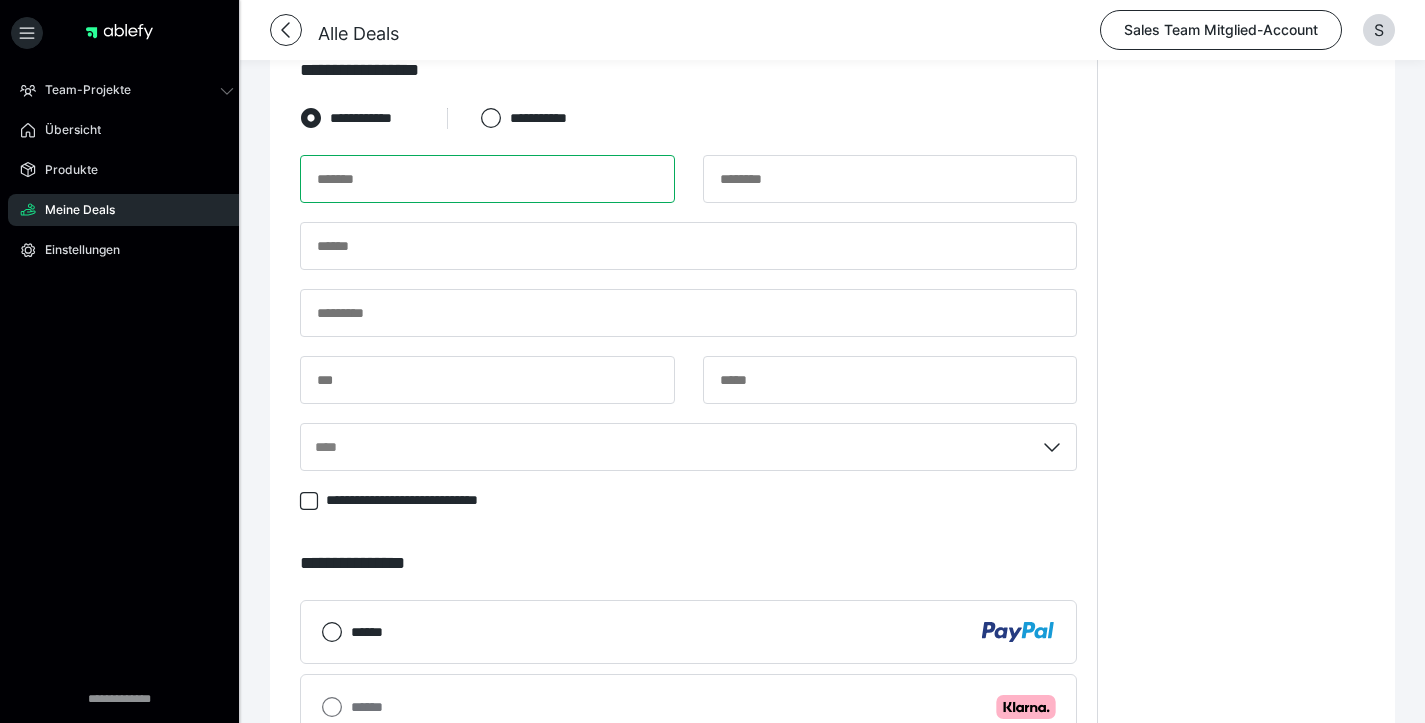paste on "**********" 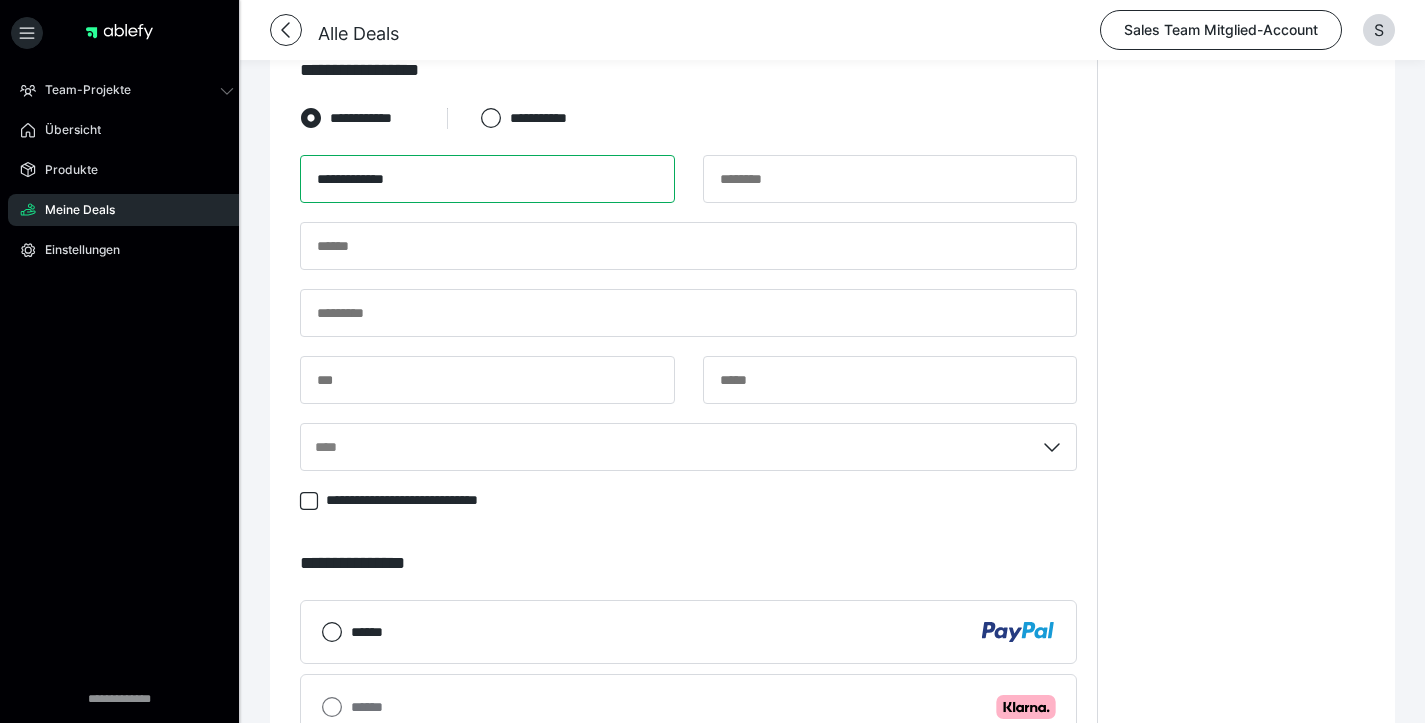 type on "**********" 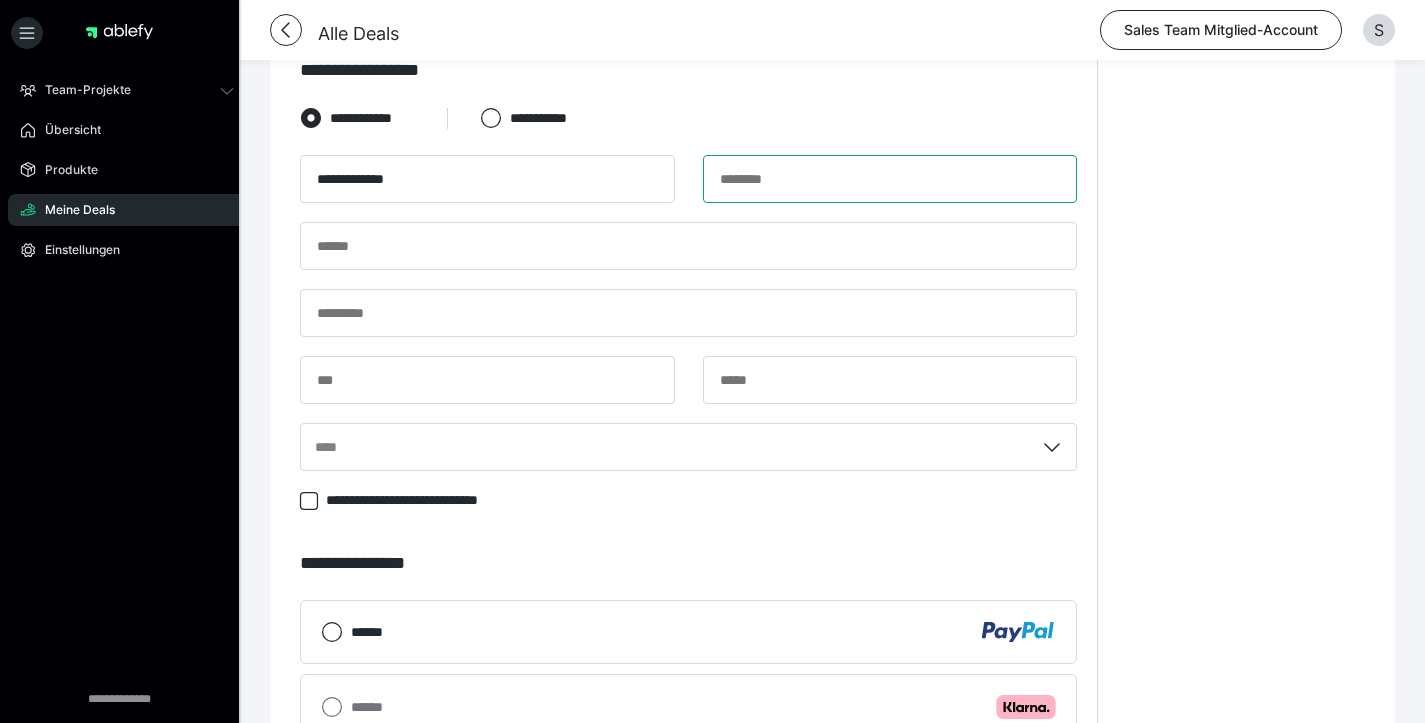 click at bounding box center [890, 179] 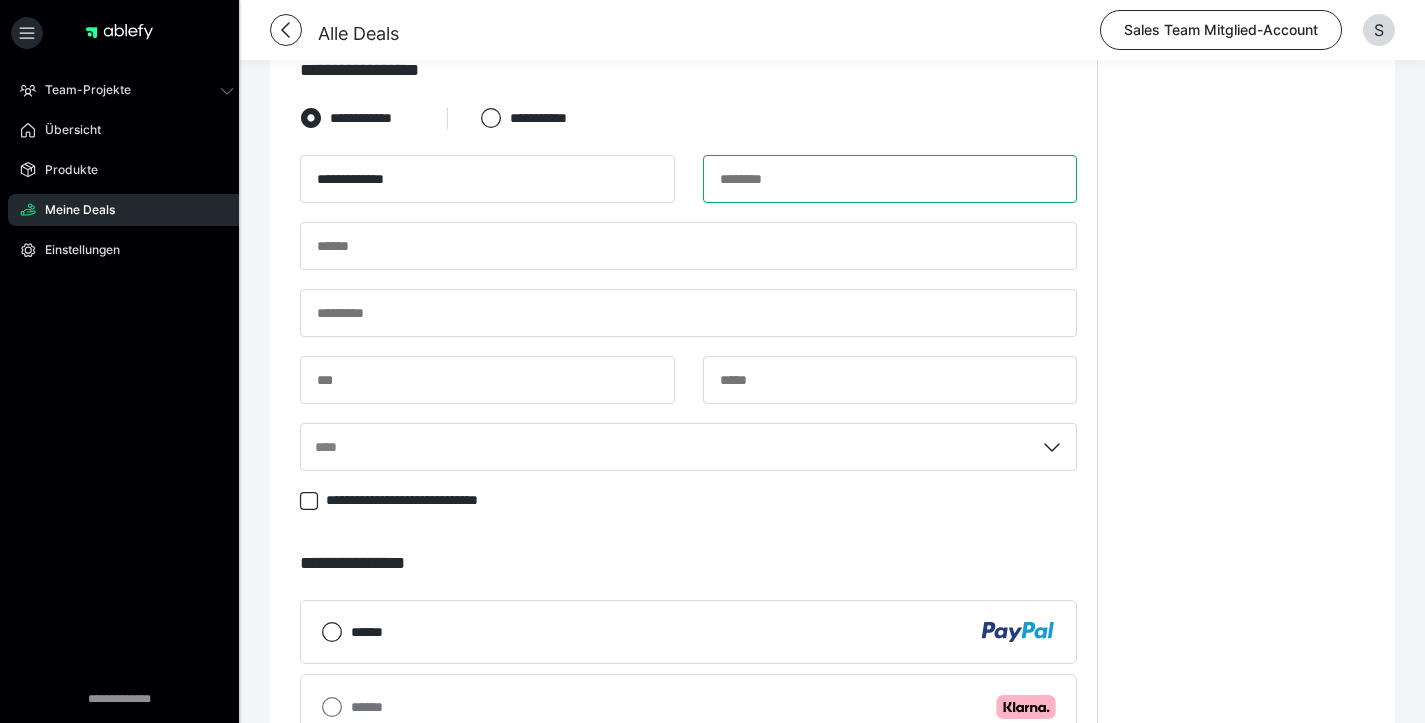 click at bounding box center (890, 179) 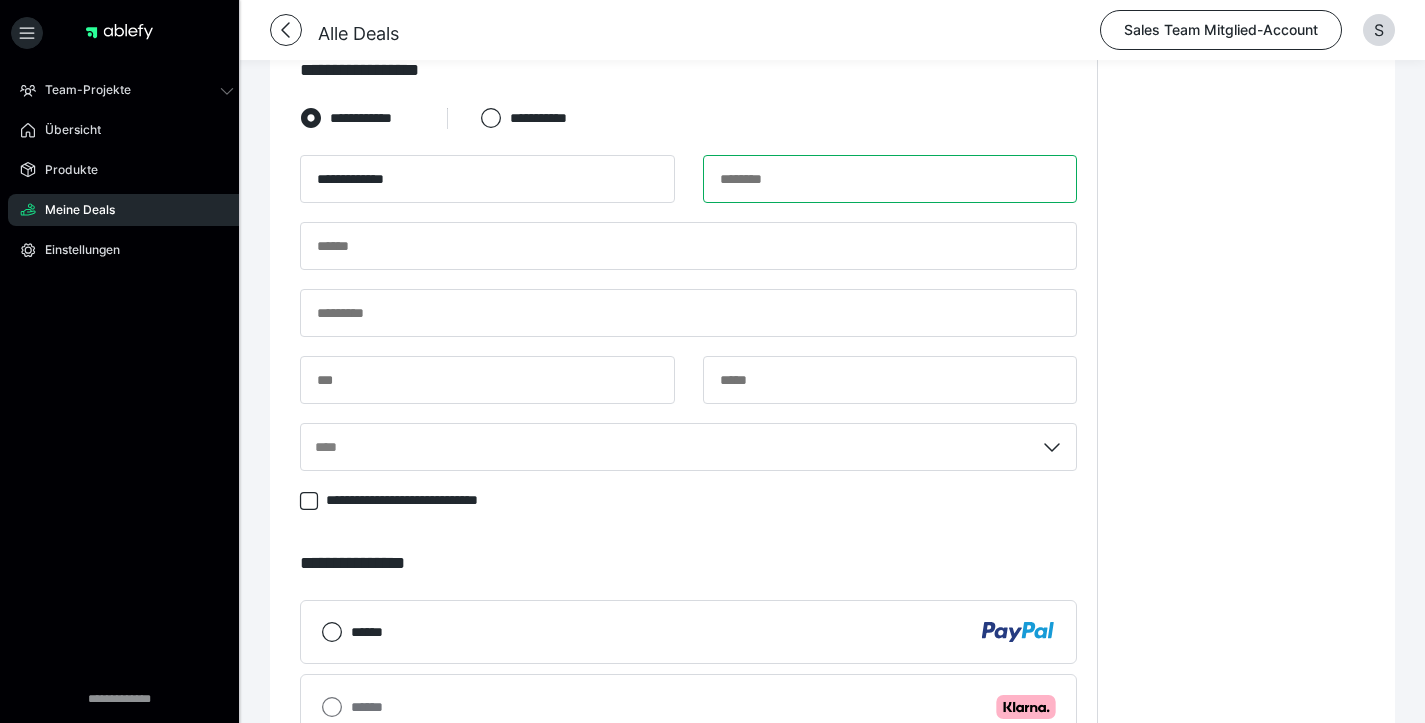 paste on "********" 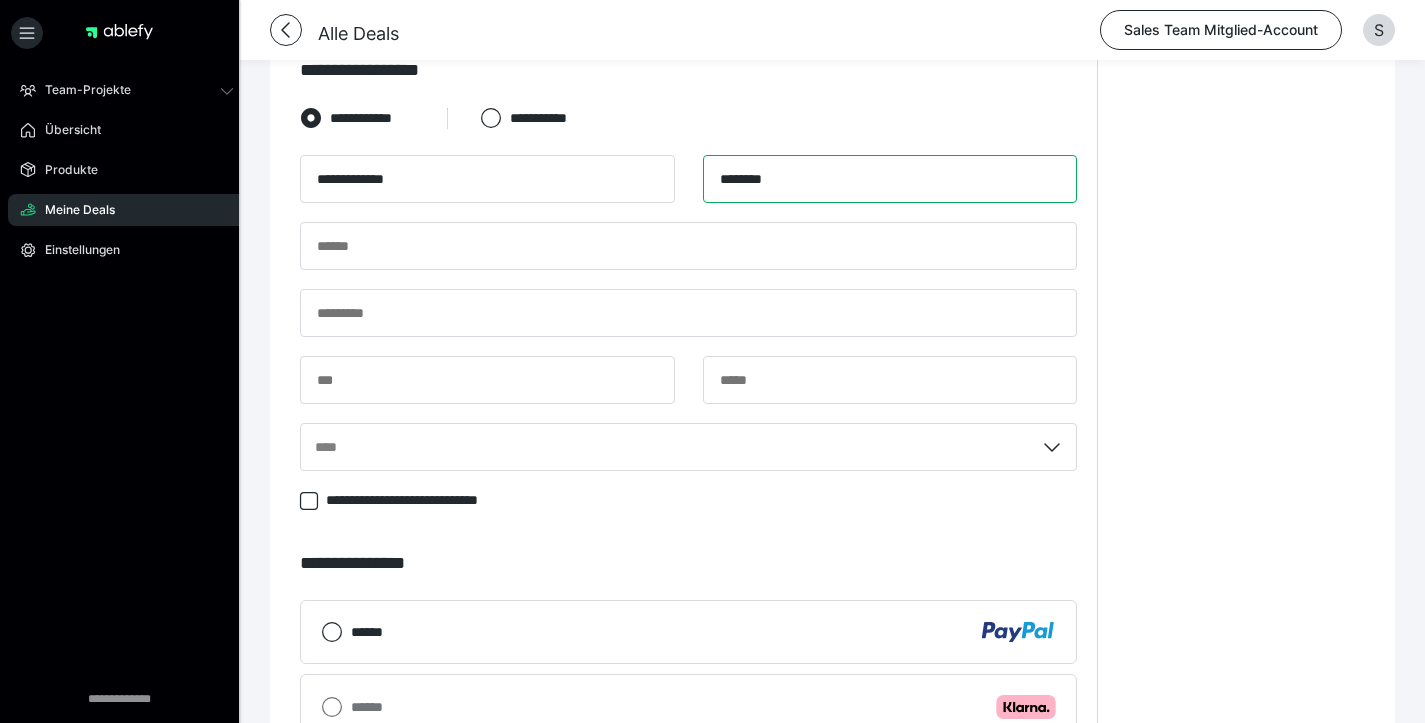 type on "********" 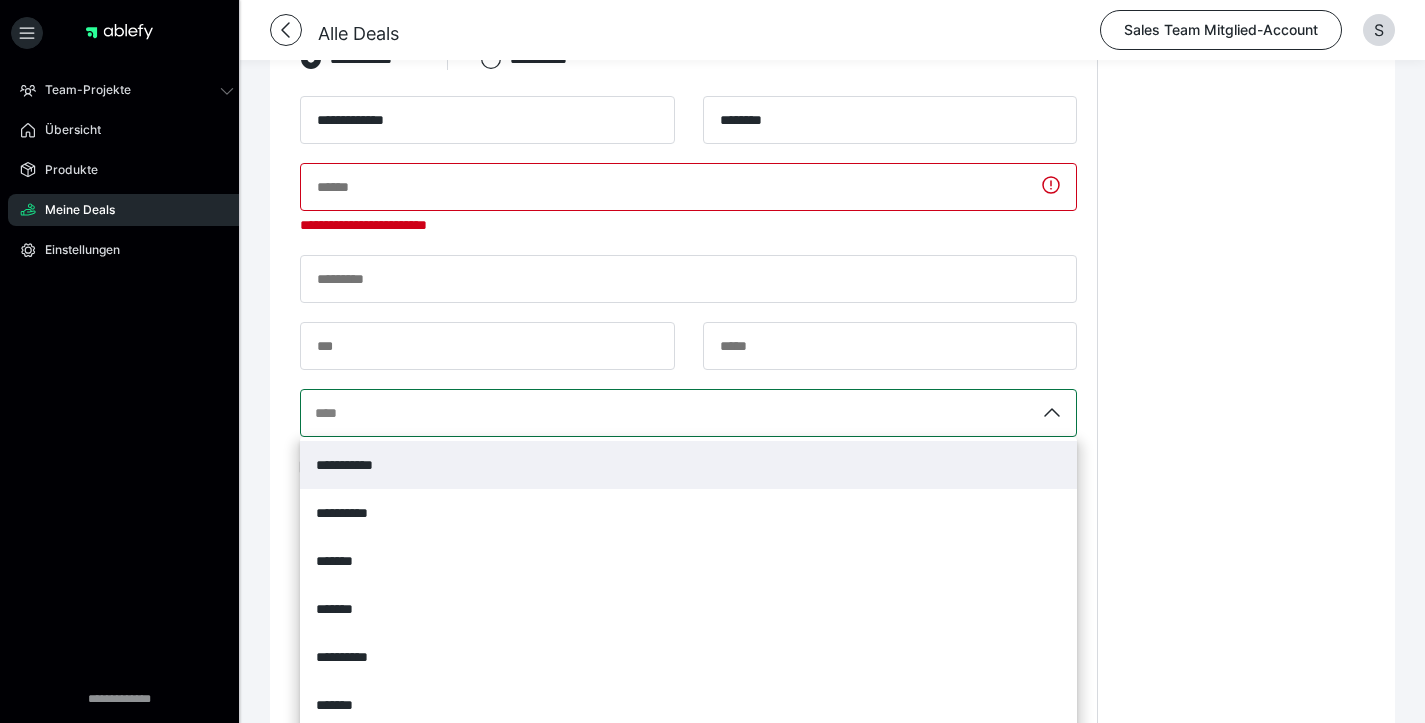 drag, startPoint x: 393, startPoint y: 469, endPoint x: 395, endPoint y: 458, distance: 11.18034 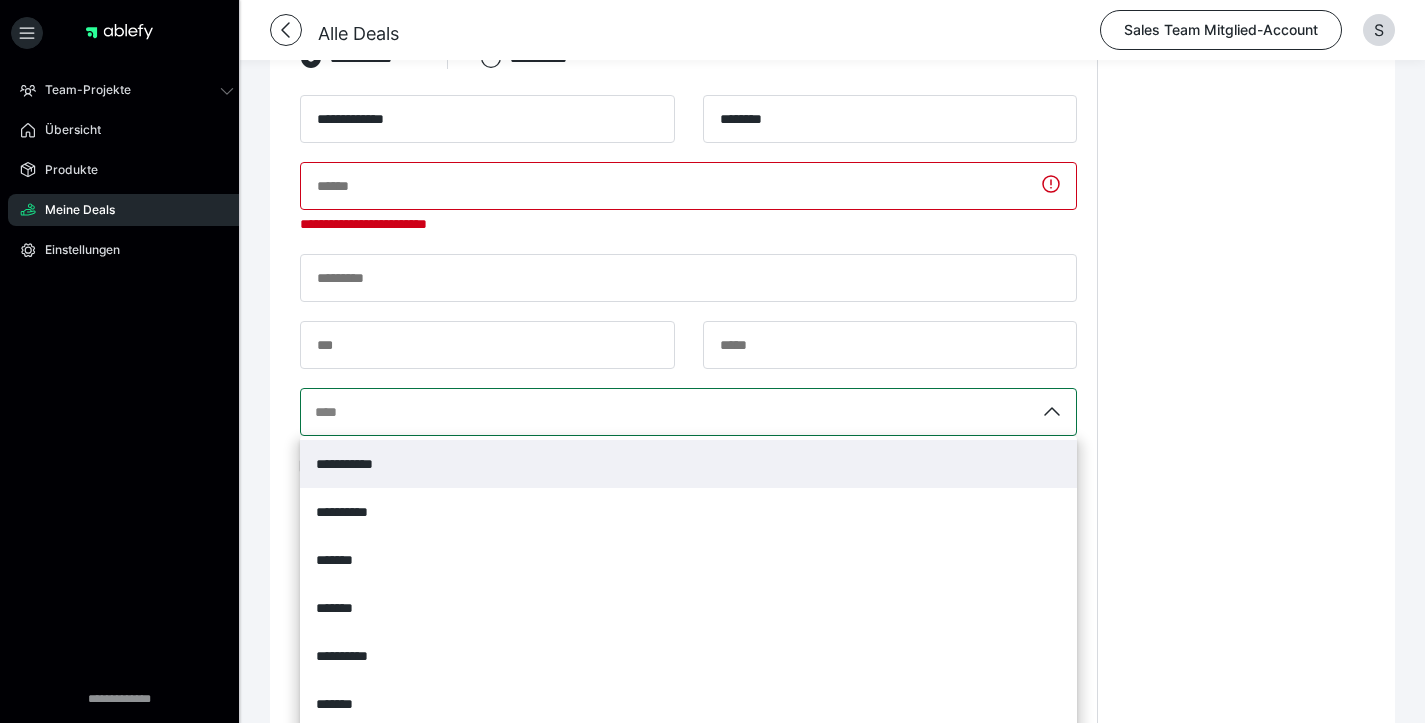 click on "**********" at bounding box center [688, 412] 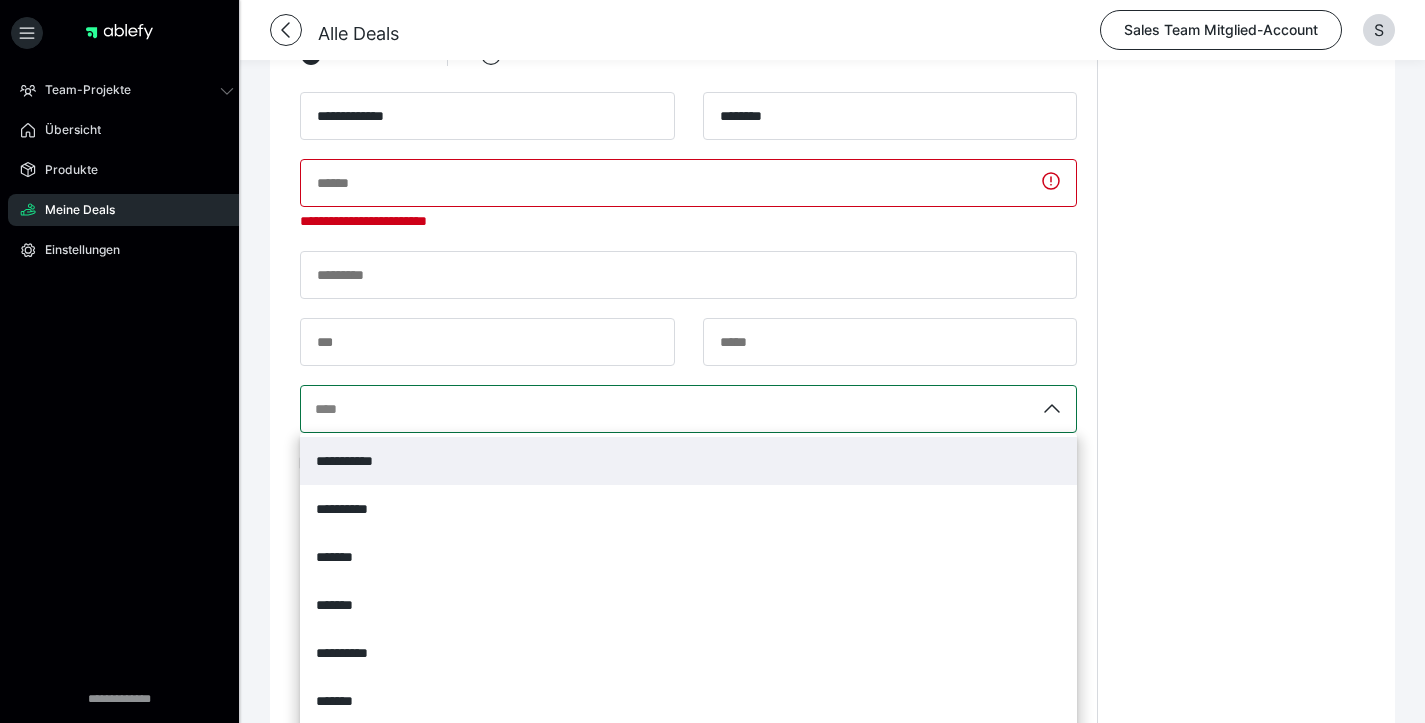 click on "**********" at bounding box center (316, 409) 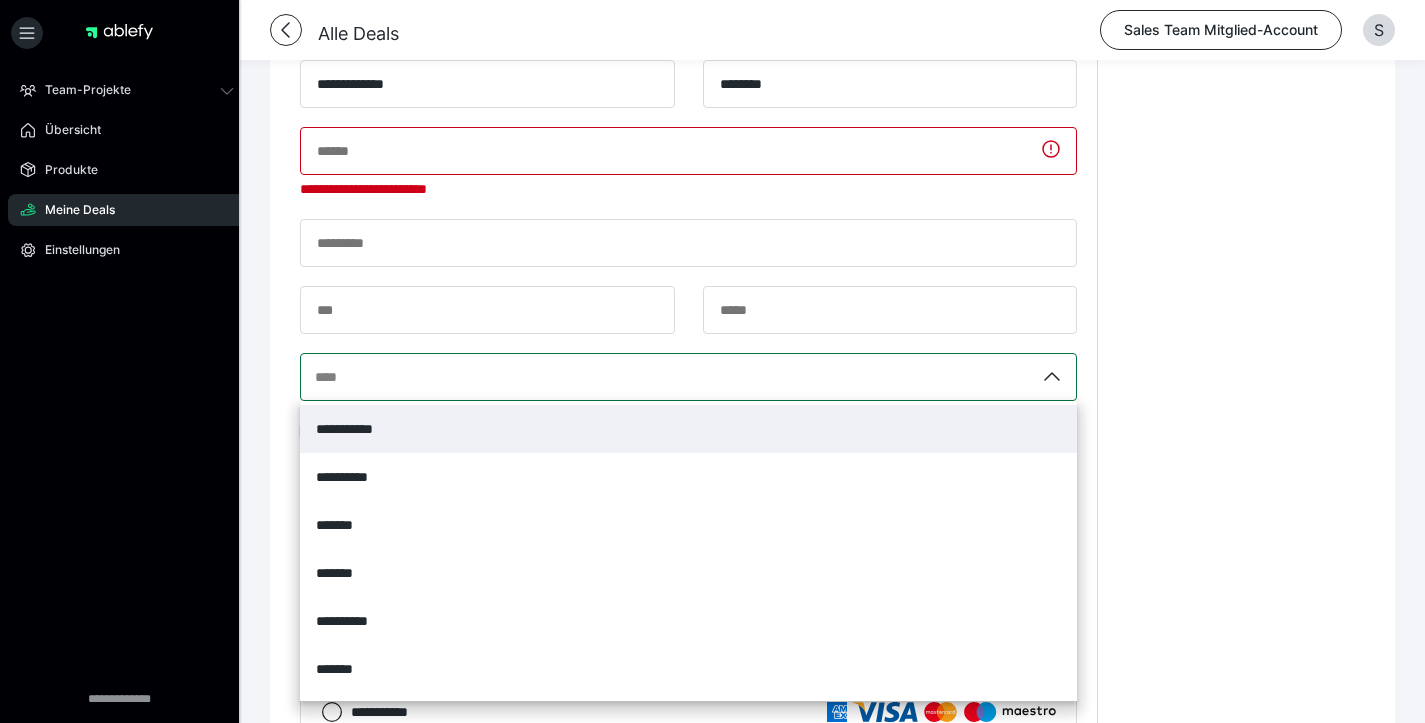 scroll, scrollTop: 1410, scrollLeft: 0, axis: vertical 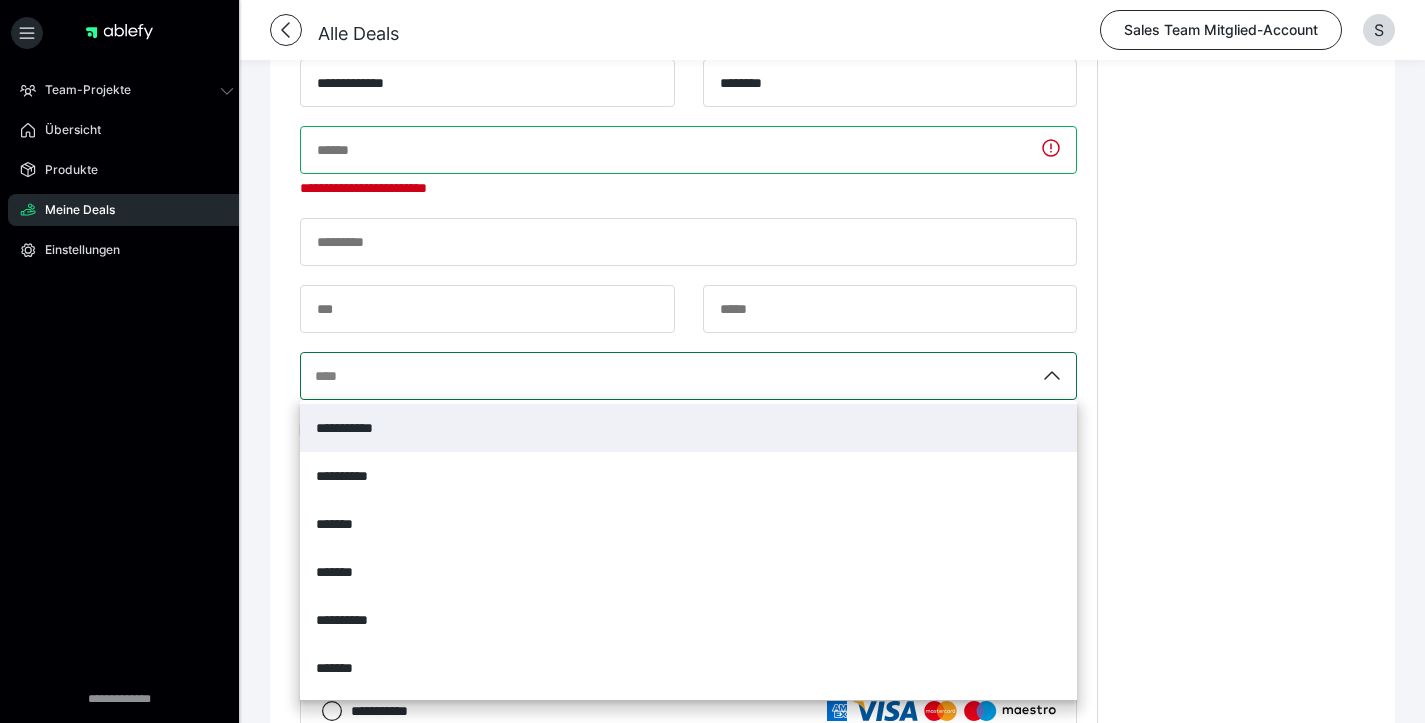 click at bounding box center [688, 150] 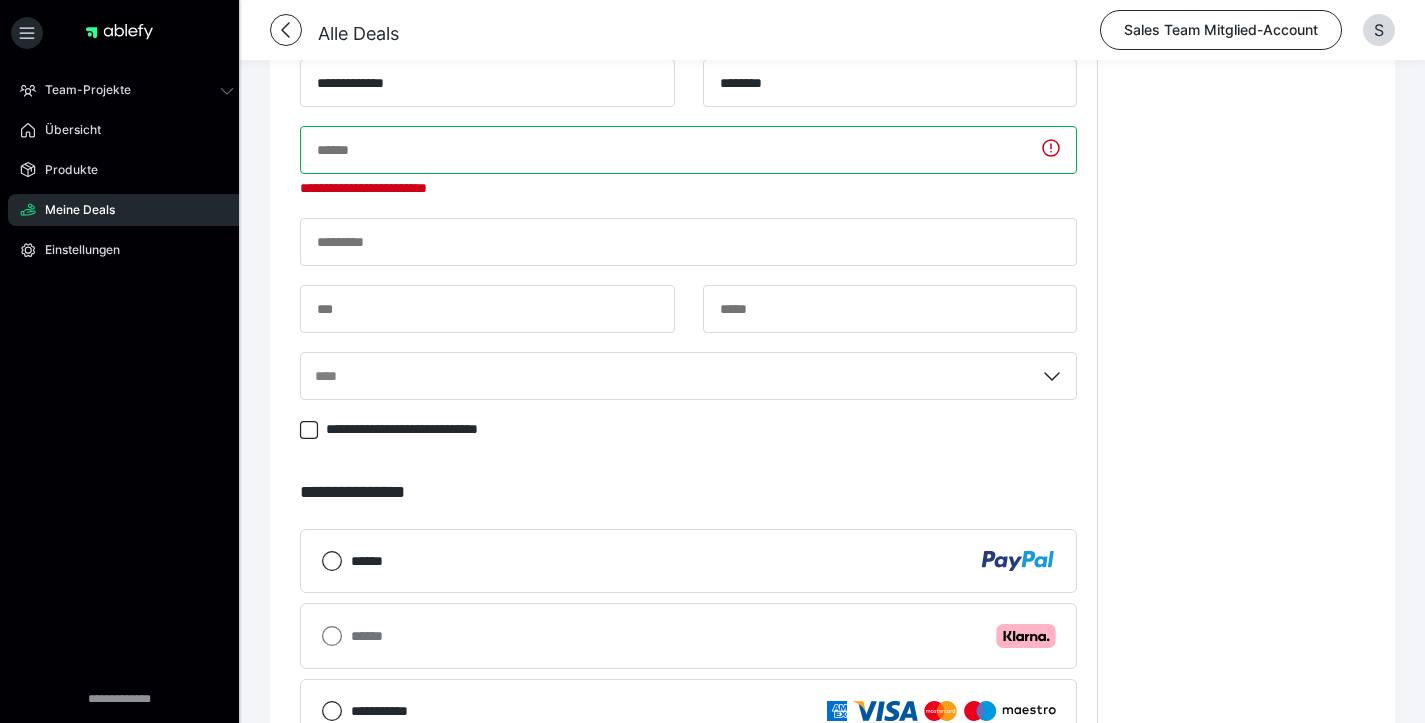 paste on "**********" 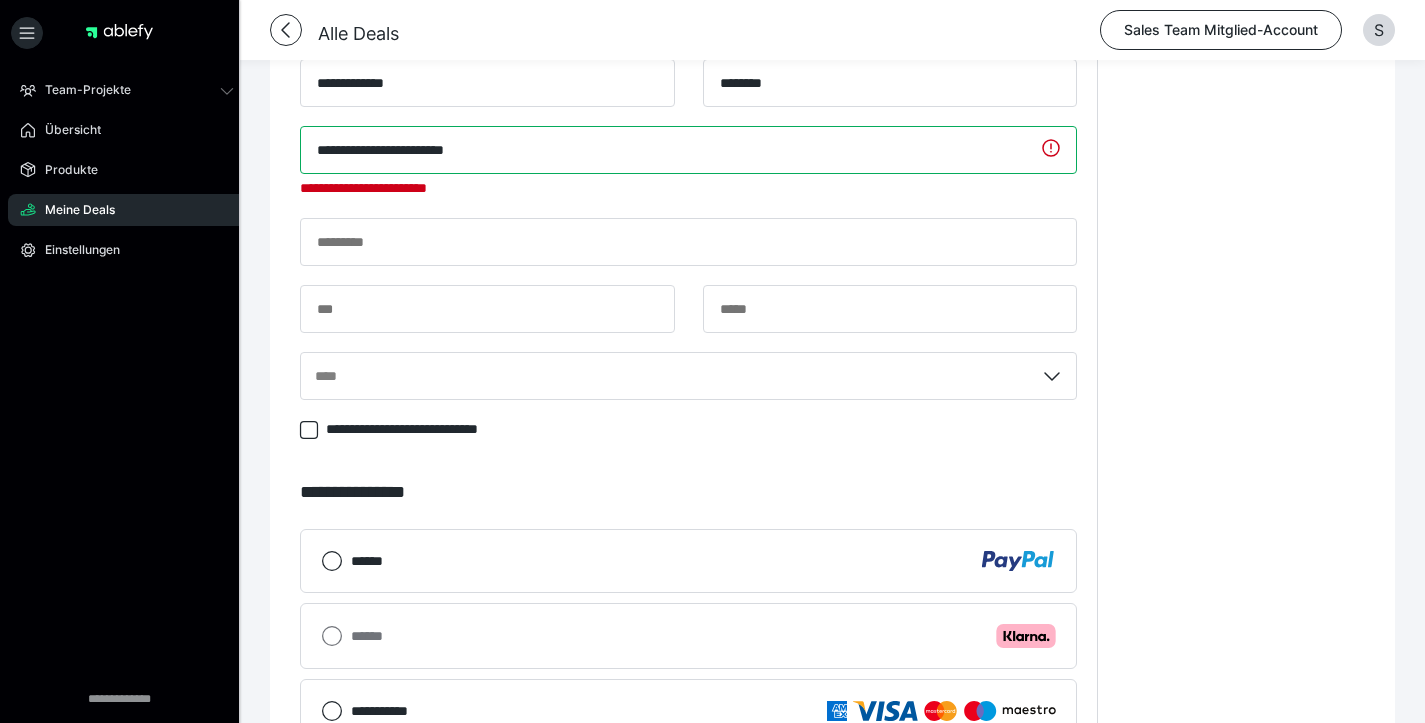 type on "**********" 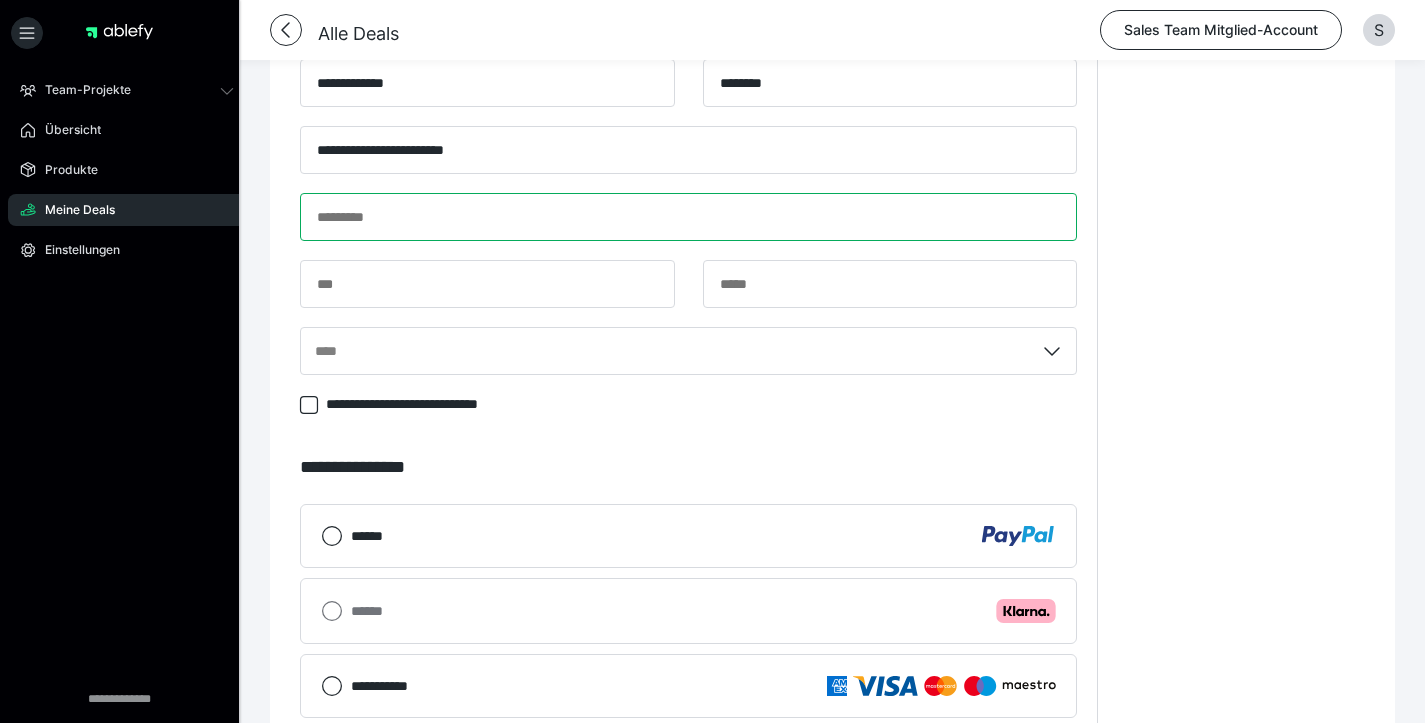 click on "**********" at bounding box center (688, 226) 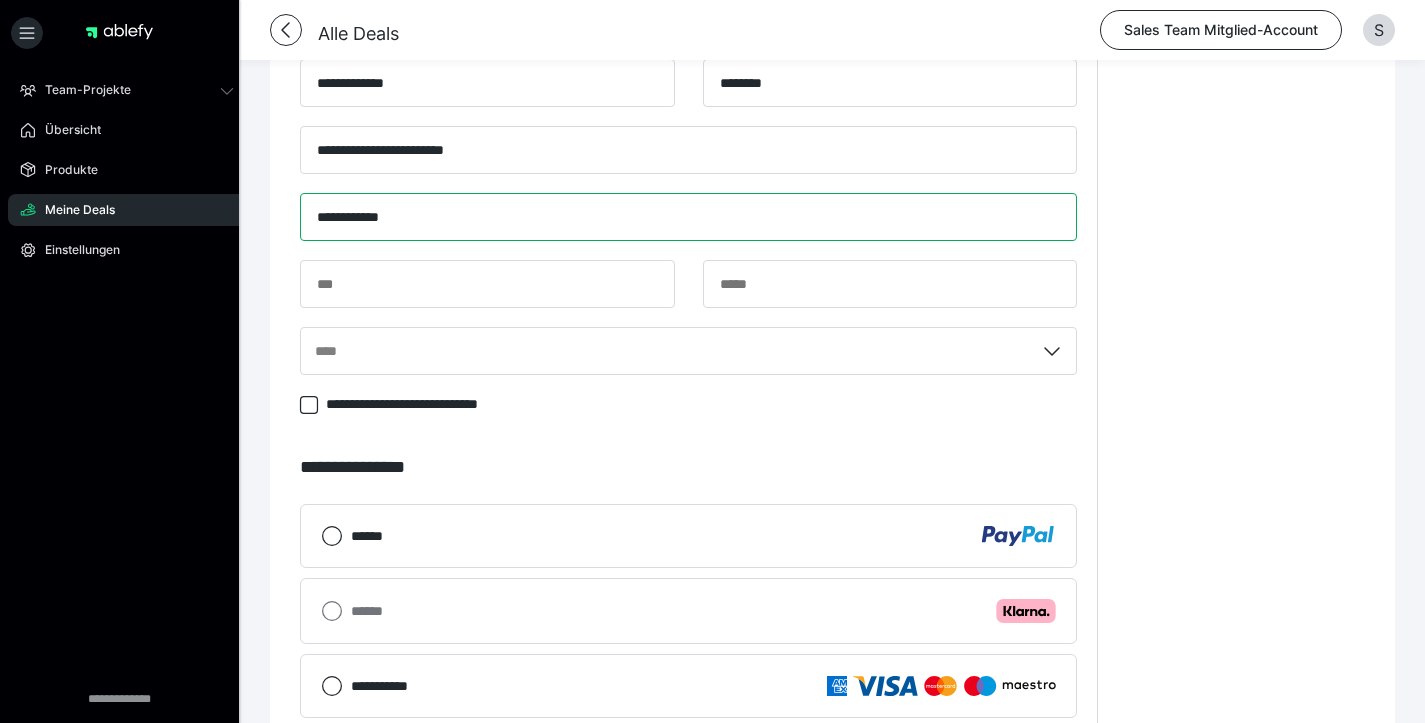 type on "**********" 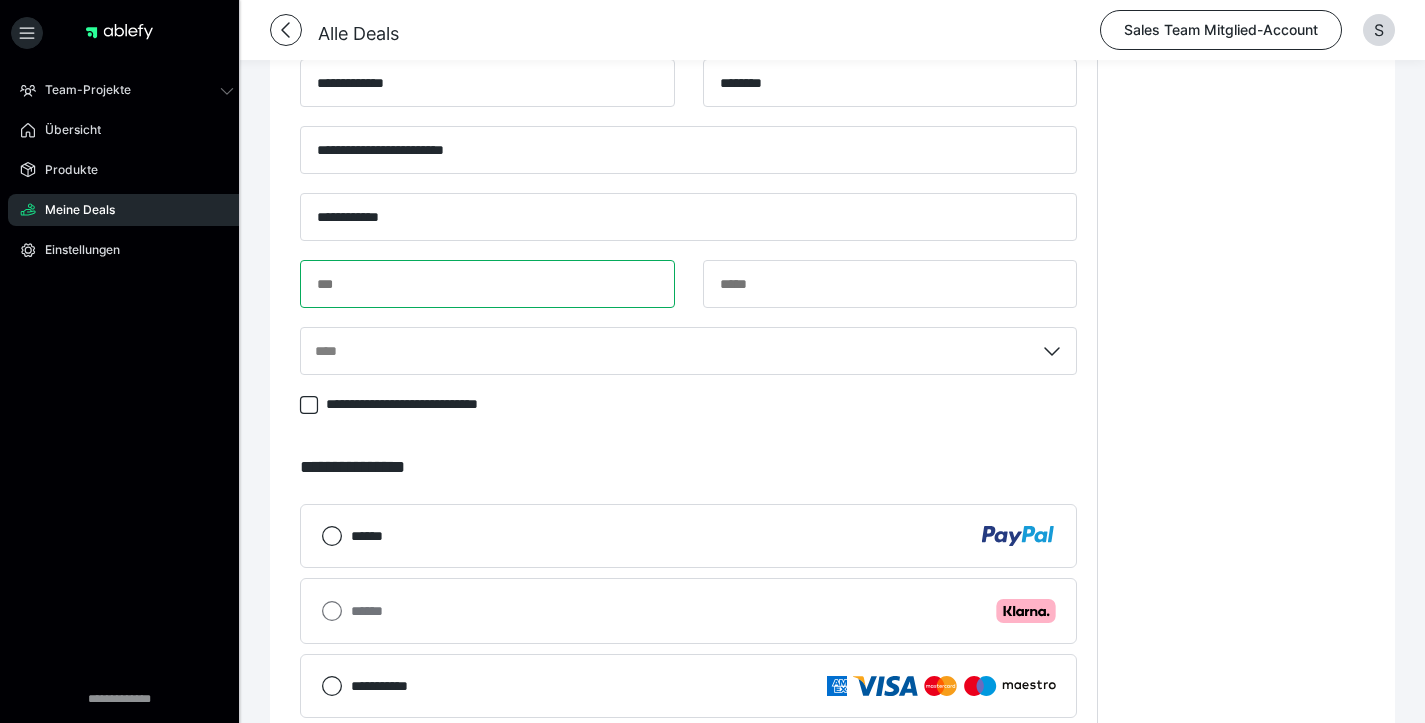 click at bounding box center (487, 284) 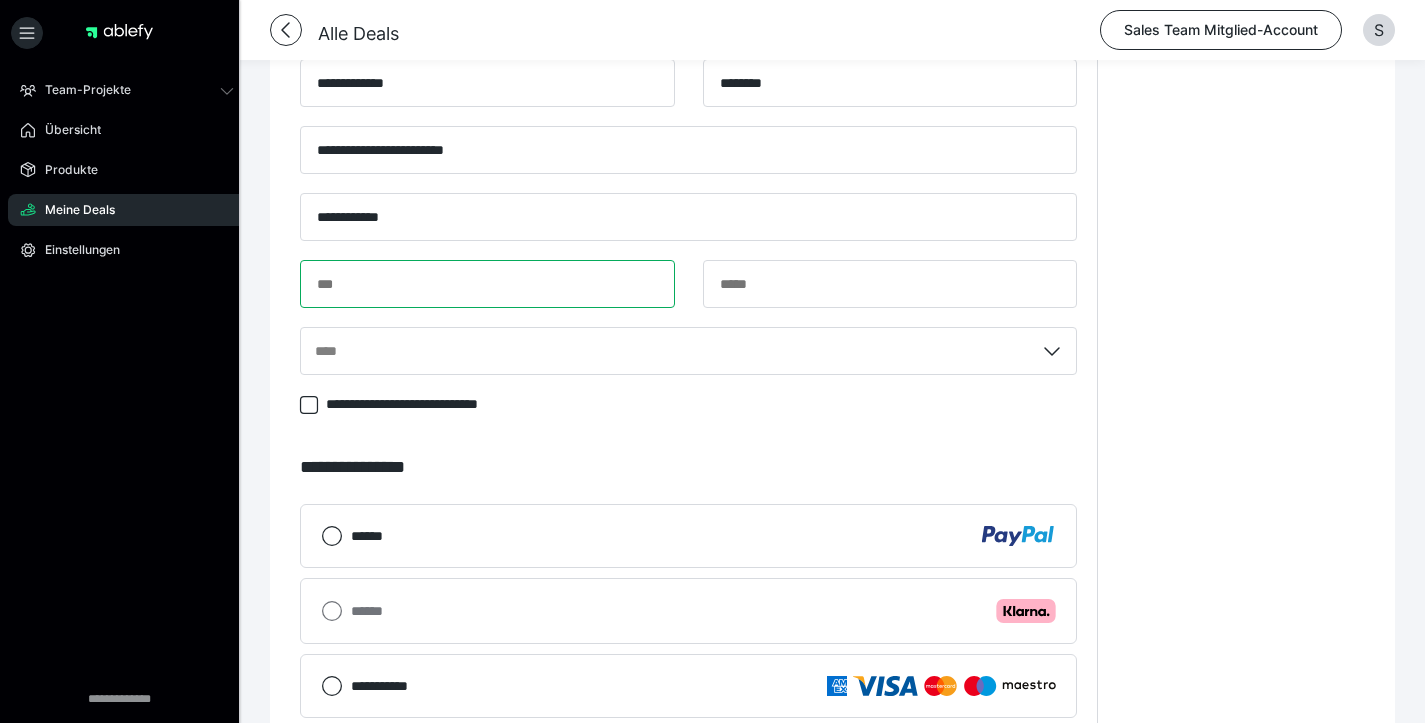 paste on "*****" 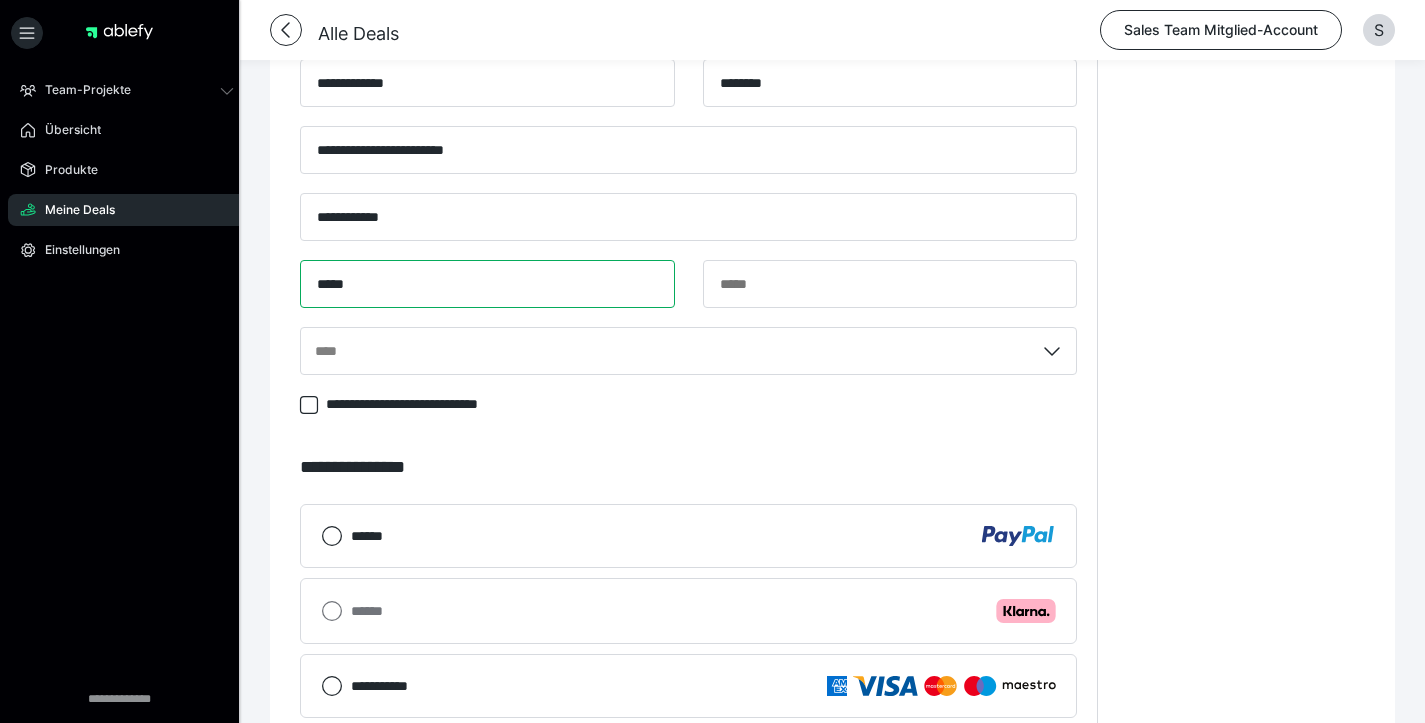 type on "*****" 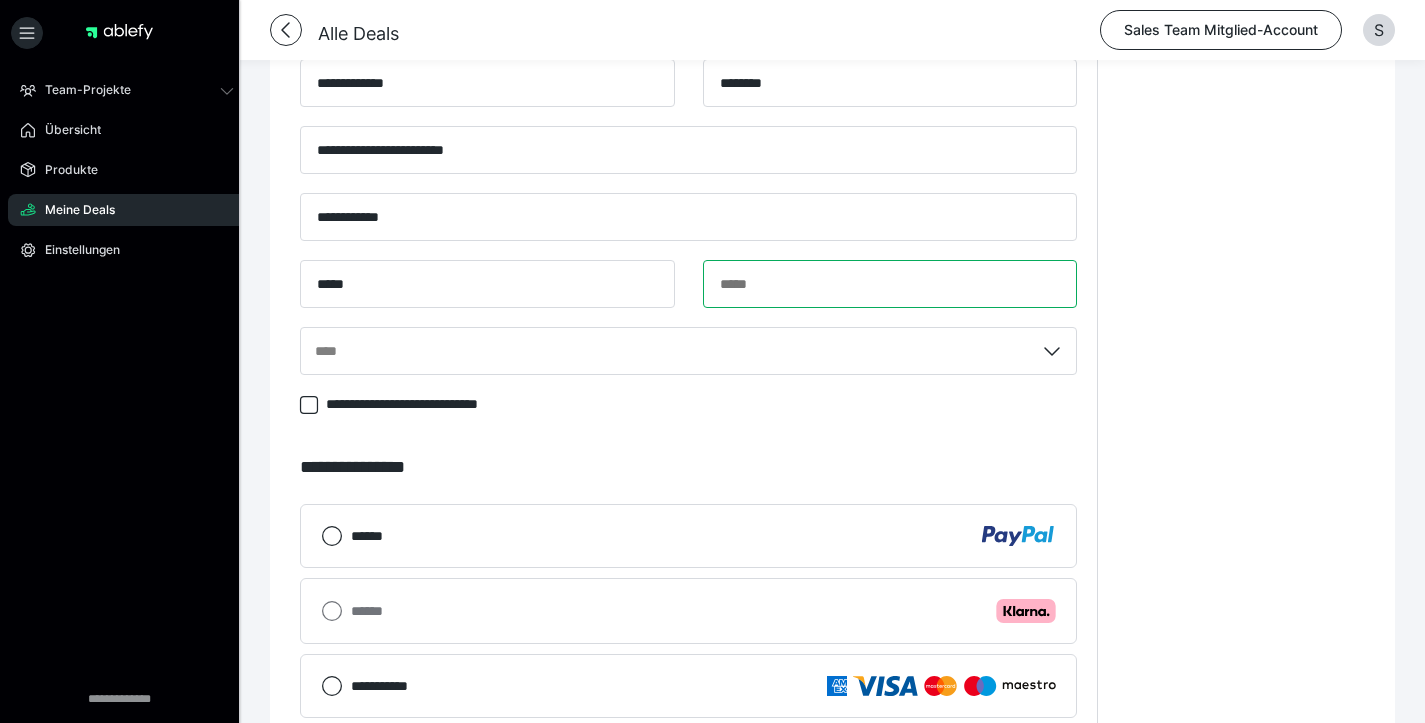 click at bounding box center [890, 284] 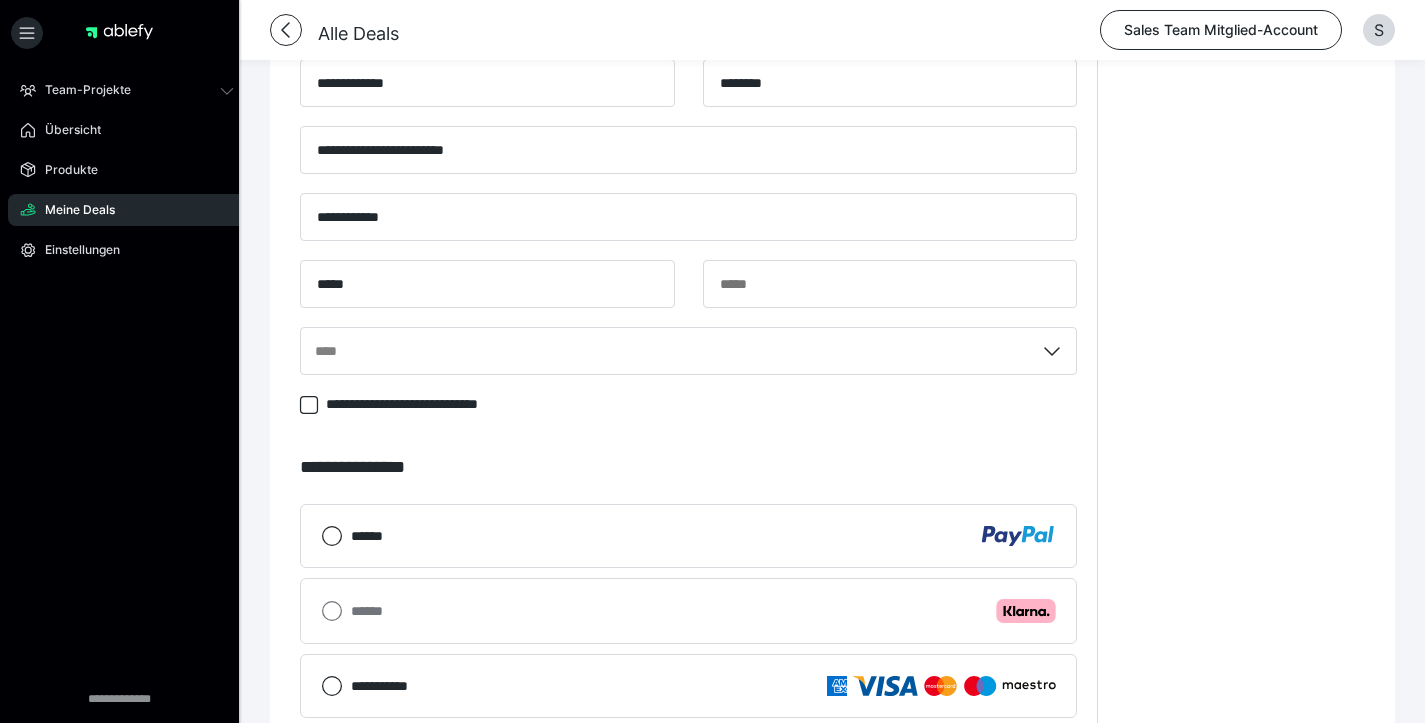click on "Alle Deals Sales Team Mitglied-Account S" at bounding box center (712, 30) 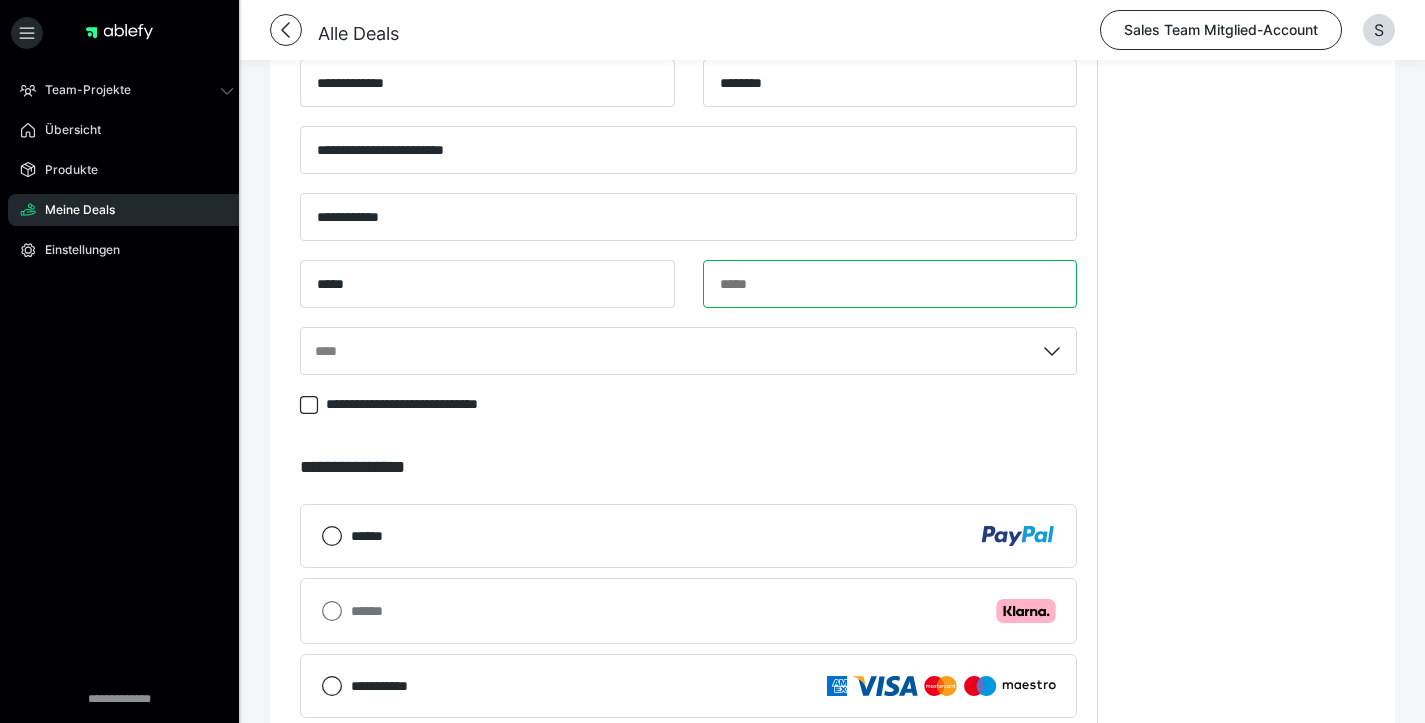 click at bounding box center (890, 284) 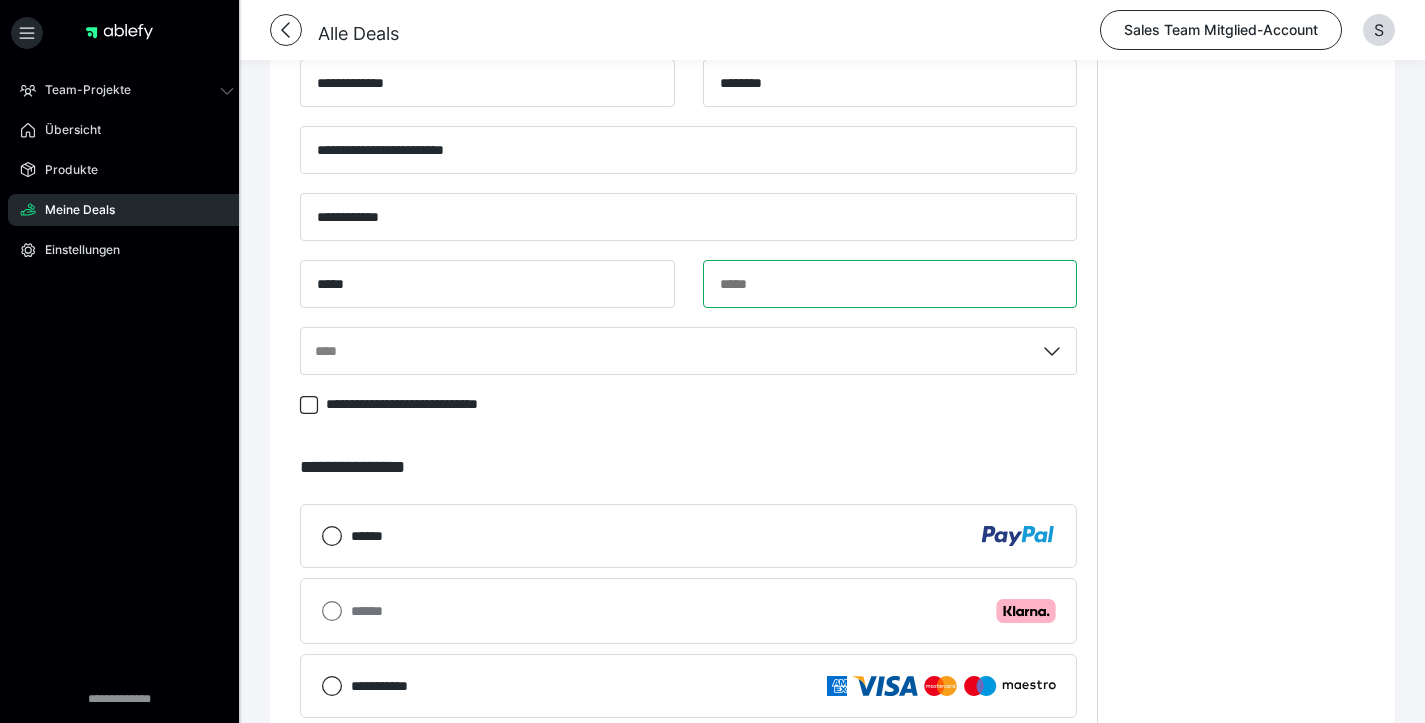 paste on "**********" 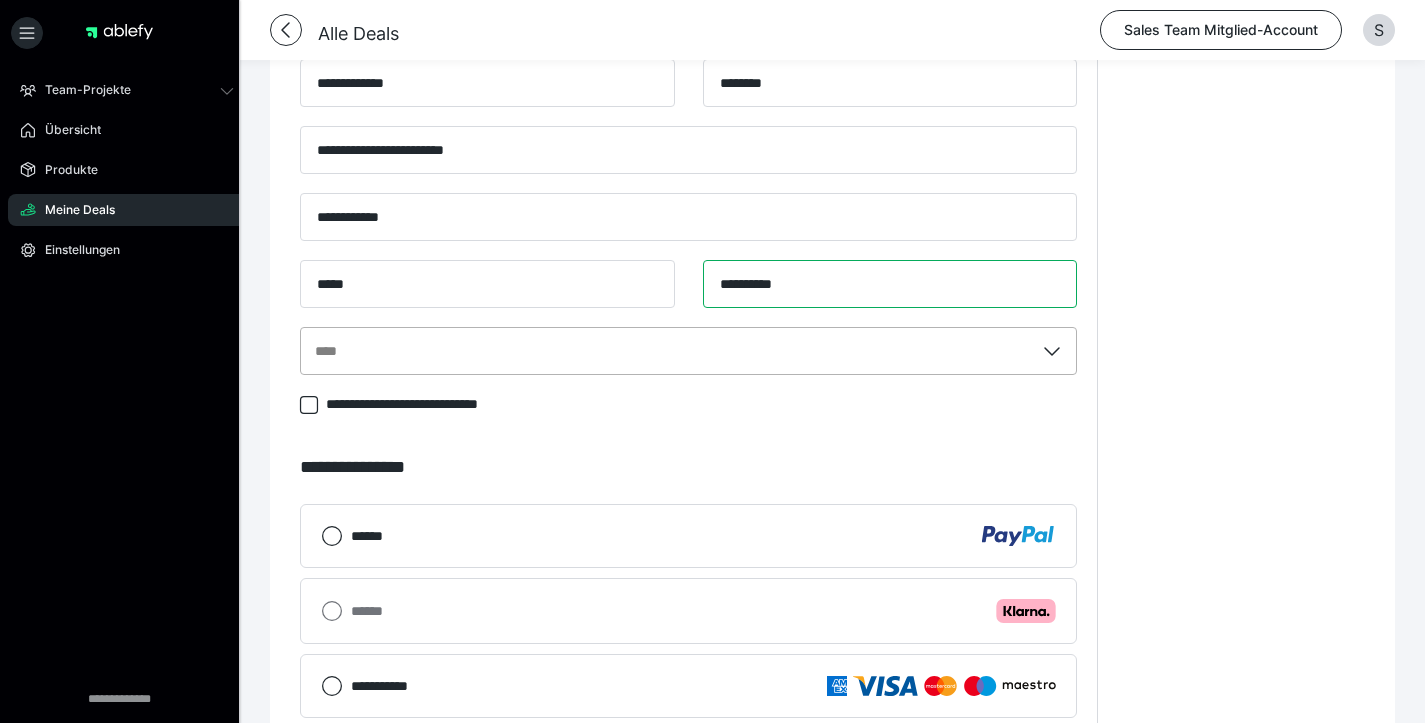 type on "**********" 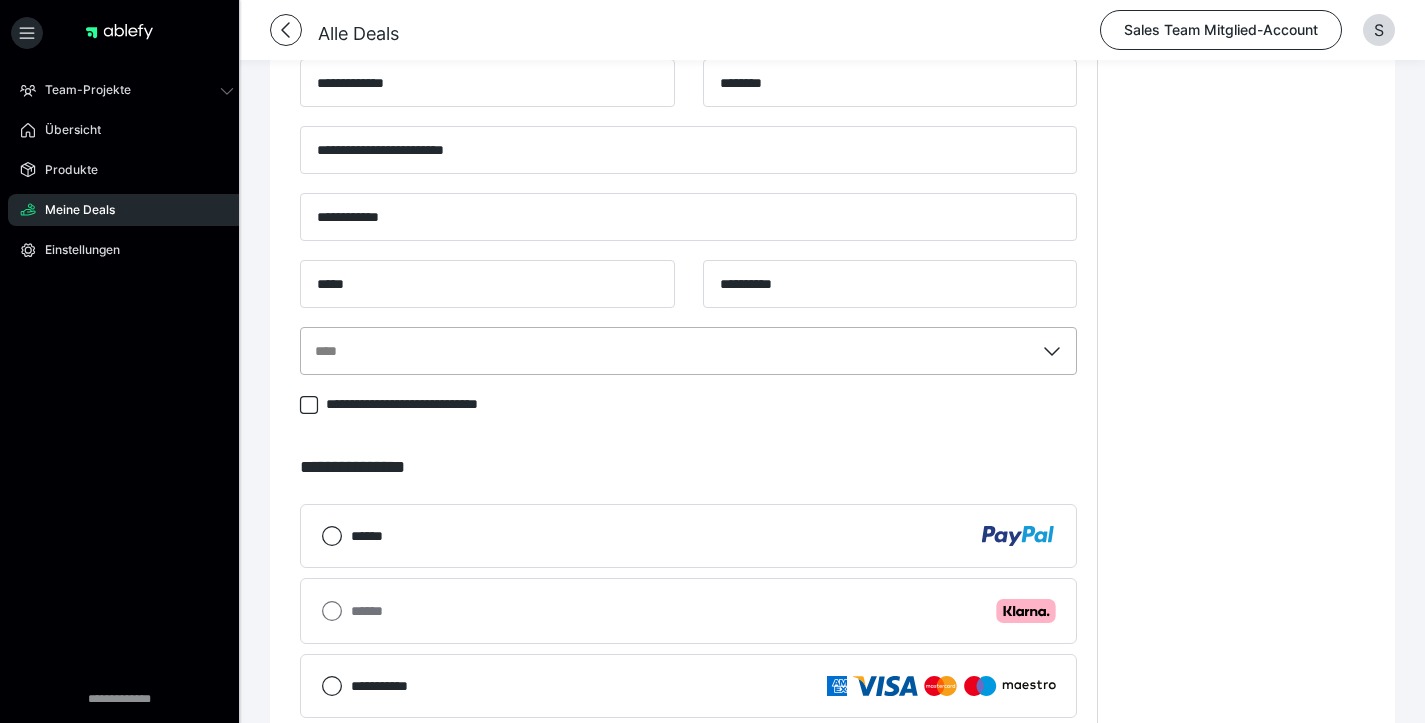click on "****" at bounding box center [667, 351] 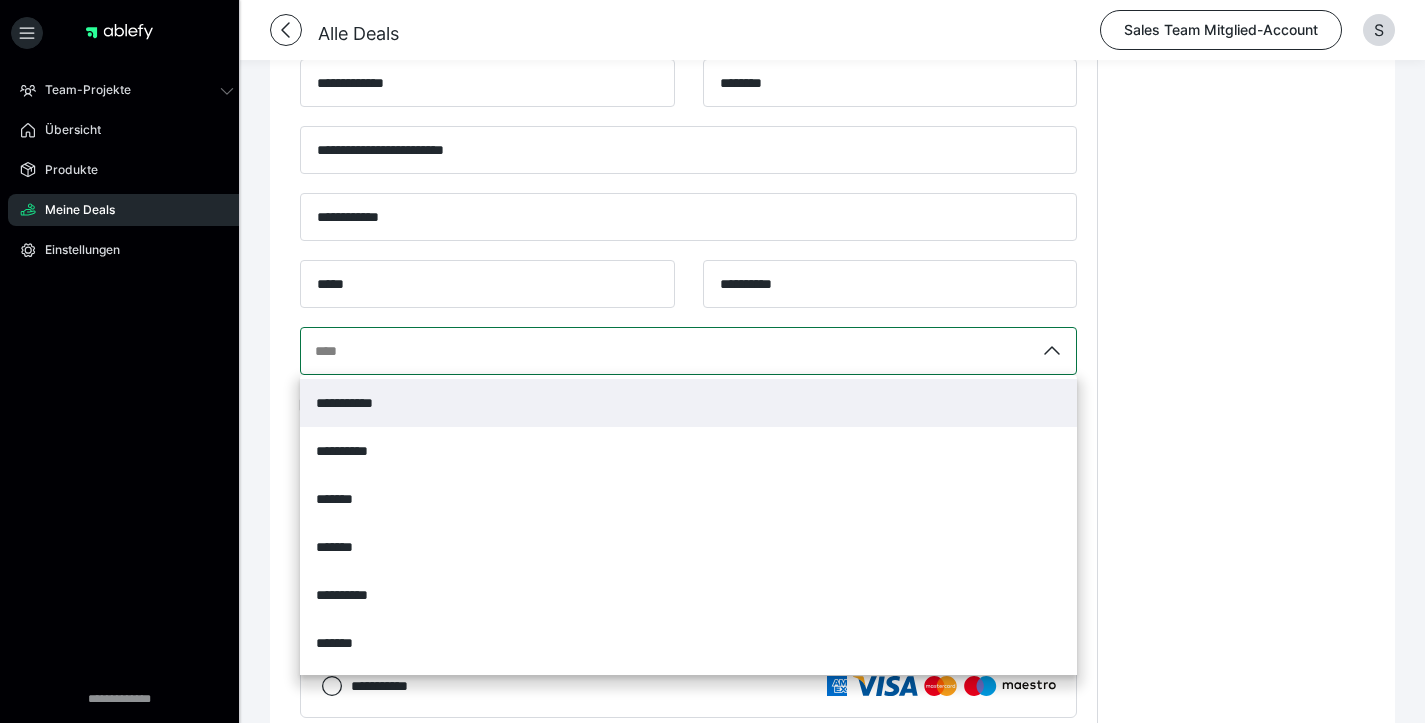 click on "**********" at bounding box center [688, 403] 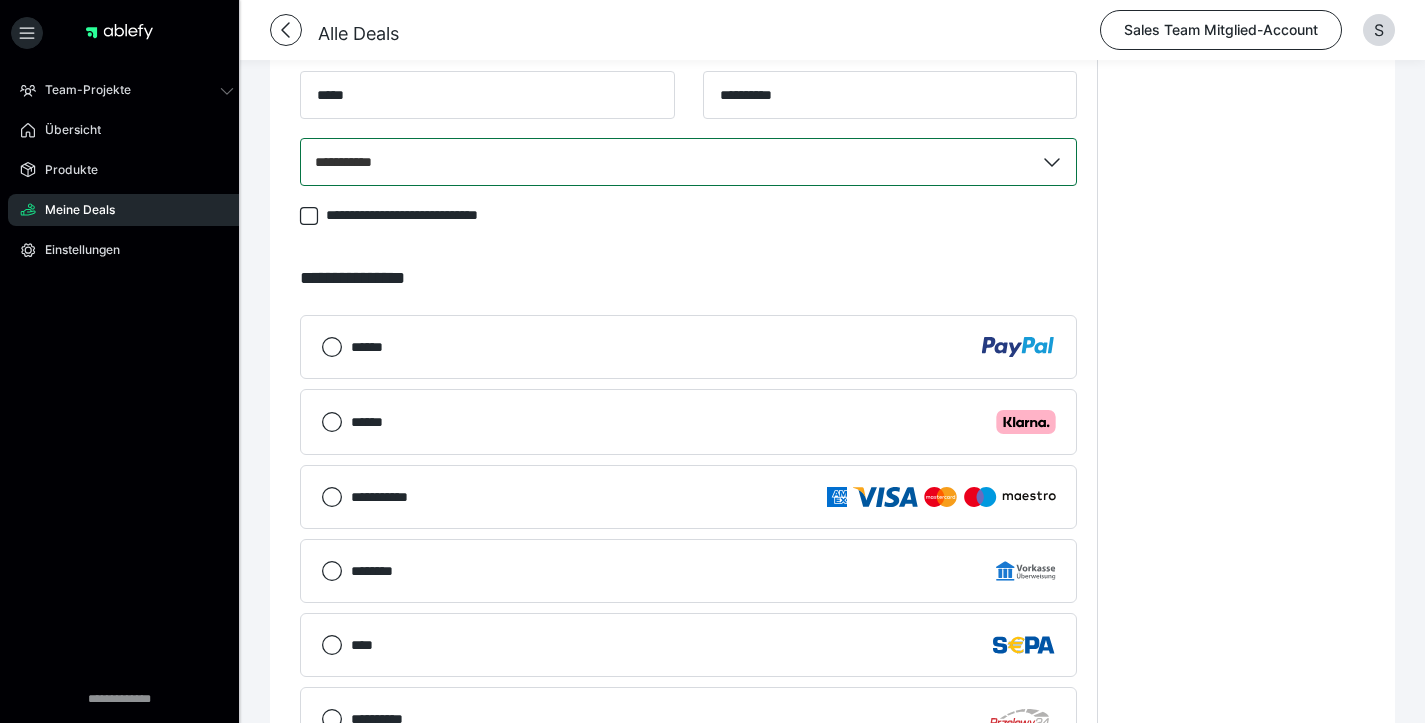 click on "****** .cls-1 {fill: #ffb3c7;}" at bounding box center (703, 422) 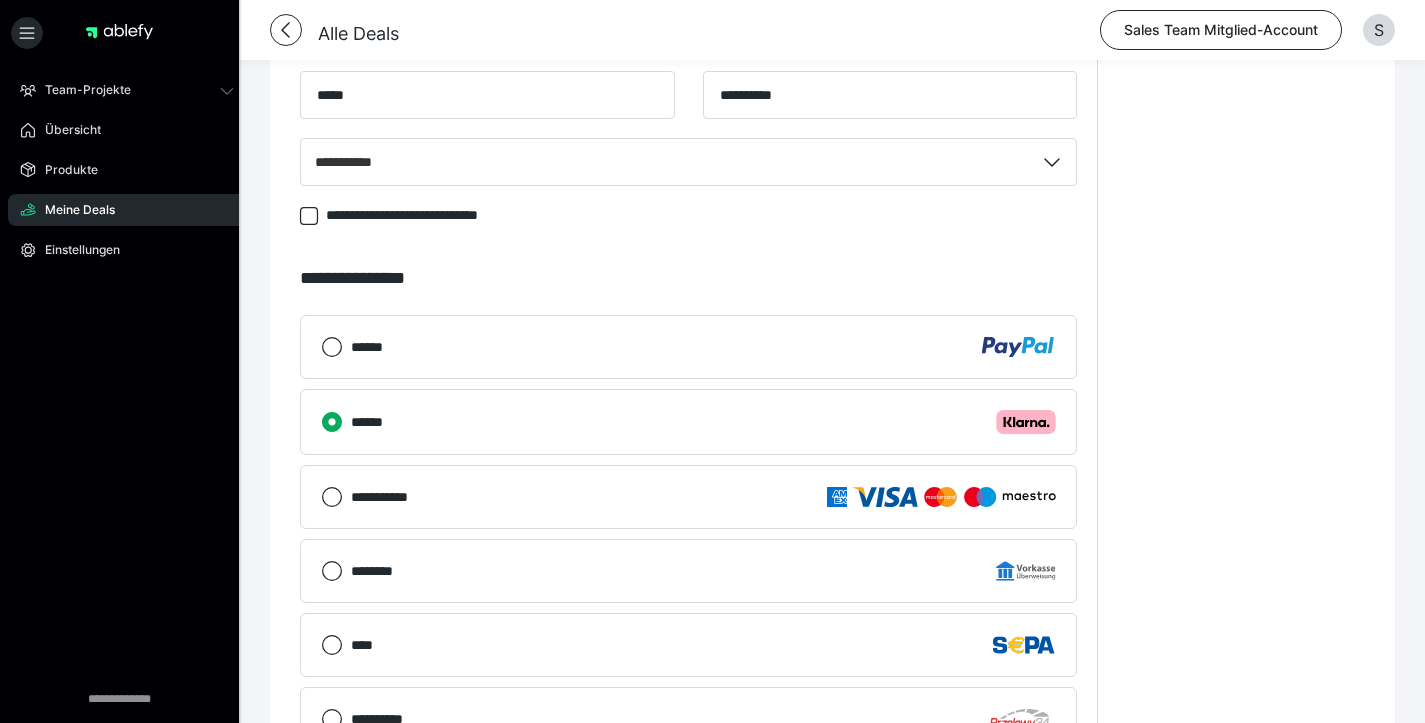 scroll, scrollTop: 2023, scrollLeft: 0, axis: vertical 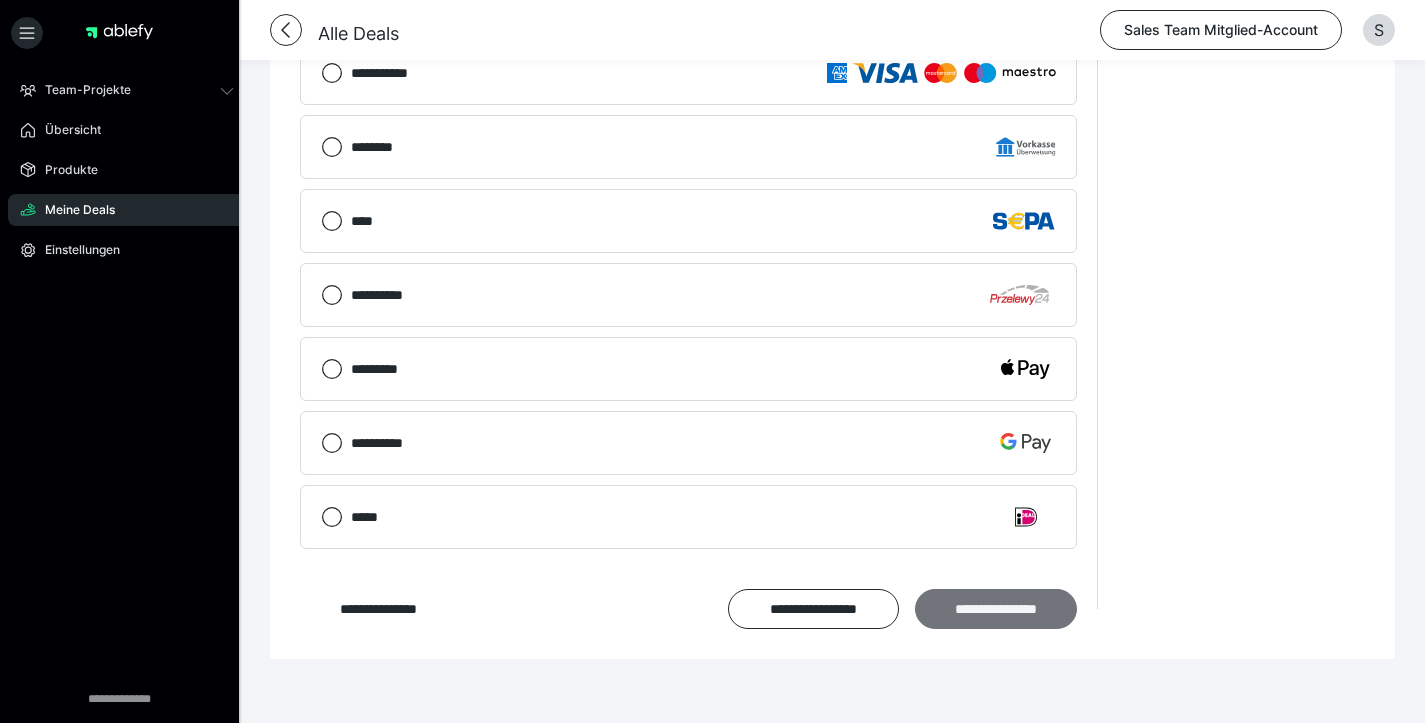 click on "**********" at bounding box center [996, 609] 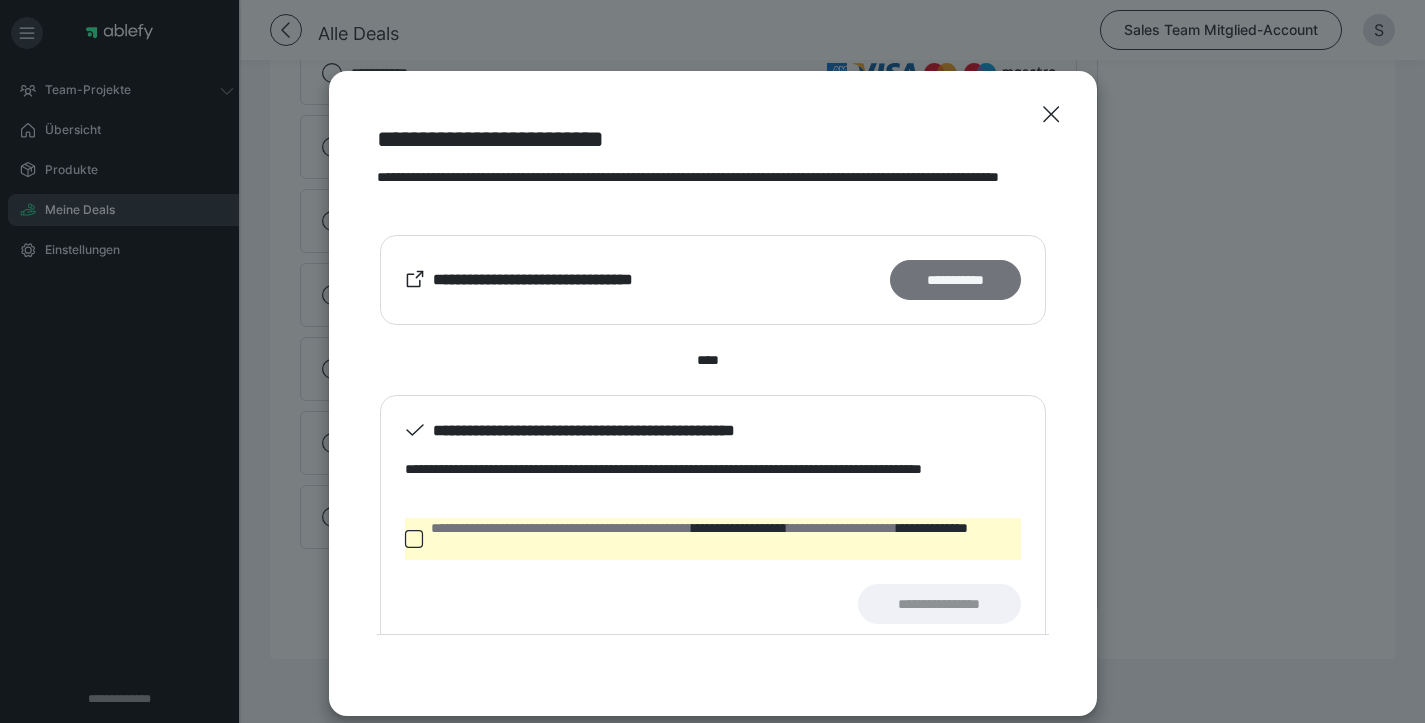 click on "**********" at bounding box center (955, 280) 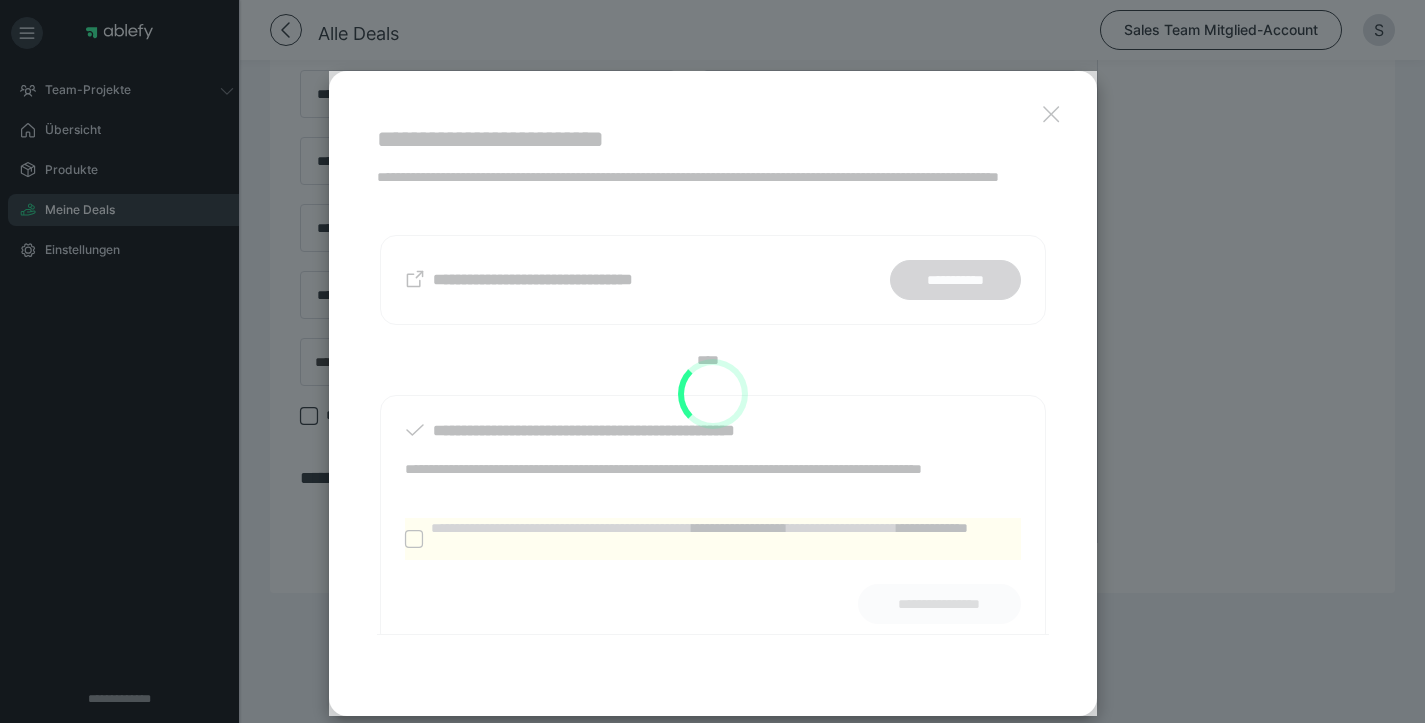 scroll, scrollTop: 1387, scrollLeft: 0, axis: vertical 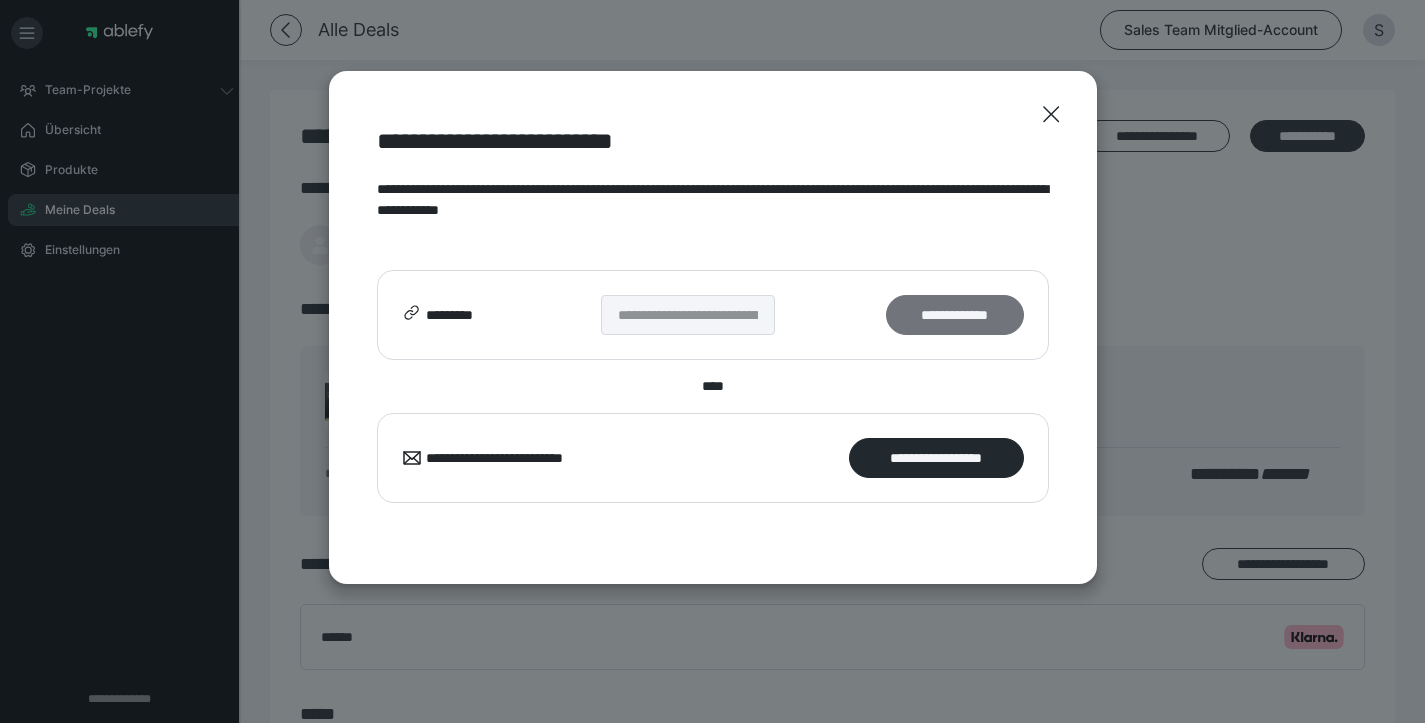 click on "**********" at bounding box center [954, 315] 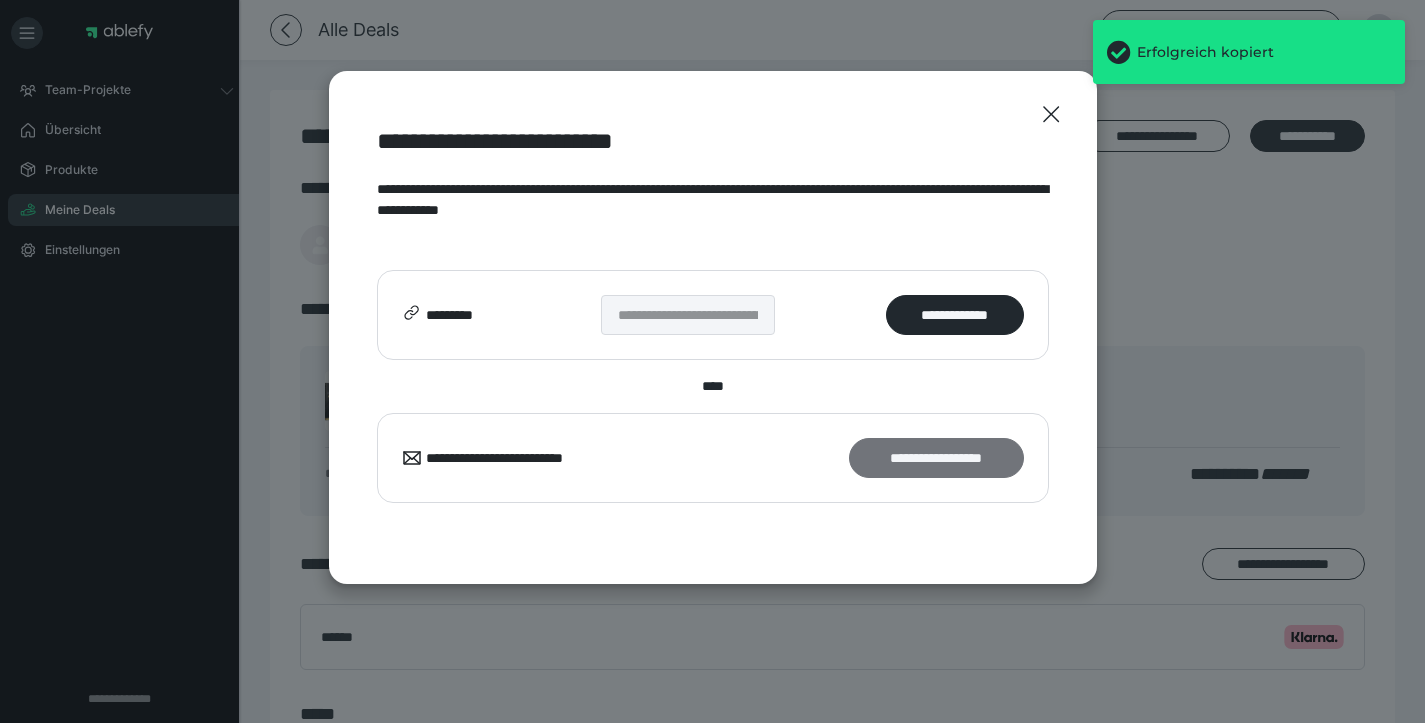 click on "**********" at bounding box center (936, 458) 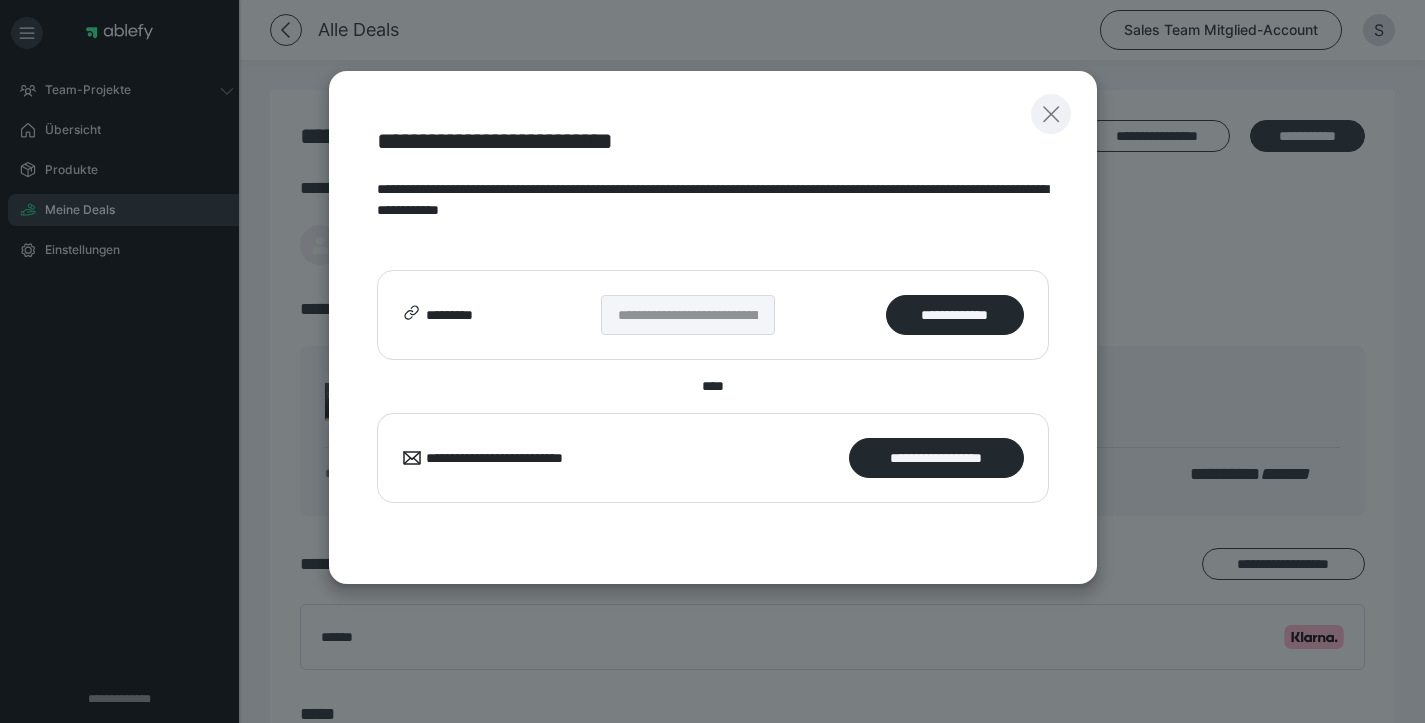 click 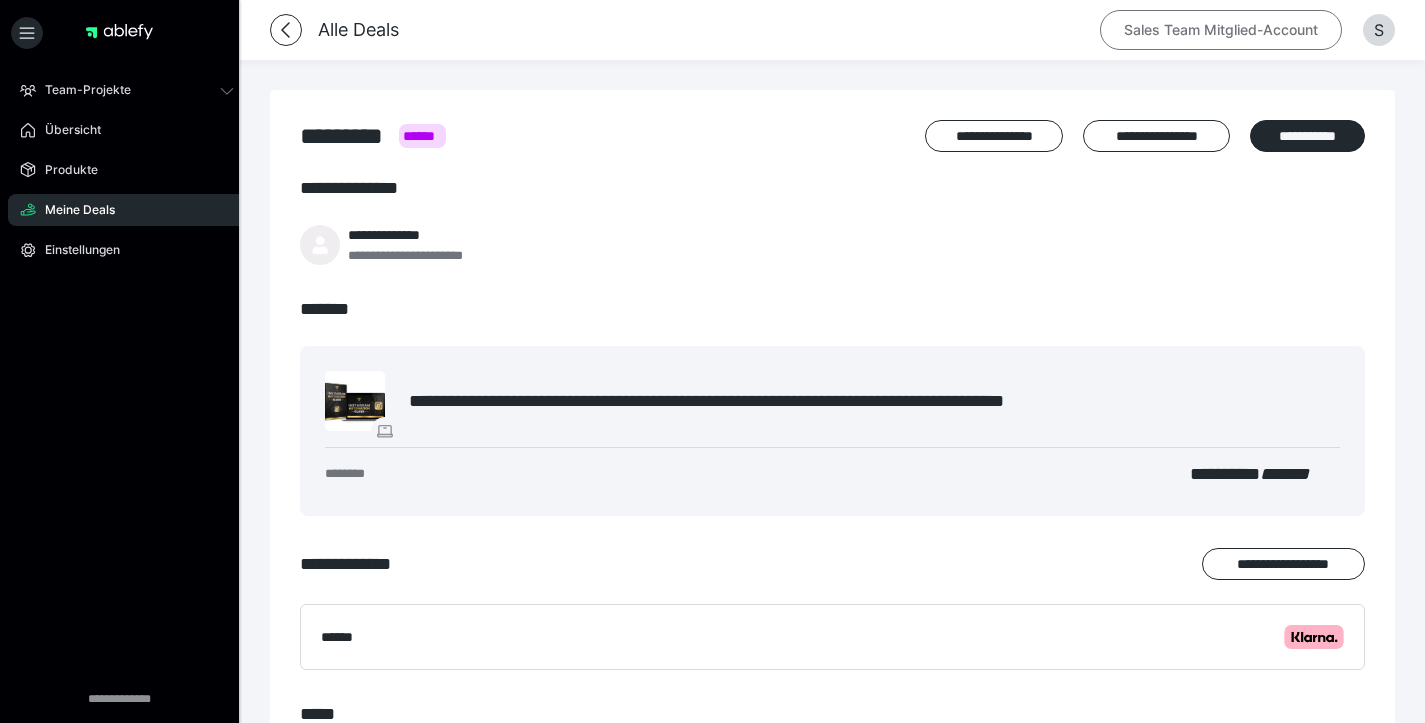 click on "Sales Team Mitglied-Account" at bounding box center [1221, 30] 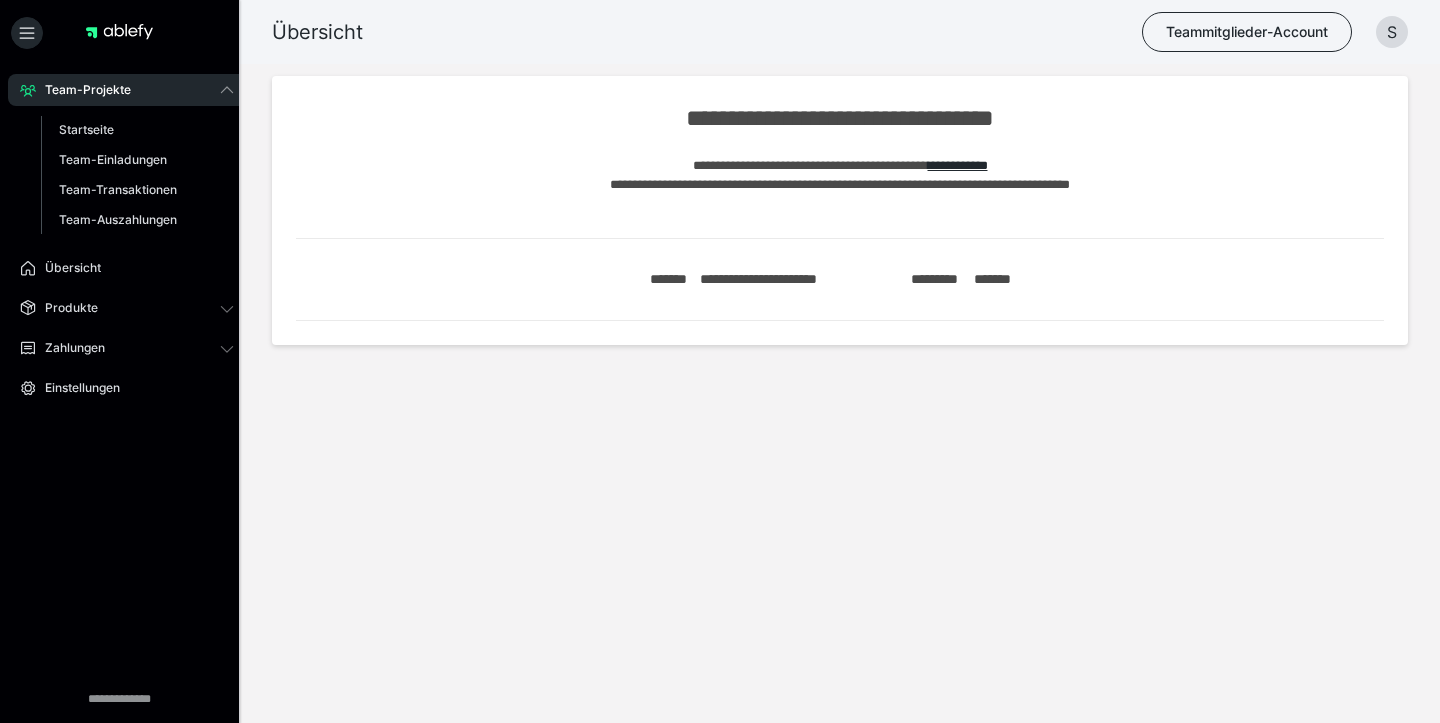 scroll, scrollTop: 0, scrollLeft: 0, axis: both 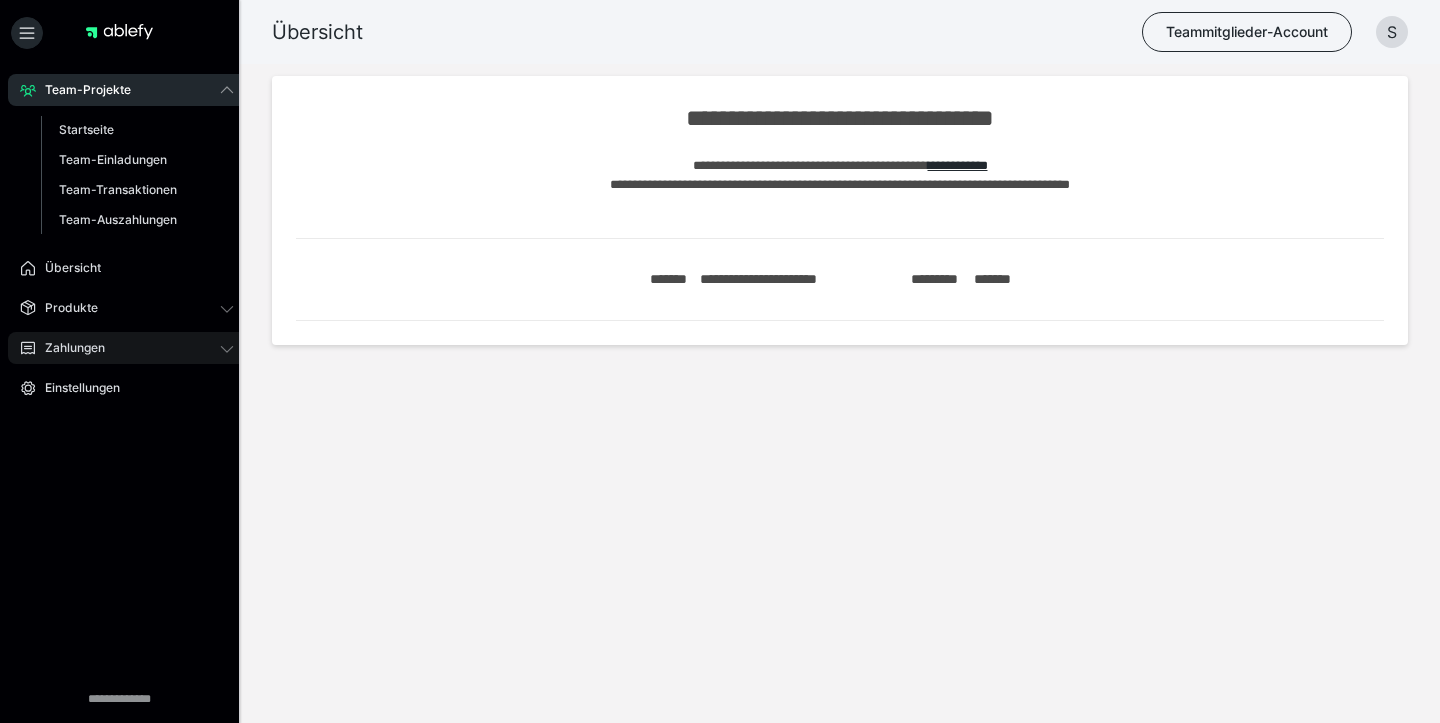 click on "Zahlungen" at bounding box center [127, 348] 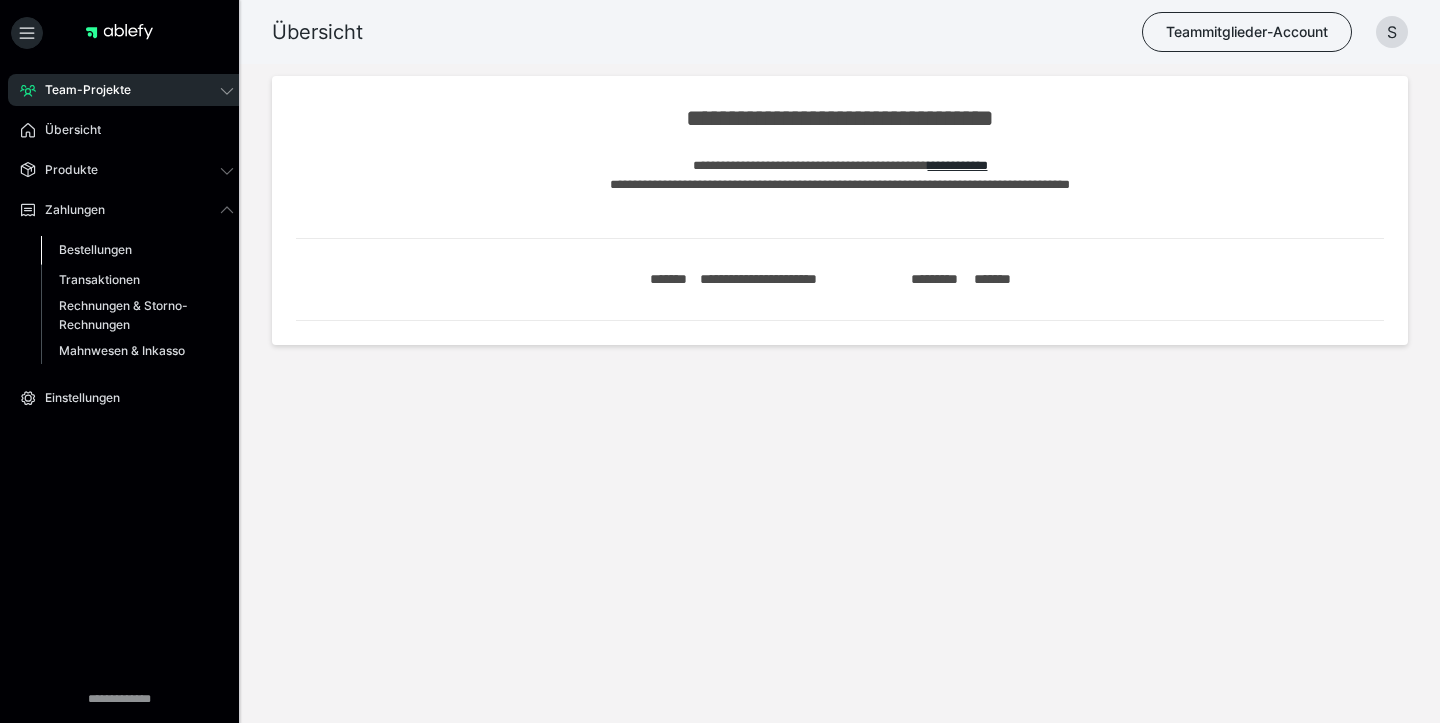 click on "Bestellungen" at bounding box center (95, 249) 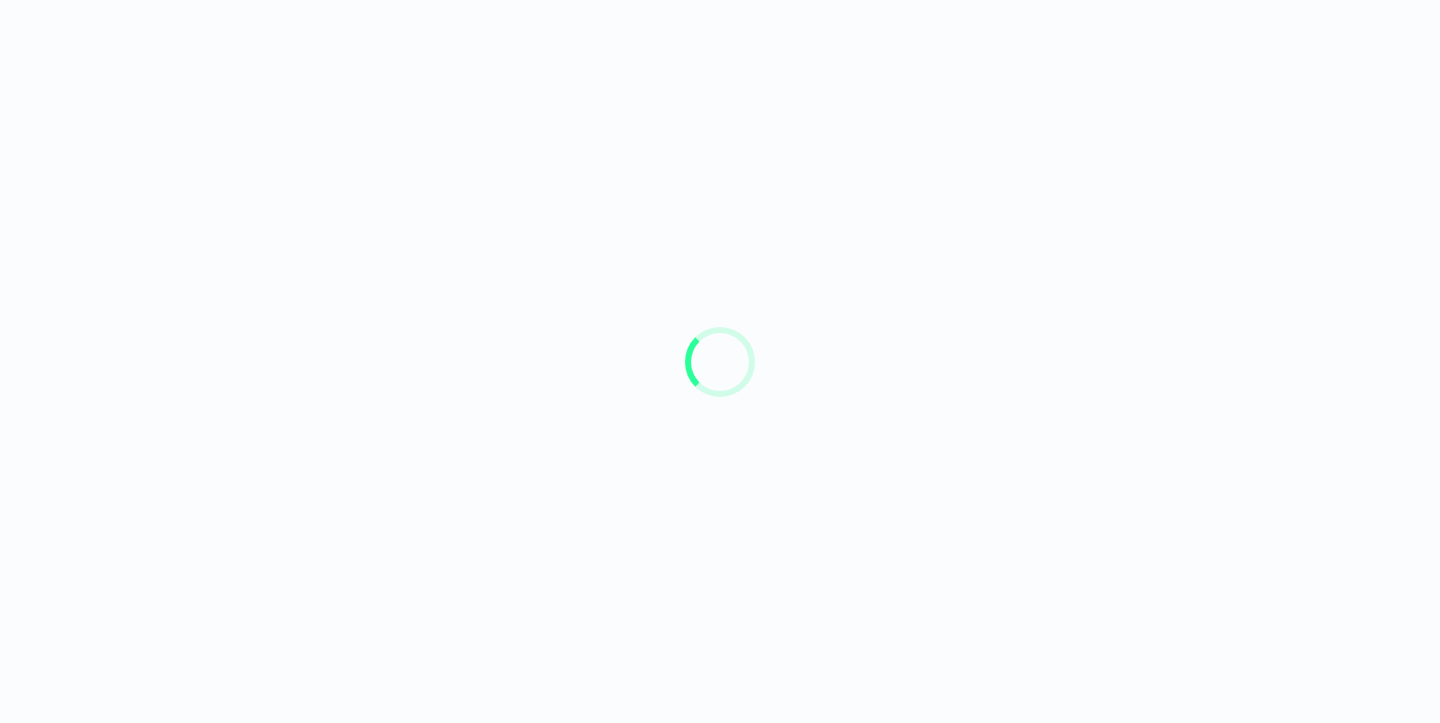 scroll, scrollTop: 0, scrollLeft: 0, axis: both 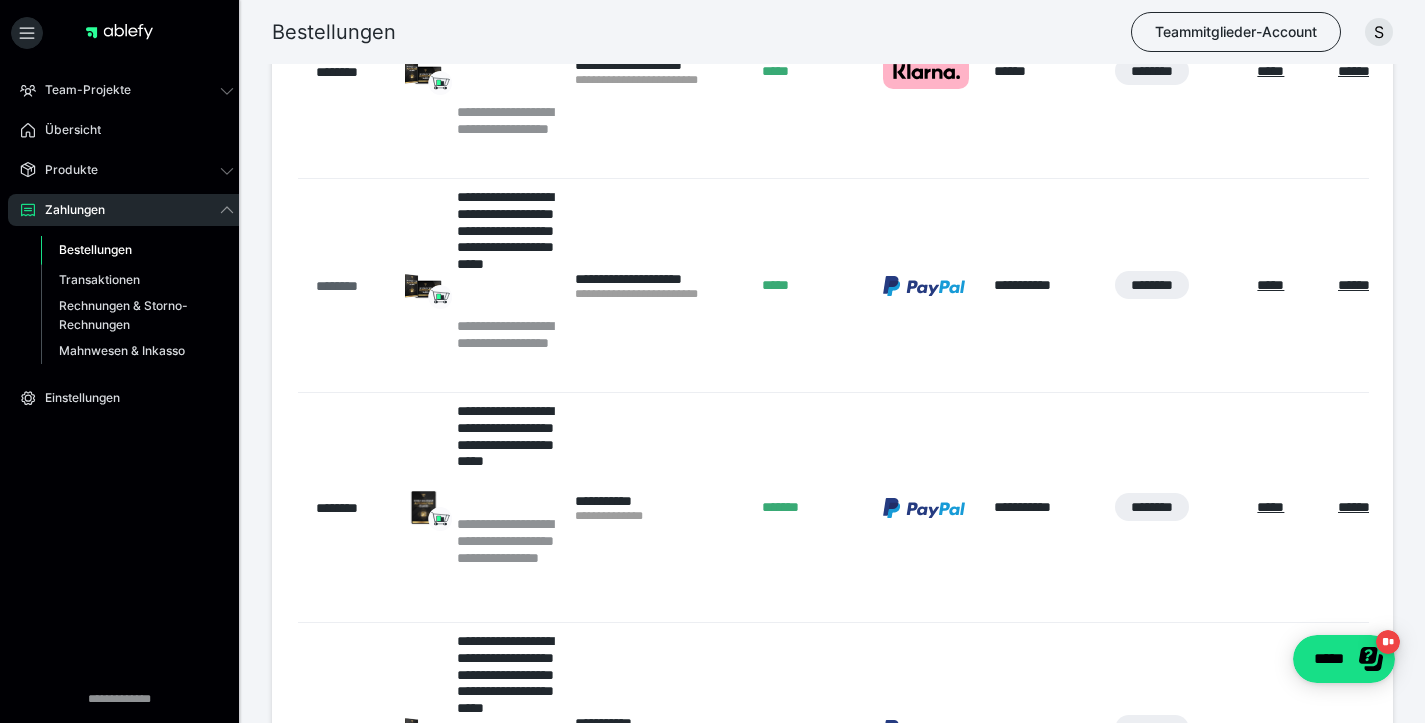 click on "********" at bounding box center (350, 286) 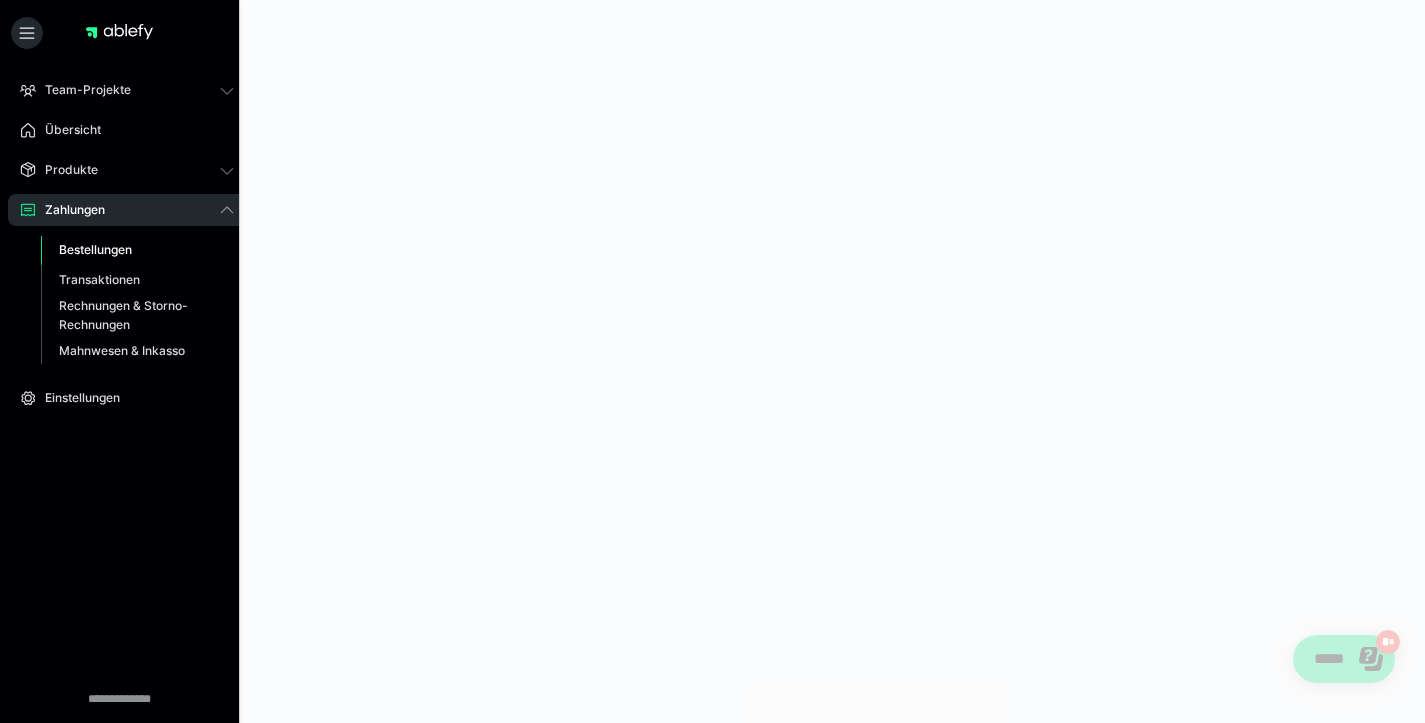 scroll, scrollTop: 0, scrollLeft: 0, axis: both 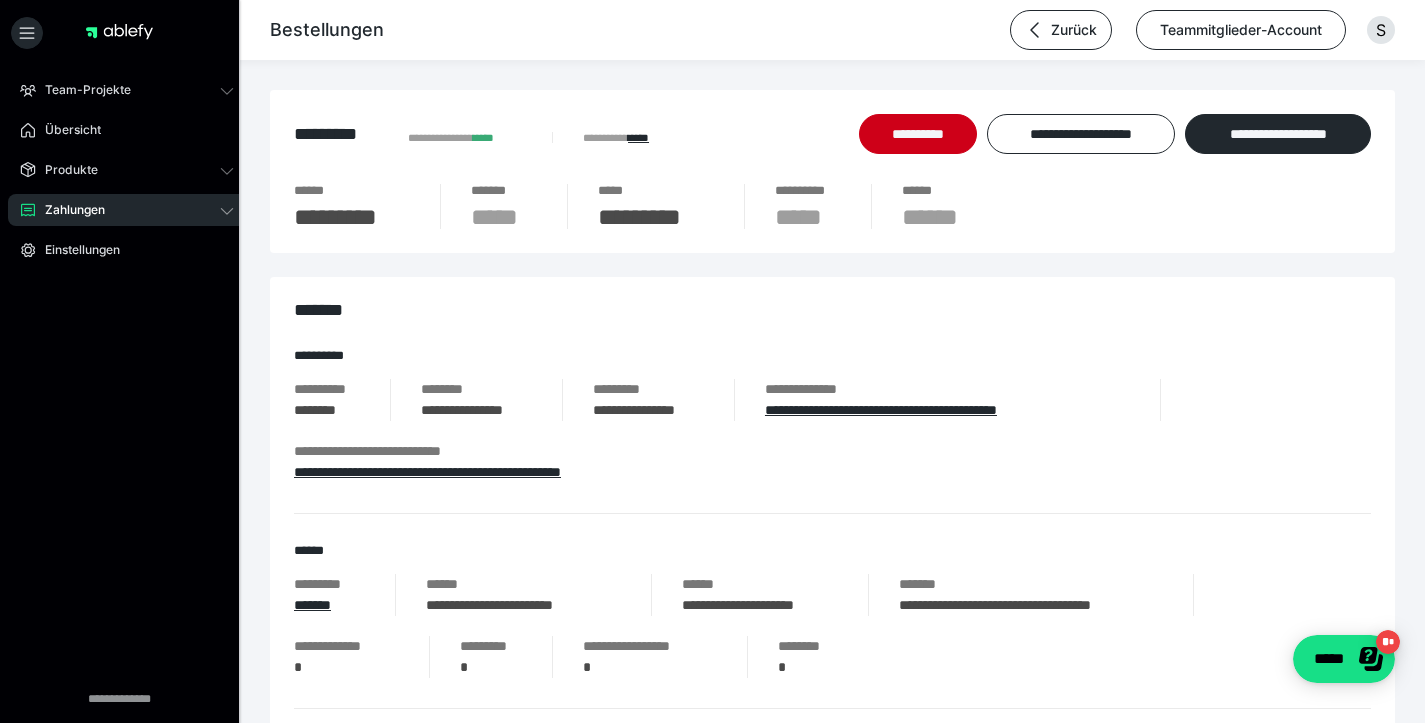 click on "**********" at bounding box center [1115, 134] 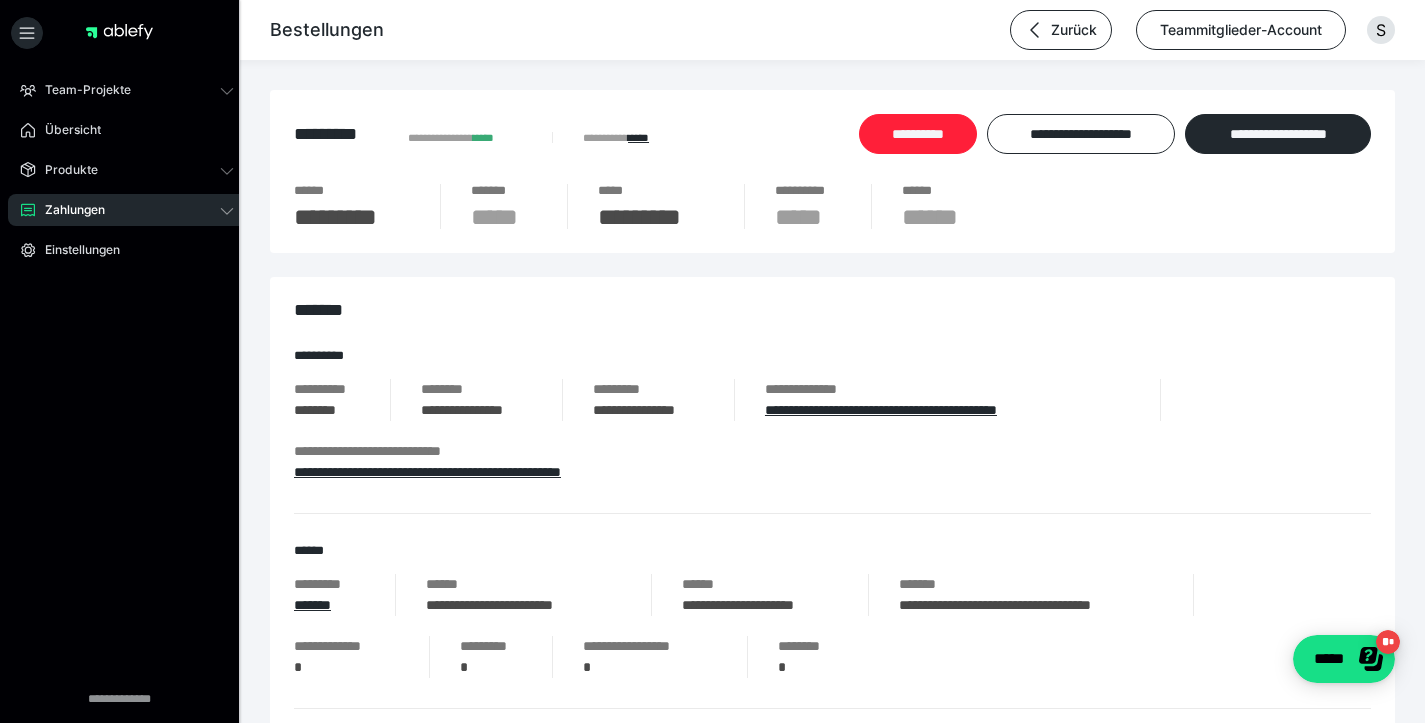 click on "**********" at bounding box center [918, 134] 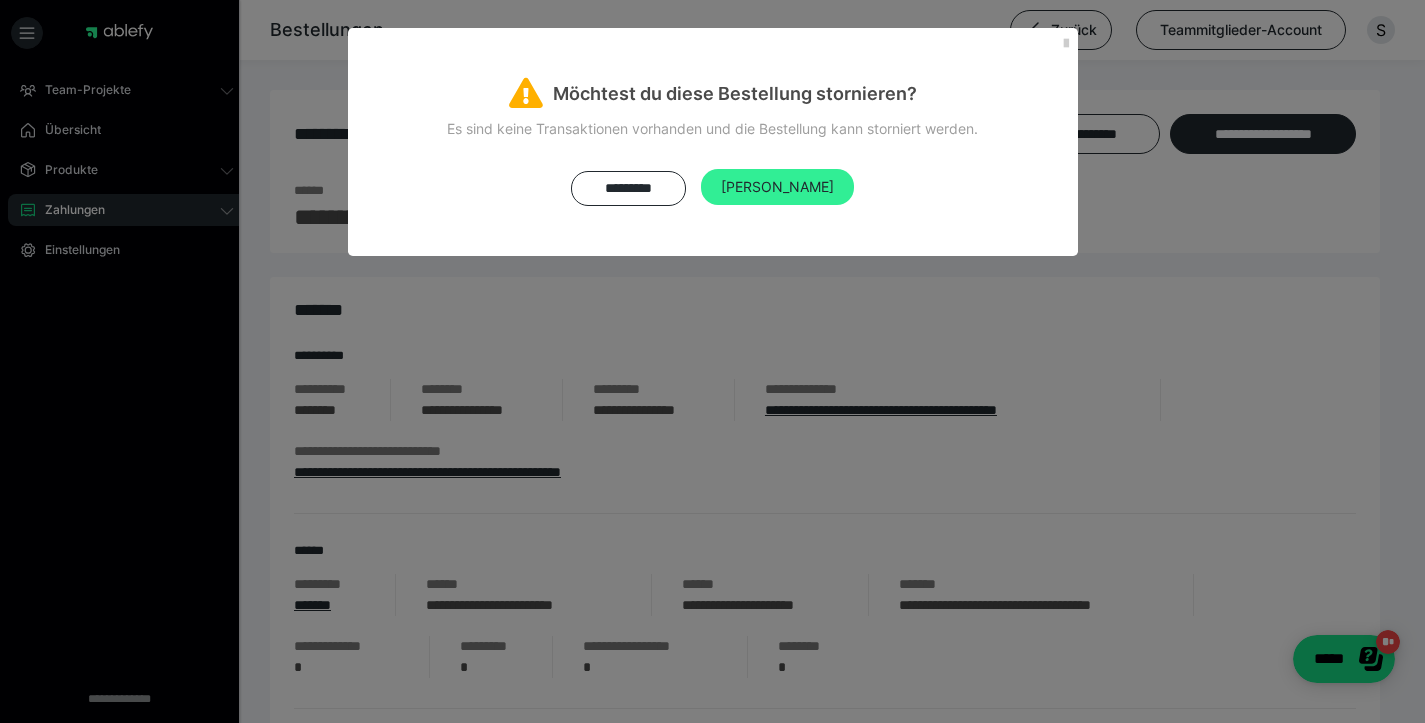 click on "[PERSON_NAME]" at bounding box center [777, 187] 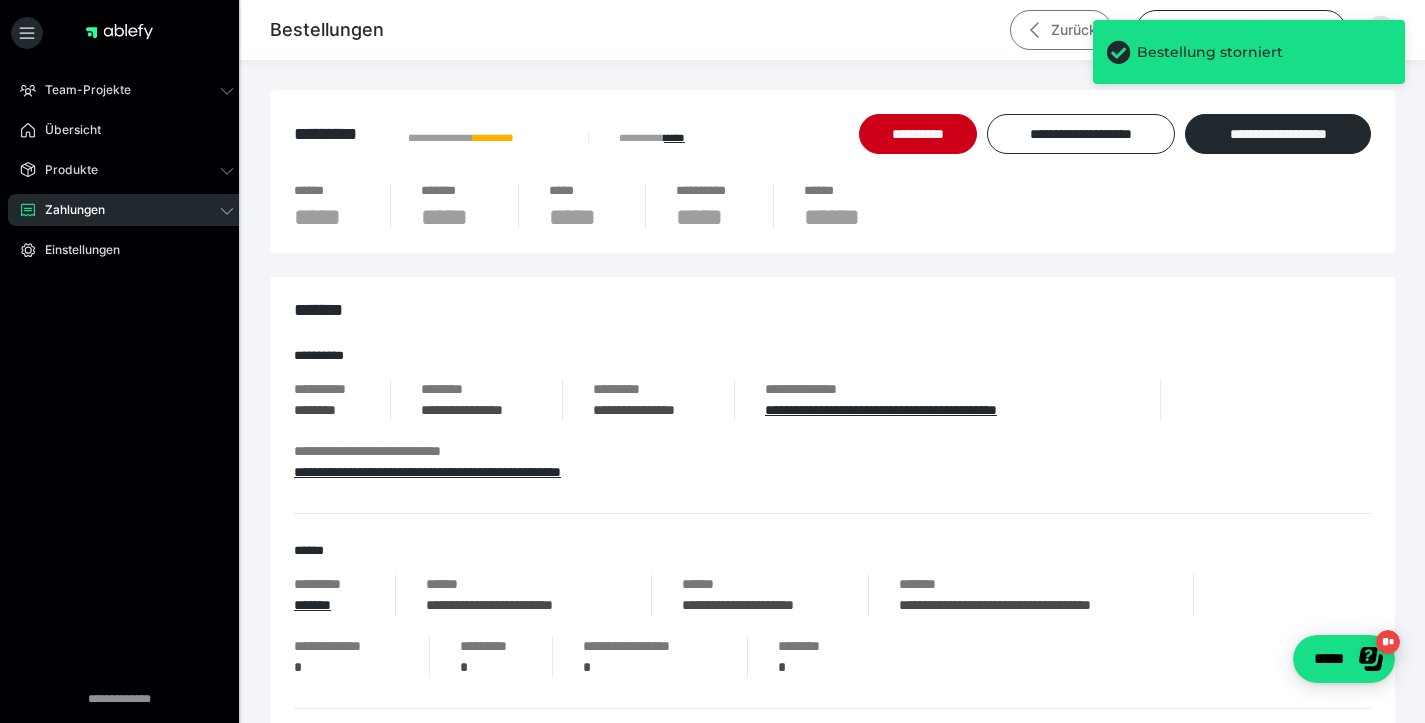 click on "Zurück" at bounding box center (1061, 30) 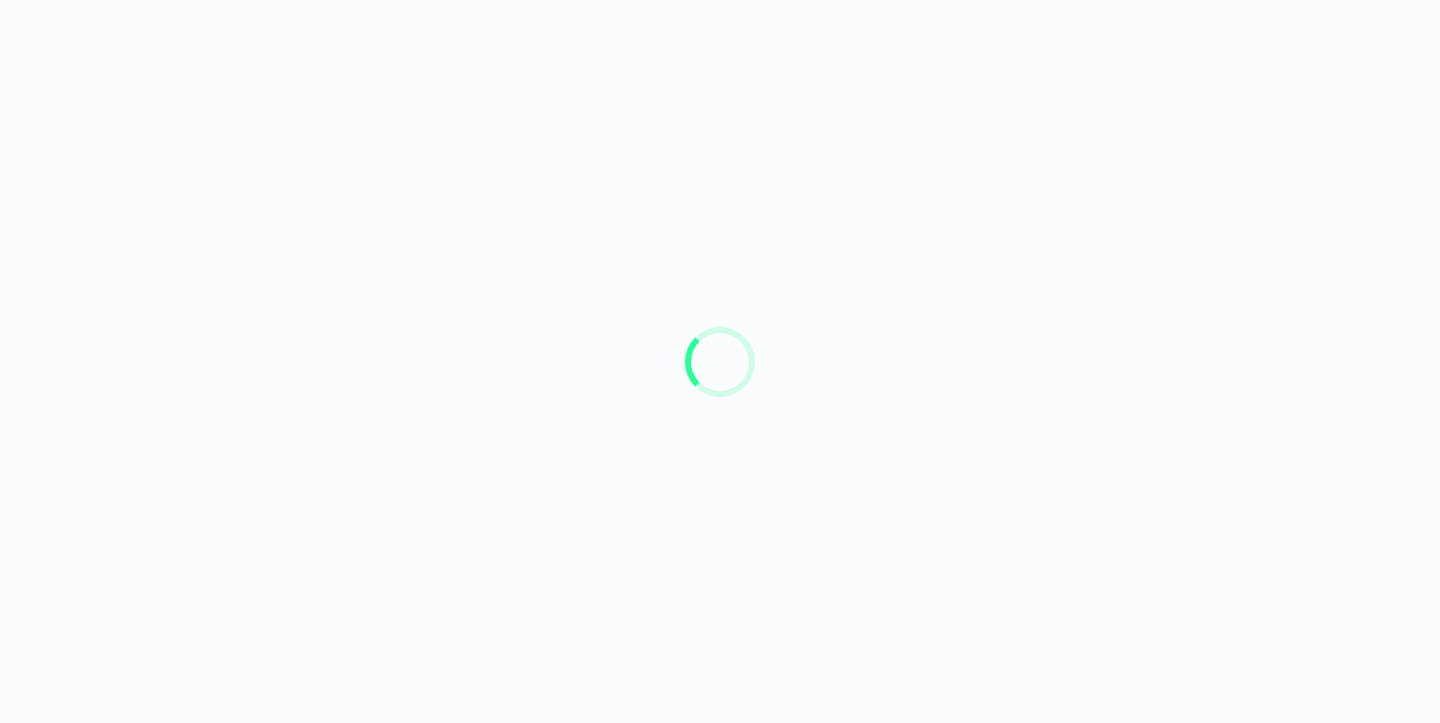 scroll, scrollTop: 0, scrollLeft: 0, axis: both 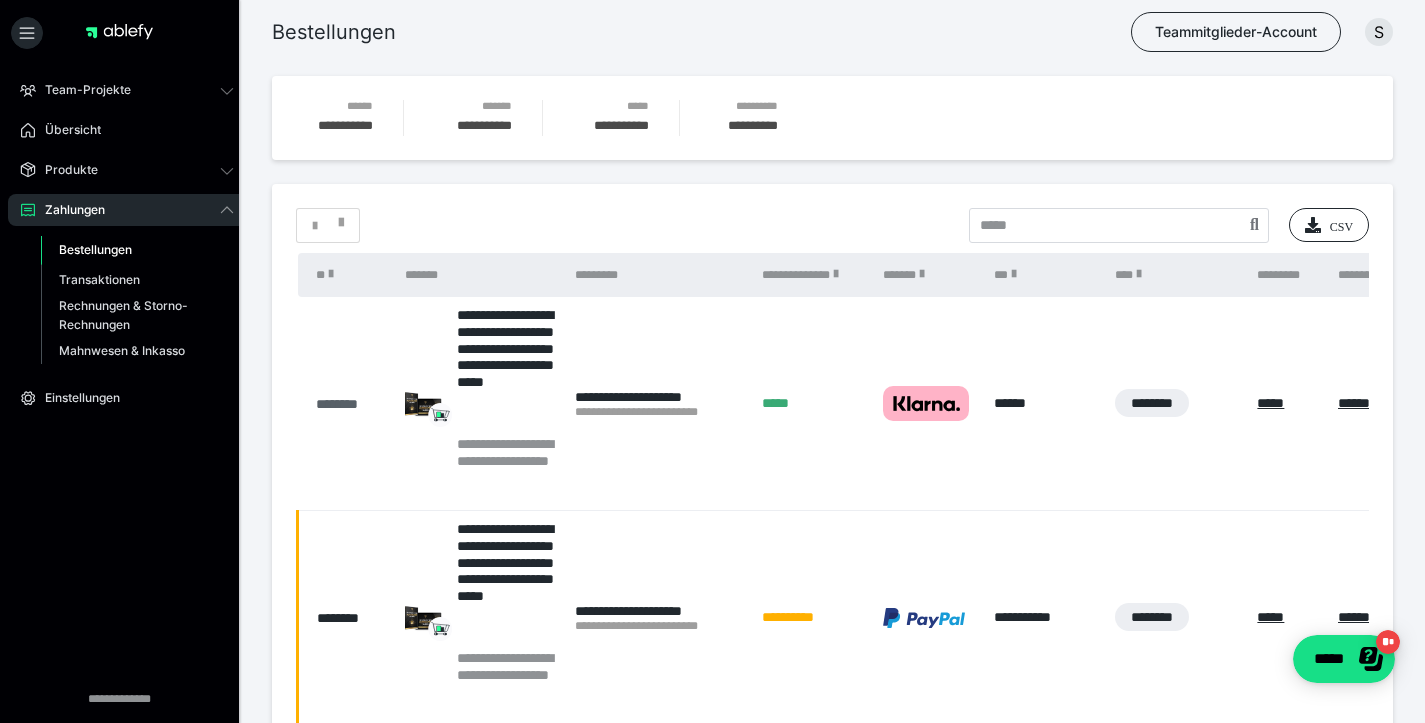 click on "********" at bounding box center [350, 404] 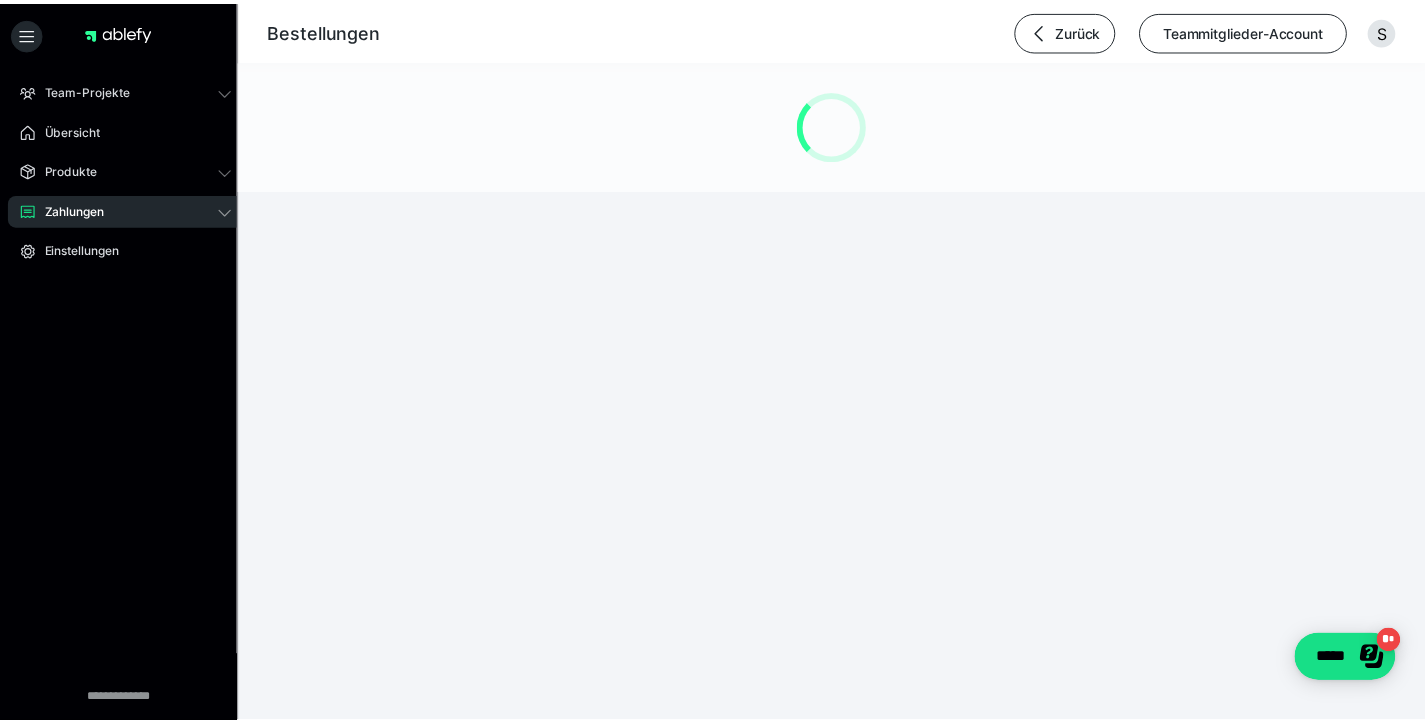 scroll, scrollTop: 0, scrollLeft: 0, axis: both 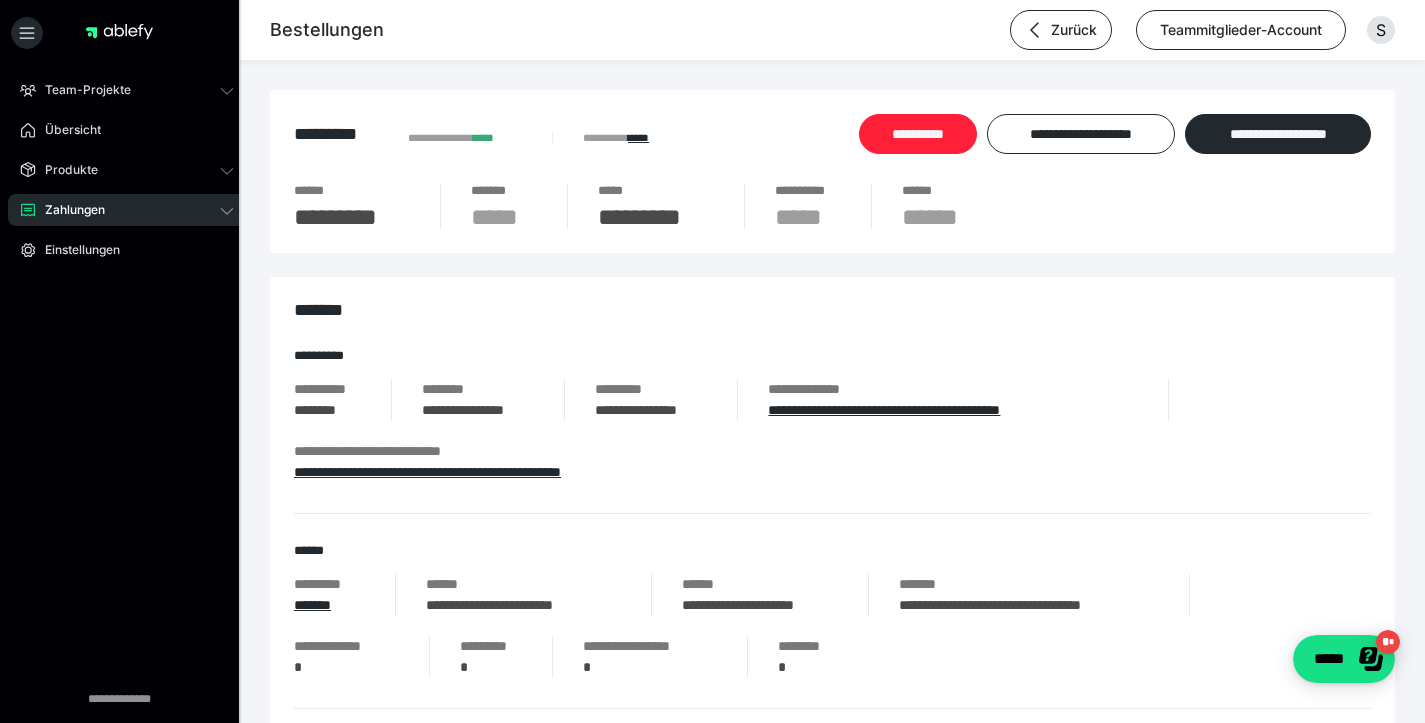 click on "**********" at bounding box center [918, 134] 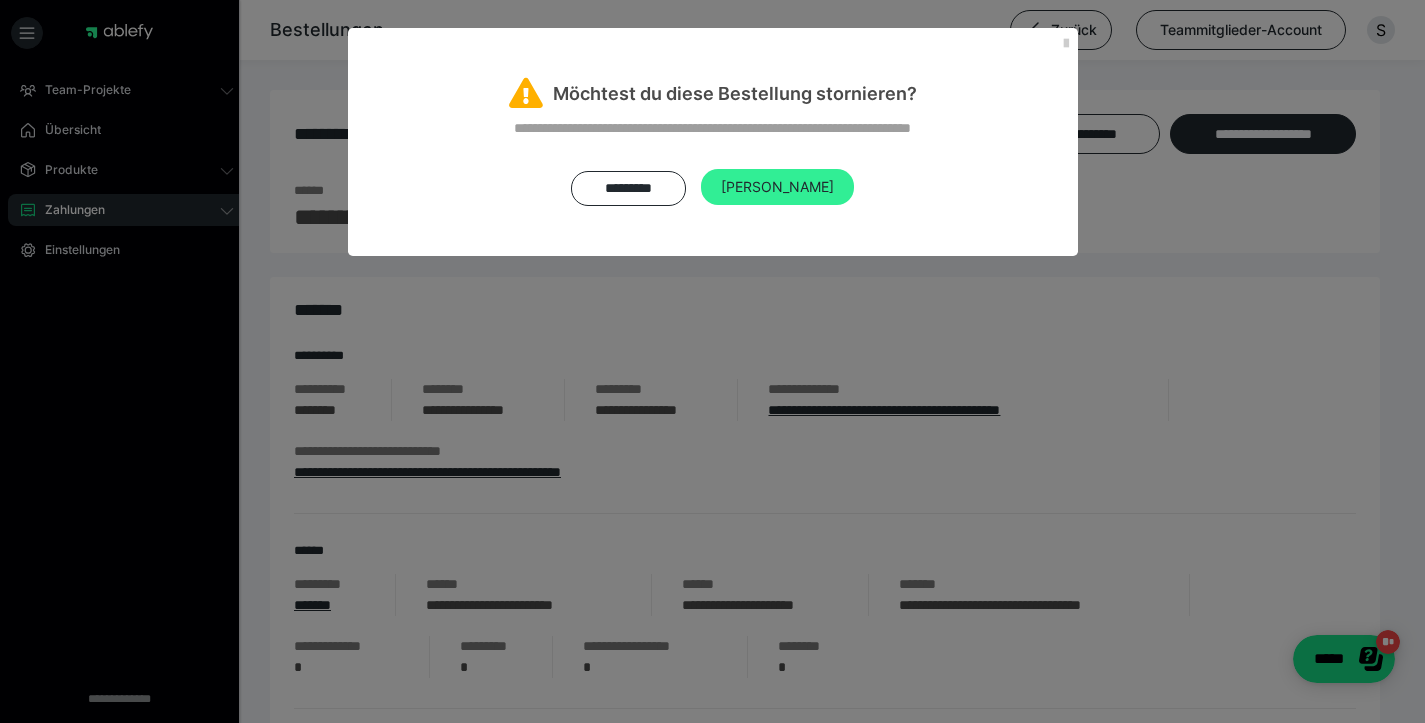 click on "[PERSON_NAME]" at bounding box center [777, 187] 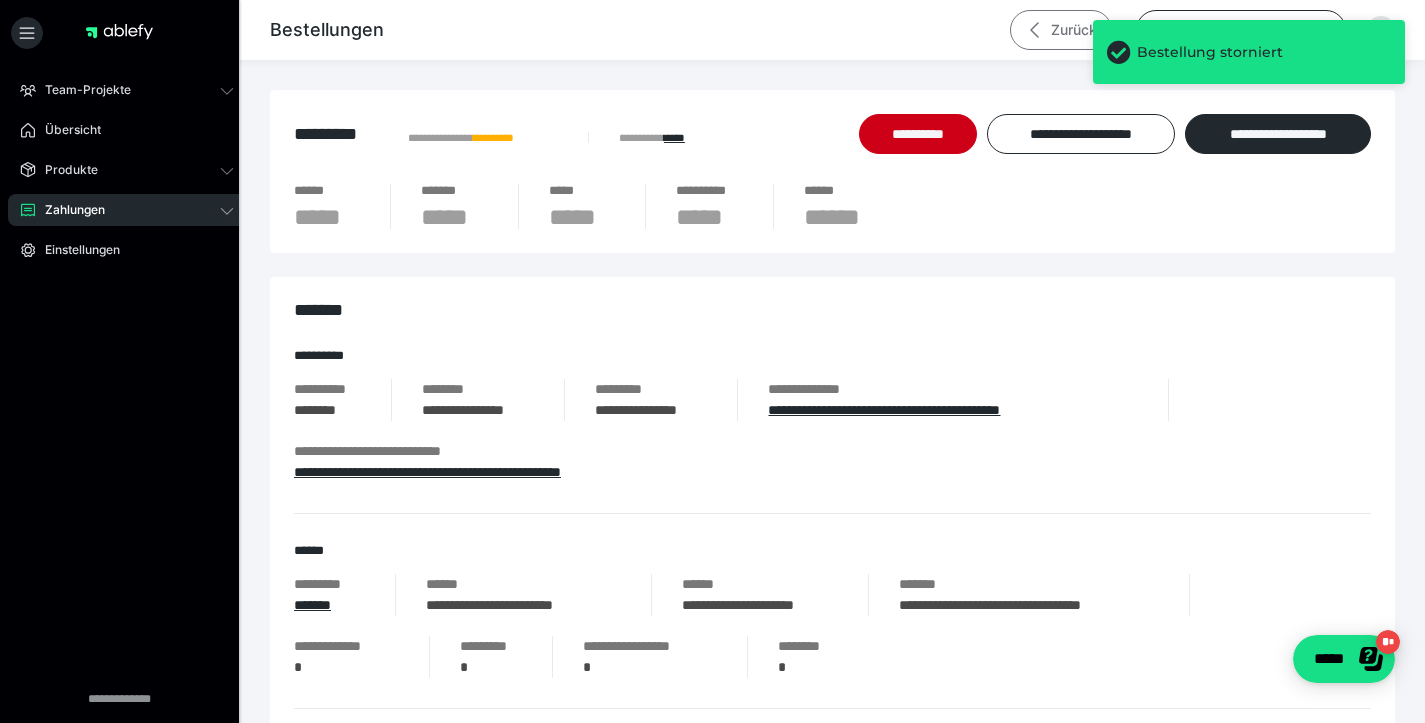 click on "Zurück" at bounding box center (1061, 30) 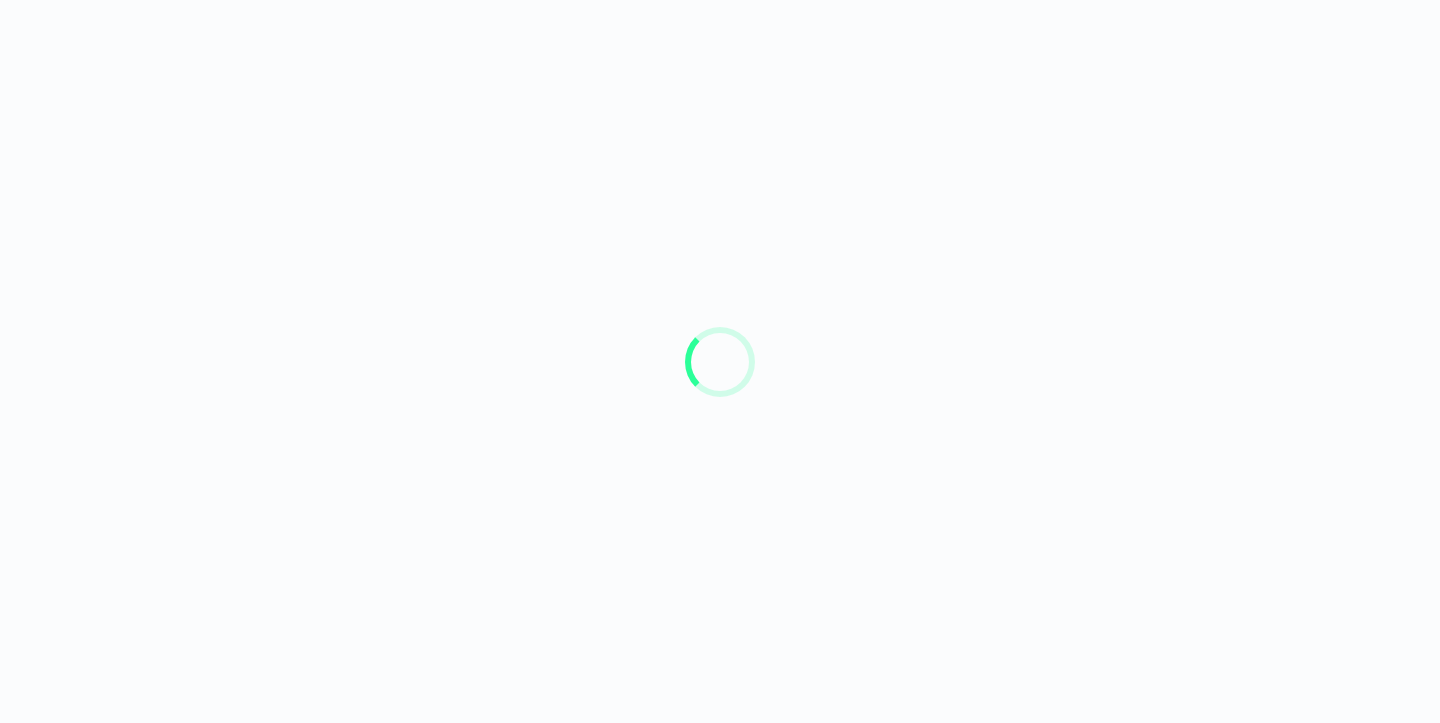 scroll, scrollTop: 0, scrollLeft: 0, axis: both 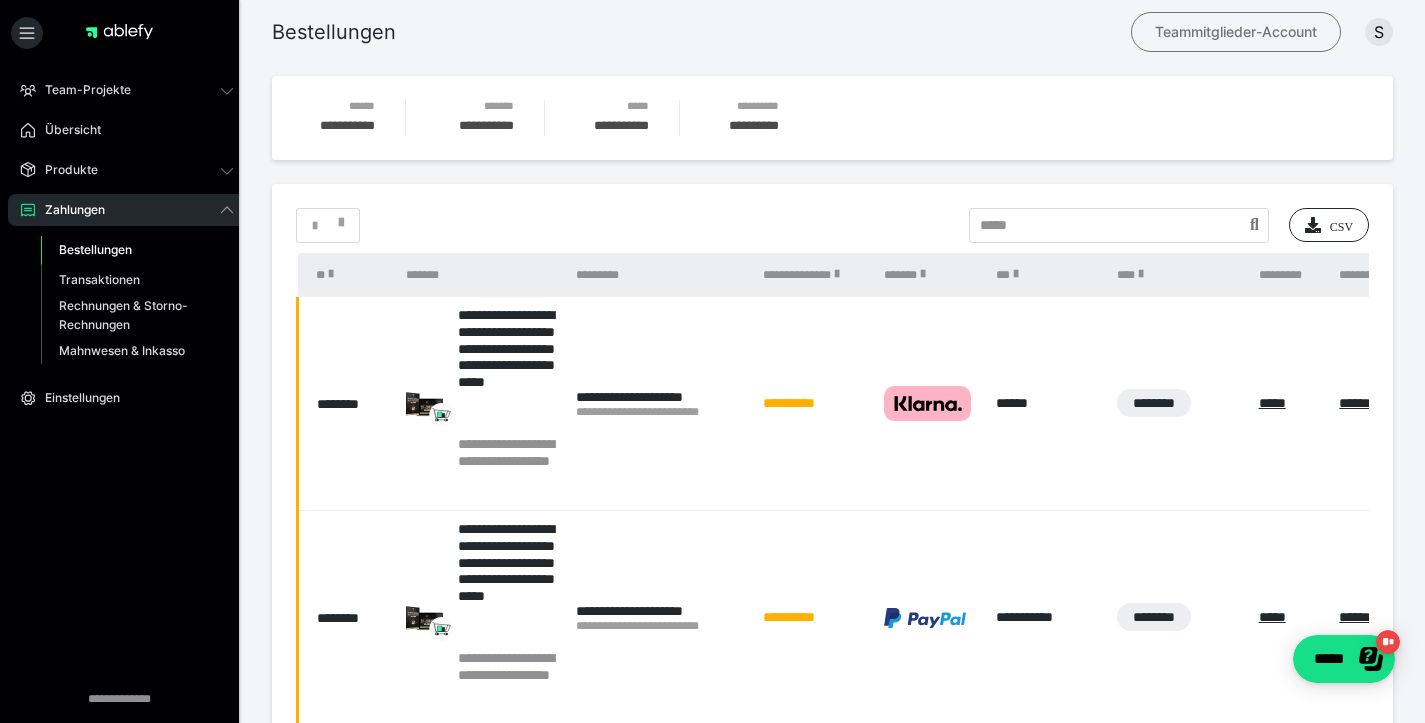 click on "Teammitglieder-Account" at bounding box center (1236, 32) 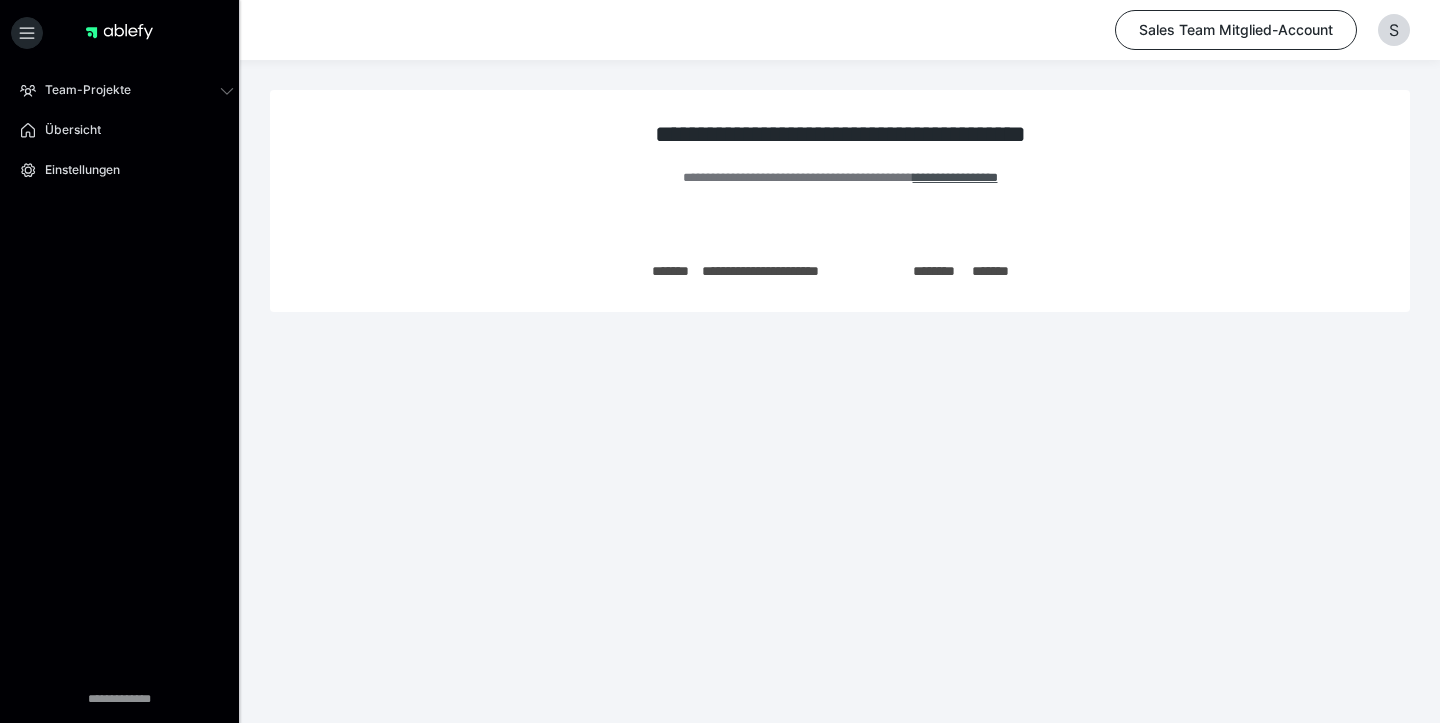 scroll, scrollTop: 0, scrollLeft: 0, axis: both 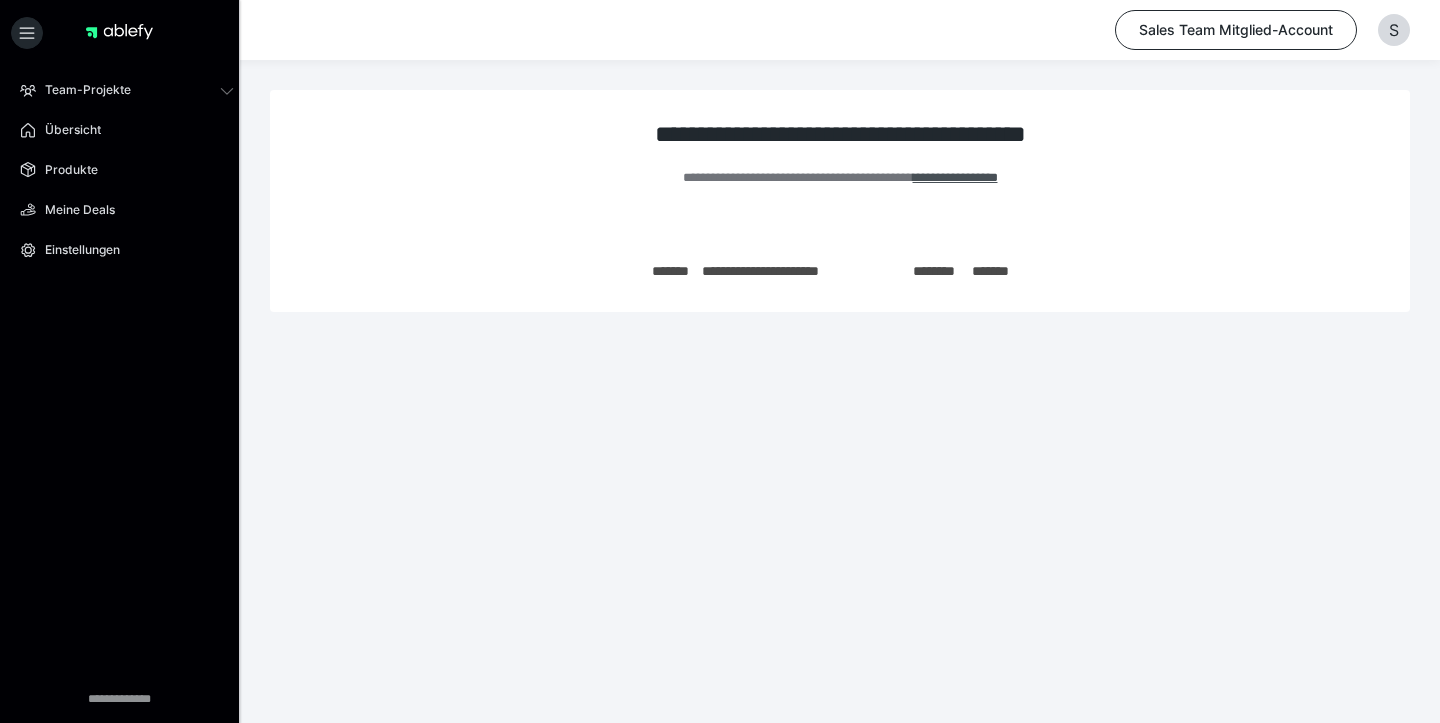 click on "Sales Team Mitglied-Account S" at bounding box center (720, 30) 